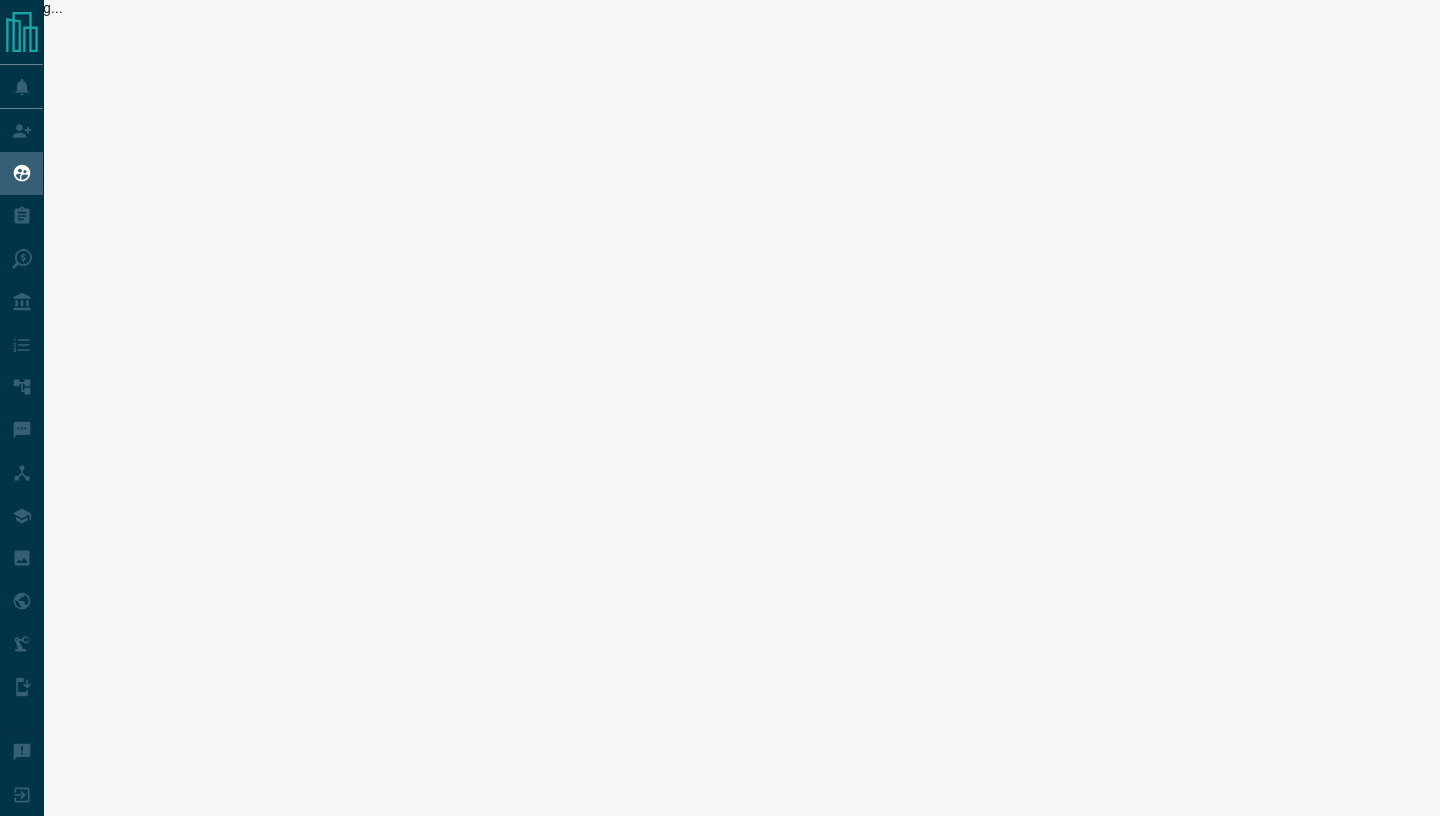 scroll, scrollTop: 0, scrollLeft: 0, axis: both 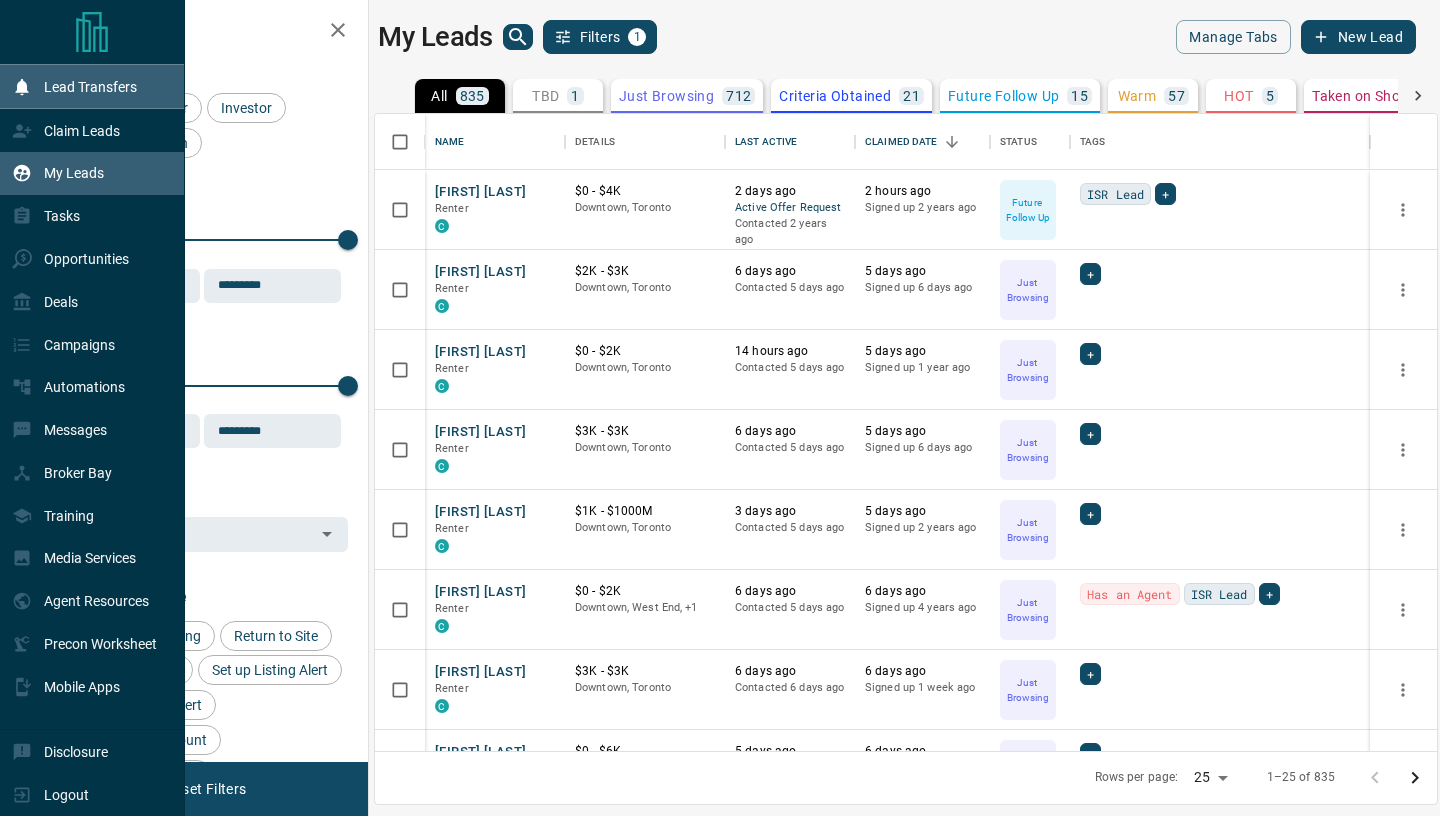 click on "Lead Transfers" at bounding box center [90, 87] 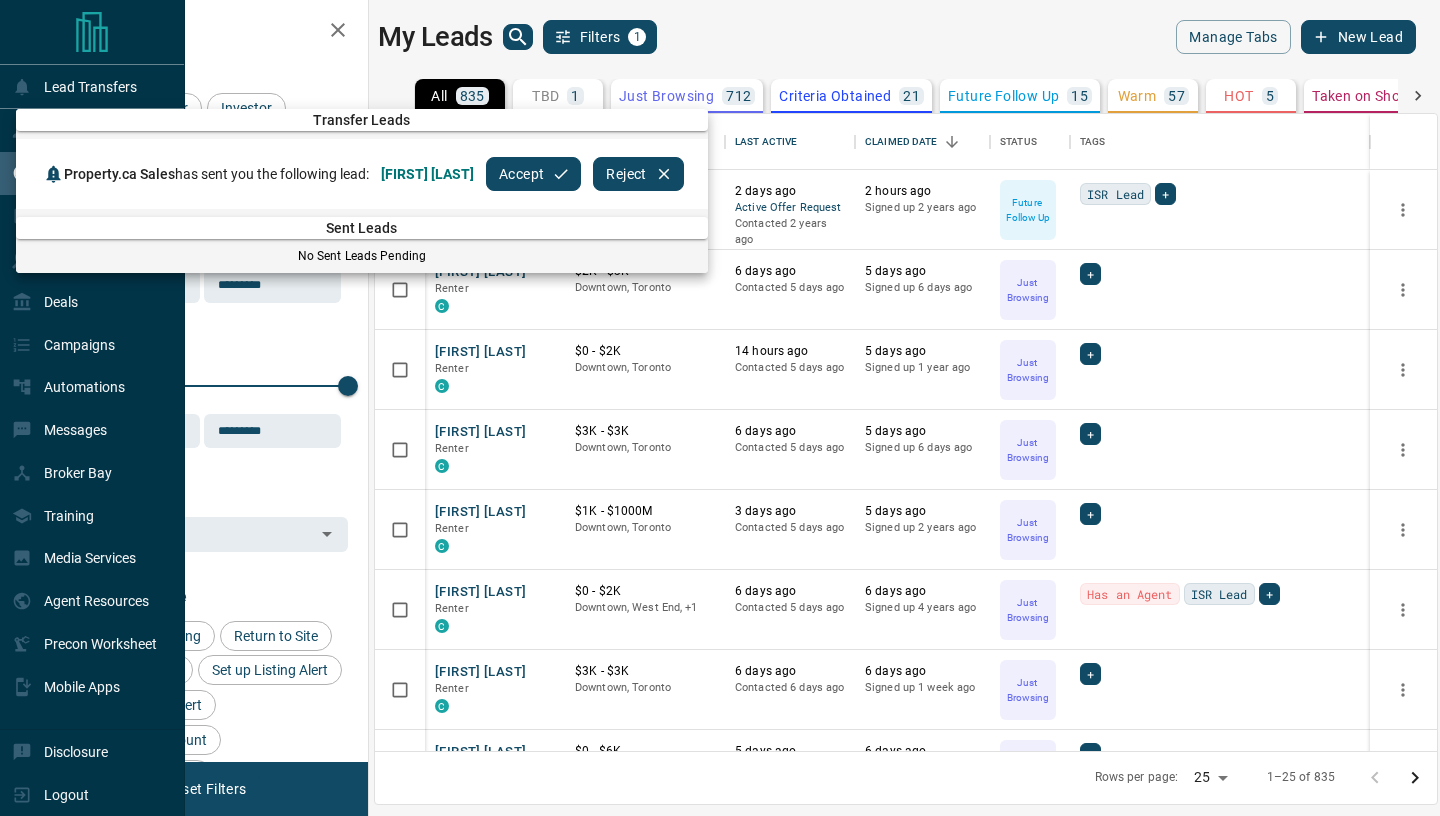 click on "Accept" at bounding box center (533, 174) 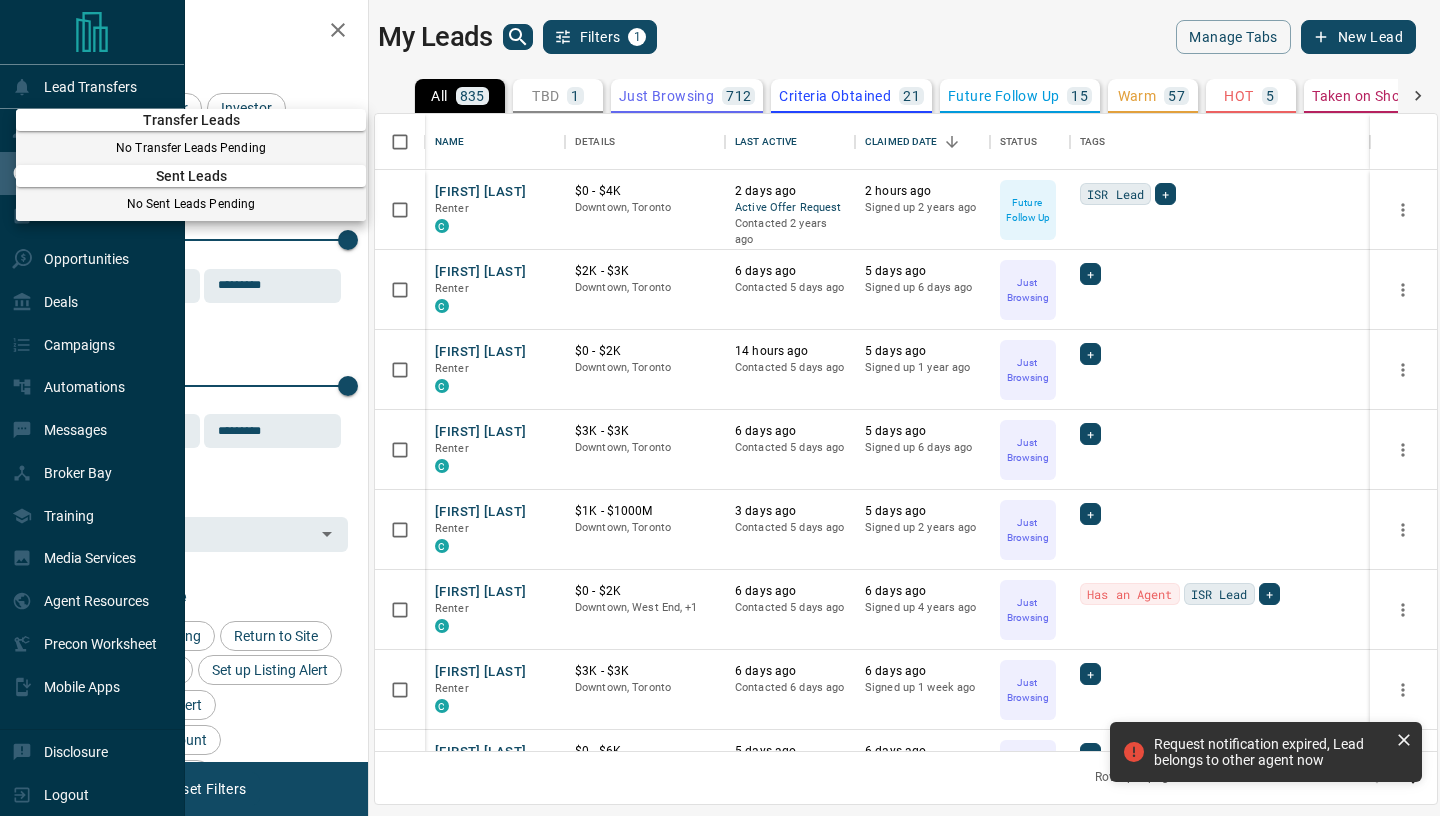 click at bounding box center (720, 408) 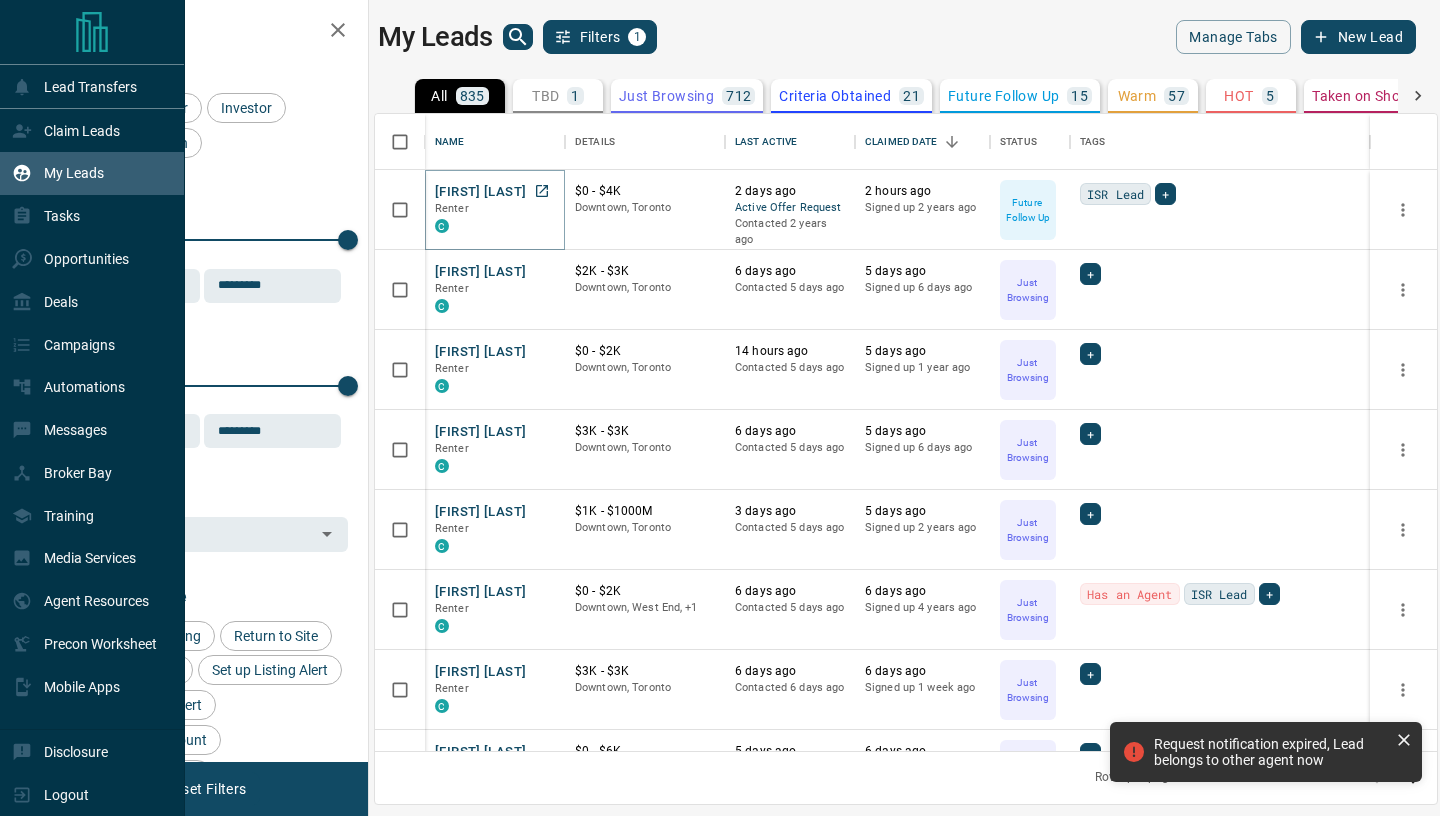 click on "[FIRST] [LAST]" at bounding box center [480, 192] 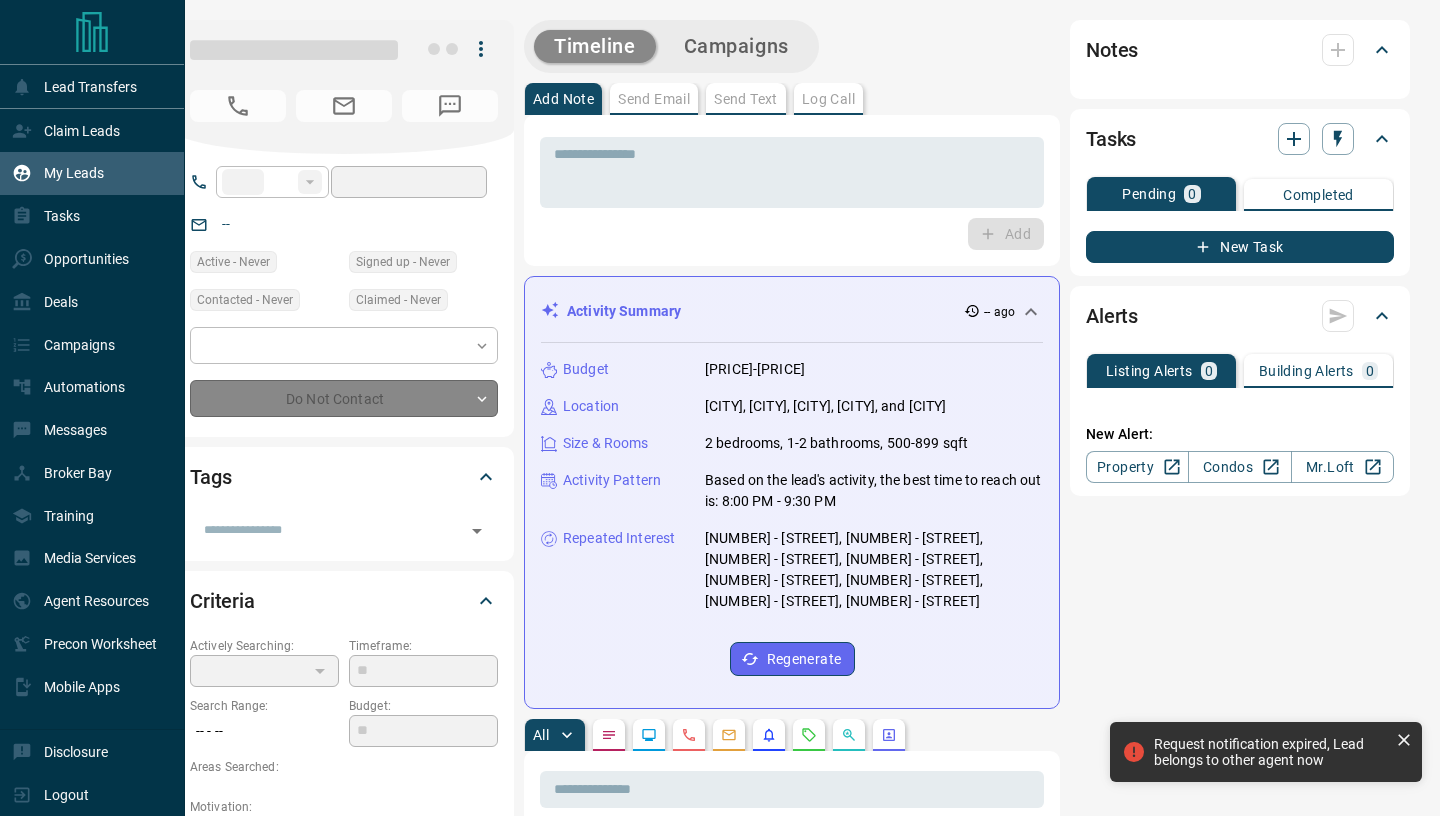 type on "**" 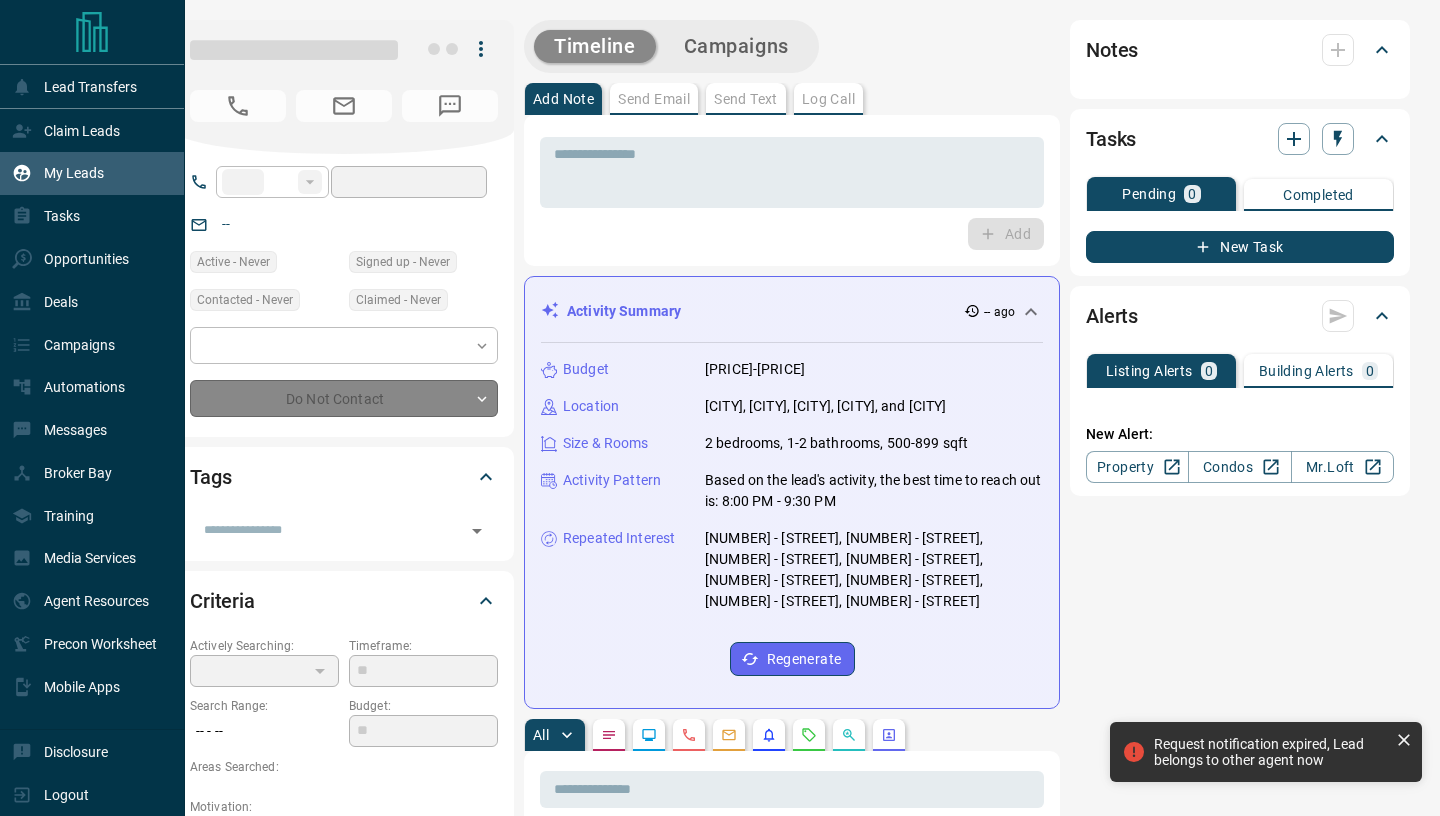 type on "**********" 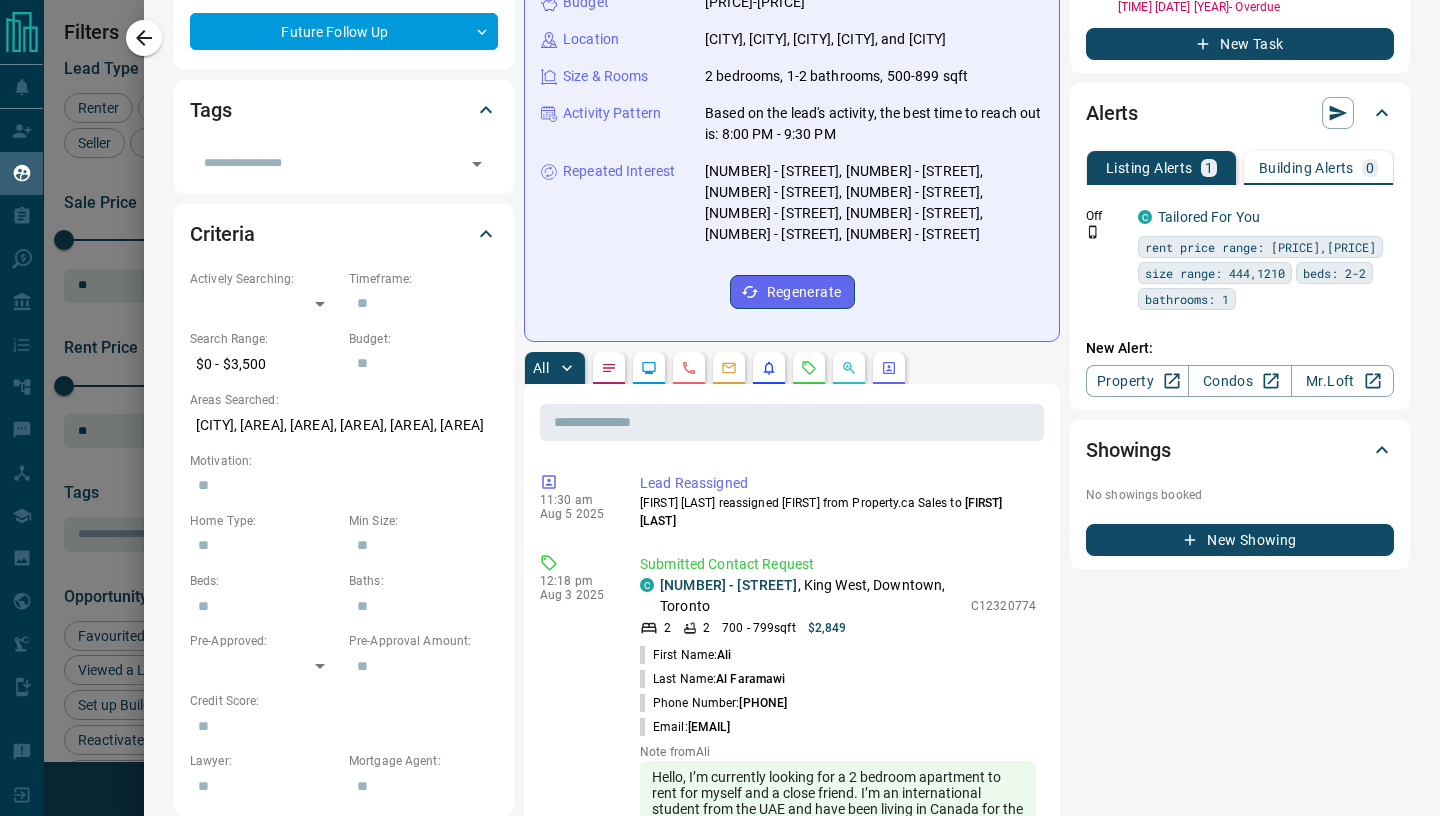 scroll, scrollTop: 375, scrollLeft: 0, axis: vertical 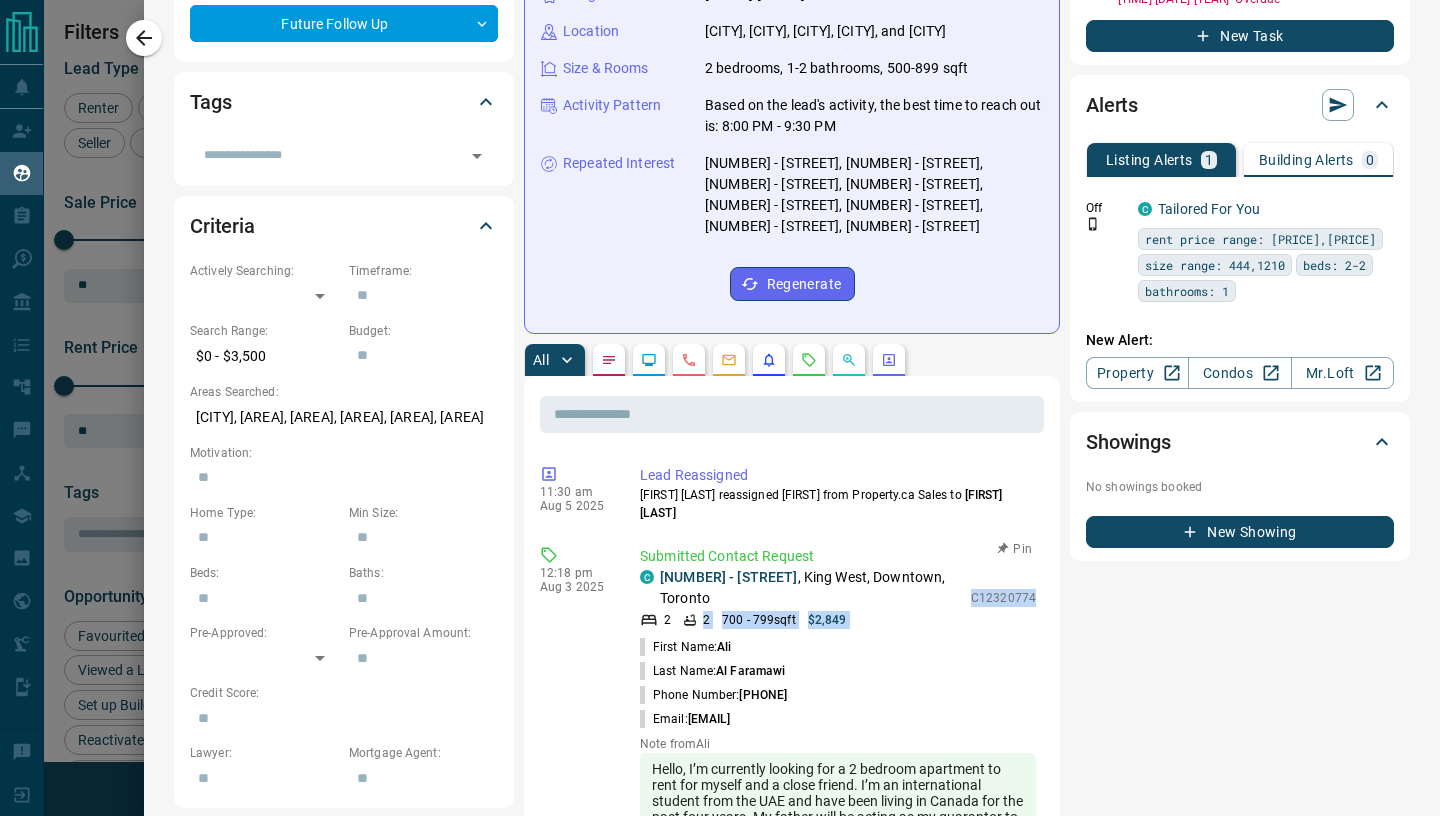 drag, startPoint x: 967, startPoint y: 616, endPoint x: 1043, endPoint y: 621, distance: 76.1643 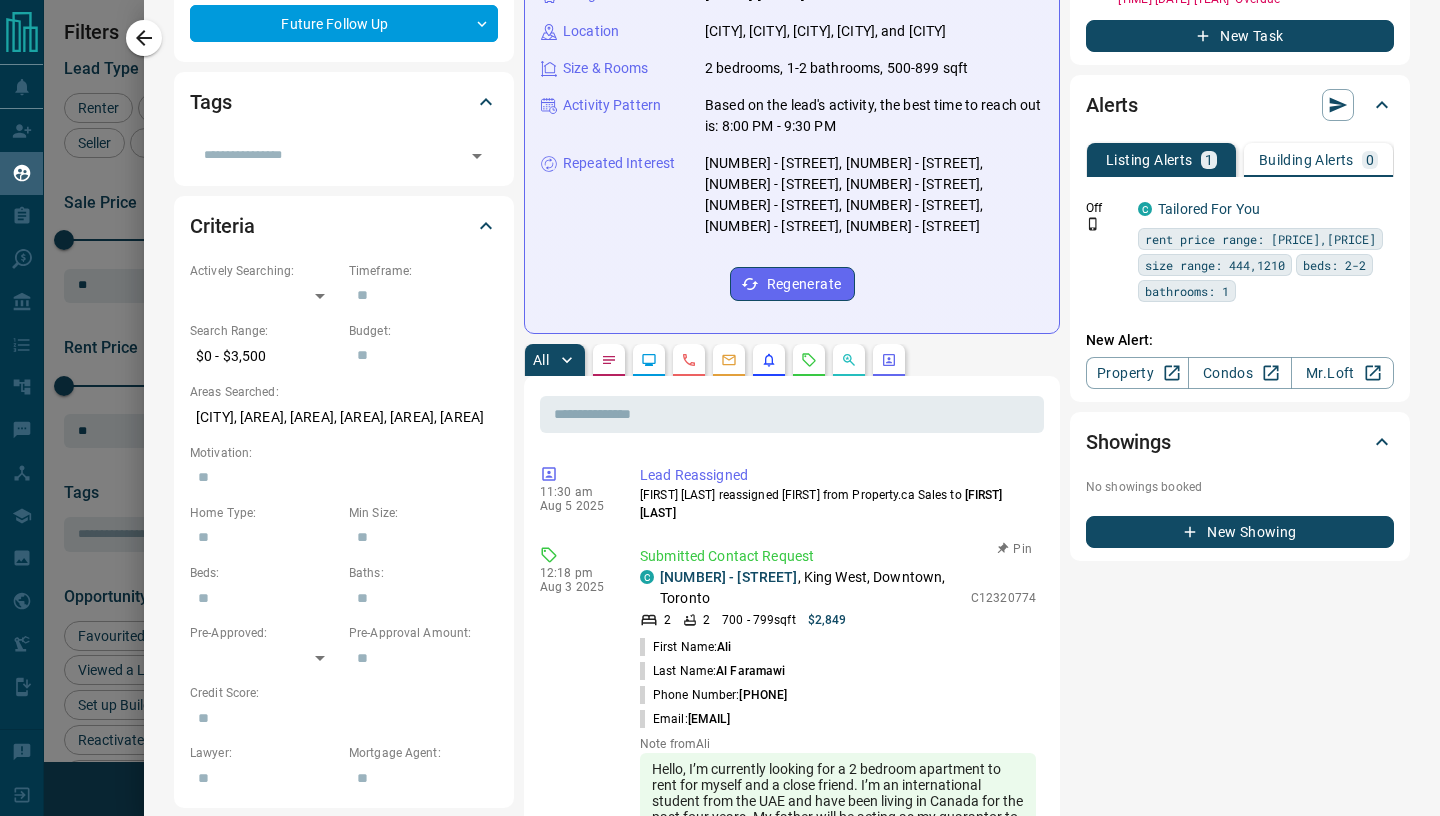 click on "Last Name:  [LAST]" at bounding box center (838, 671) 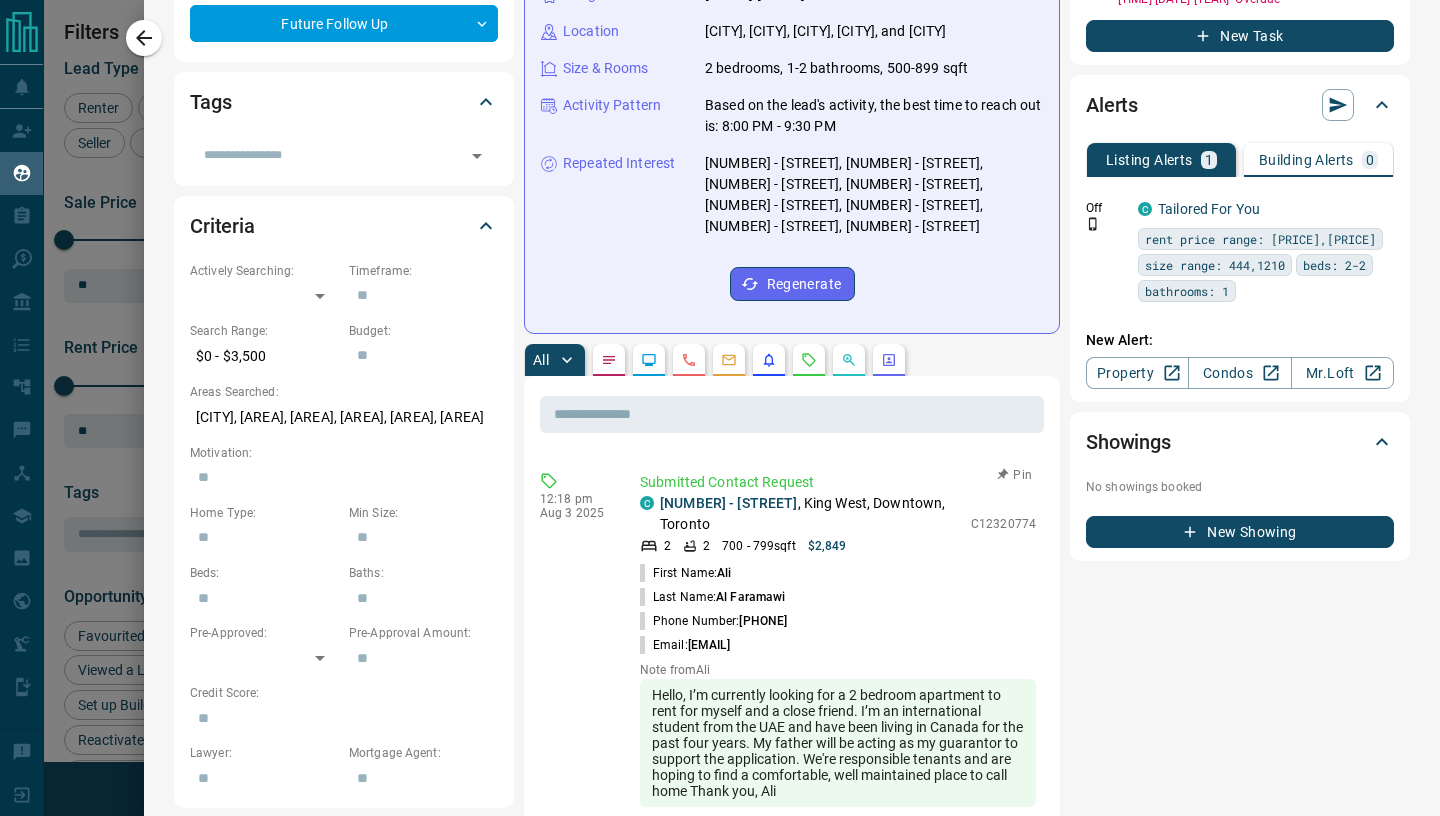 scroll, scrollTop: 0, scrollLeft: 0, axis: both 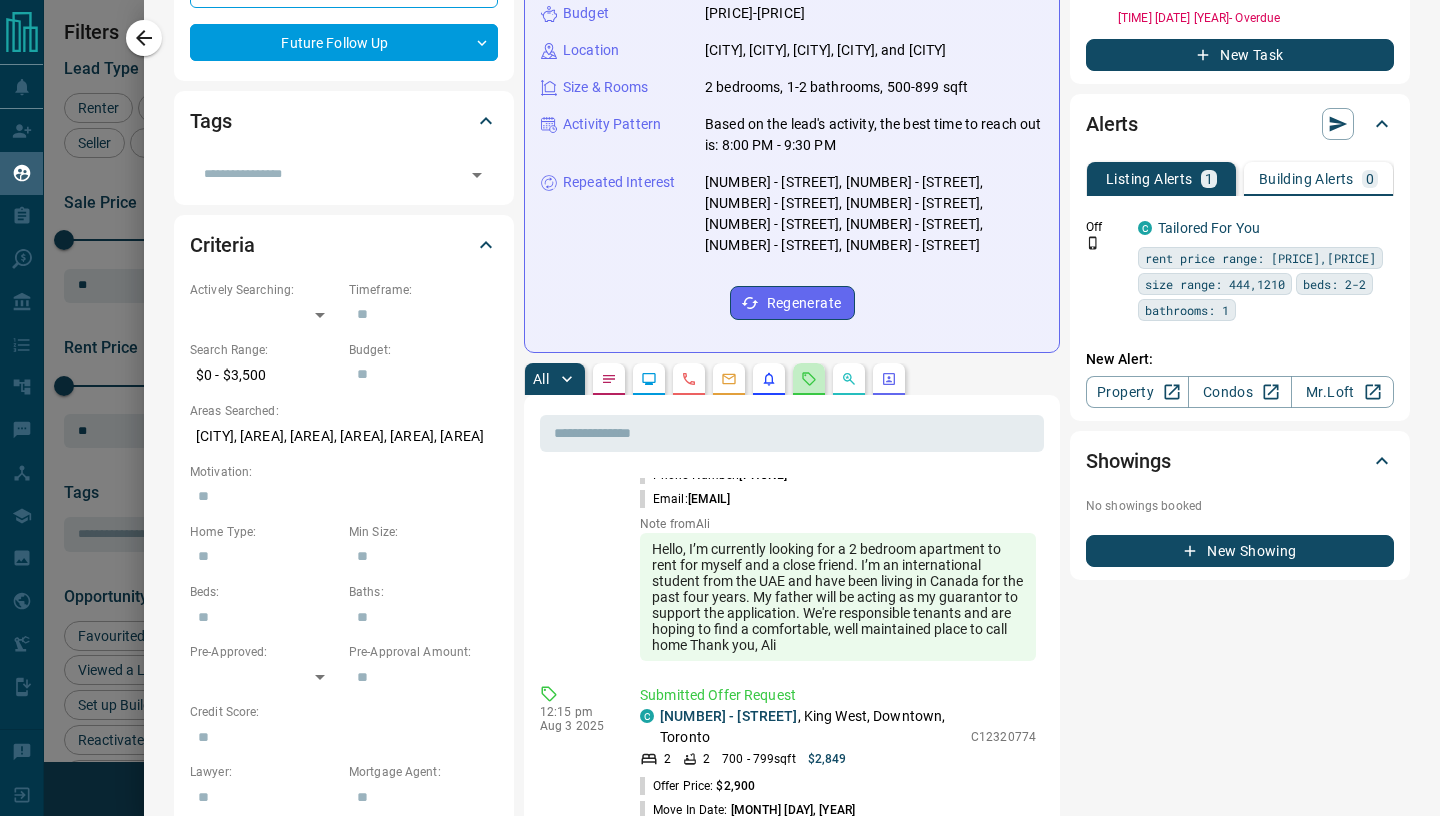 click at bounding box center [809, 379] 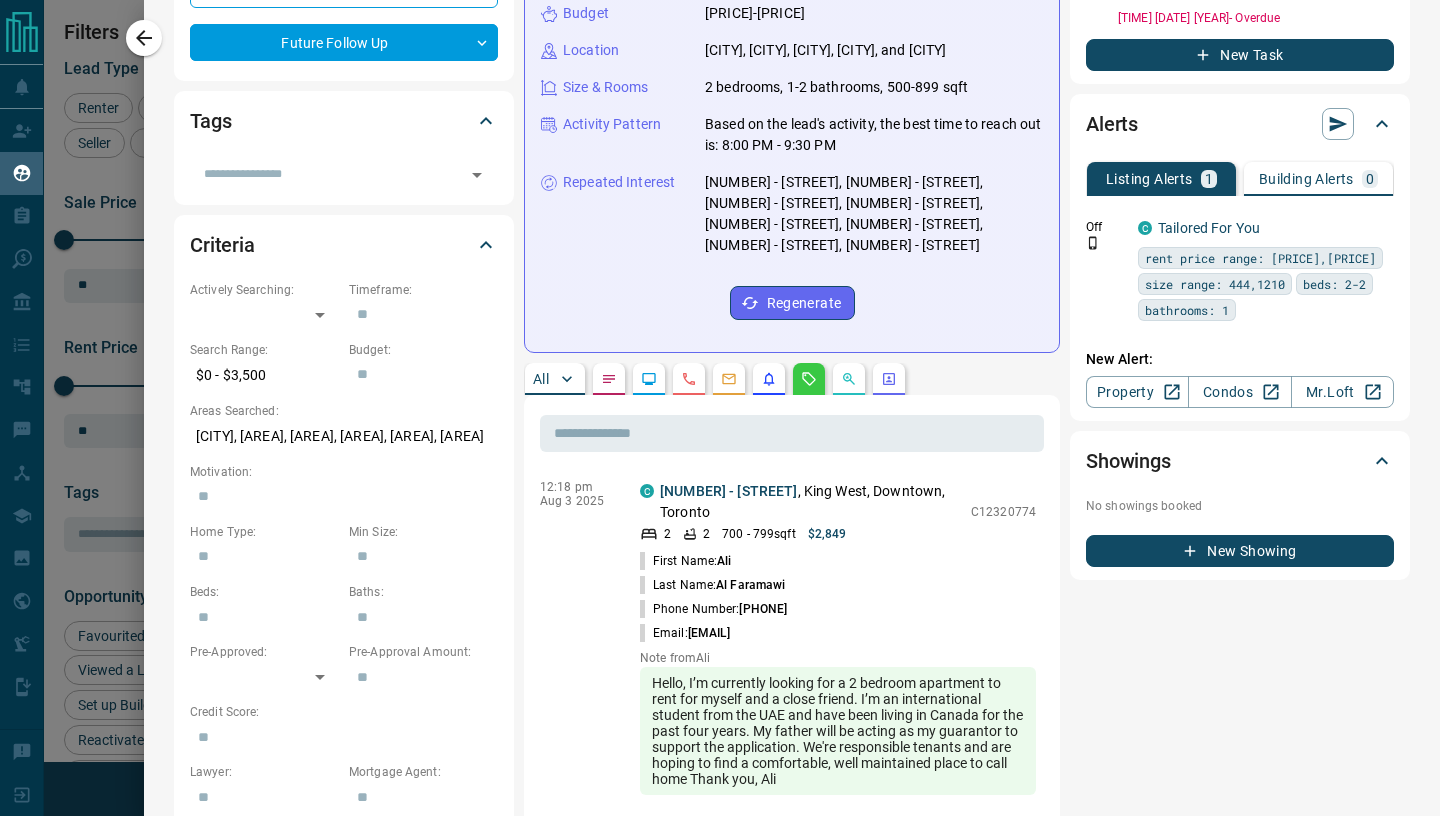 scroll, scrollTop: 0, scrollLeft: 0, axis: both 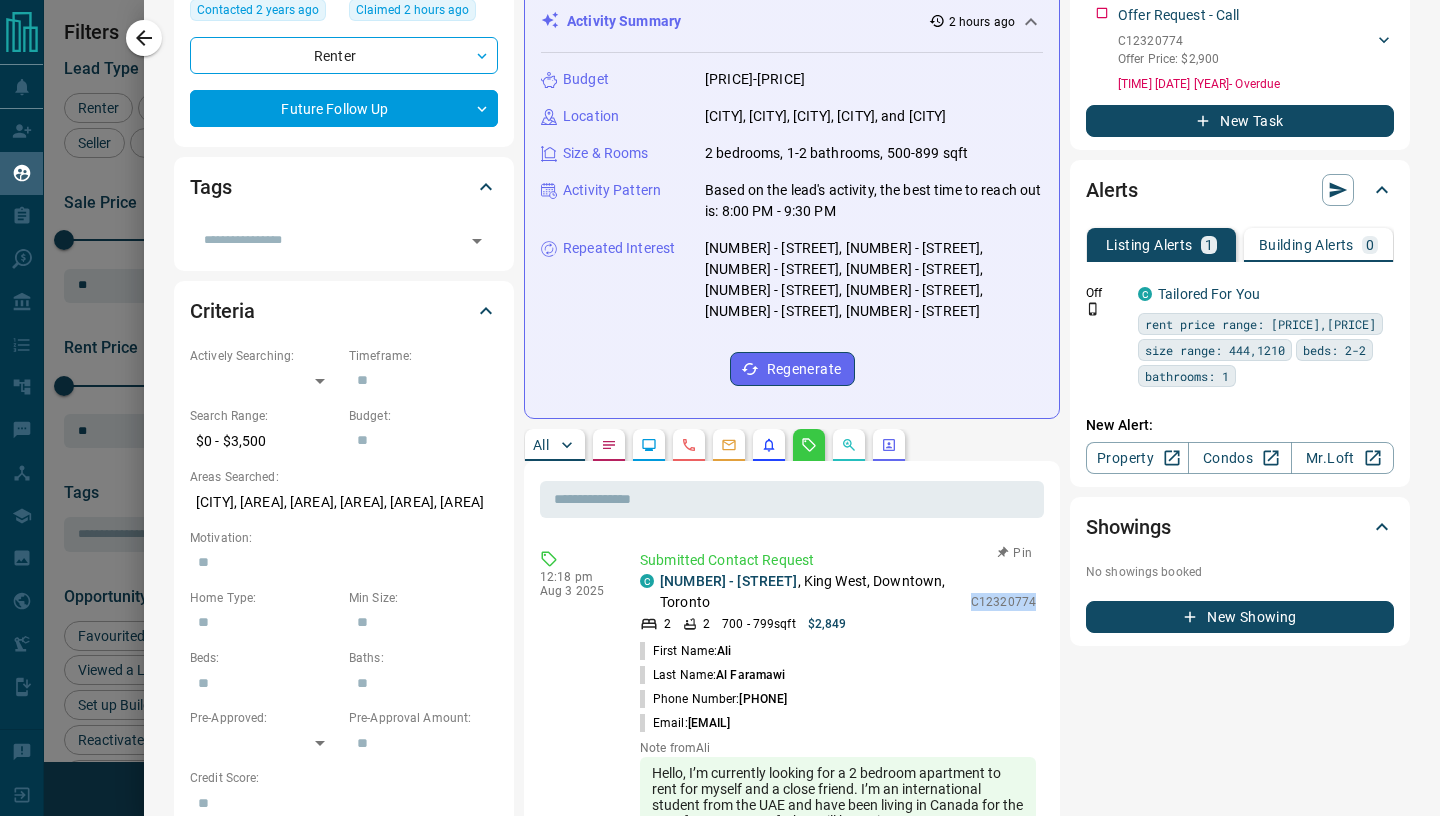 drag, startPoint x: 972, startPoint y: 622, endPoint x: 1041, endPoint y: 621, distance: 69.00725 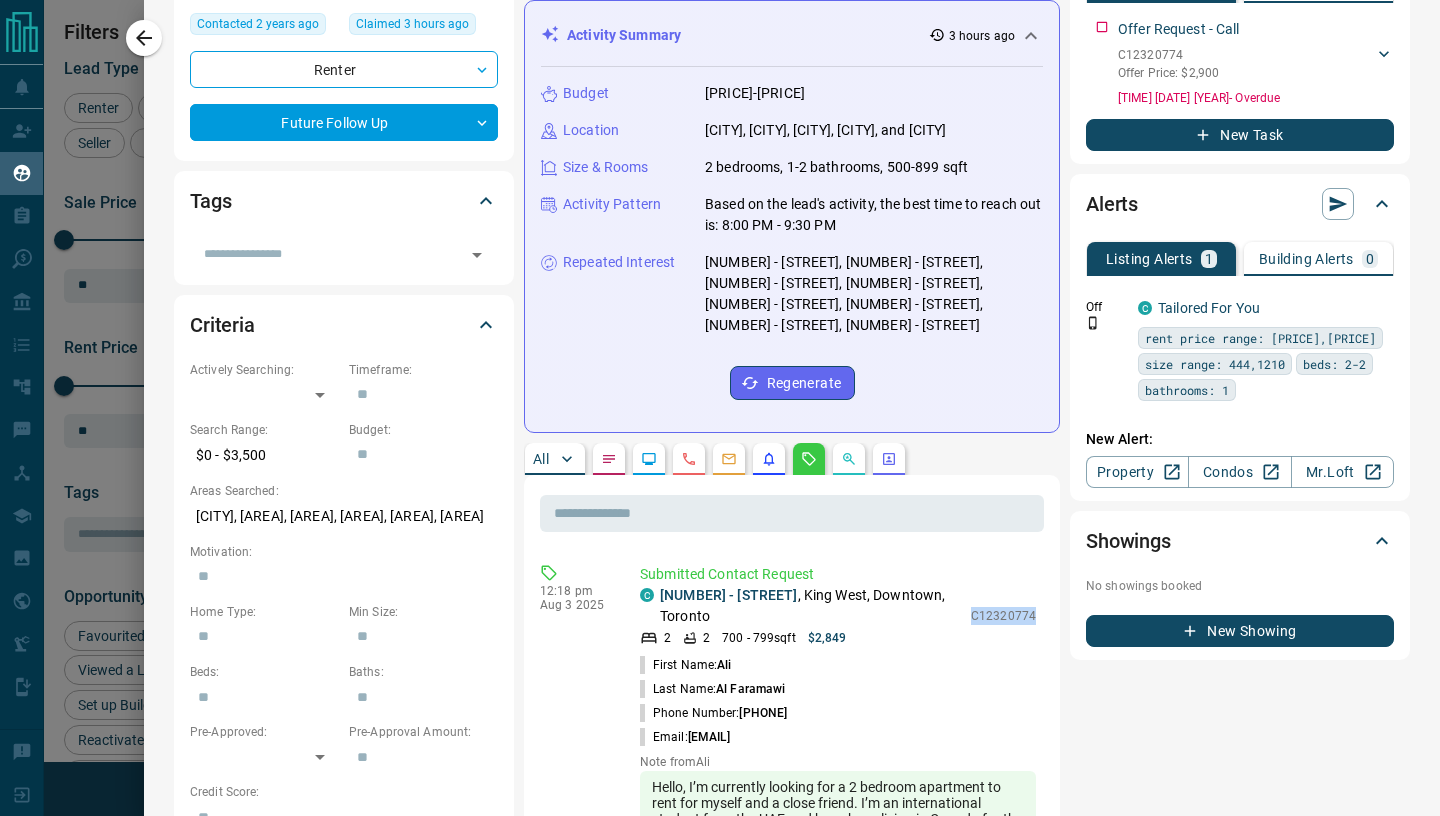 scroll, scrollTop: 278, scrollLeft: 0, axis: vertical 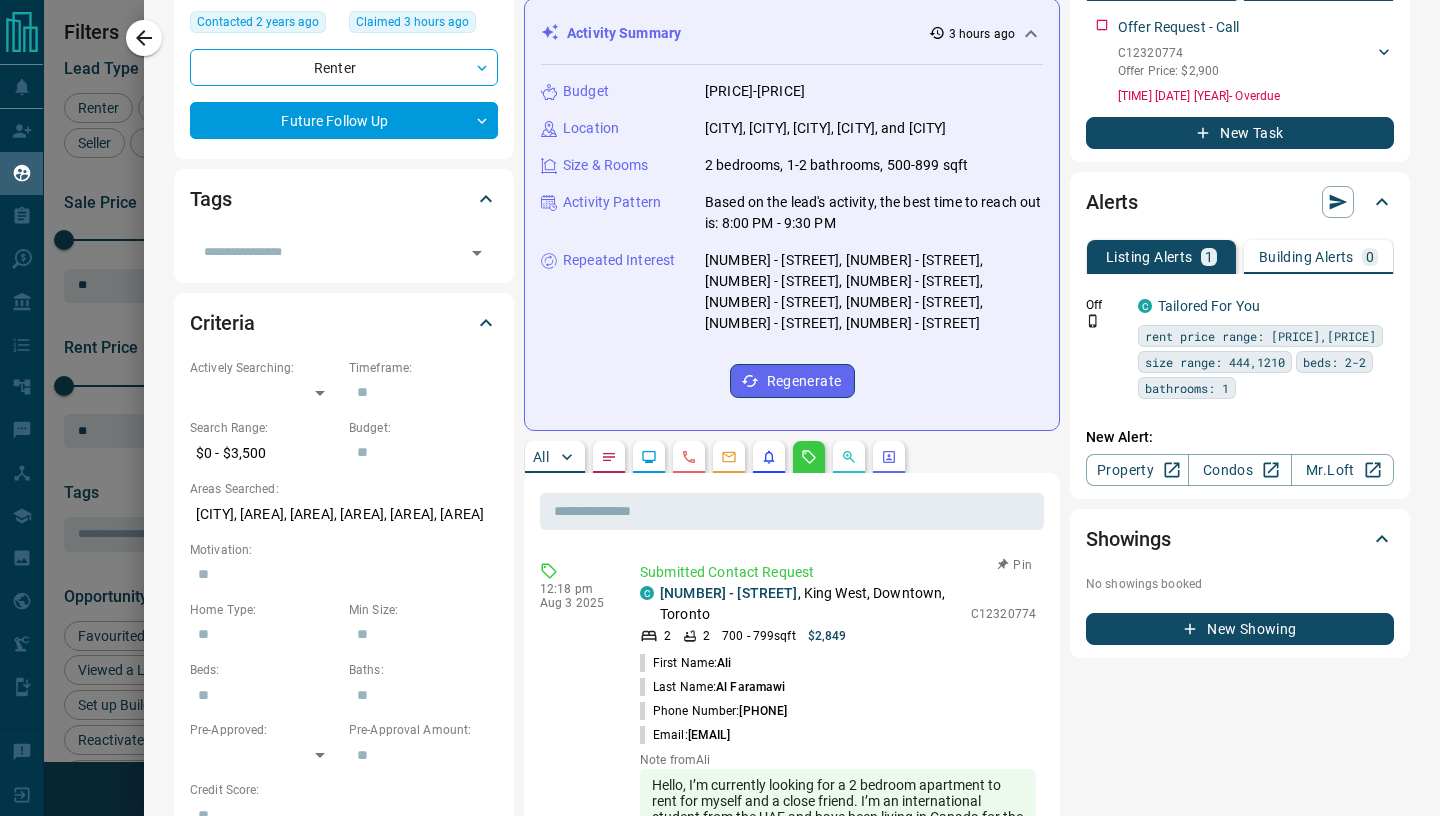 click on "First Name: [FIRST]" at bounding box center [838, 663] 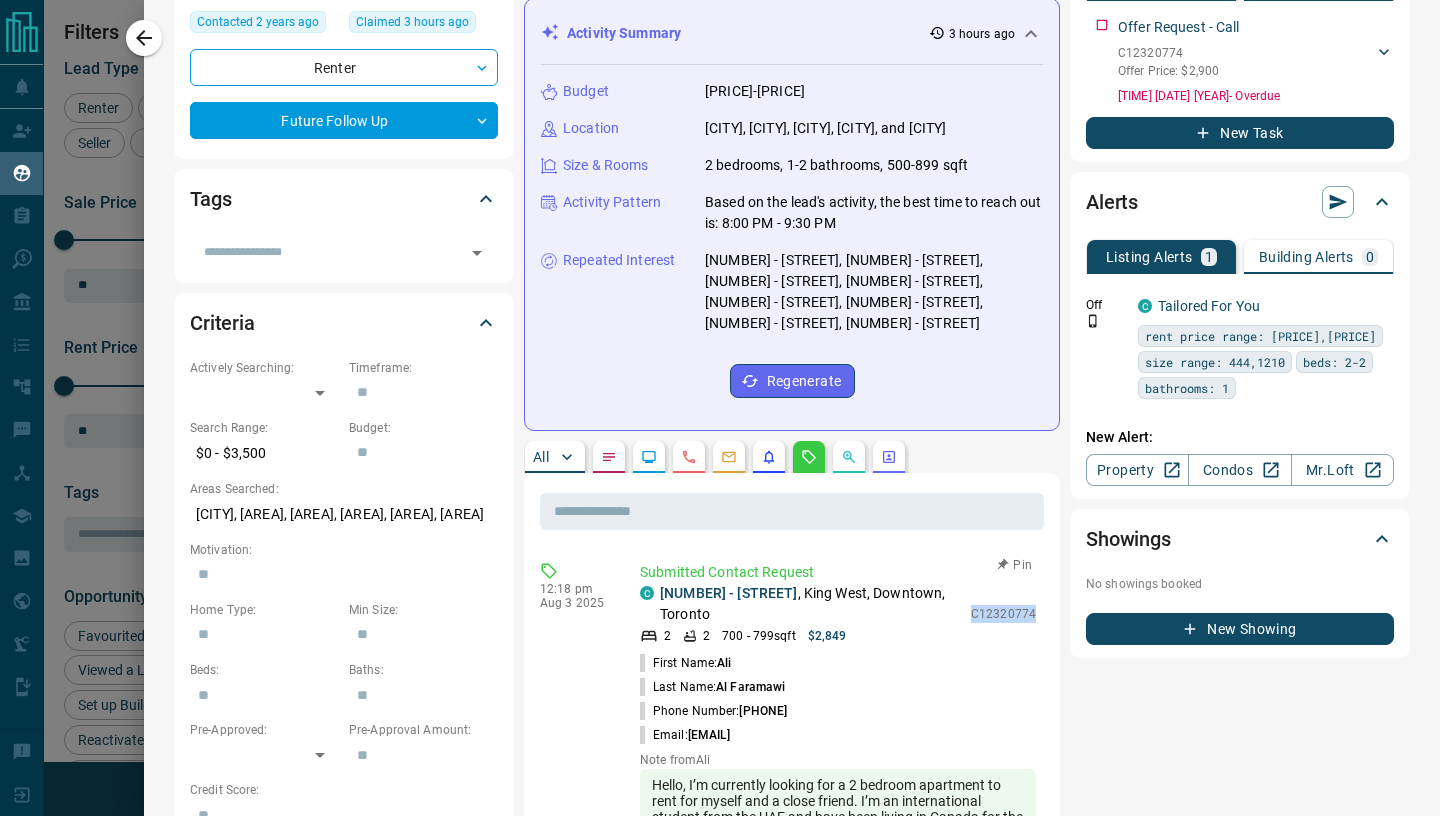 drag, startPoint x: 970, startPoint y: 632, endPoint x: 1040, endPoint y: 639, distance: 70.34913 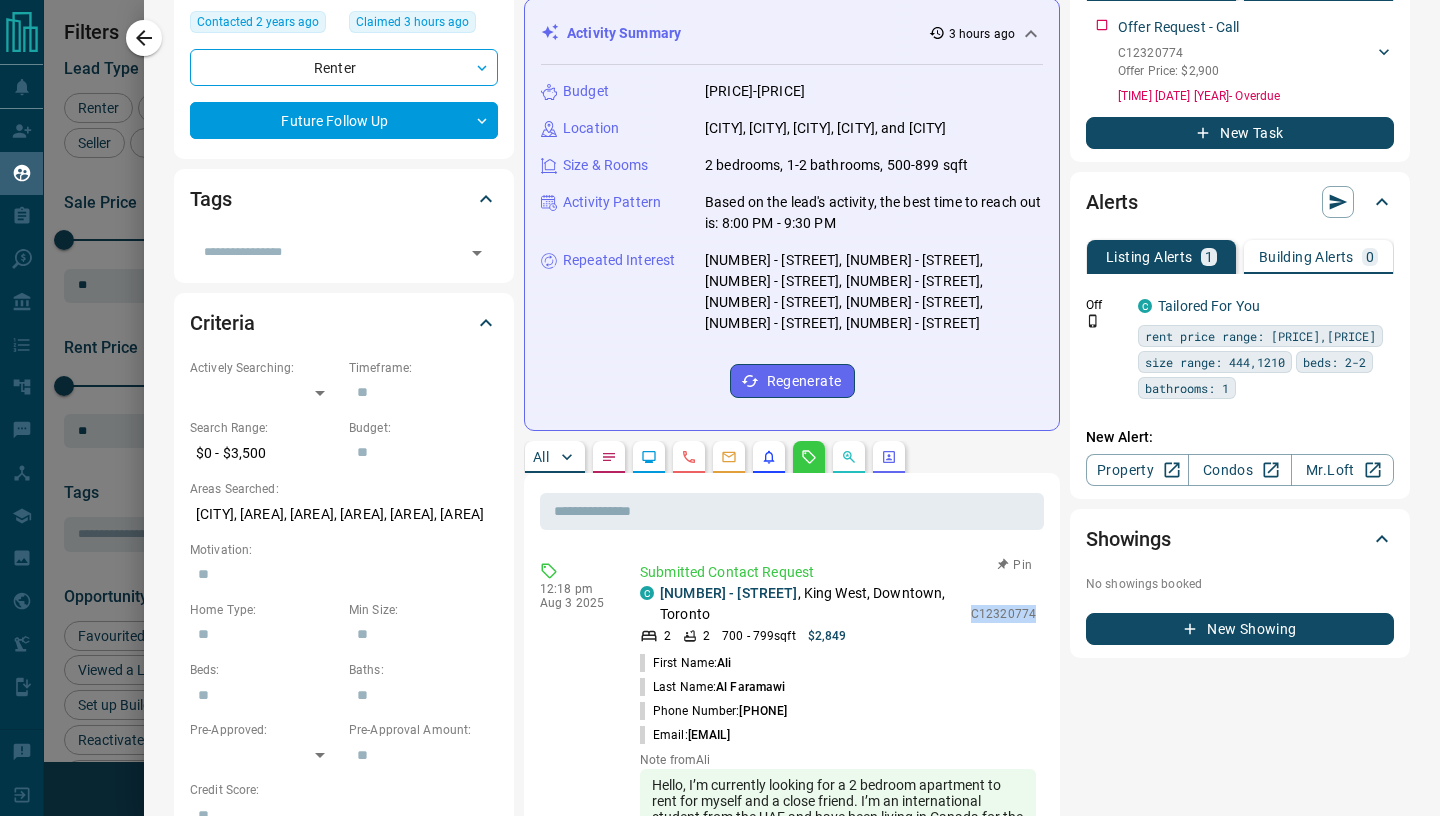 click on "Submitted Contact Request C [NUMBER] - [STREET] , [AREA], [AREA], [CITY] [BEDS] [BATHS] [SQFT] [PRICE] [ID] First Name:  [FIRST] Last Name:  [LAST] Phone Number:  [PHONE] Email:  [EMAIL] Note from  [FIRST] Hello,
I’m currently looking for a [BEDS] bedroom apartment to rent for myself and a close friend. I’m an international student from the [COUNTRY] and have been living in Canada for the past [YEARS] years. My father will be acting as my guarantor to support the application. We're responsible tenants and are hoping to find a comfortable, well maintained place to call home
Thank you,
[FIRST]" at bounding box center [842, 729] 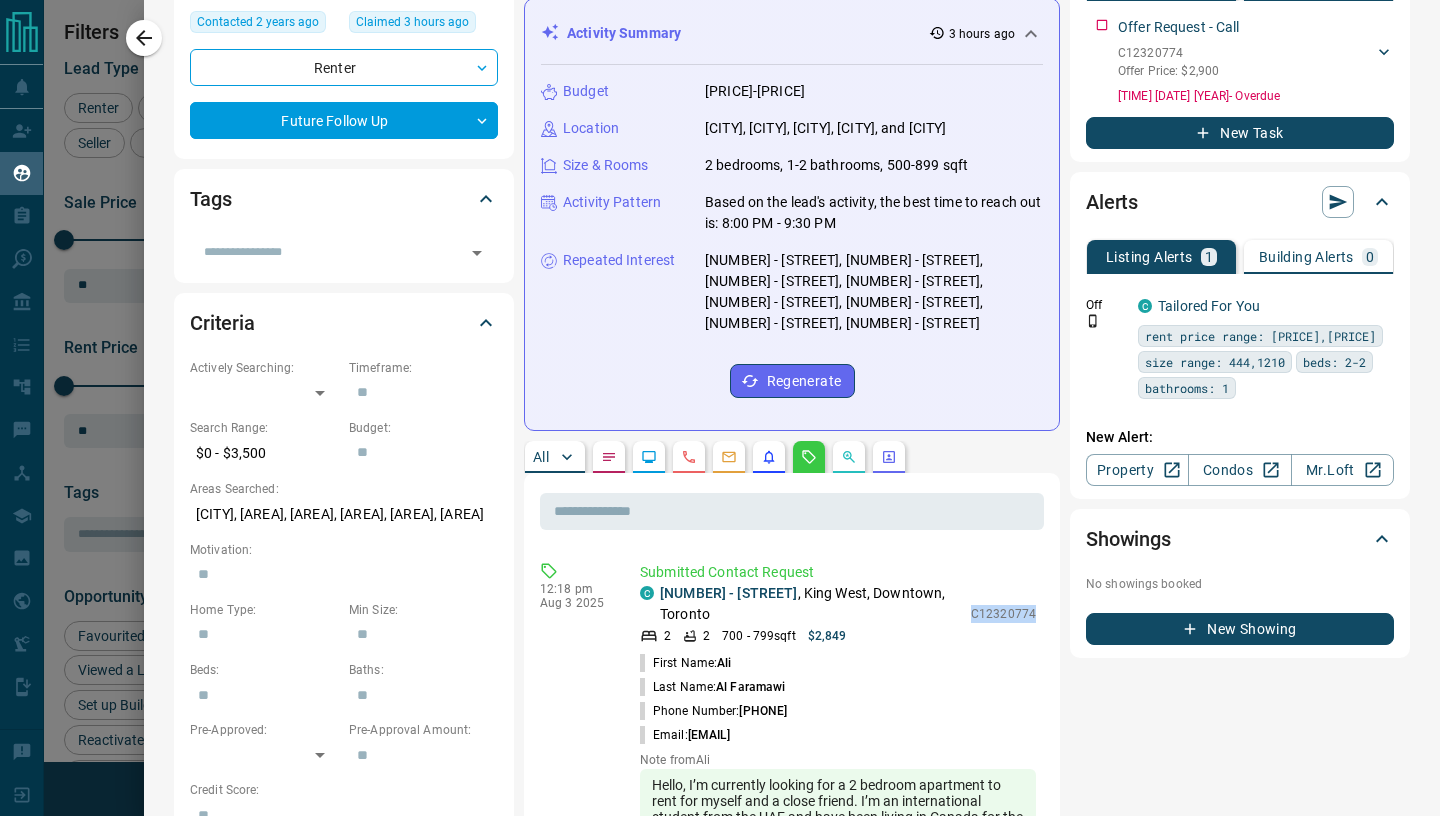 scroll, scrollTop: 0, scrollLeft: 0, axis: both 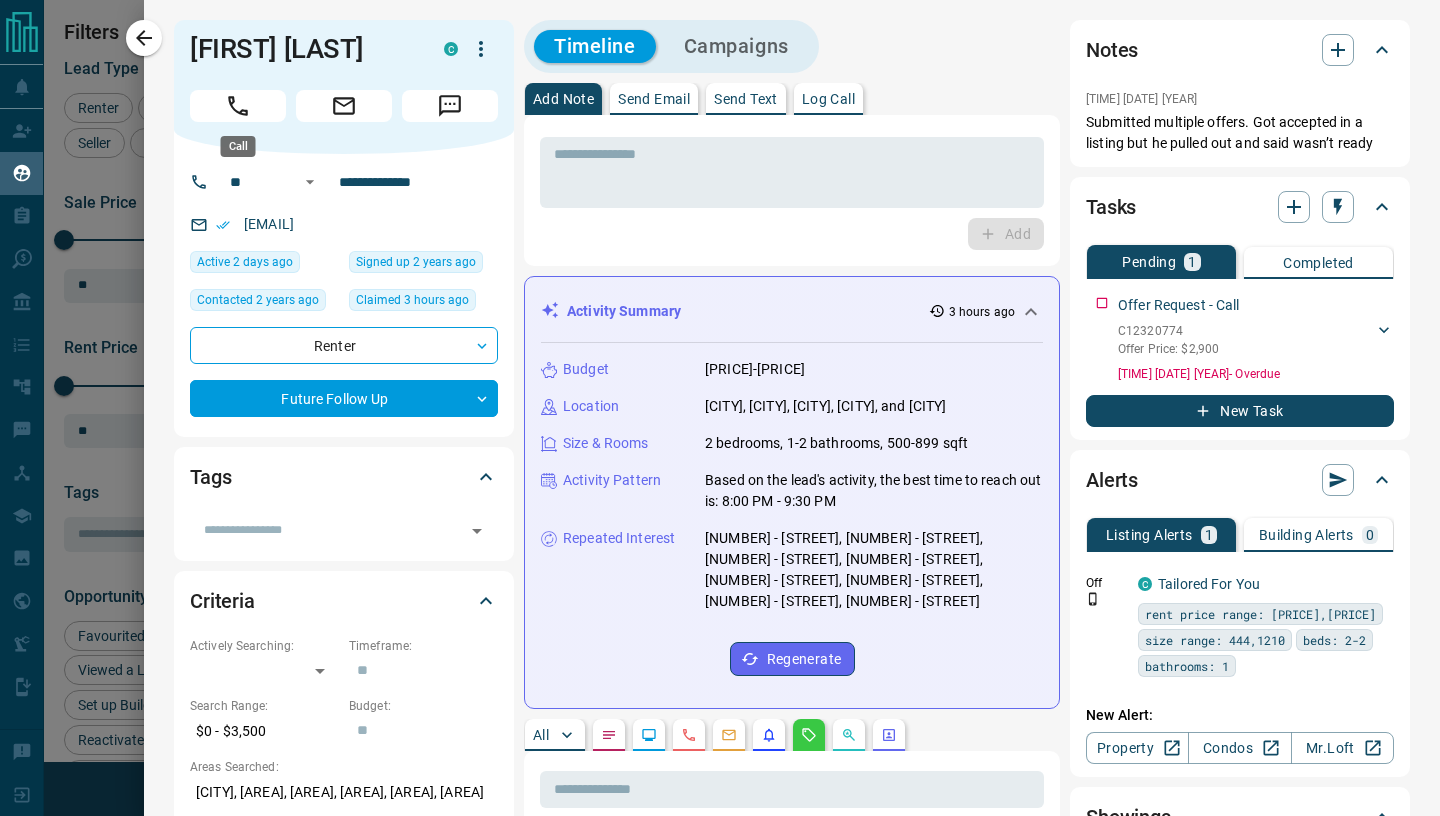 click 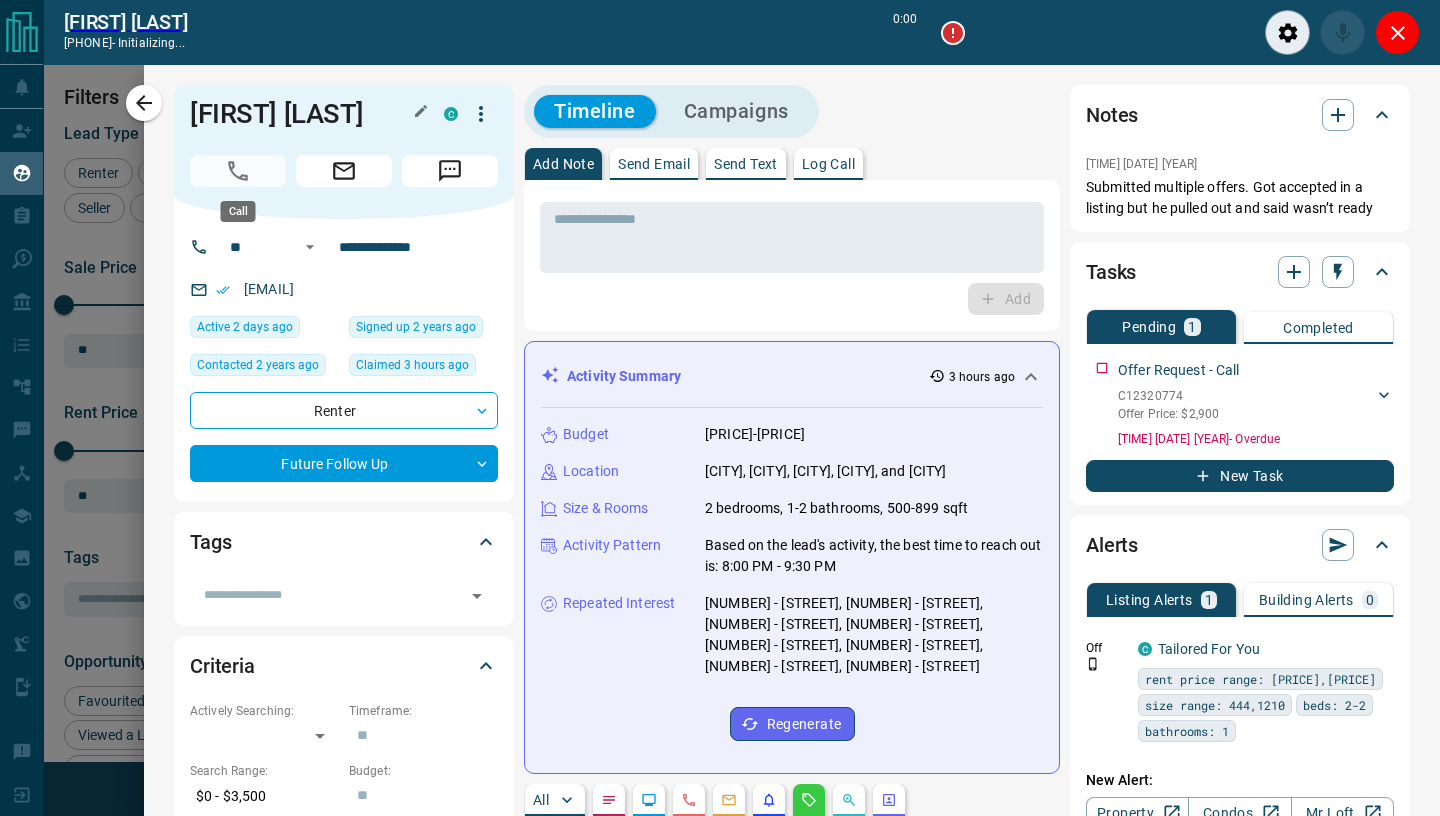 scroll, scrollTop: 574, scrollLeft: 1062, axis: both 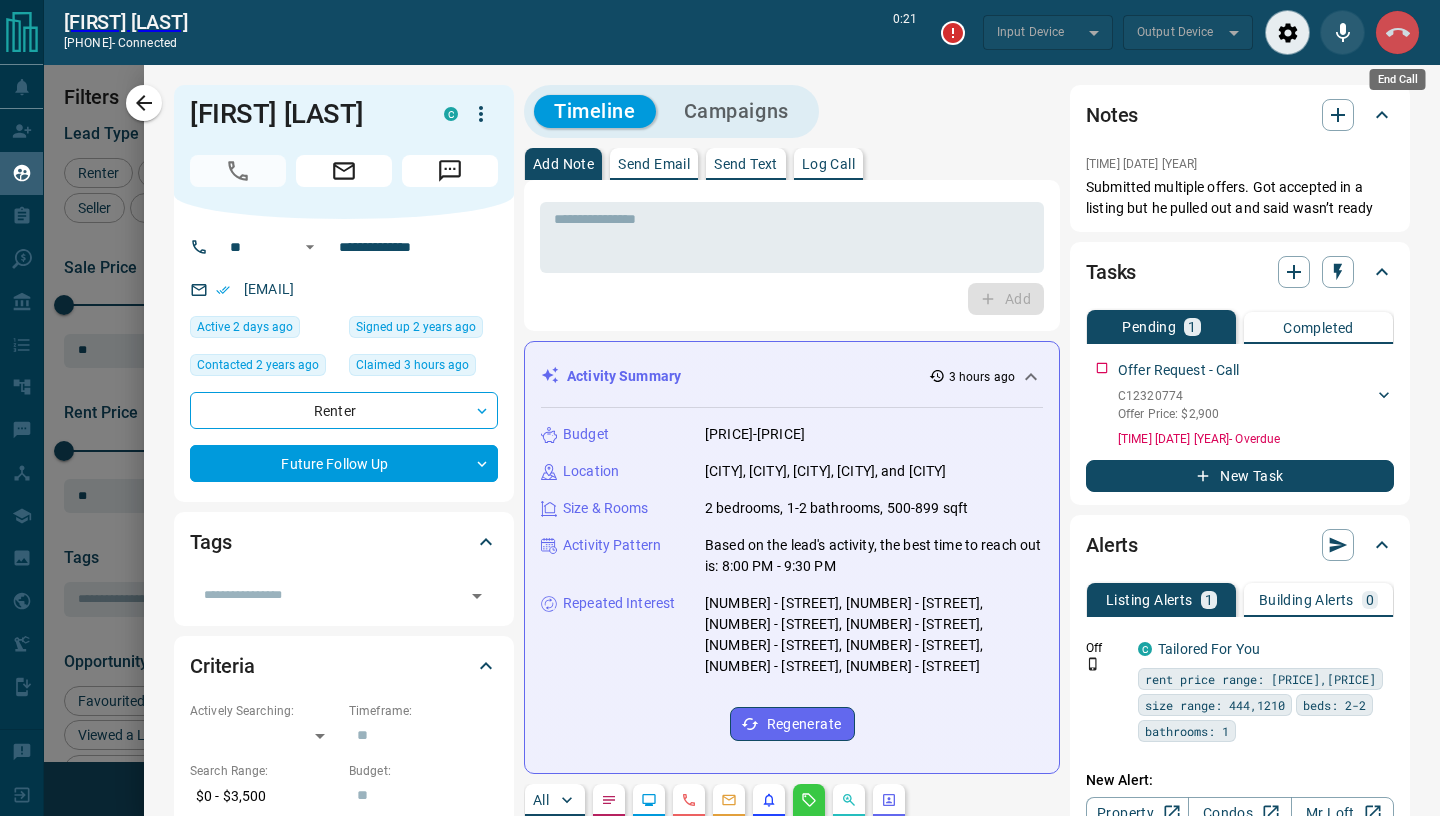 click 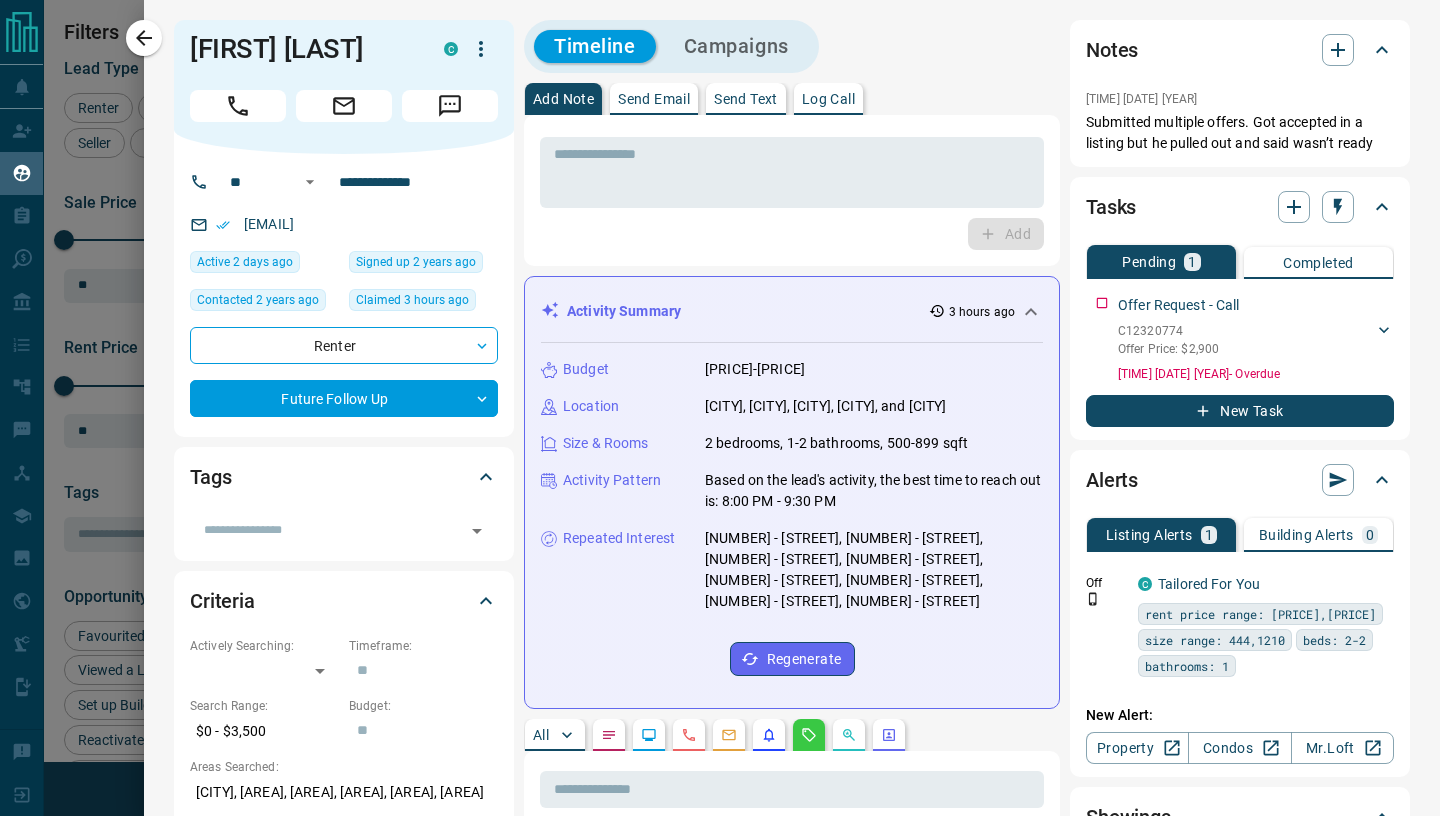 scroll, scrollTop: 1, scrollLeft: 1, axis: both 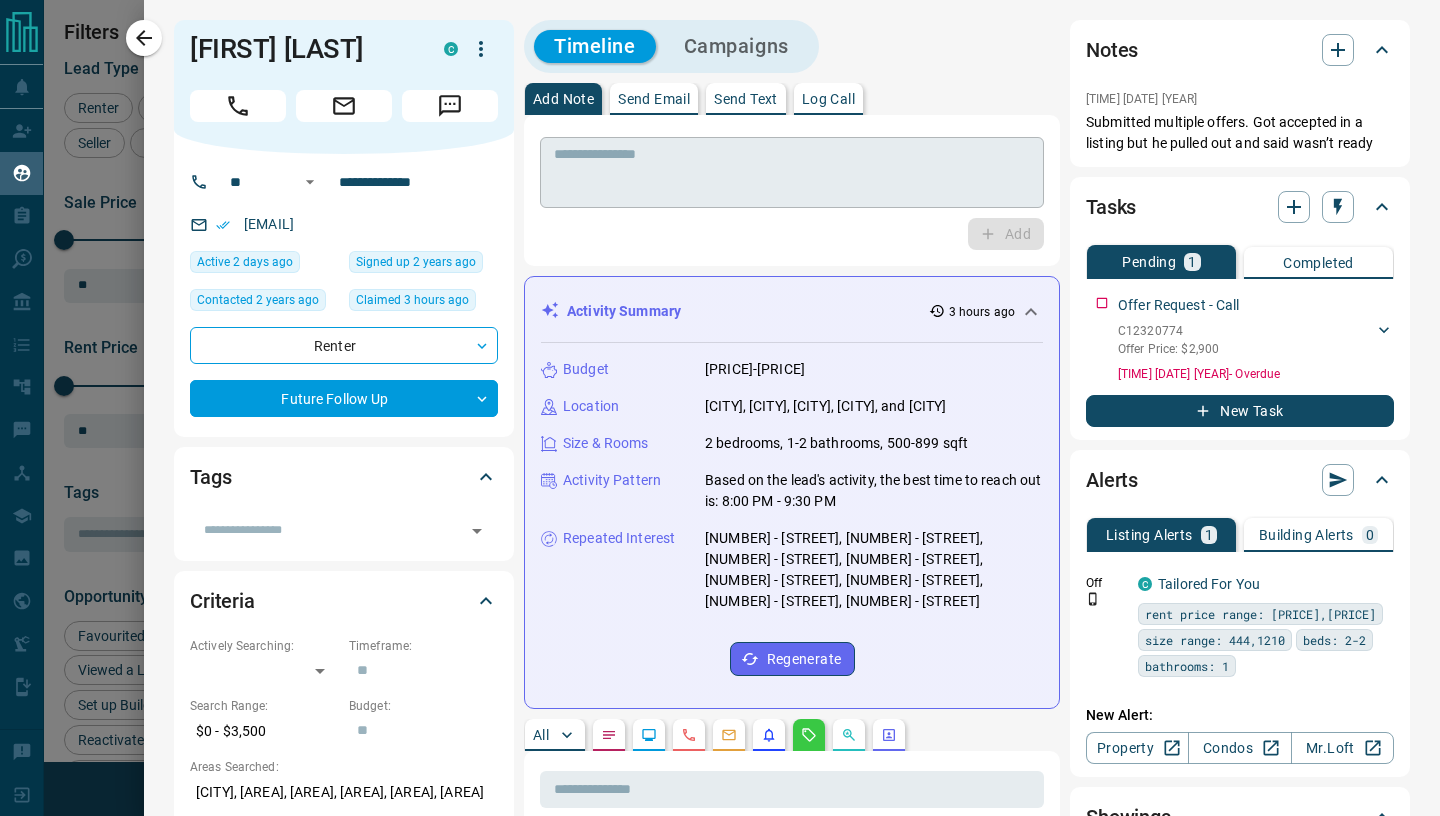 click at bounding box center [792, 173] 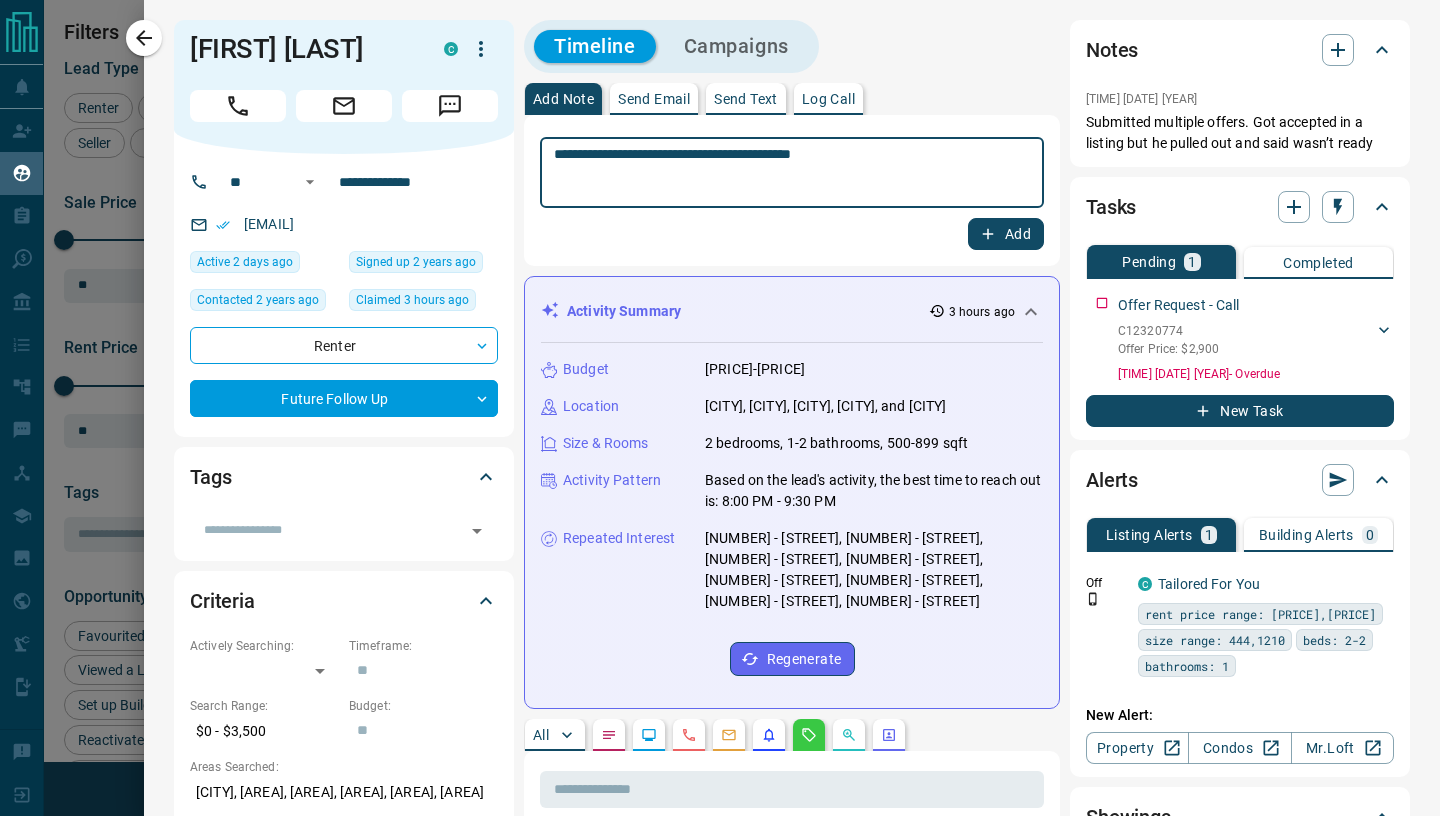 click on "**********" at bounding box center [792, 172] 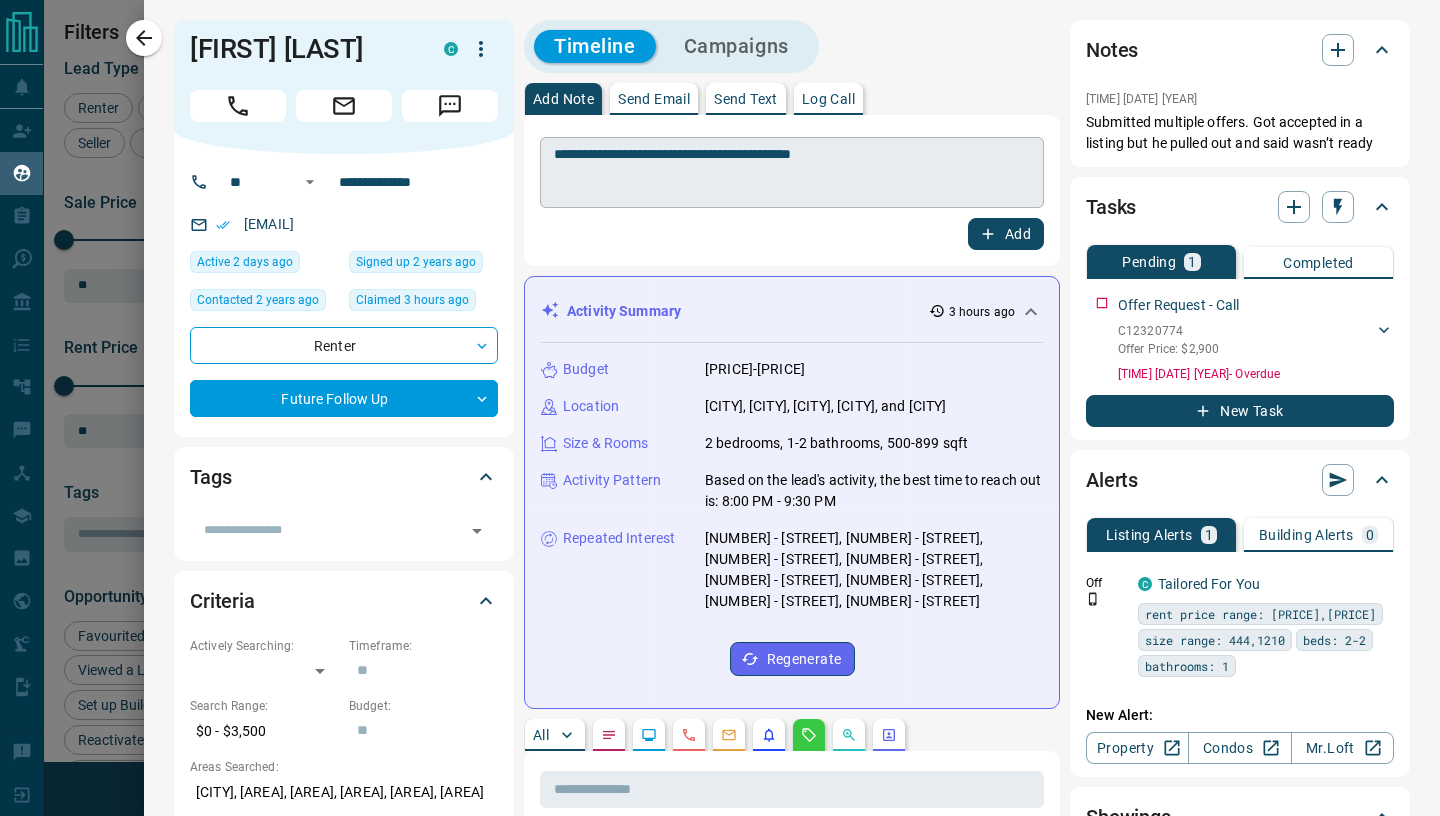 click on "**********" at bounding box center (792, 172) 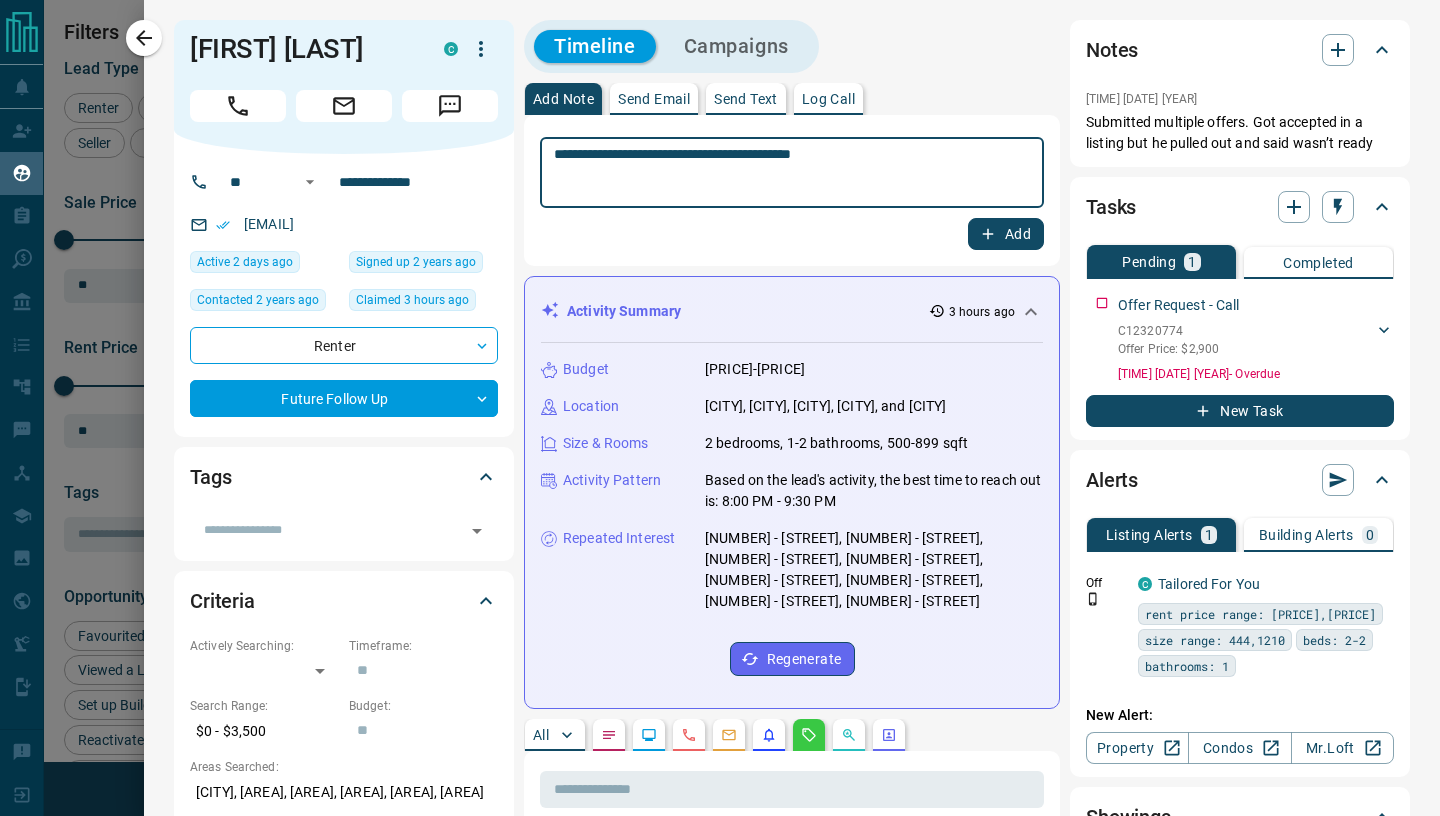 click on "**********" at bounding box center (792, 173) 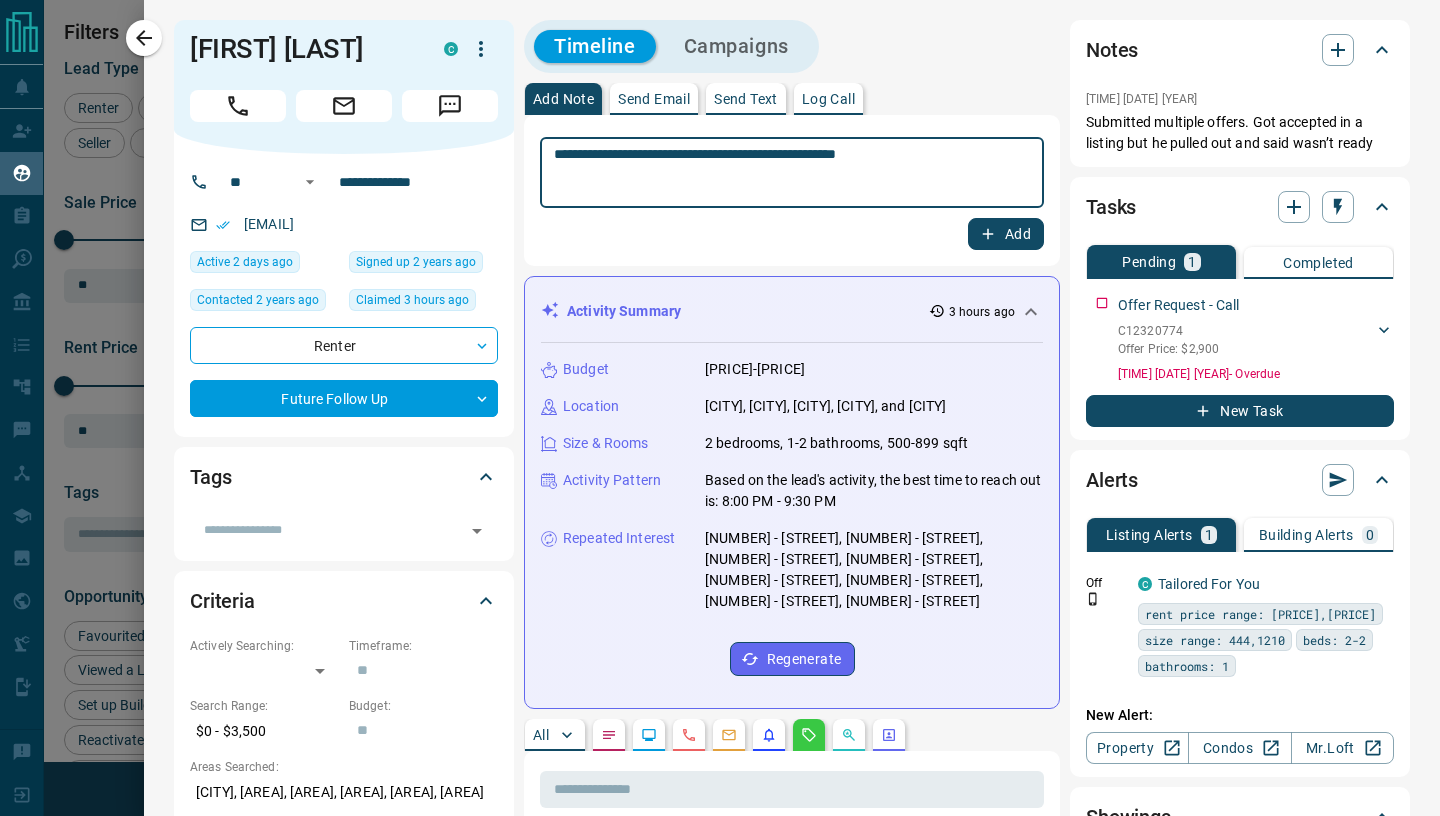 type on "**********" 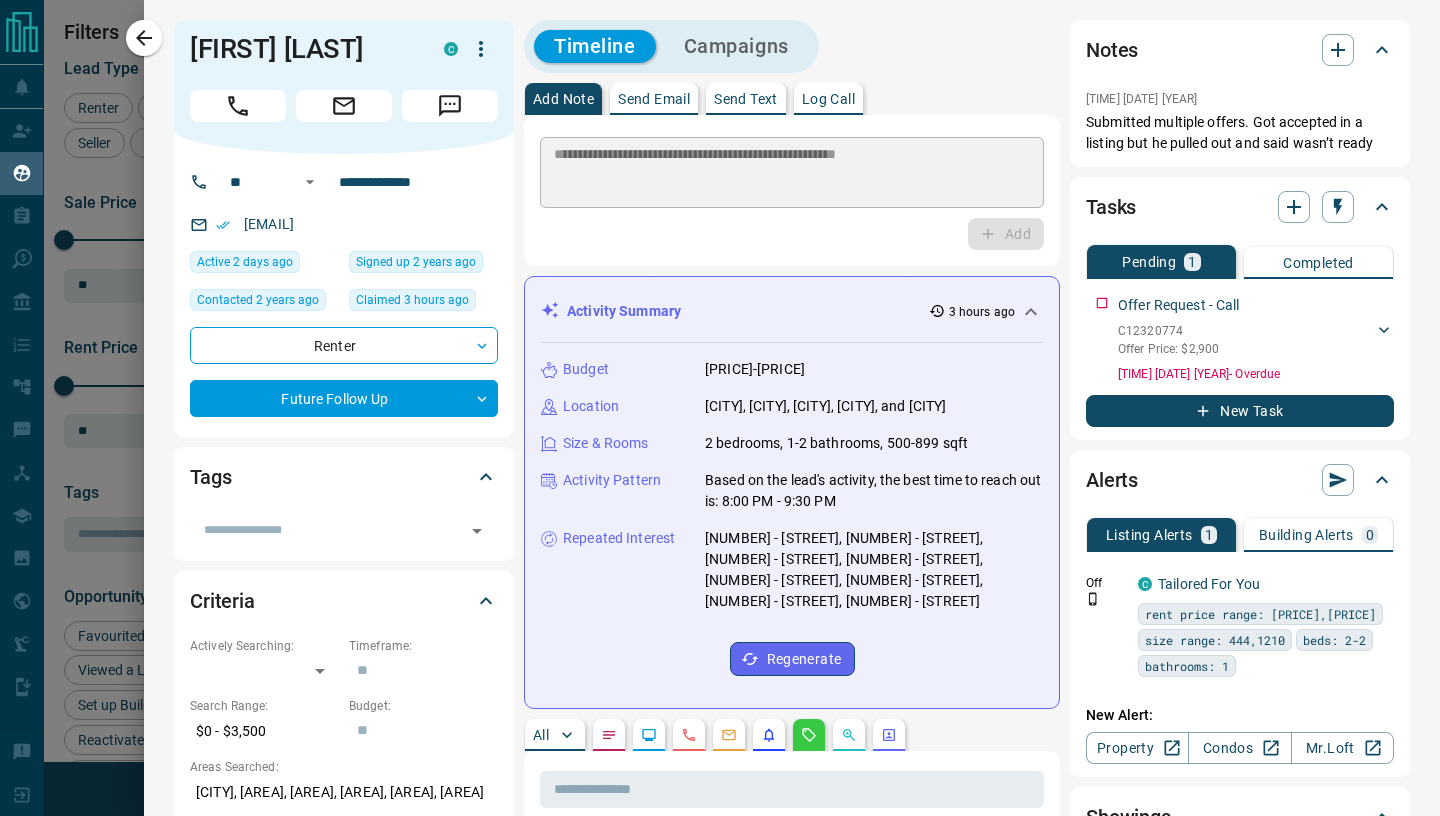 type 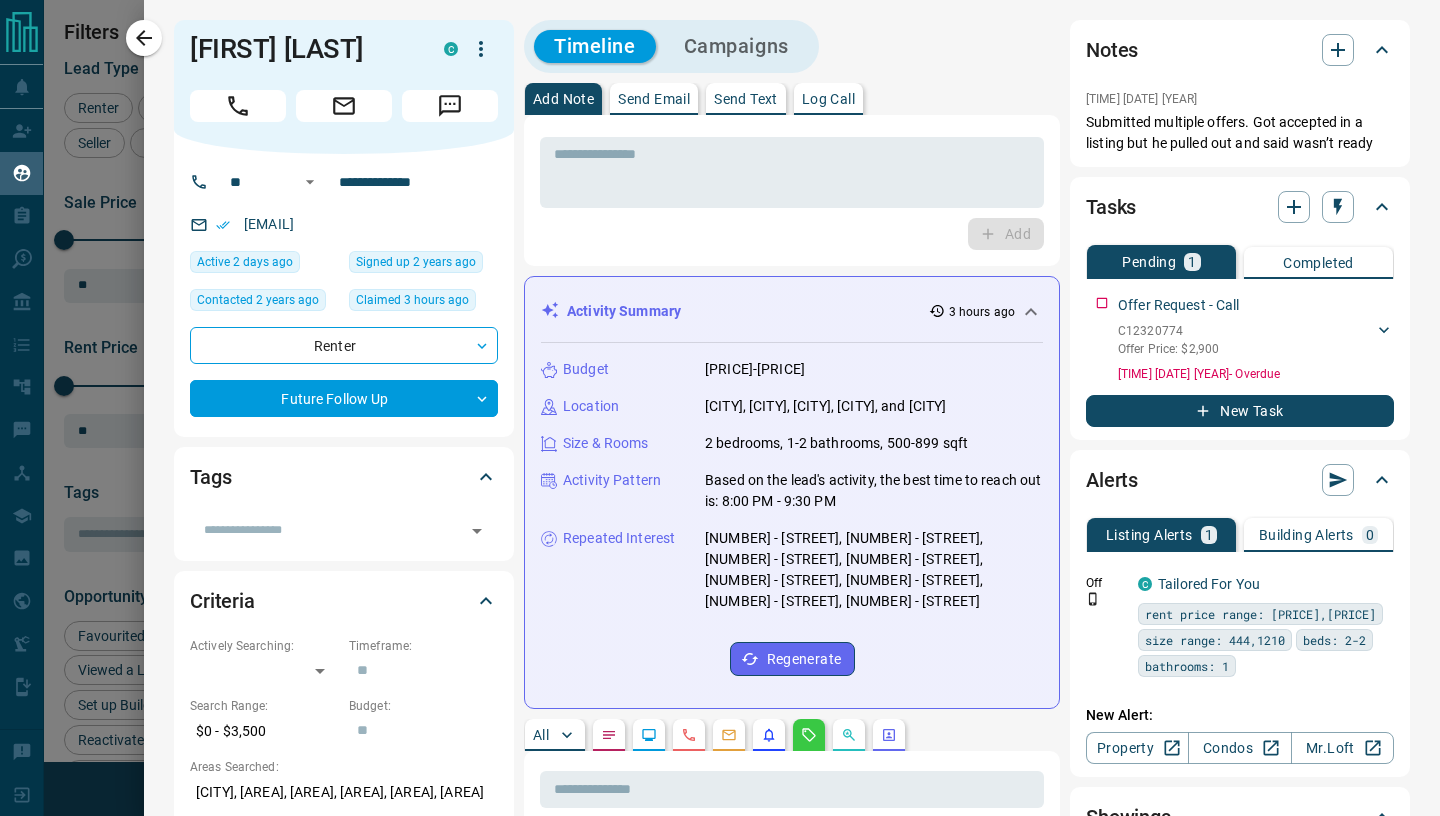 click on "Send Email" at bounding box center [654, 99] 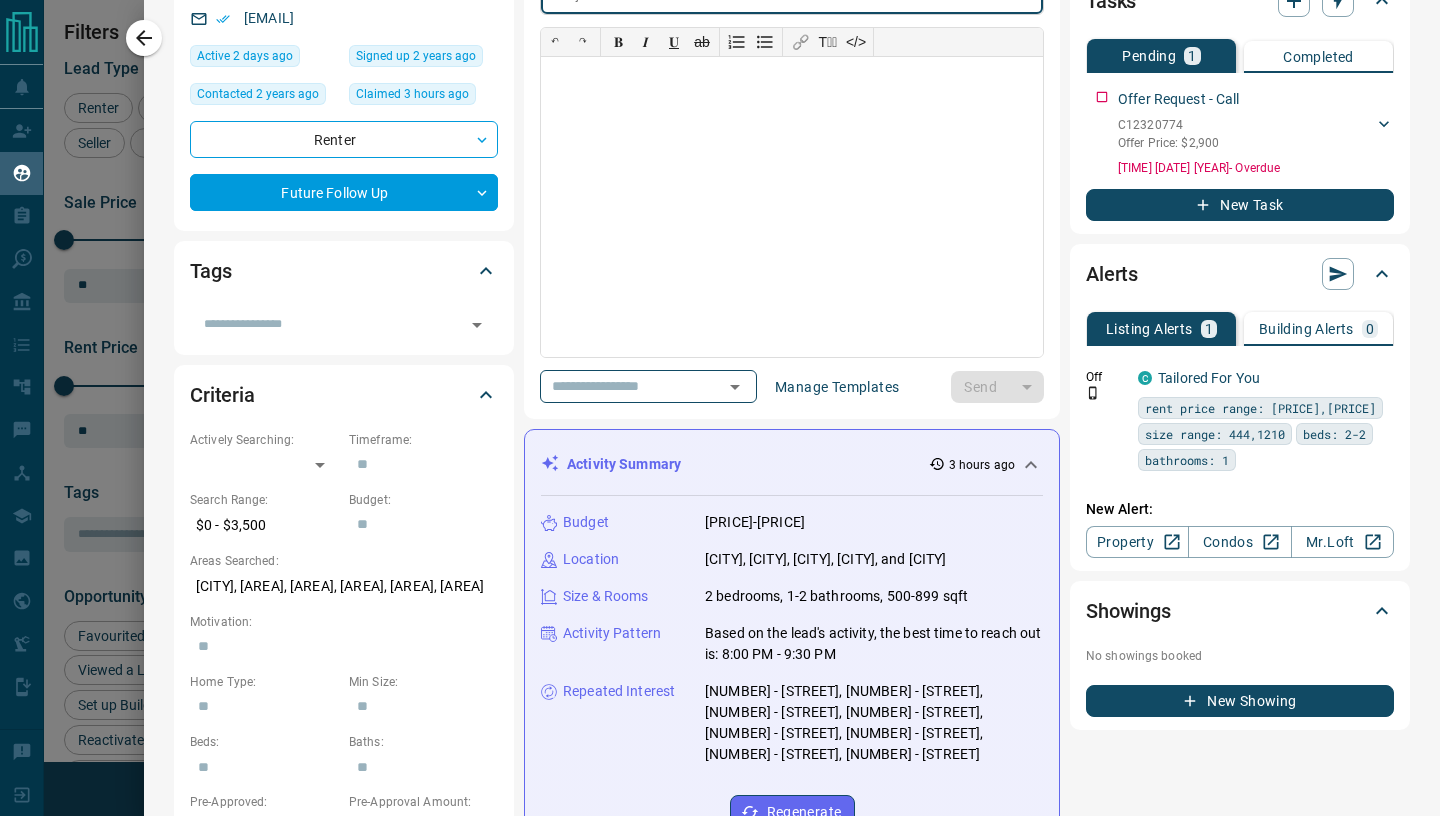 scroll, scrollTop: 271, scrollLeft: 0, axis: vertical 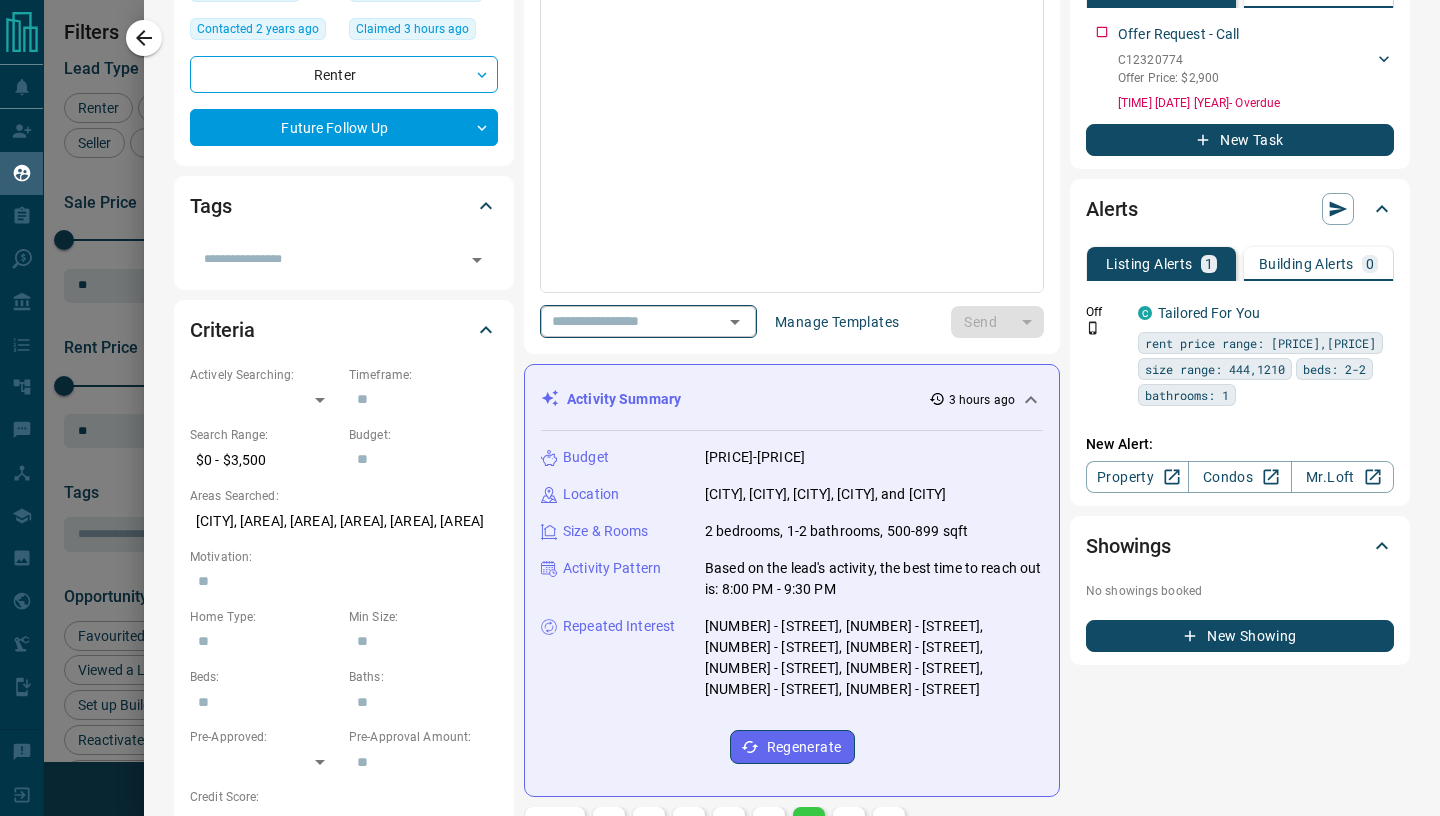 click 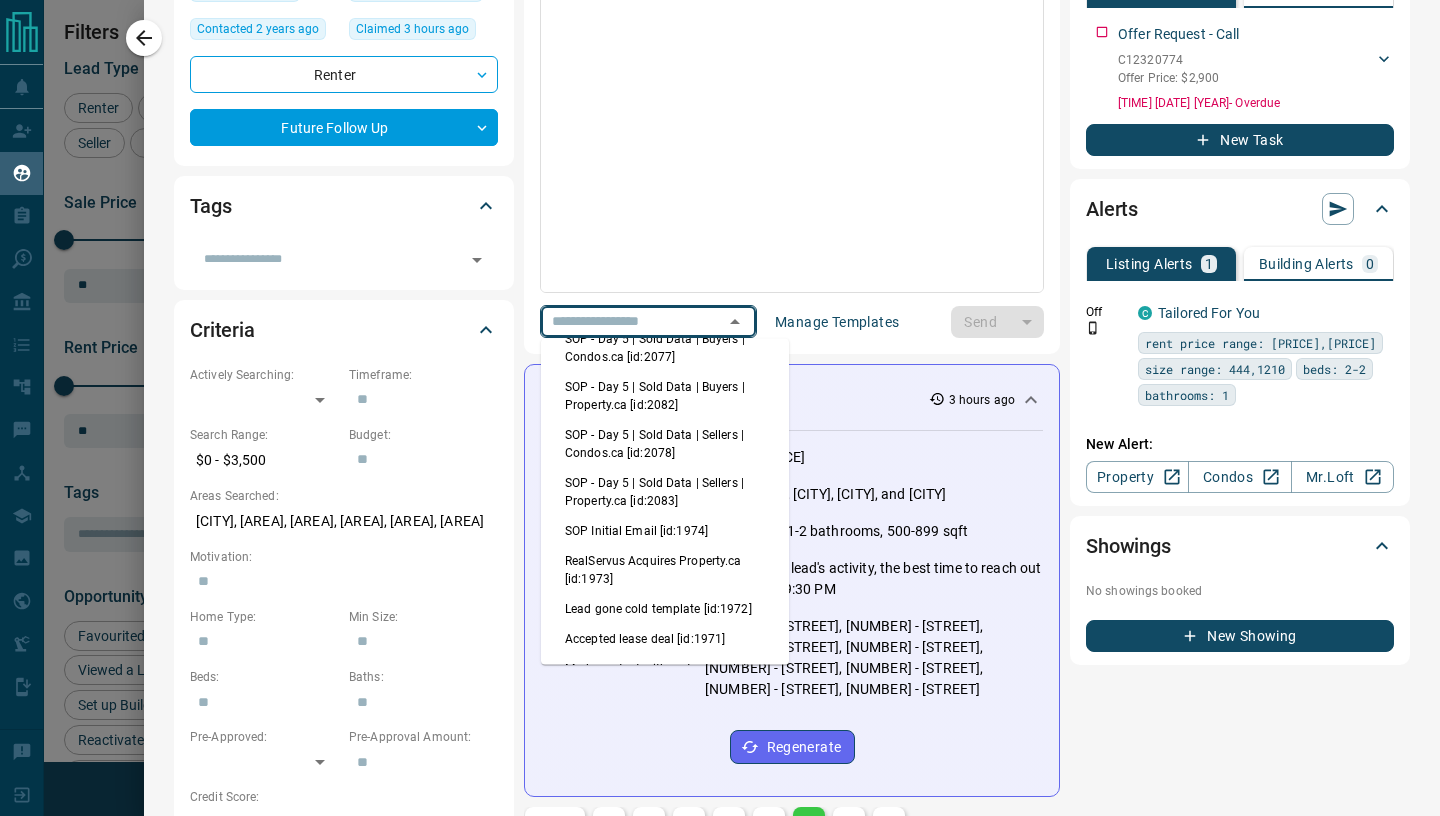 scroll, scrollTop: 332, scrollLeft: 0, axis: vertical 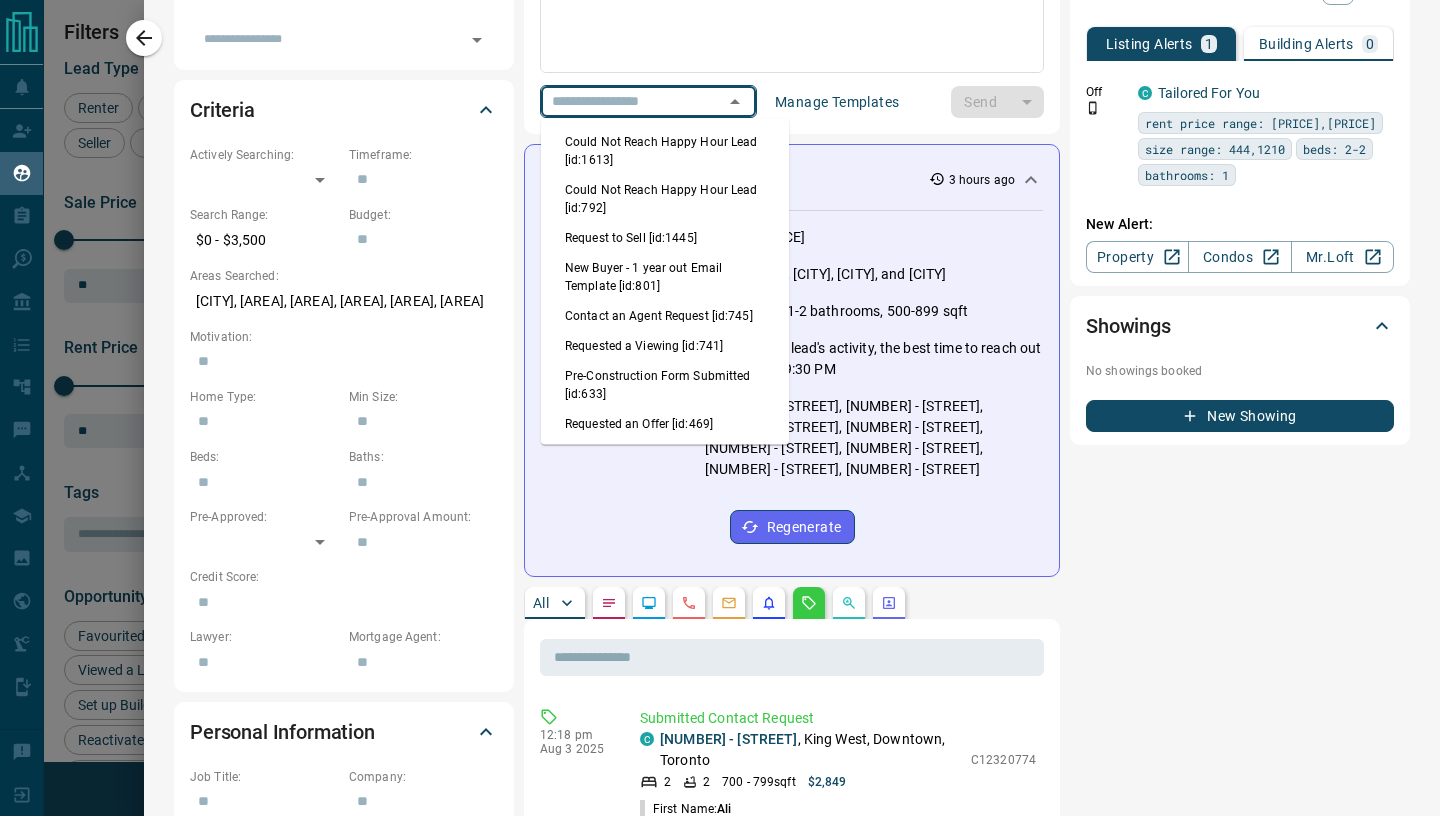 click on "Requested a Viewing [id:741]" at bounding box center (665, 347) 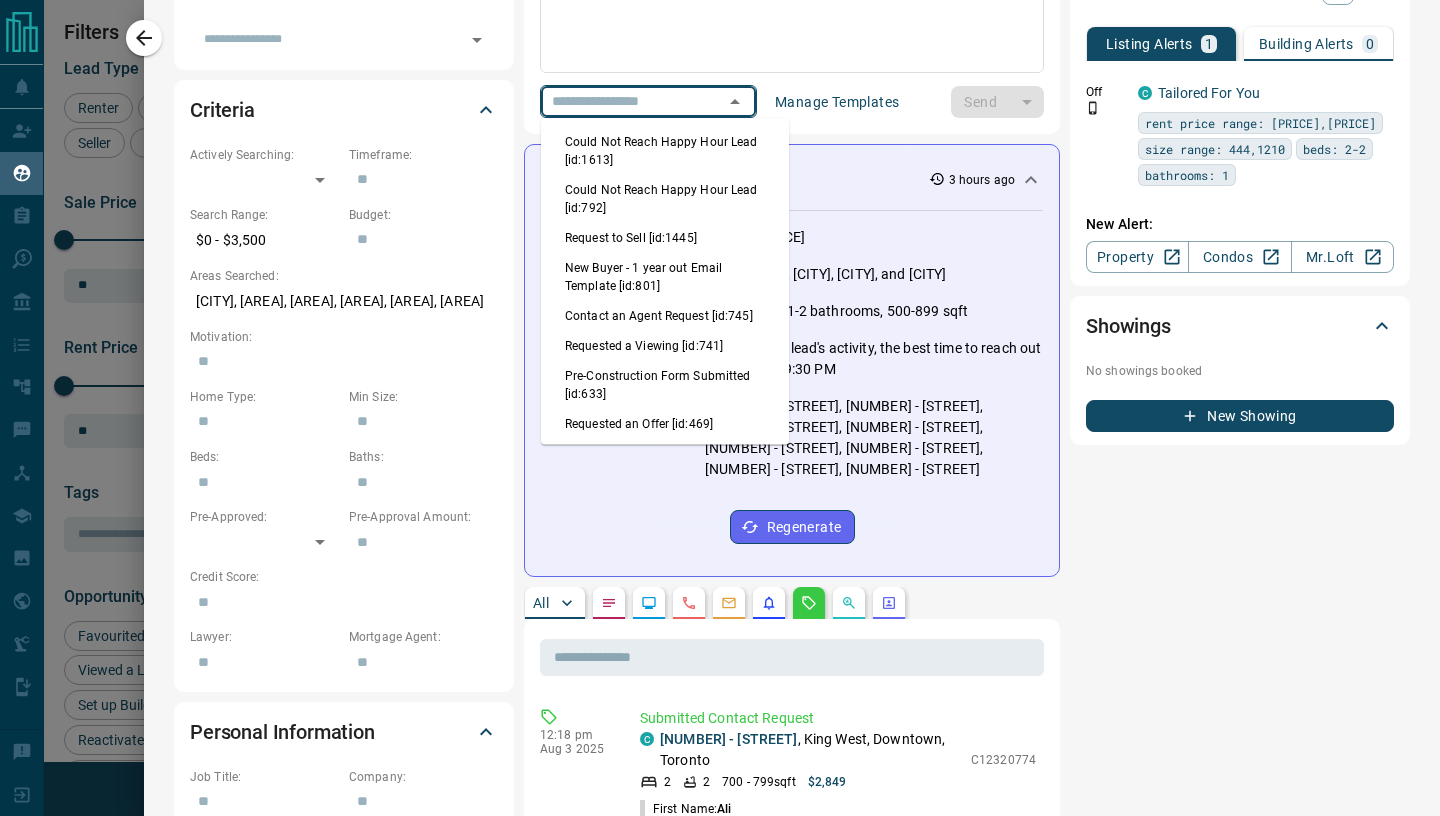 type on "**********" 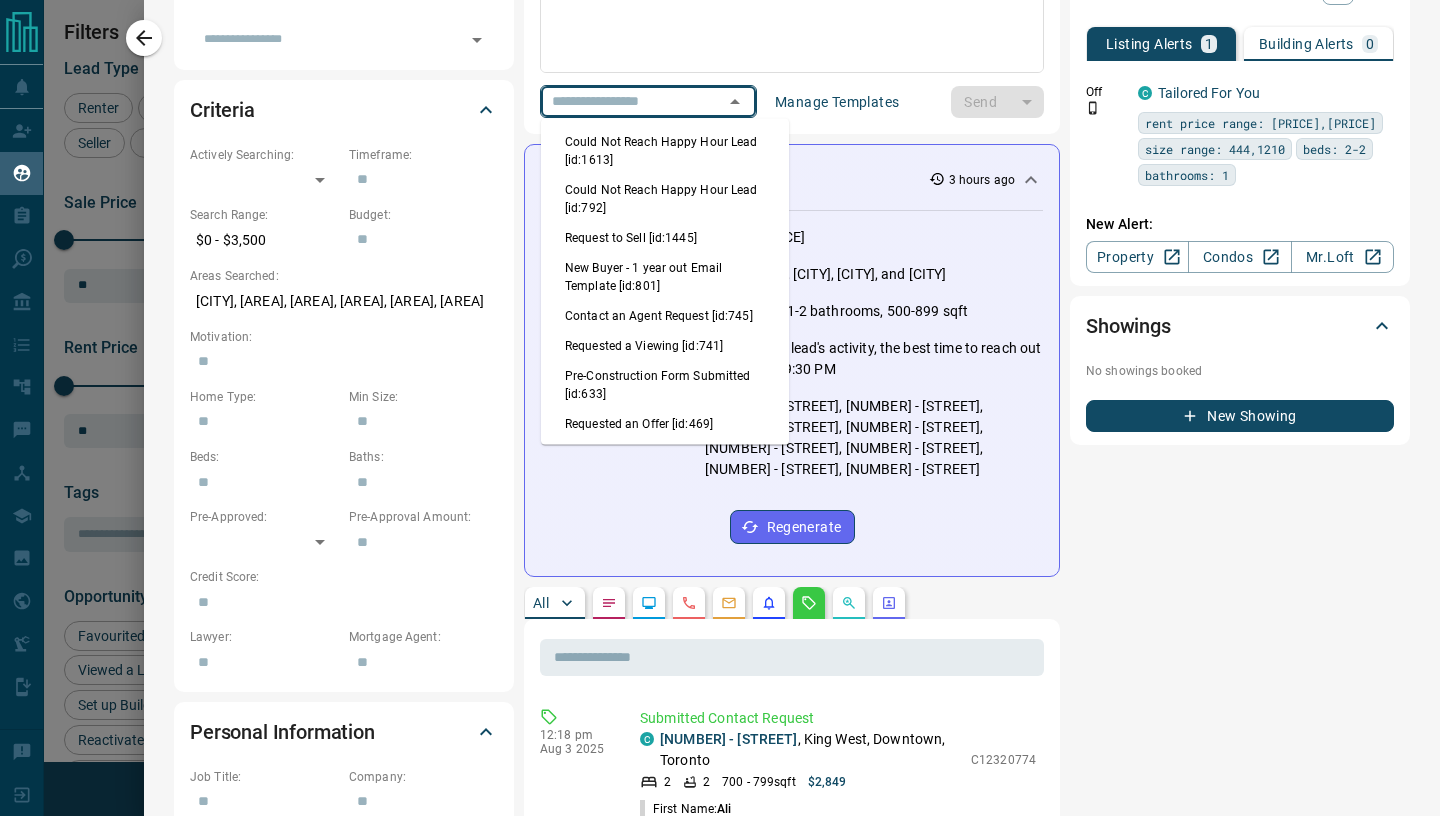 type on "**********" 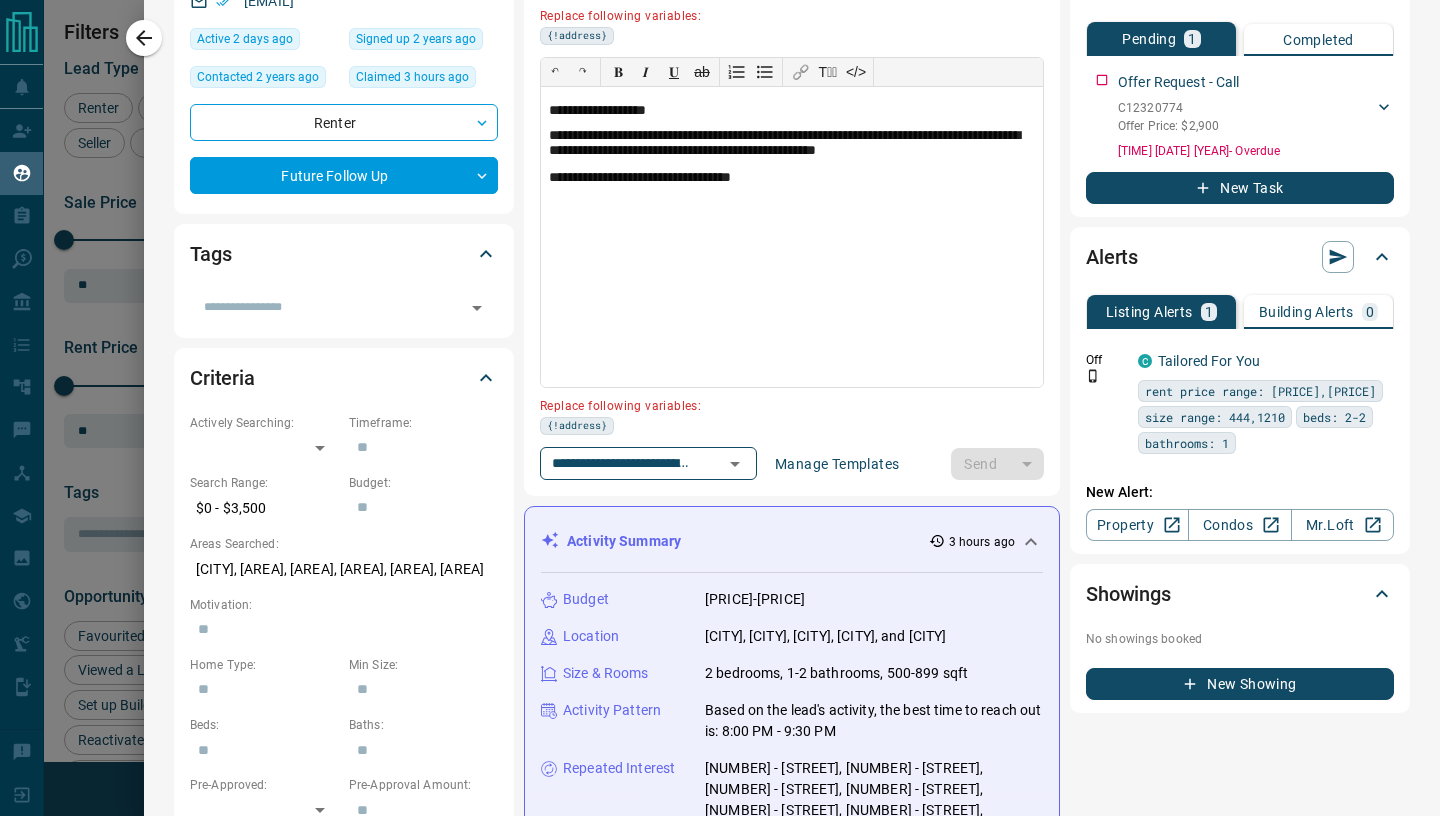 scroll, scrollTop: 0, scrollLeft: 0, axis: both 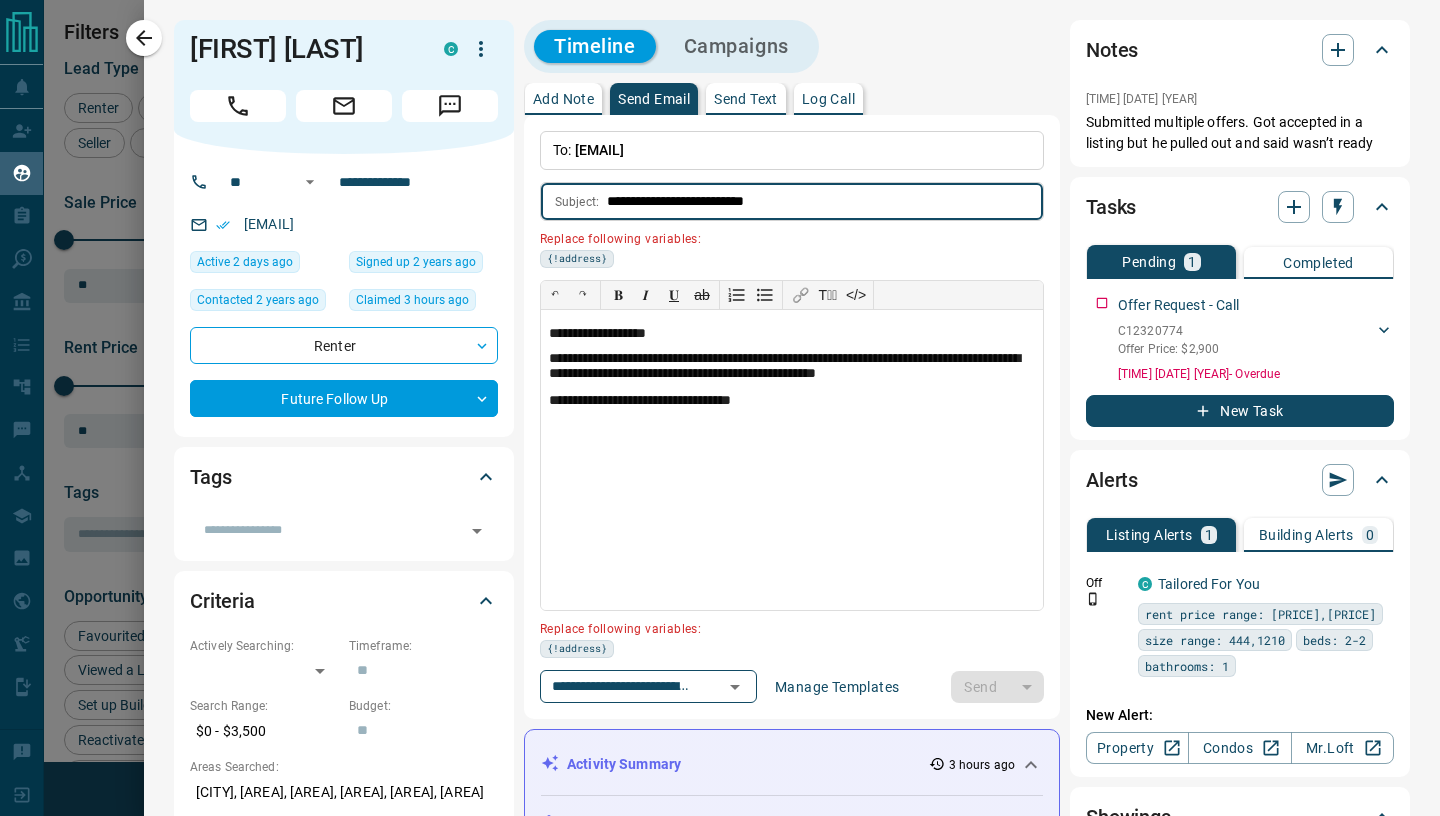 drag, startPoint x: 721, startPoint y: 202, endPoint x: 866, endPoint y: 202, distance: 145 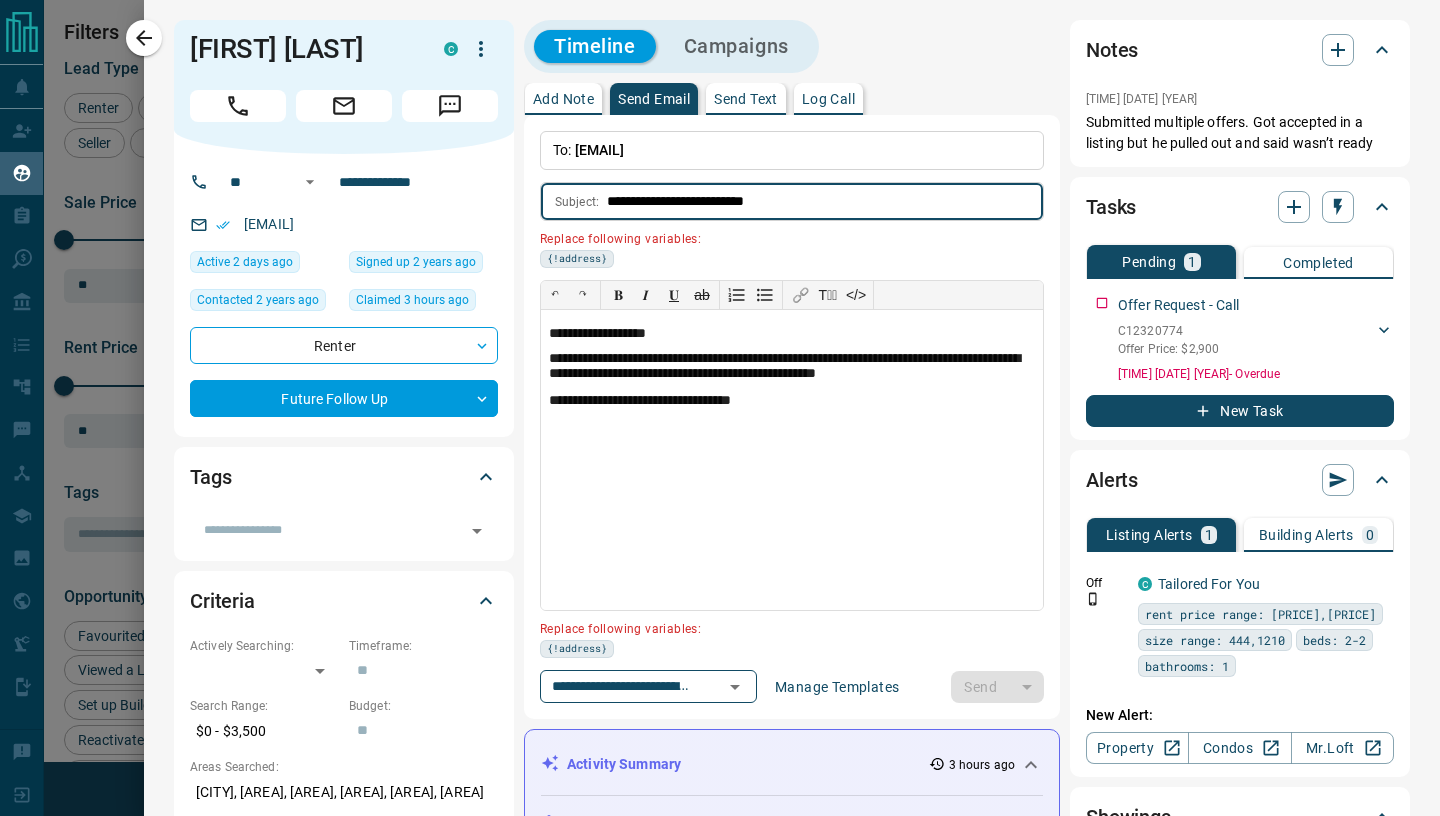 paste on "*******" 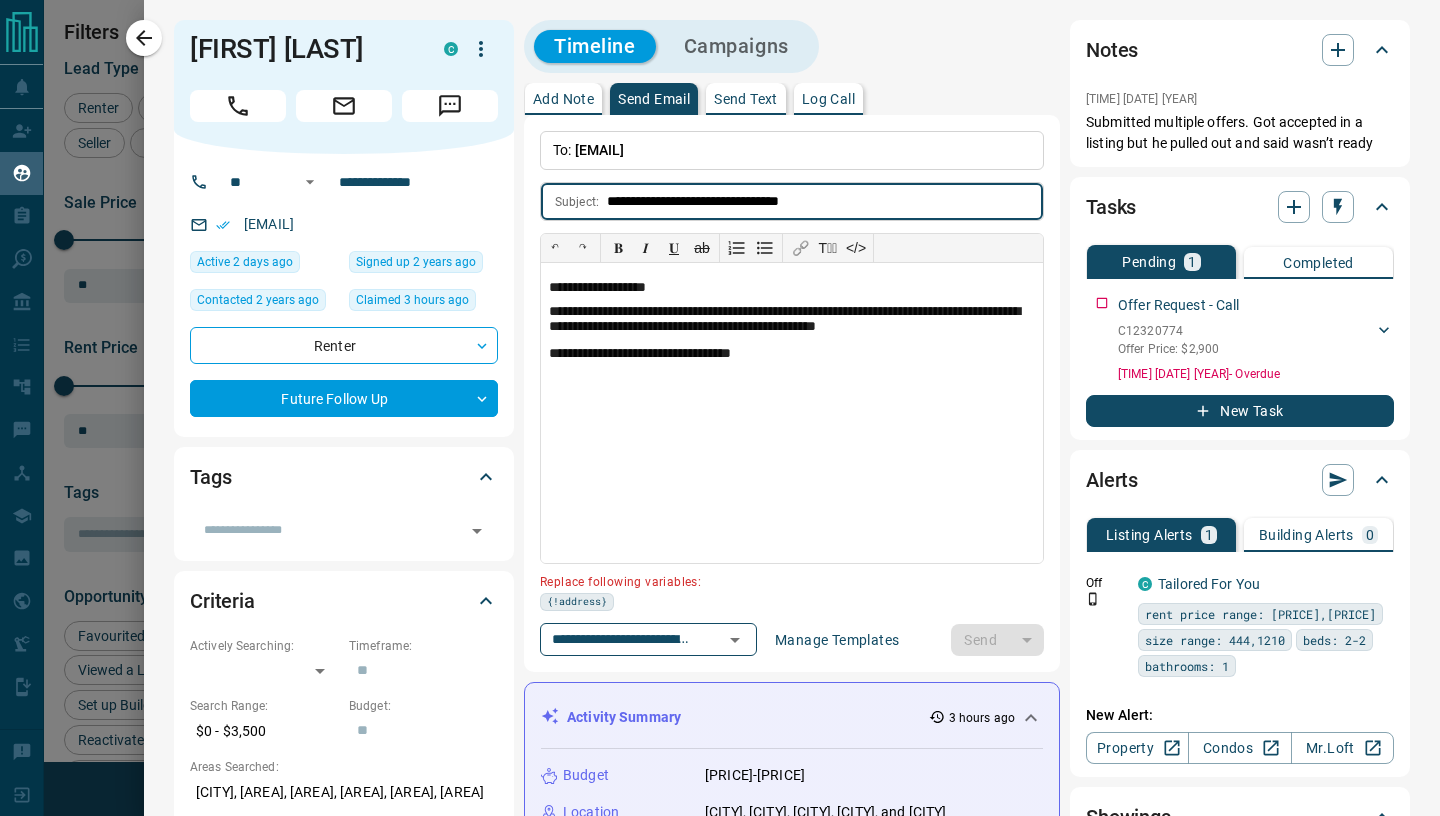 drag, startPoint x: 721, startPoint y: 198, endPoint x: 883, endPoint y: 199, distance: 162.00308 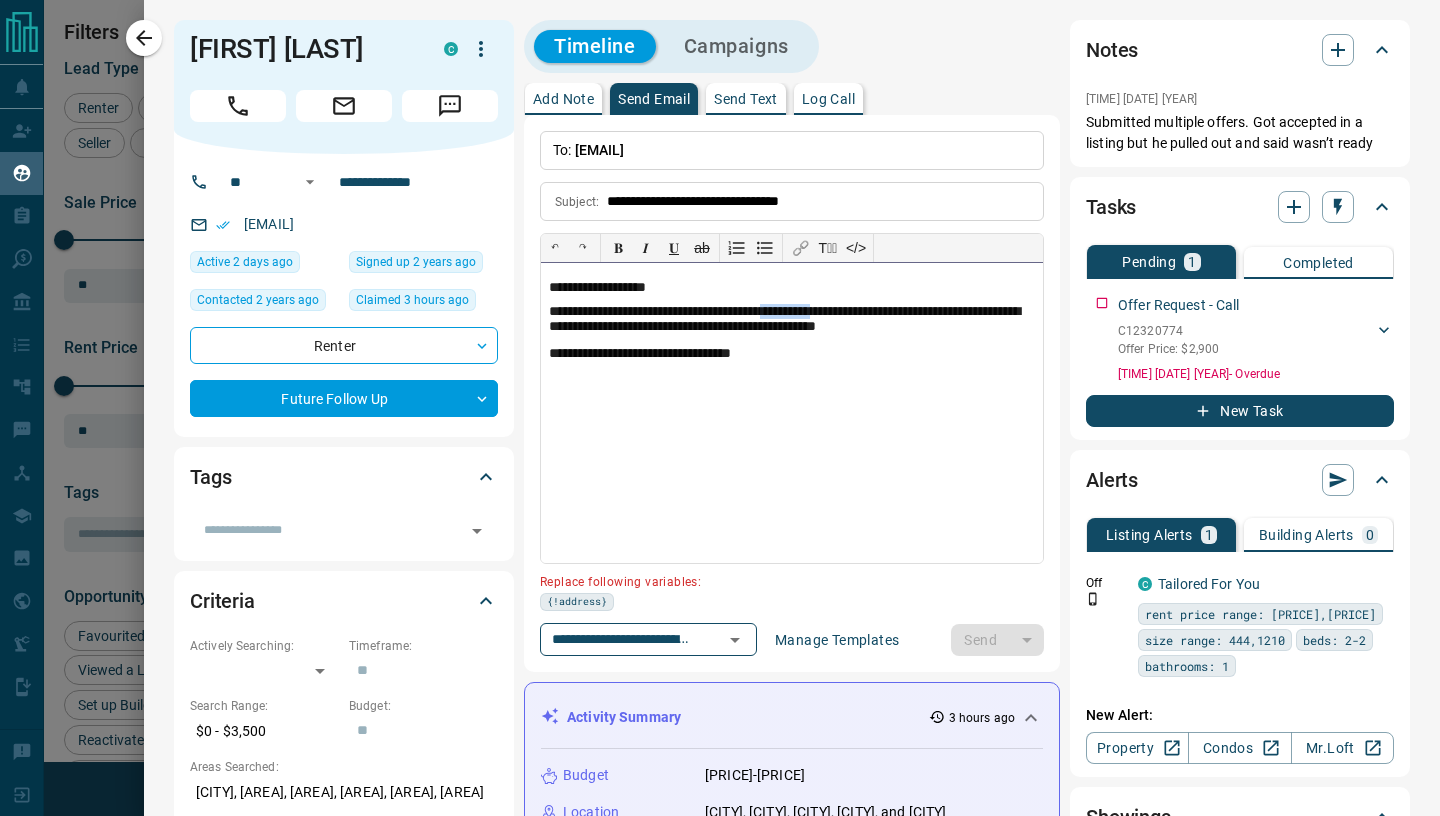 drag, startPoint x: 823, startPoint y: 314, endPoint x: 883, endPoint y: 313, distance: 60.00833 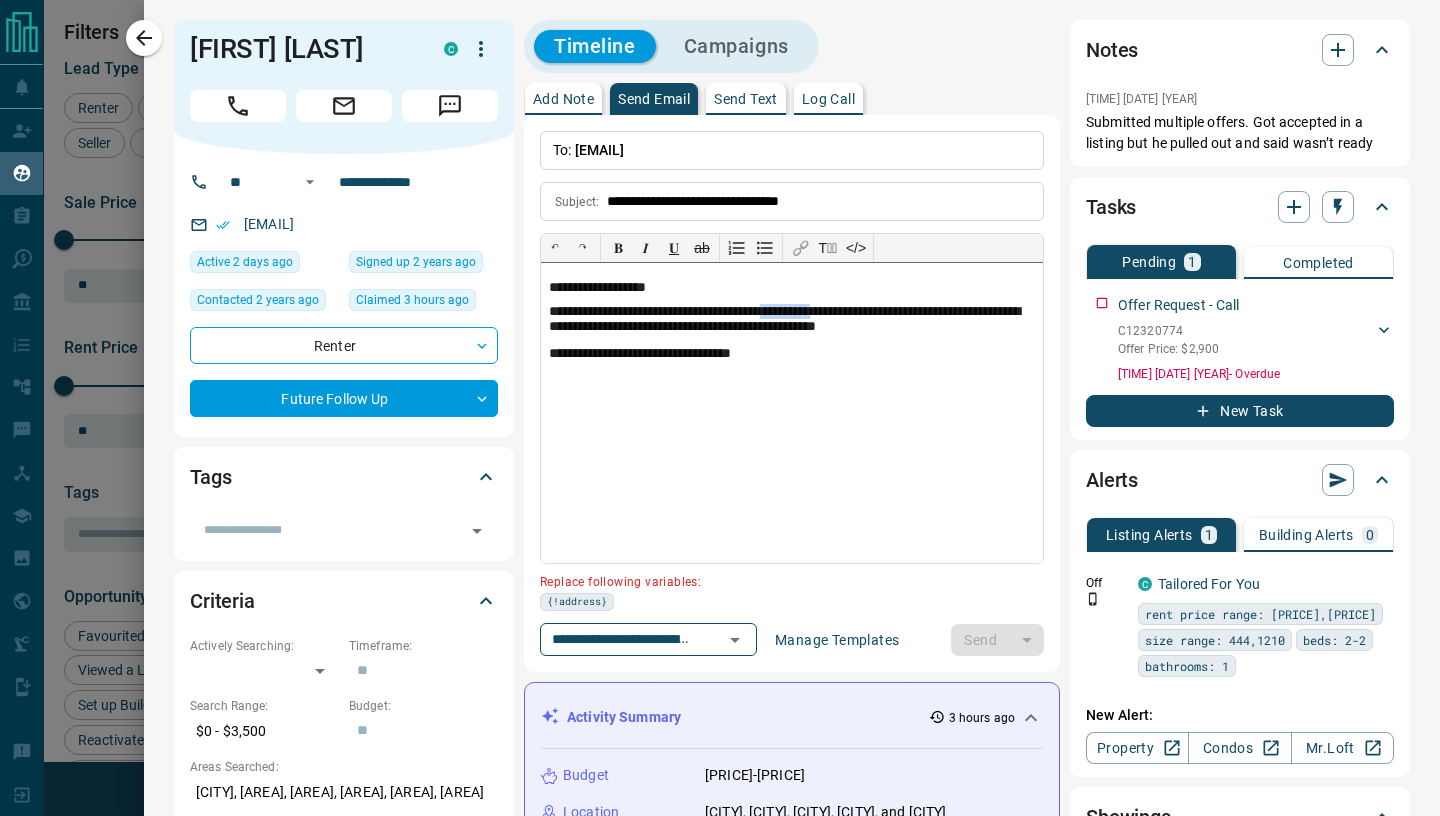 click on "**********" at bounding box center [792, 320] 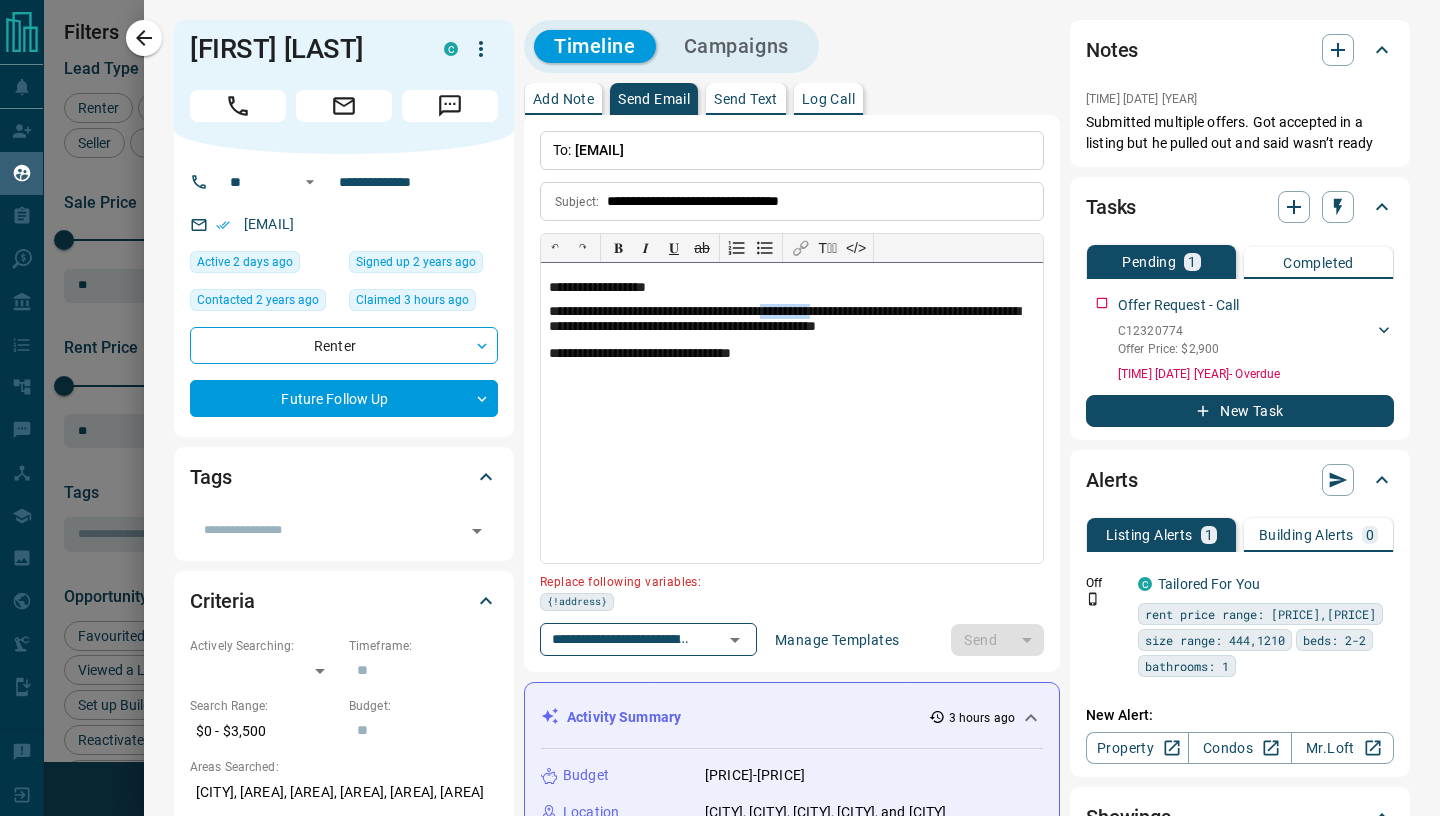 type 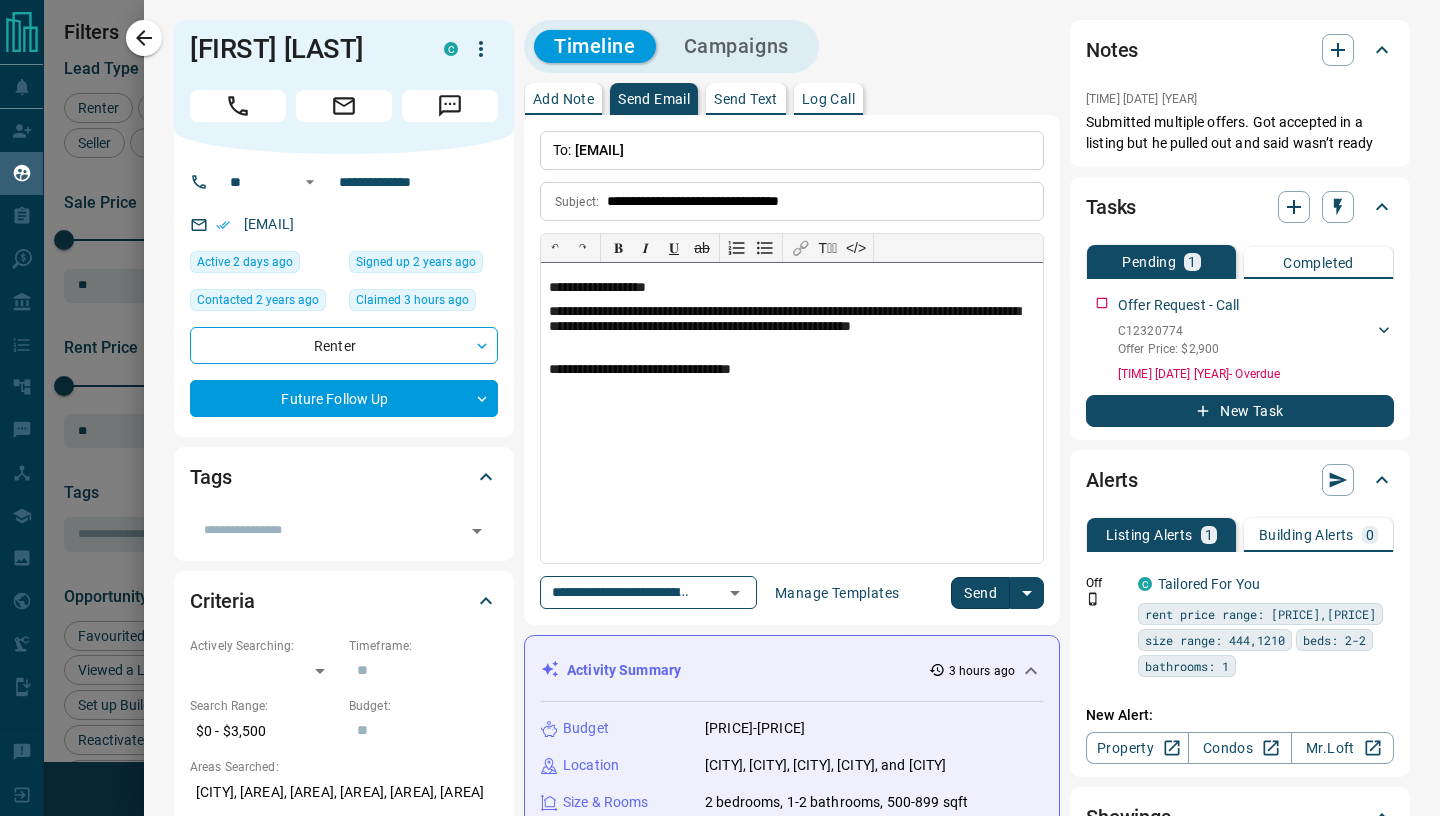 click on "**********" at bounding box center [792, 329] 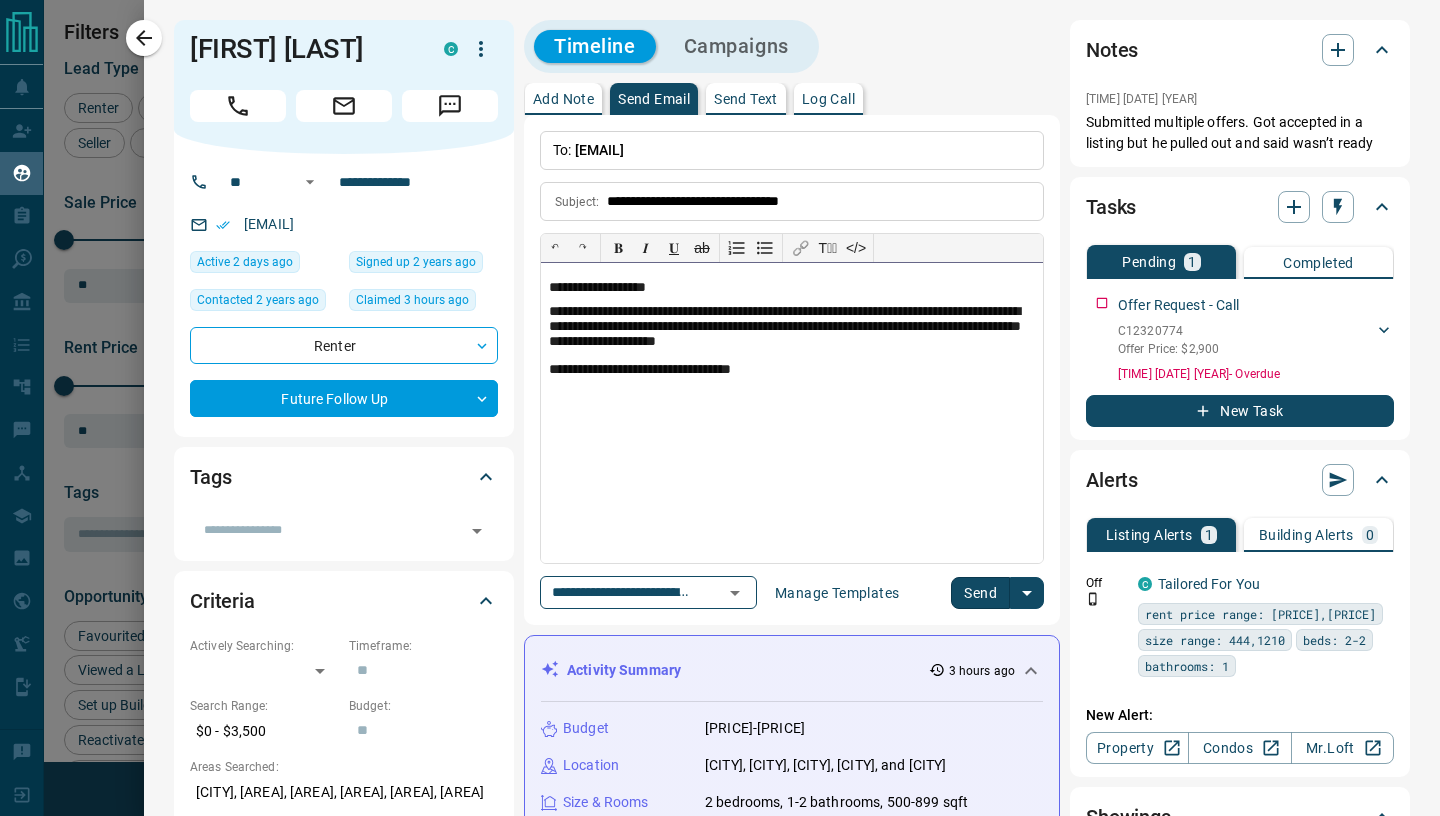 click on "**********" at bounding box center (792, 413) 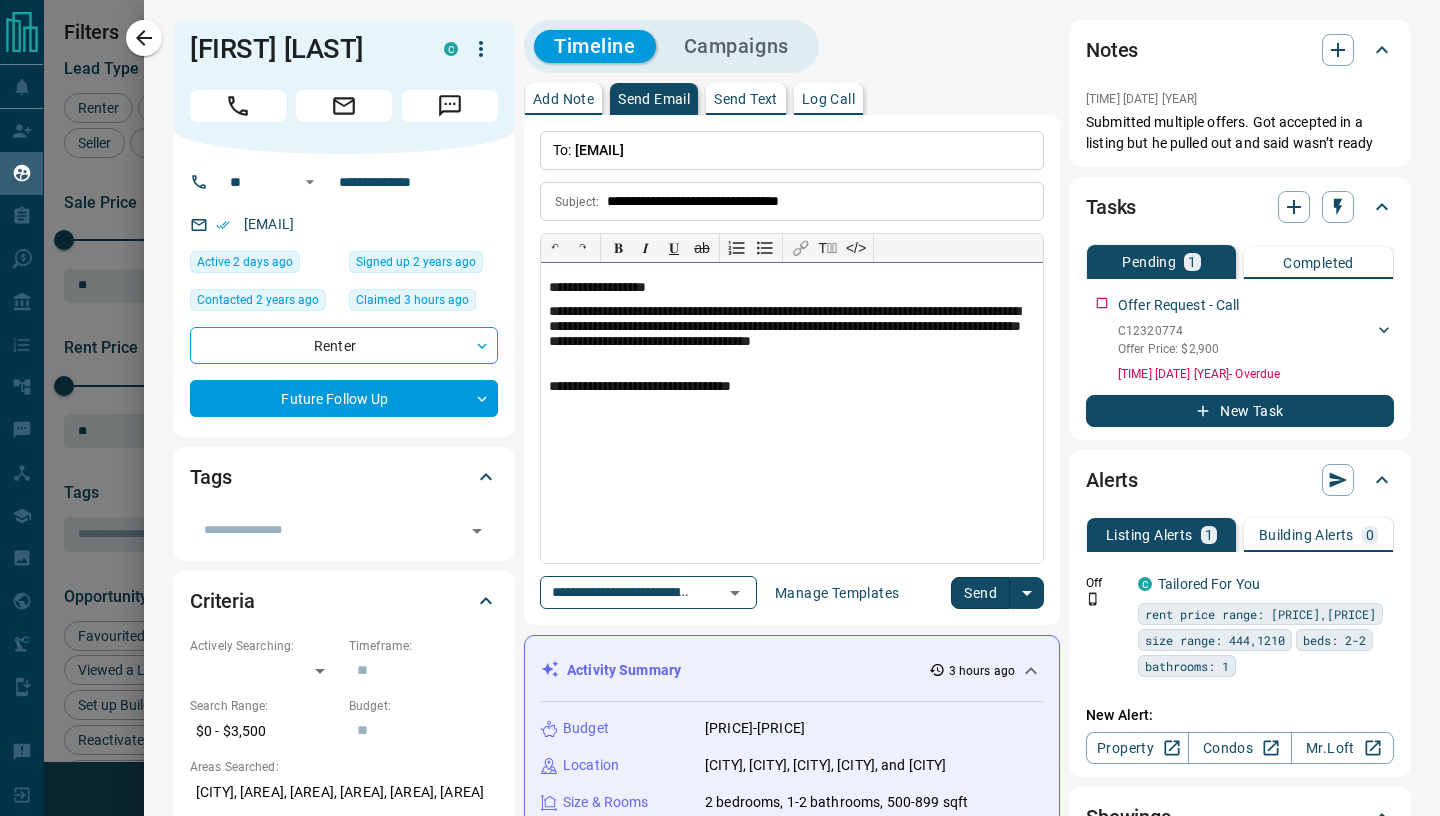 click on "**********" at bounding box center (792, 387) 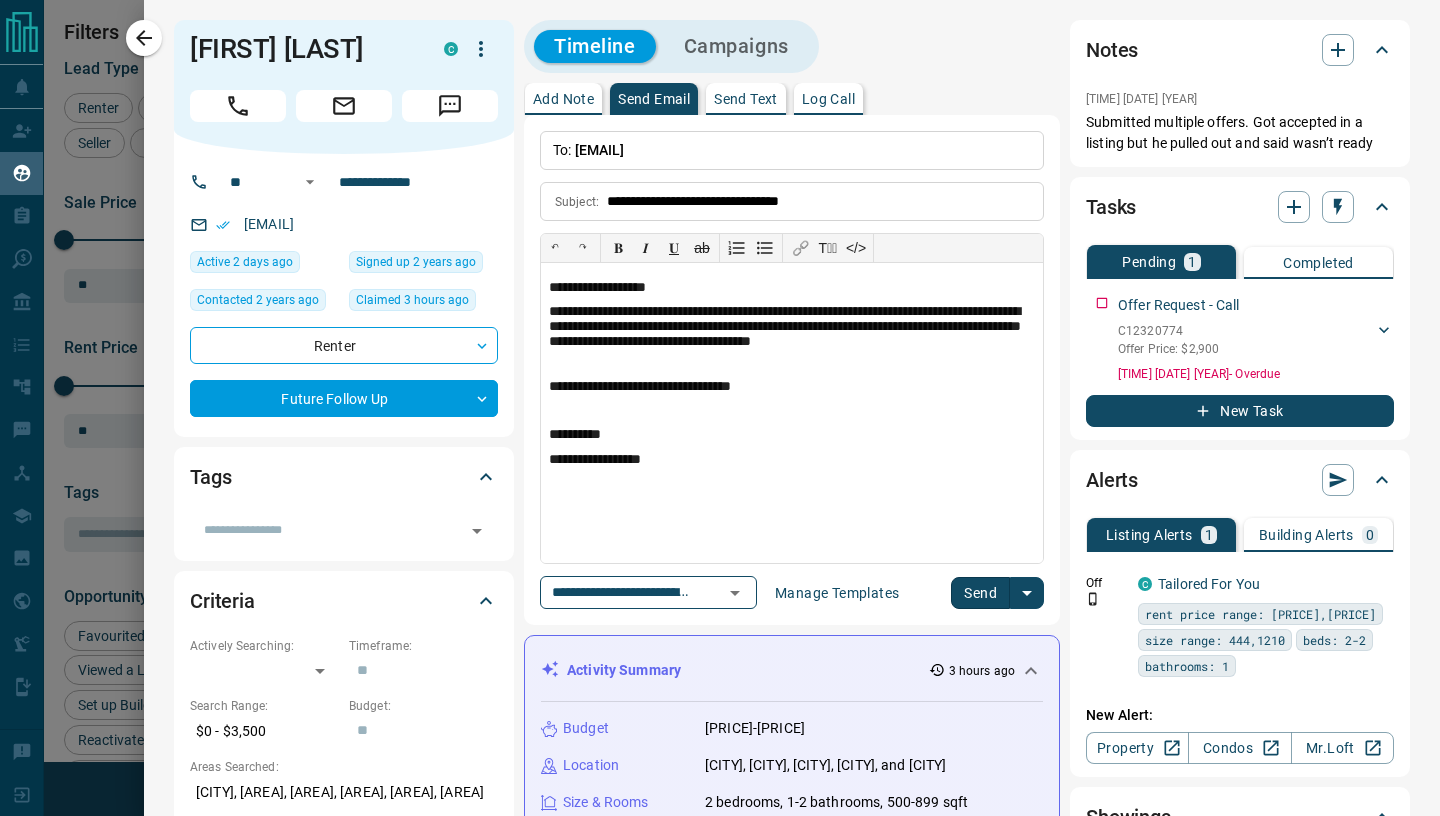 click on "Send" at bounding box center [980, 593] 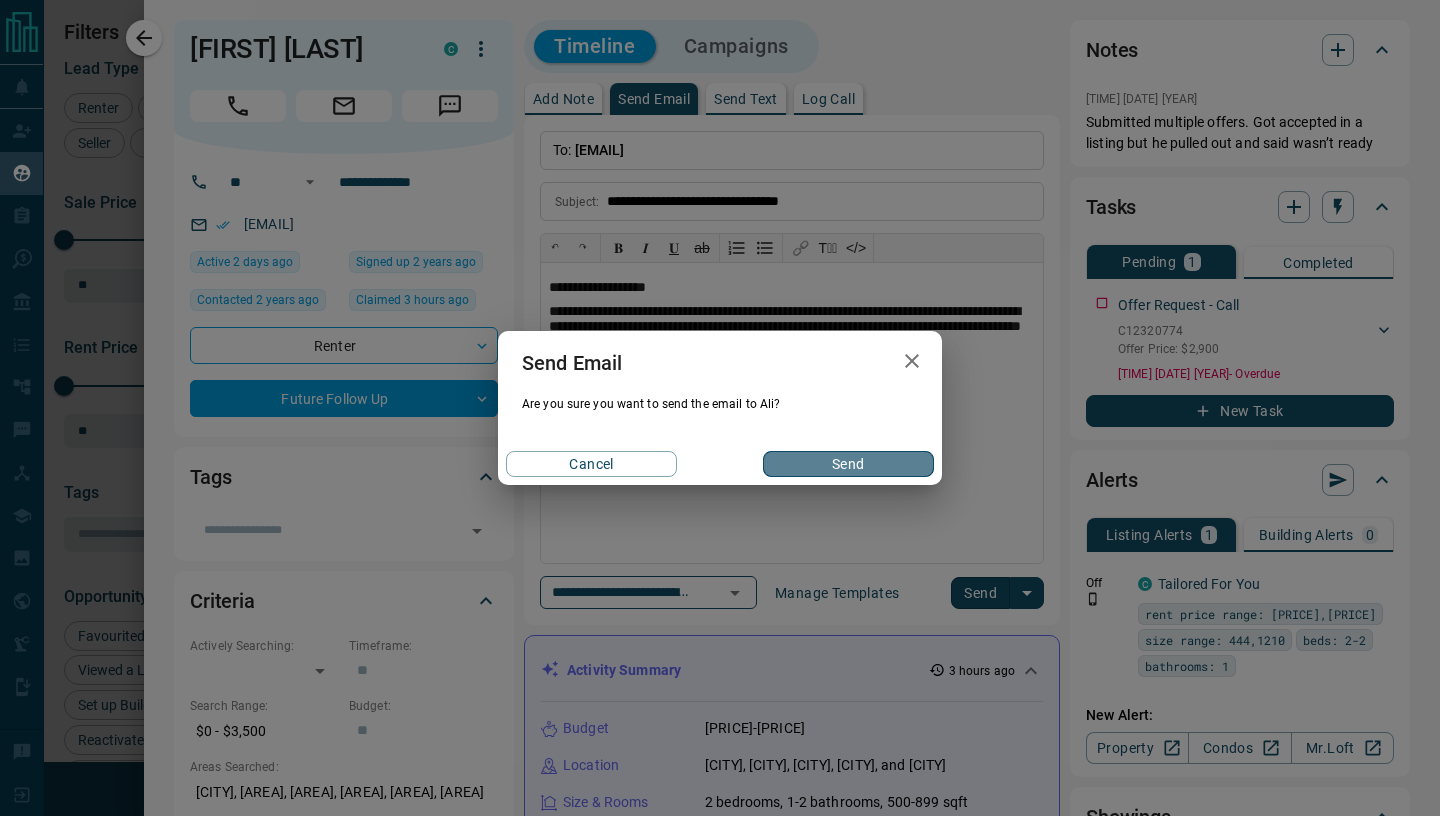 click on "Send" at bounding box center (848, 464) 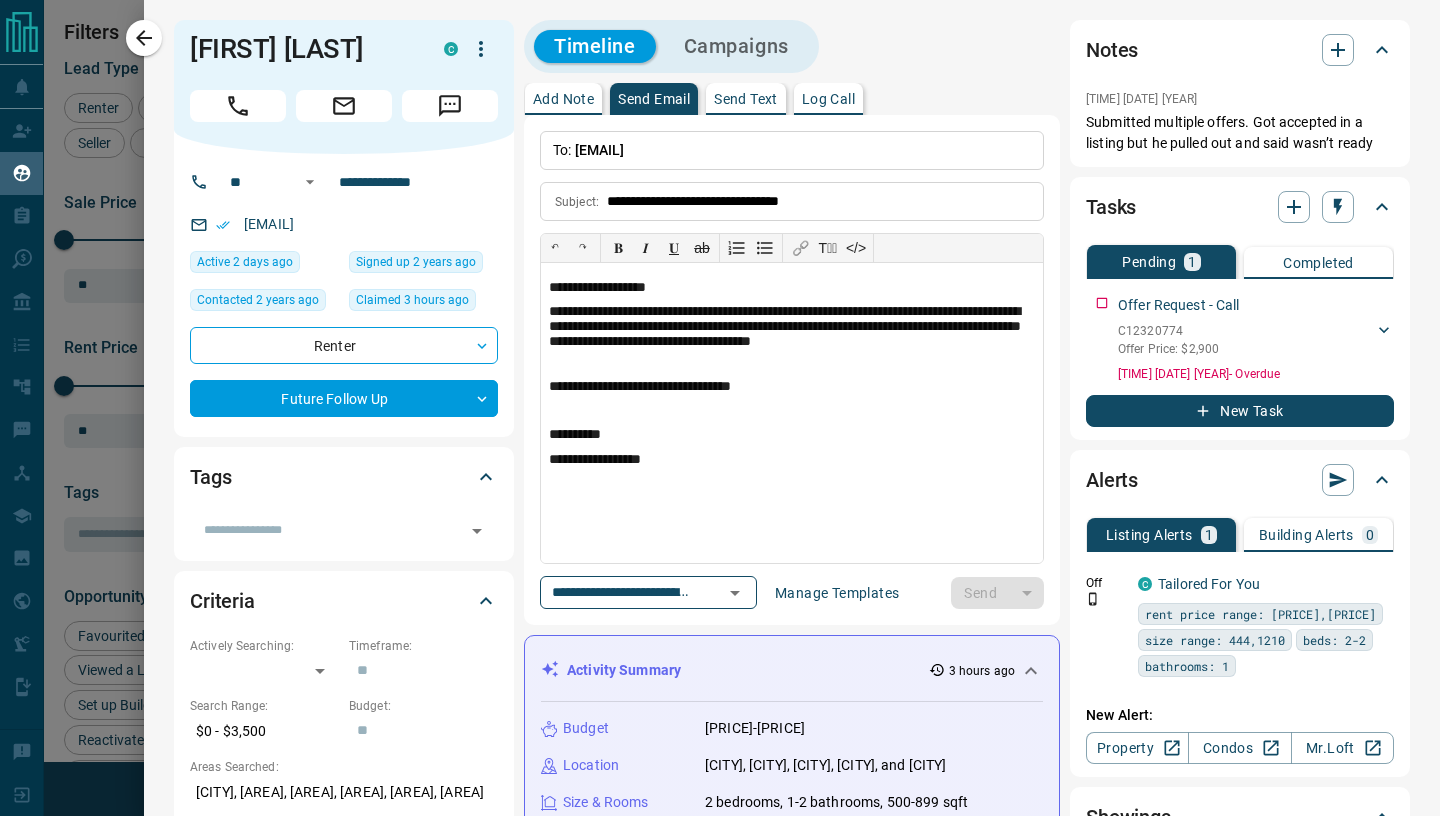 type 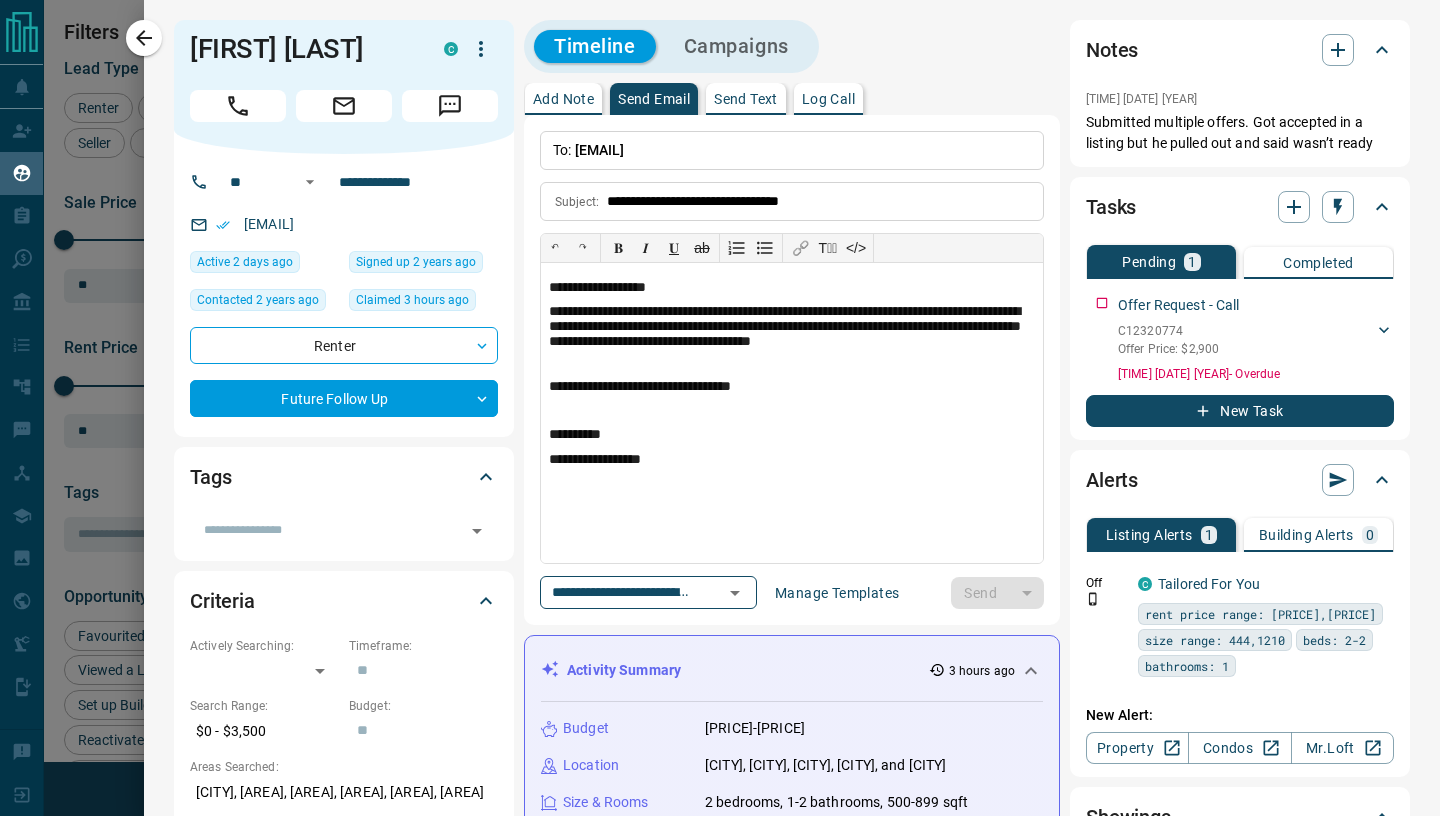 type 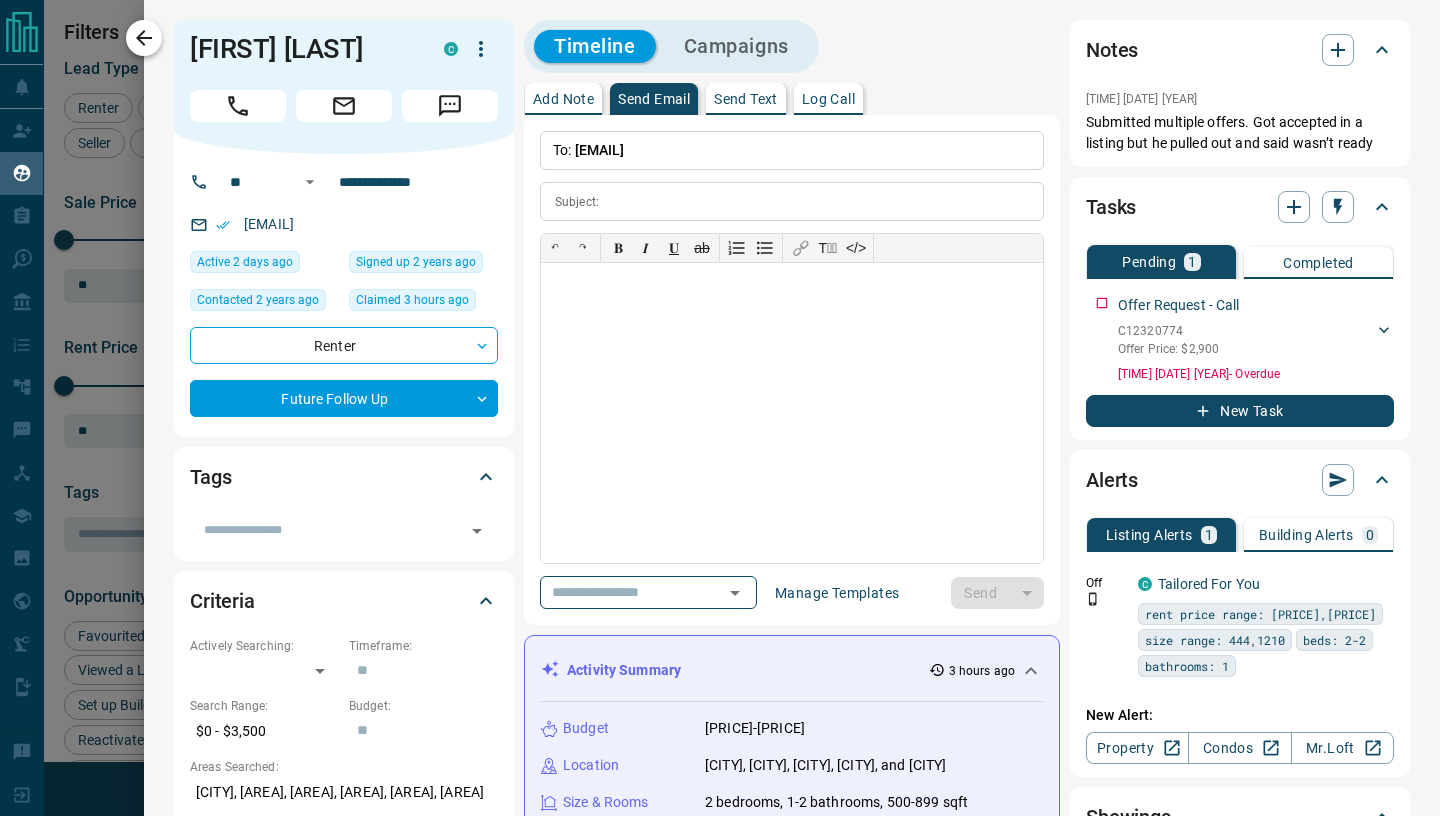 click 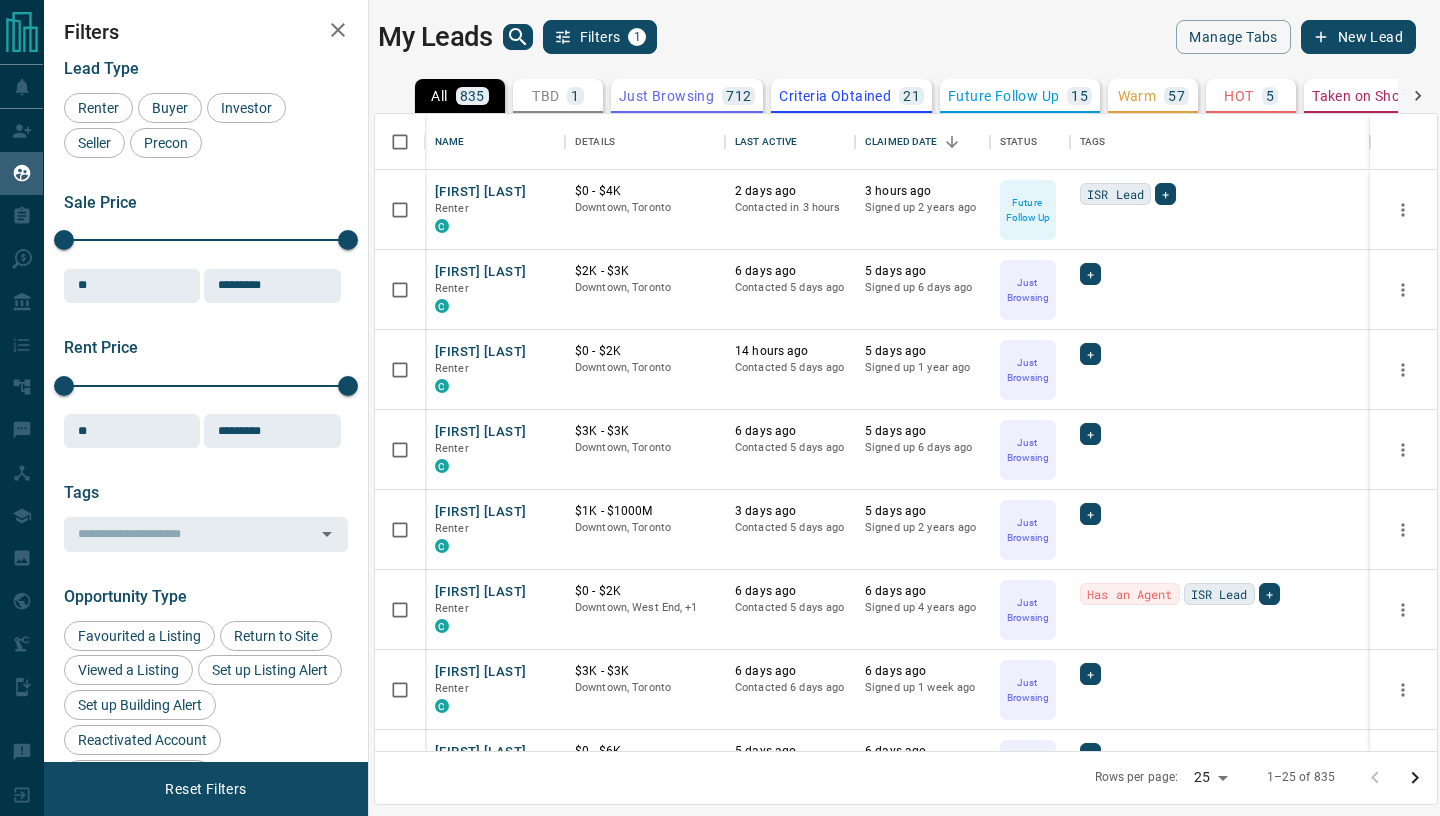 click on "My Leads" at bounding box center [435, 37] 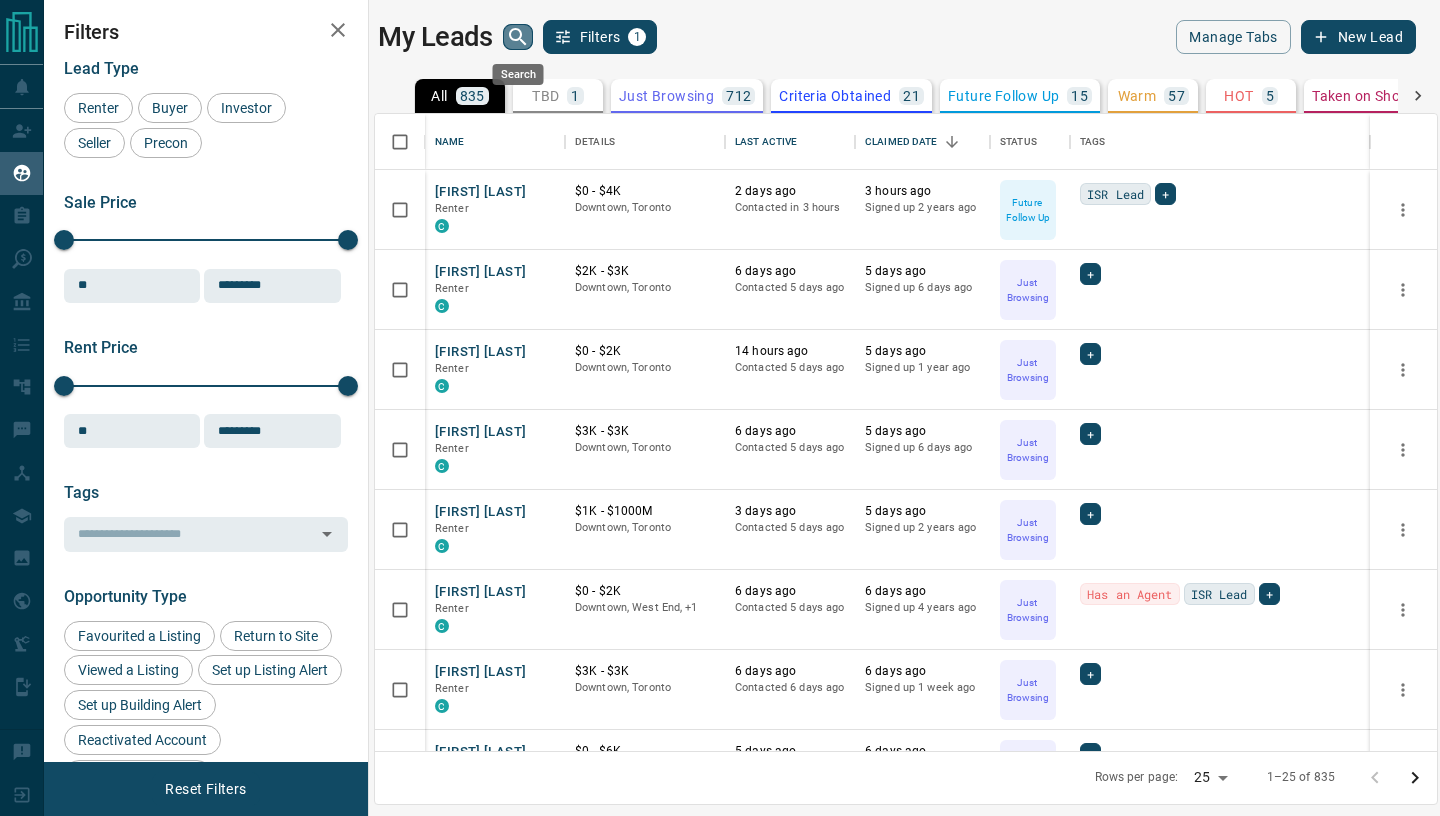 click 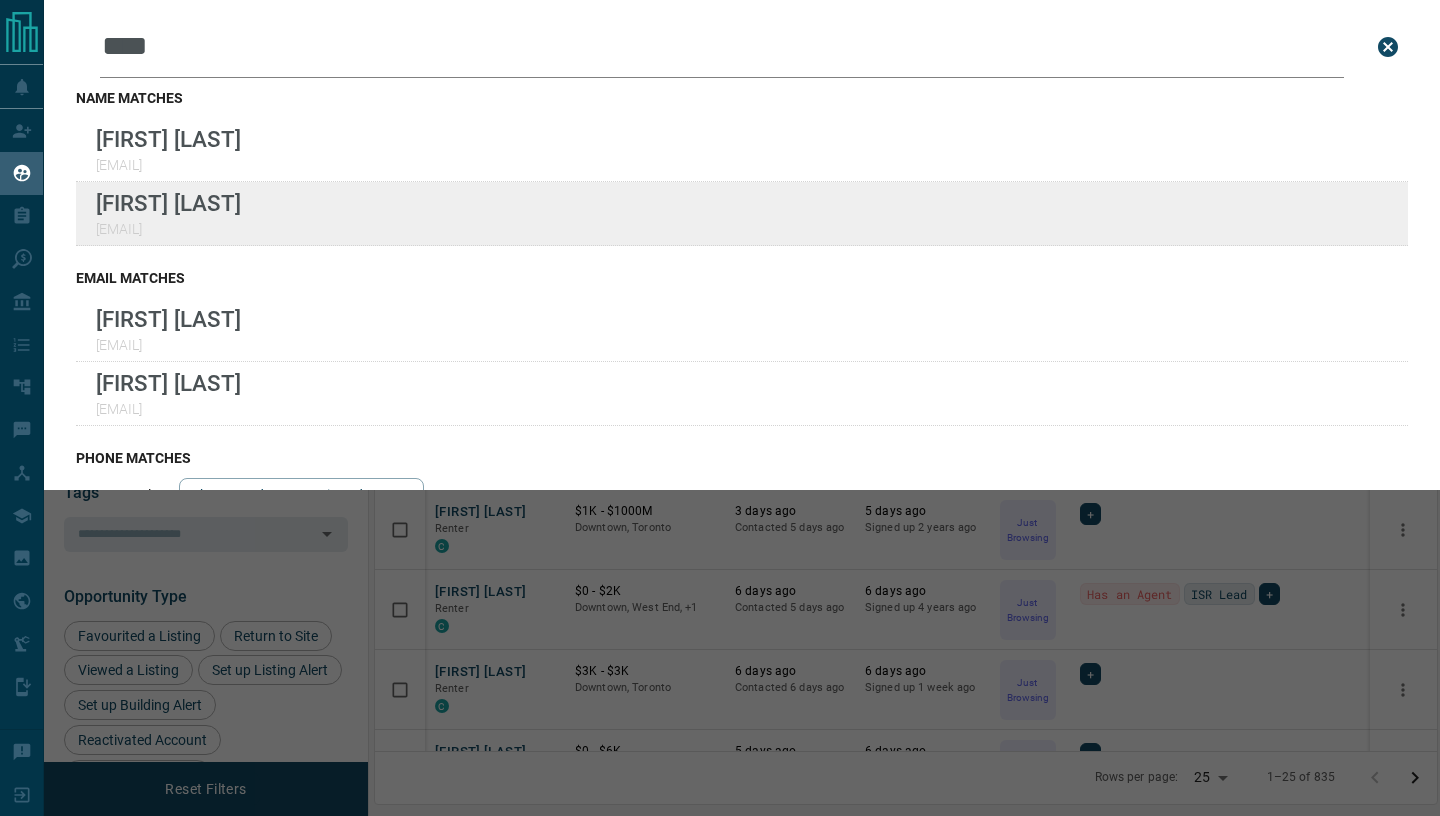 type on "****" 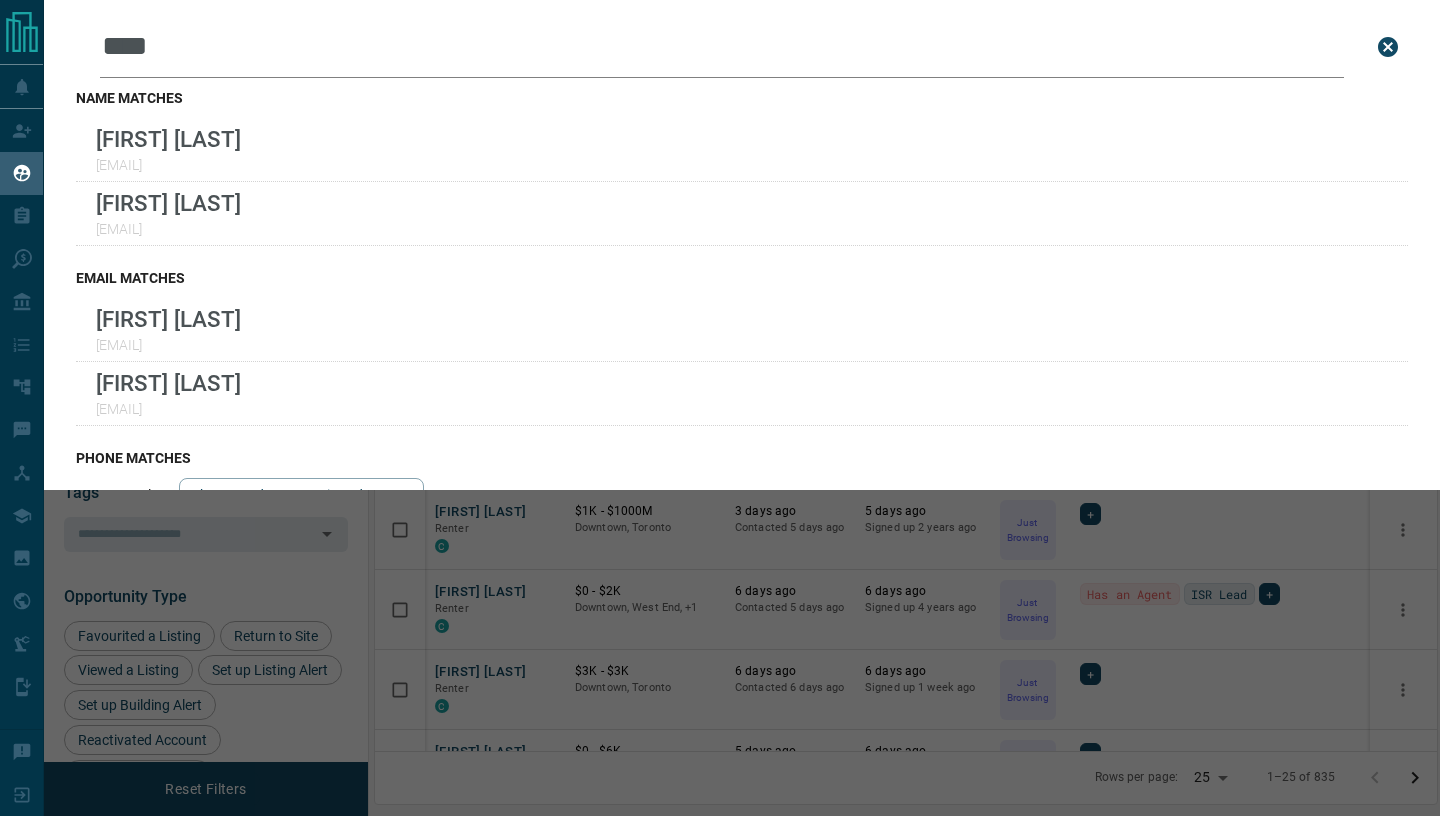 click 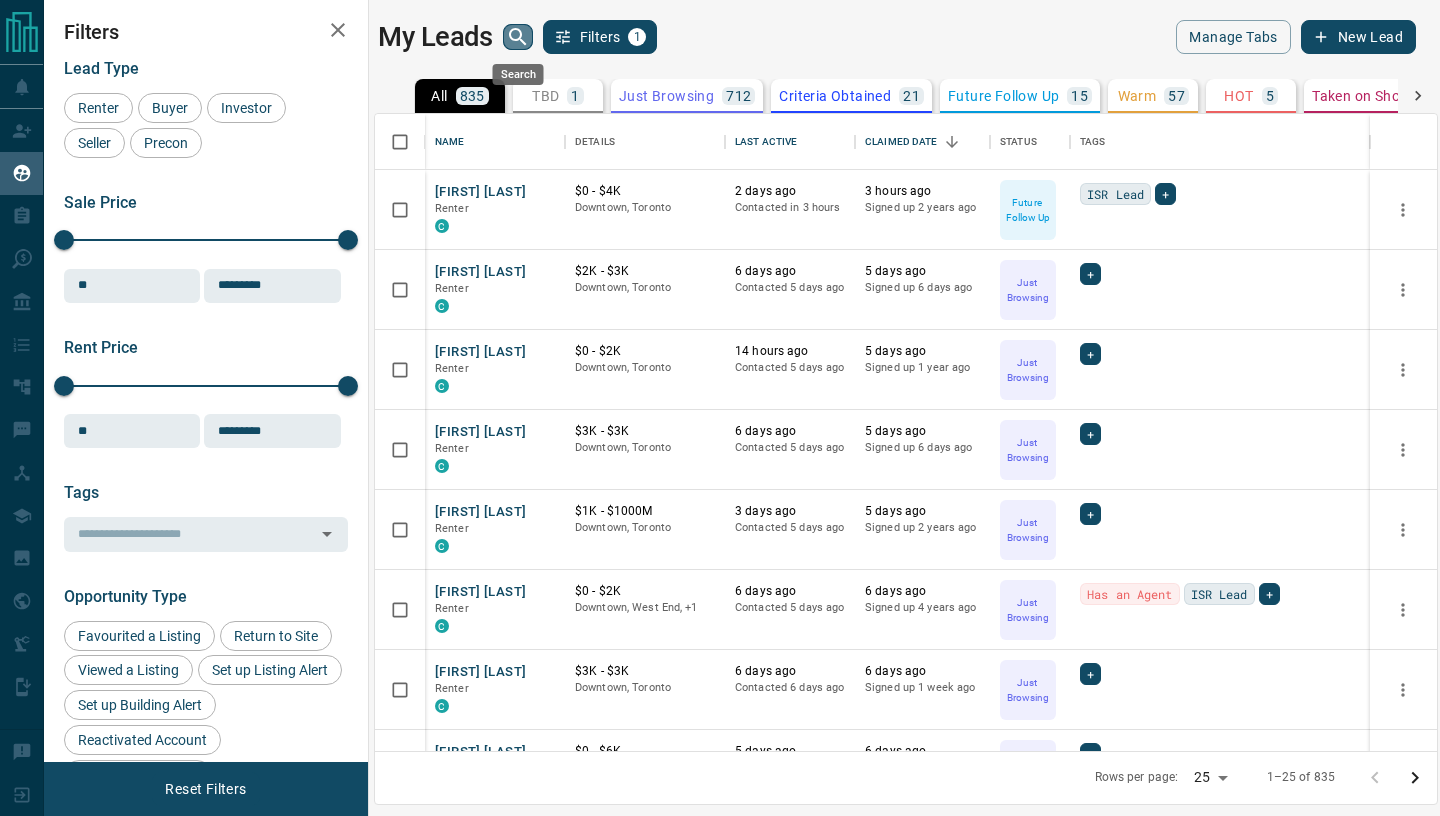 click 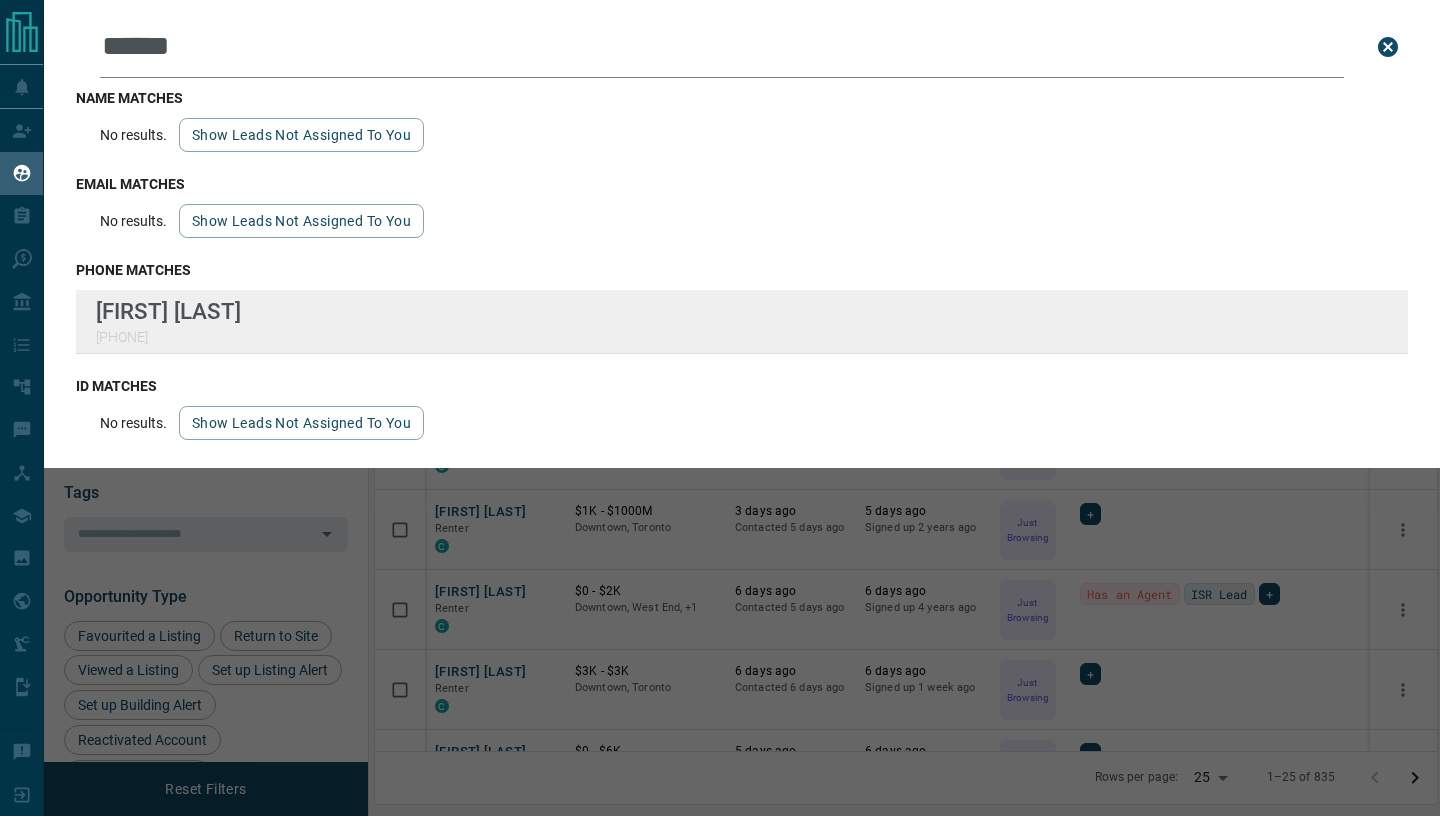 type on "******" 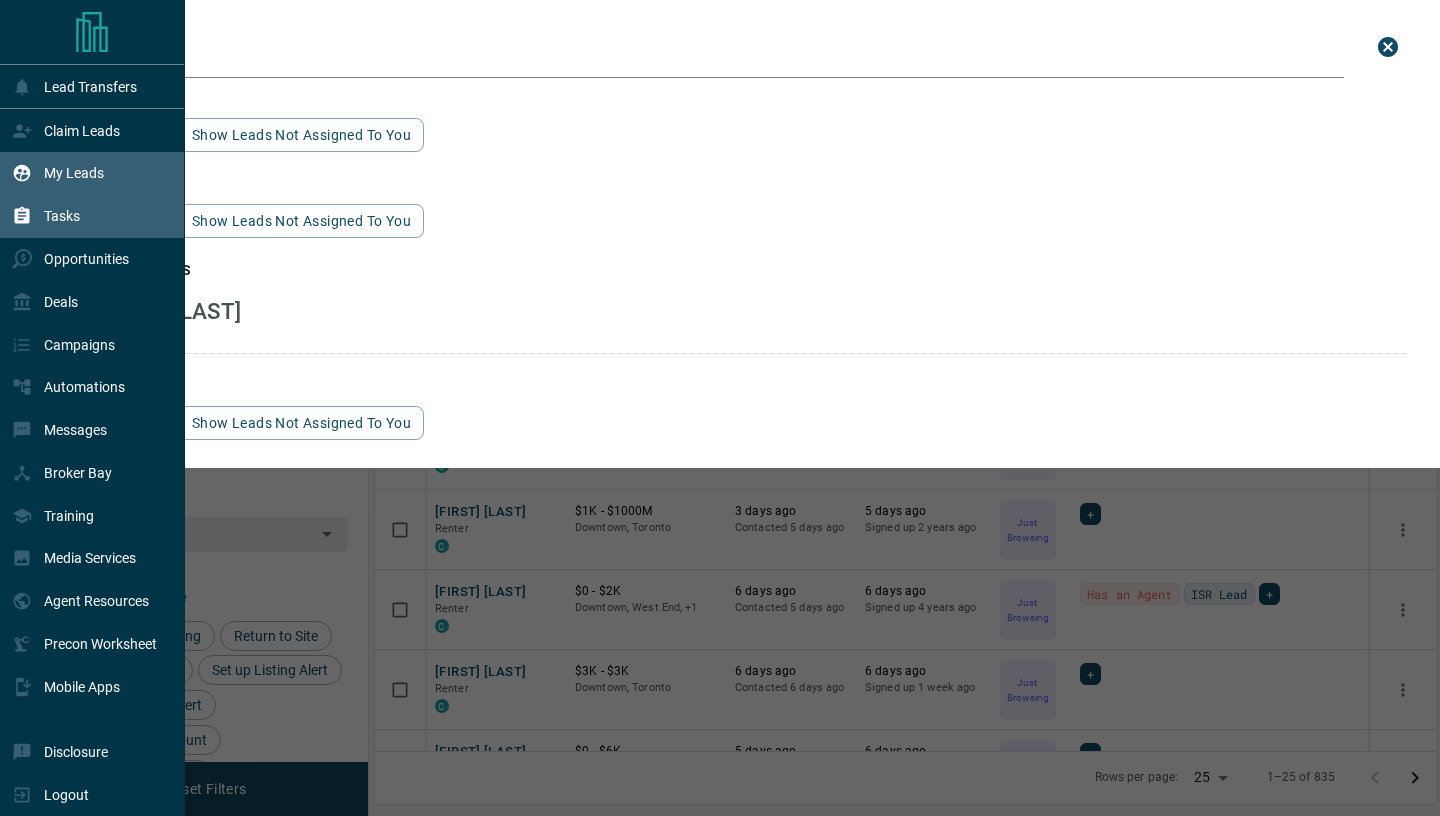 click on "Tasks" at bounding box center (46, 216) 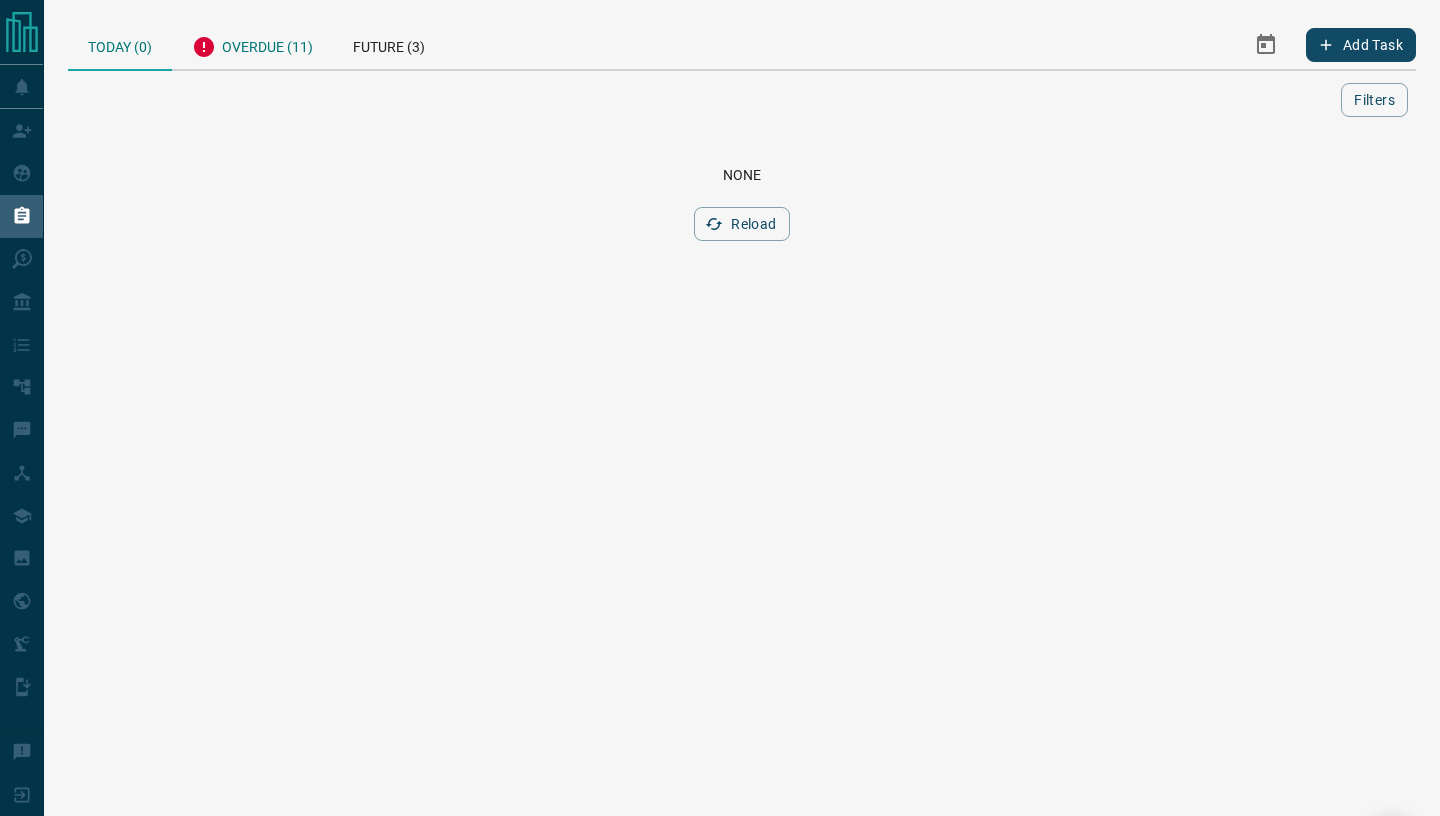 click on "Overdue (11)" at bounding box center [252, 44] 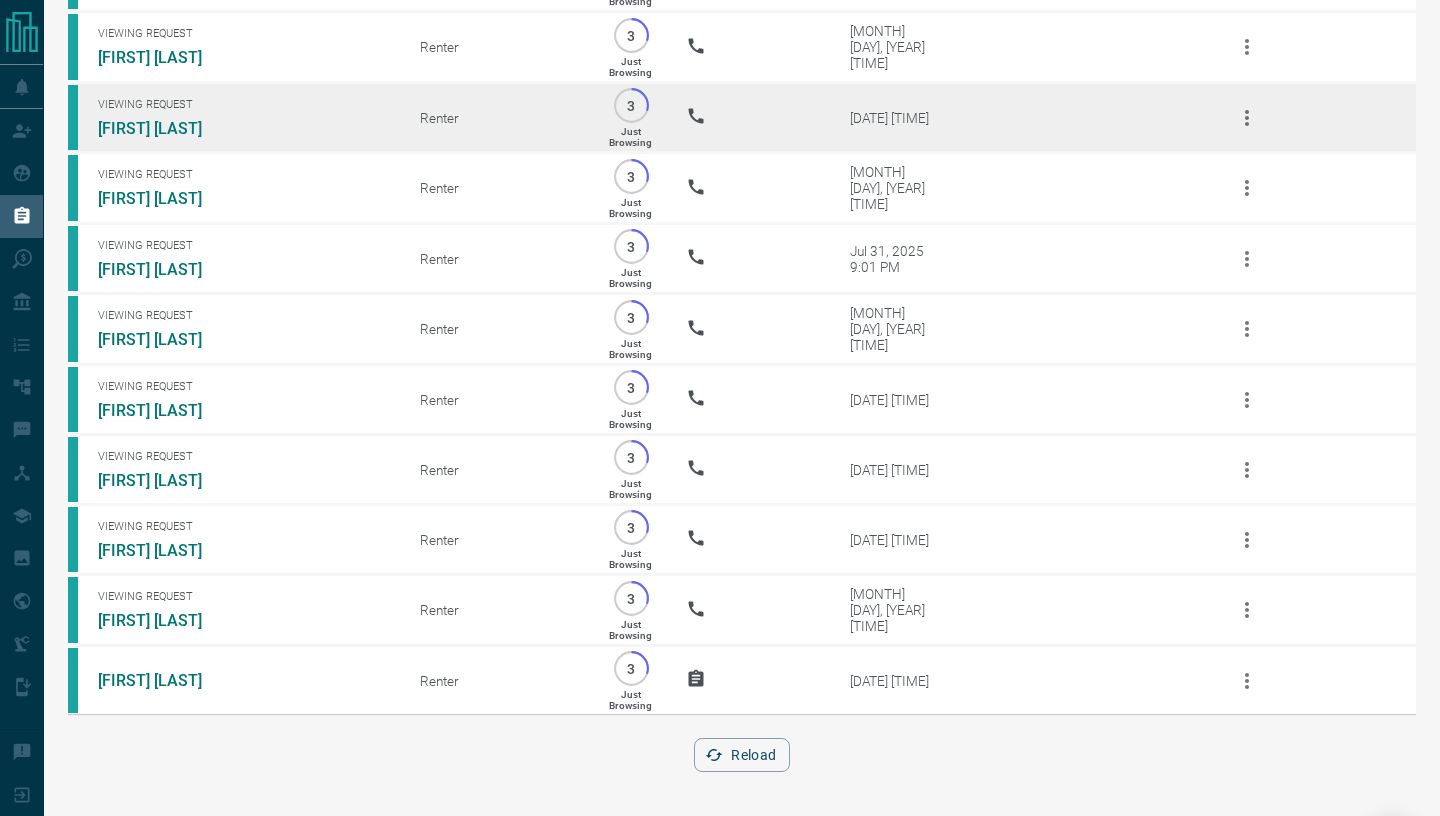 scroll, scrollTop: 229, scrollLeft: 0, axis: vertical 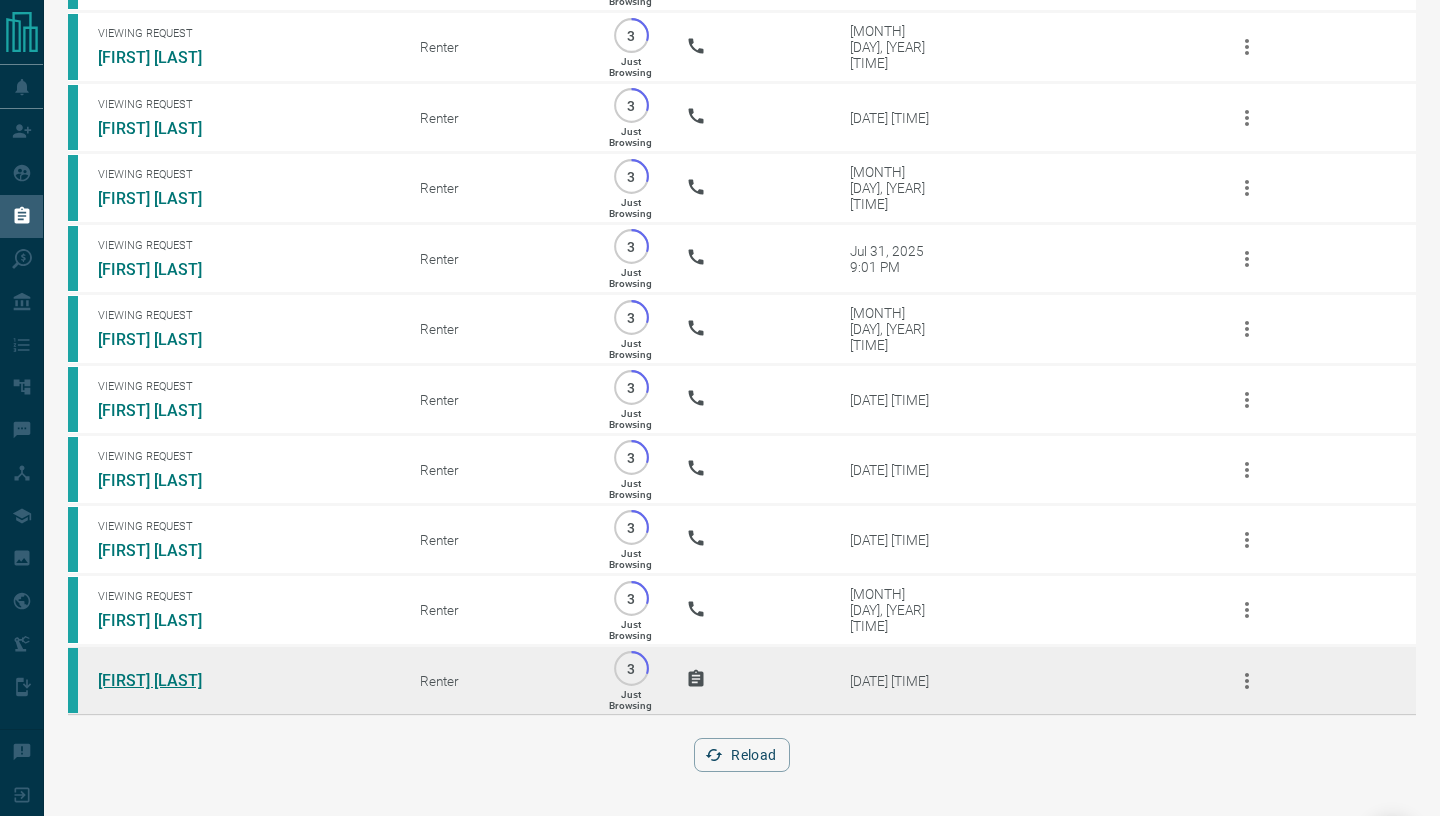 click on "[FIRST] [LAST]" at bounding box center [173, 680] 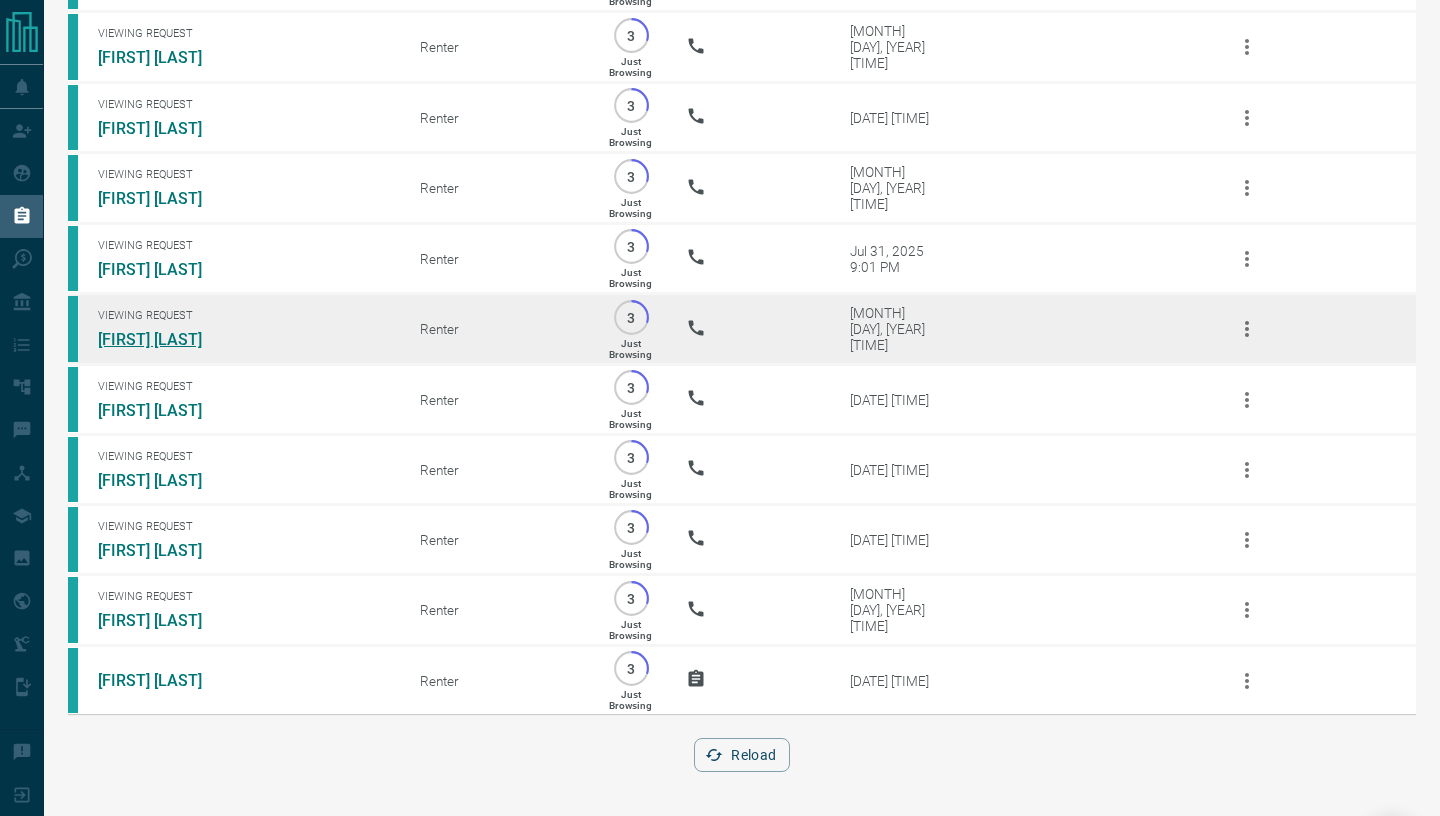 click on "[FIRST] [LAST]" at bounding box center [173, 339] 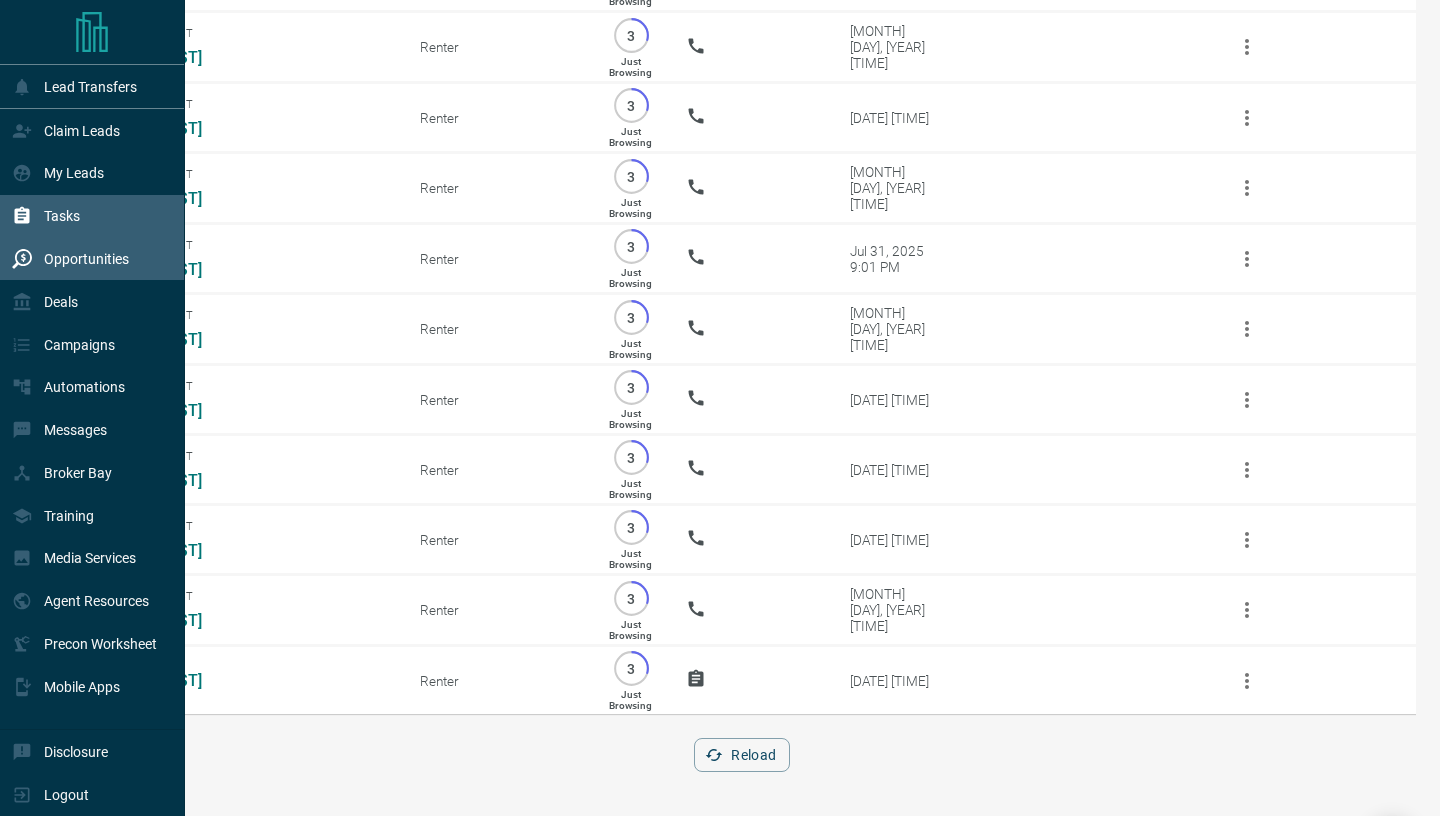 click on "Opportunities" at bounding box center [86, 259] 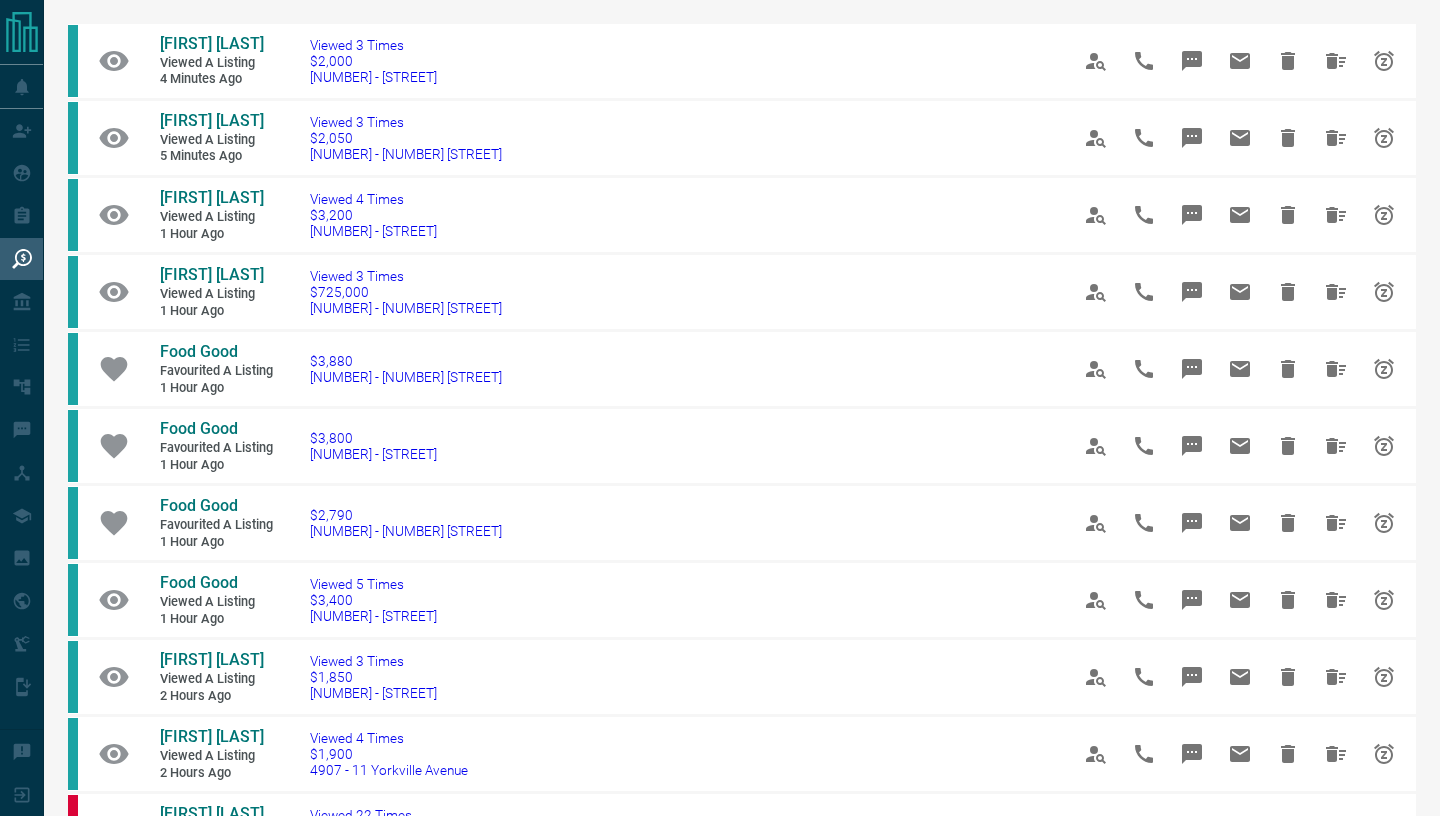 scroll, scrollTop: 122, scrollLeft: 0, axis: vertical 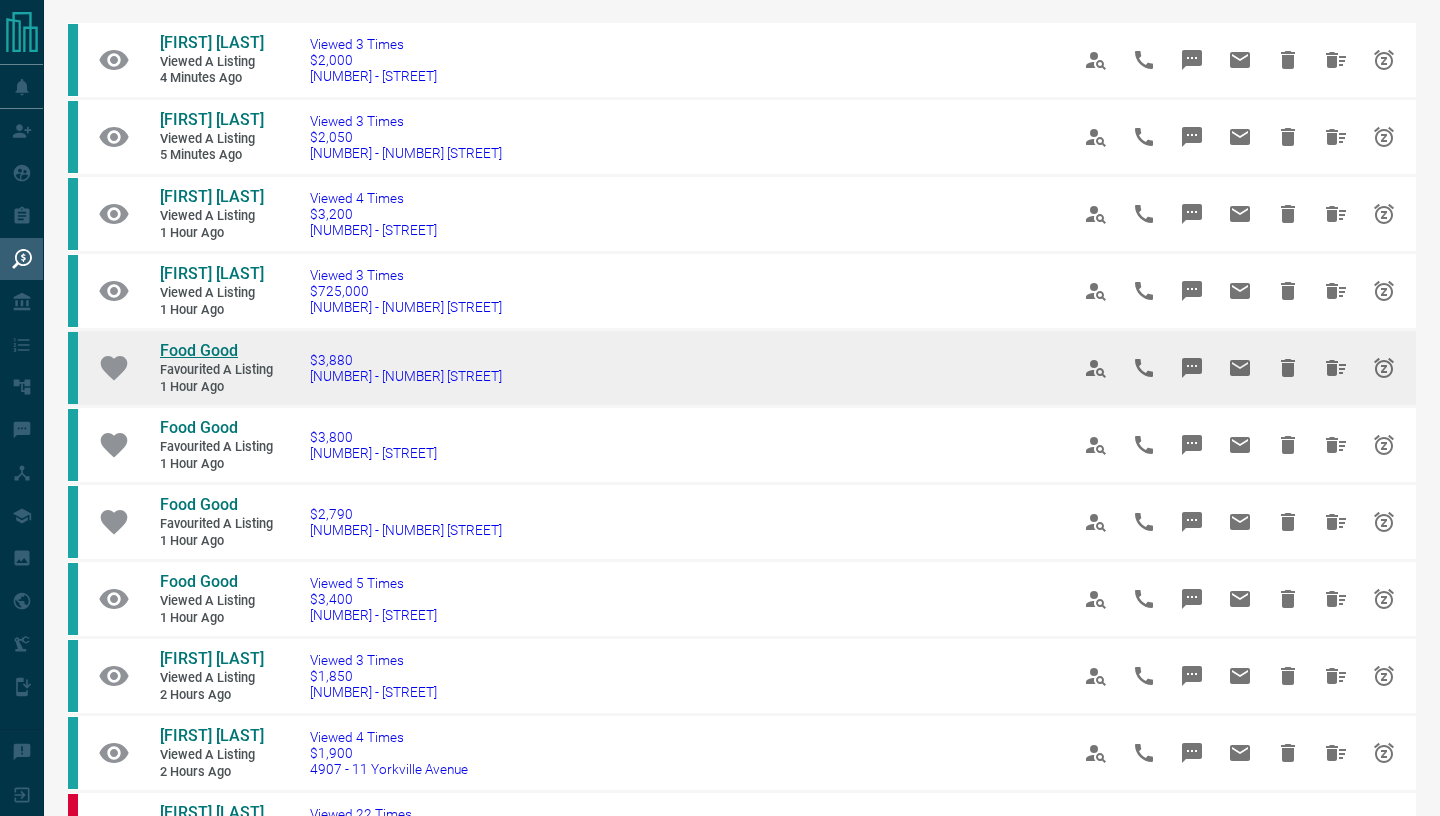 click on "Food Good" at bounding box center (199, 350) 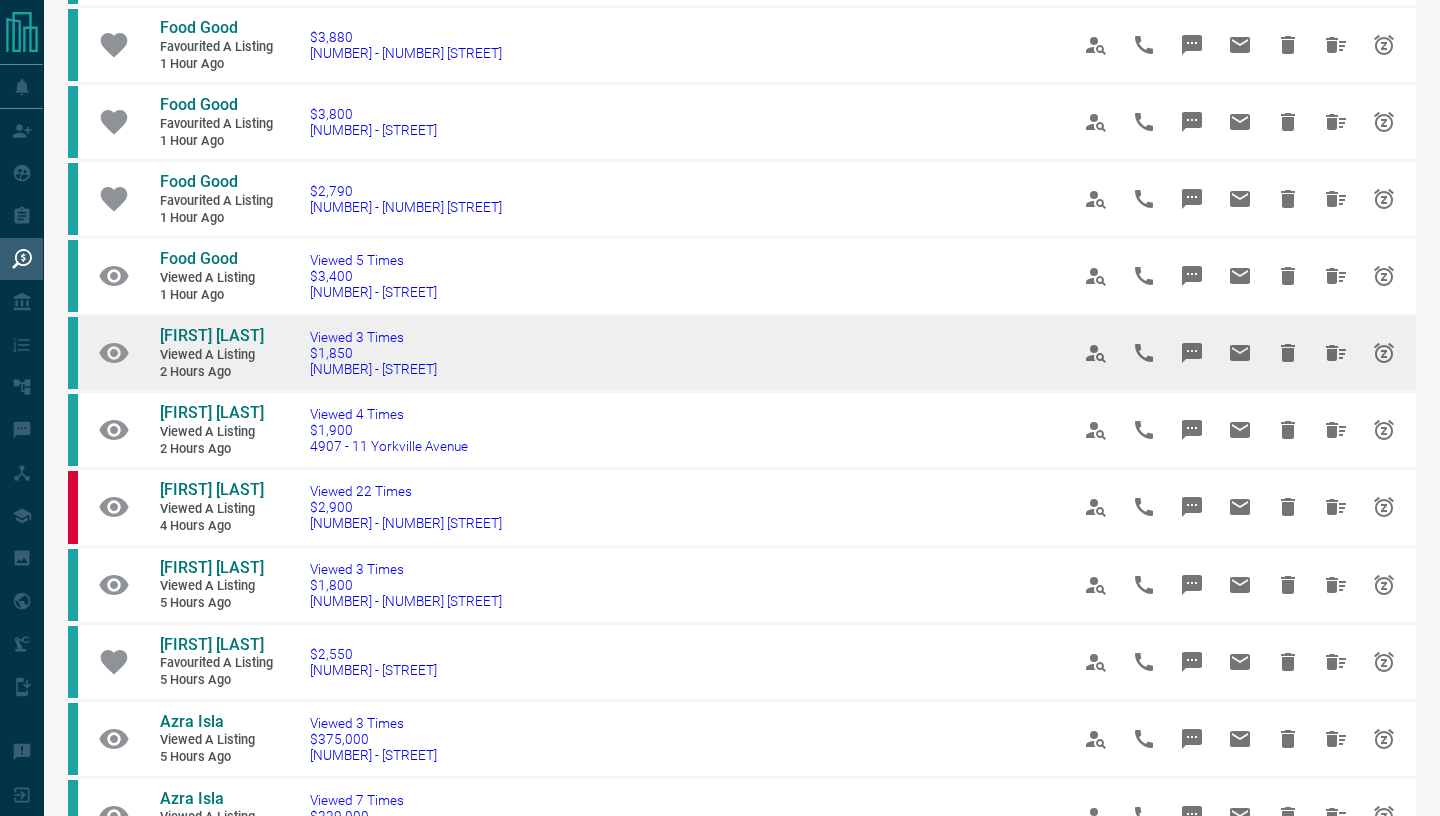 scroll, scrollTop: 483, scrollLeft: 0, axis: vertical 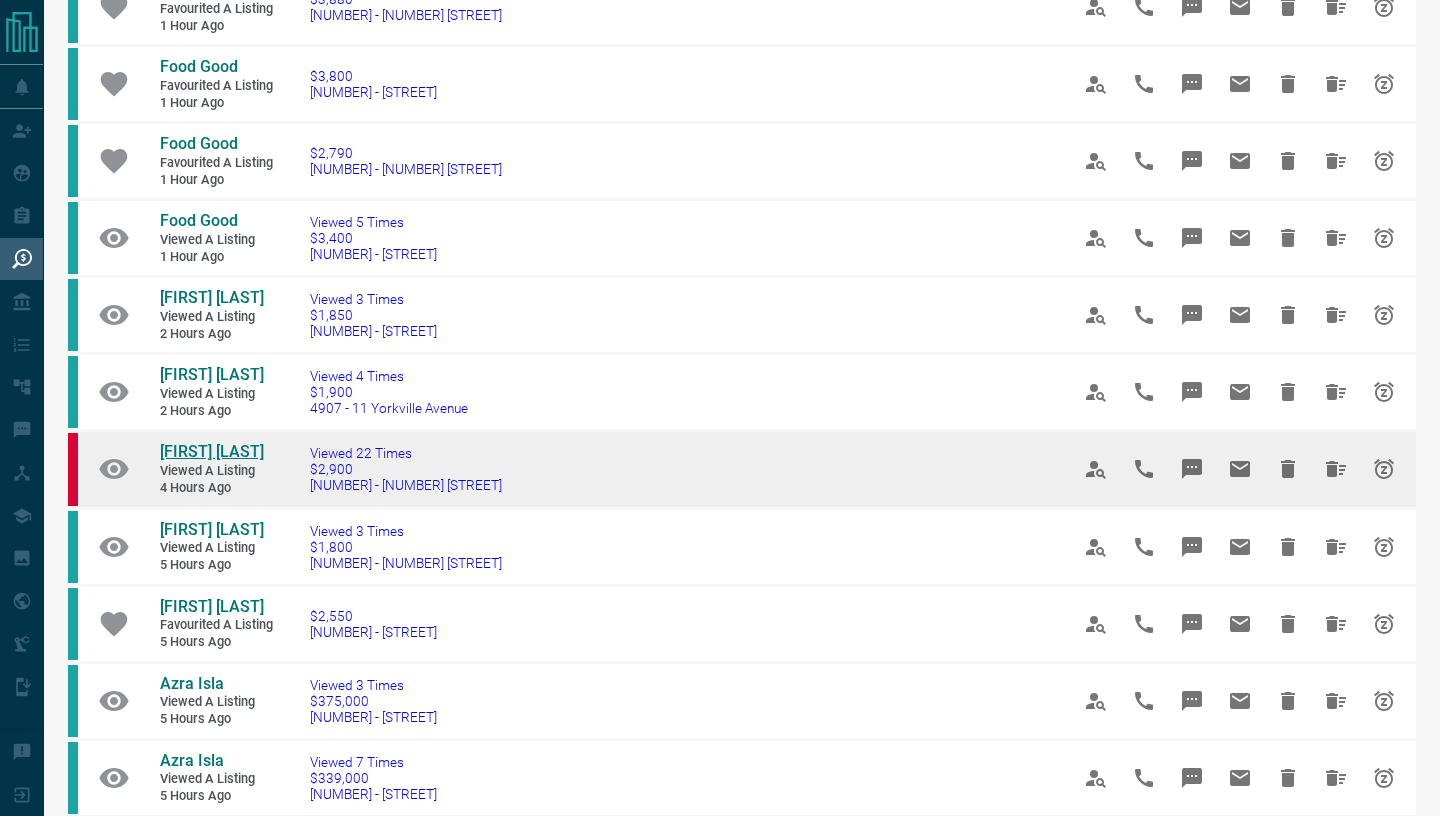 click on "[FIRST] [LAST]" at bounding box center (212, 451) 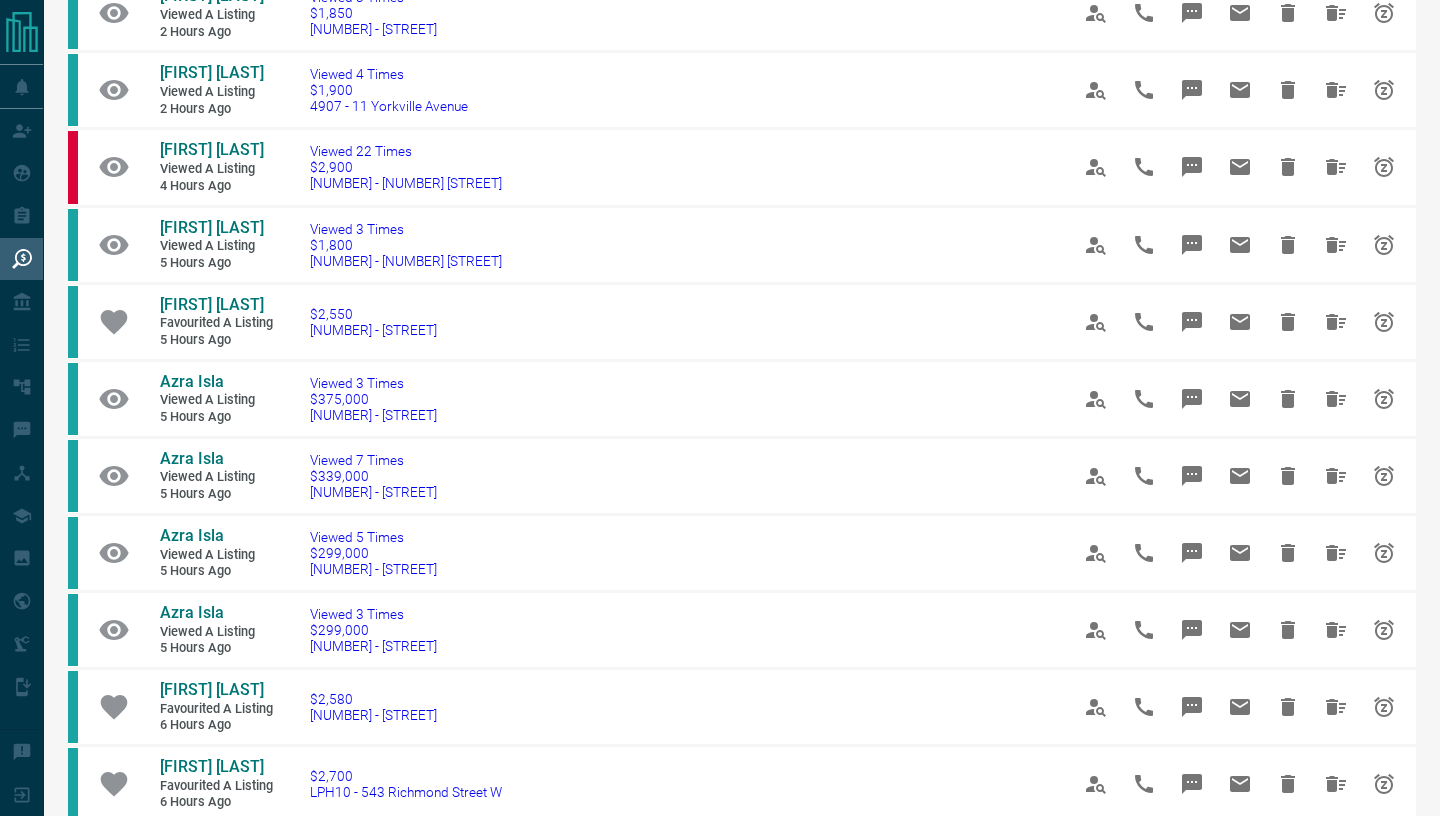 scroll, scrollTop: 791, scrollLeft: 0, axis: vertical 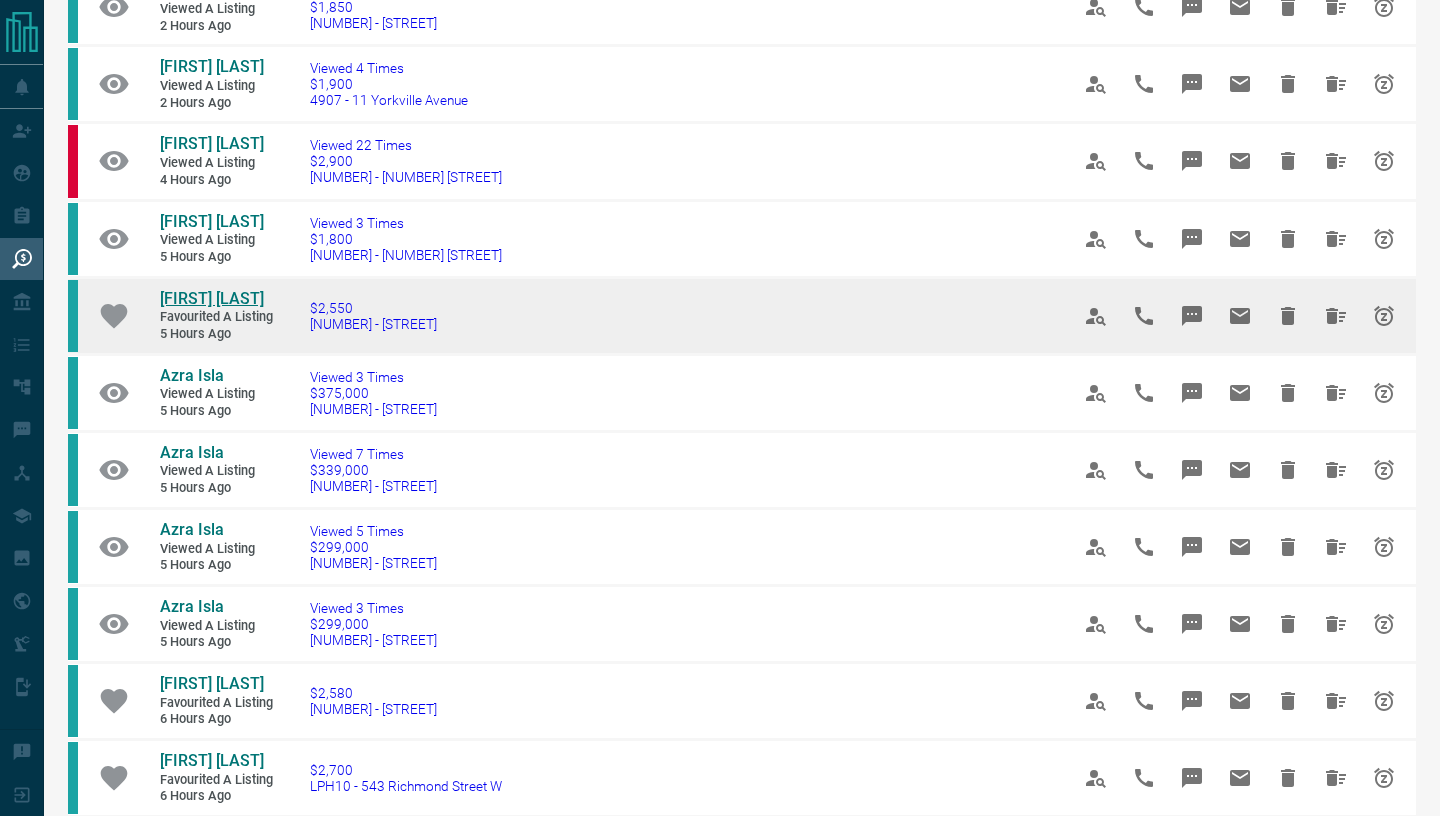 click on "[FIRST] [LAST]" at bounding box center (212, 298) 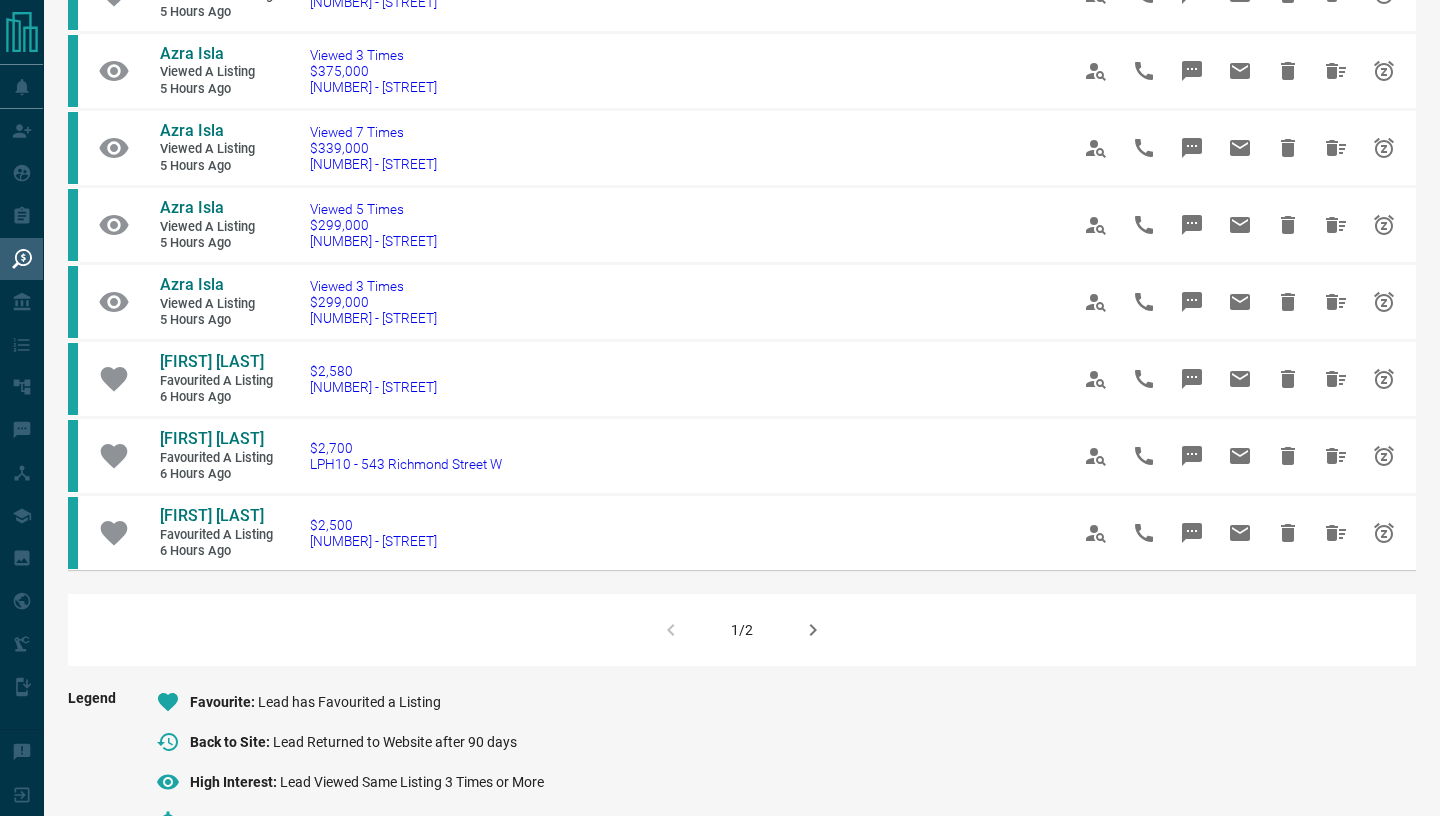 scroll, scrollTop: 1116, scrollLeft: 0, axis: vertical 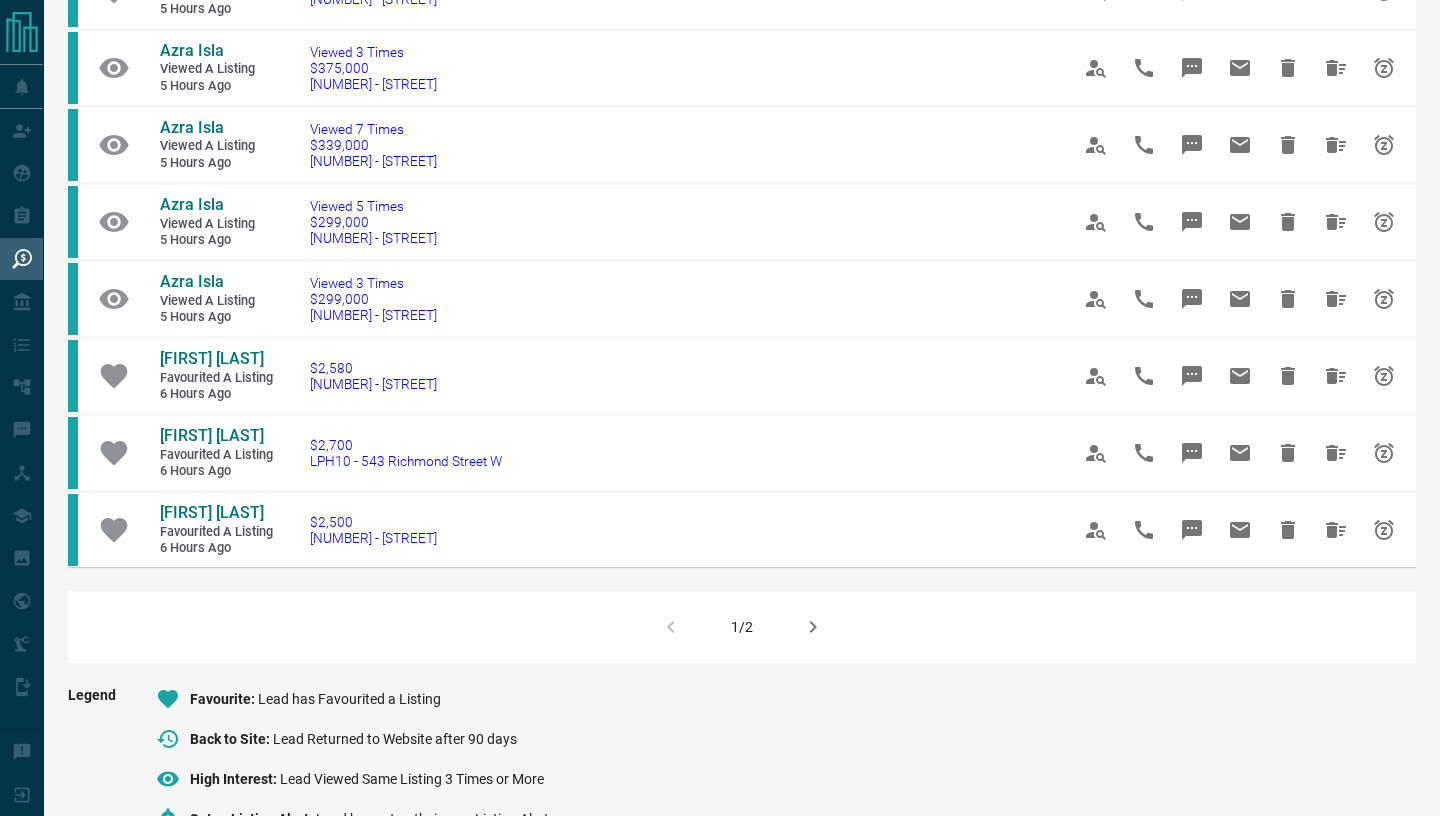 click 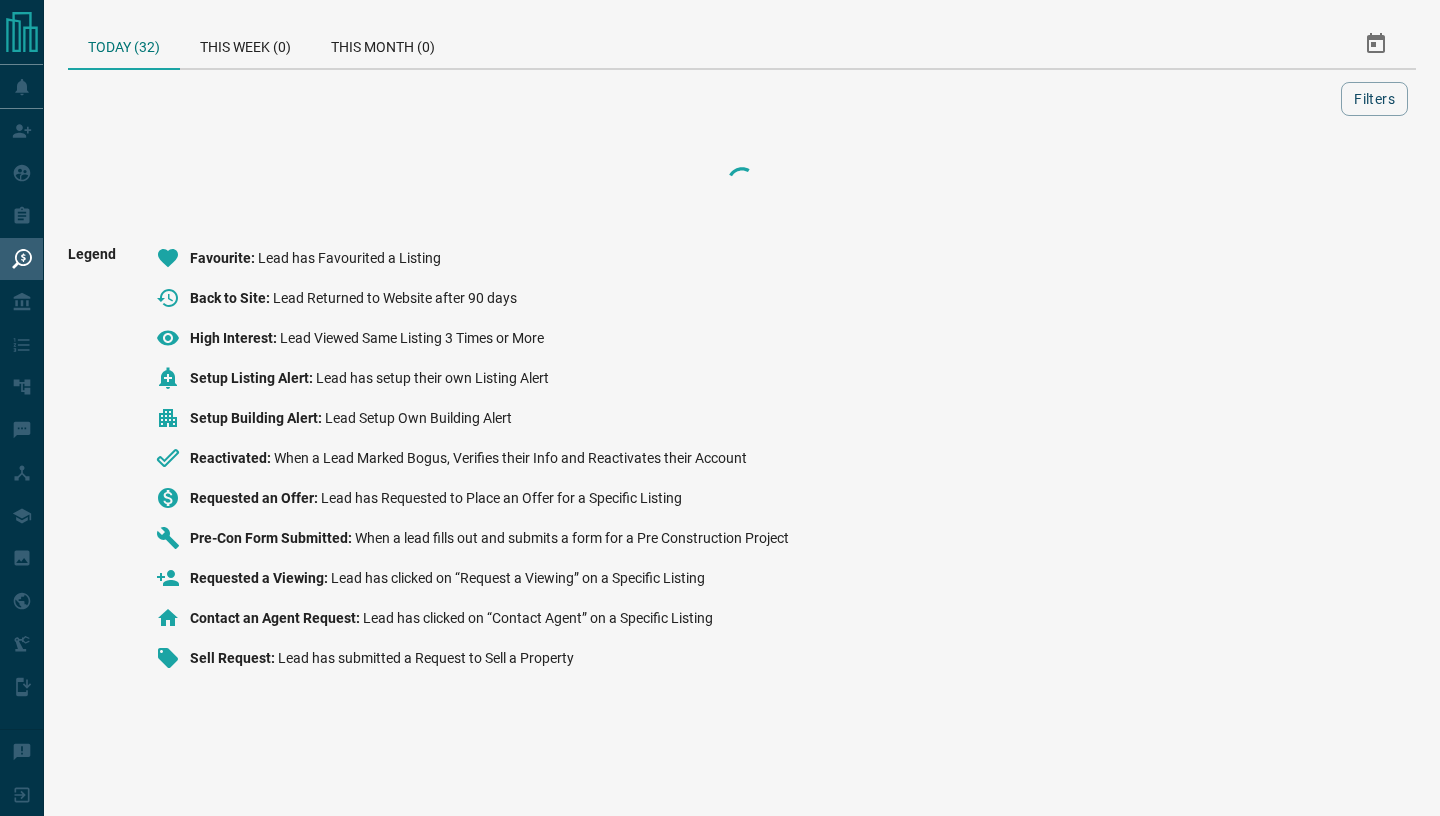 scroll, scrollTop: 0, scrollLeft: 0, axis: both 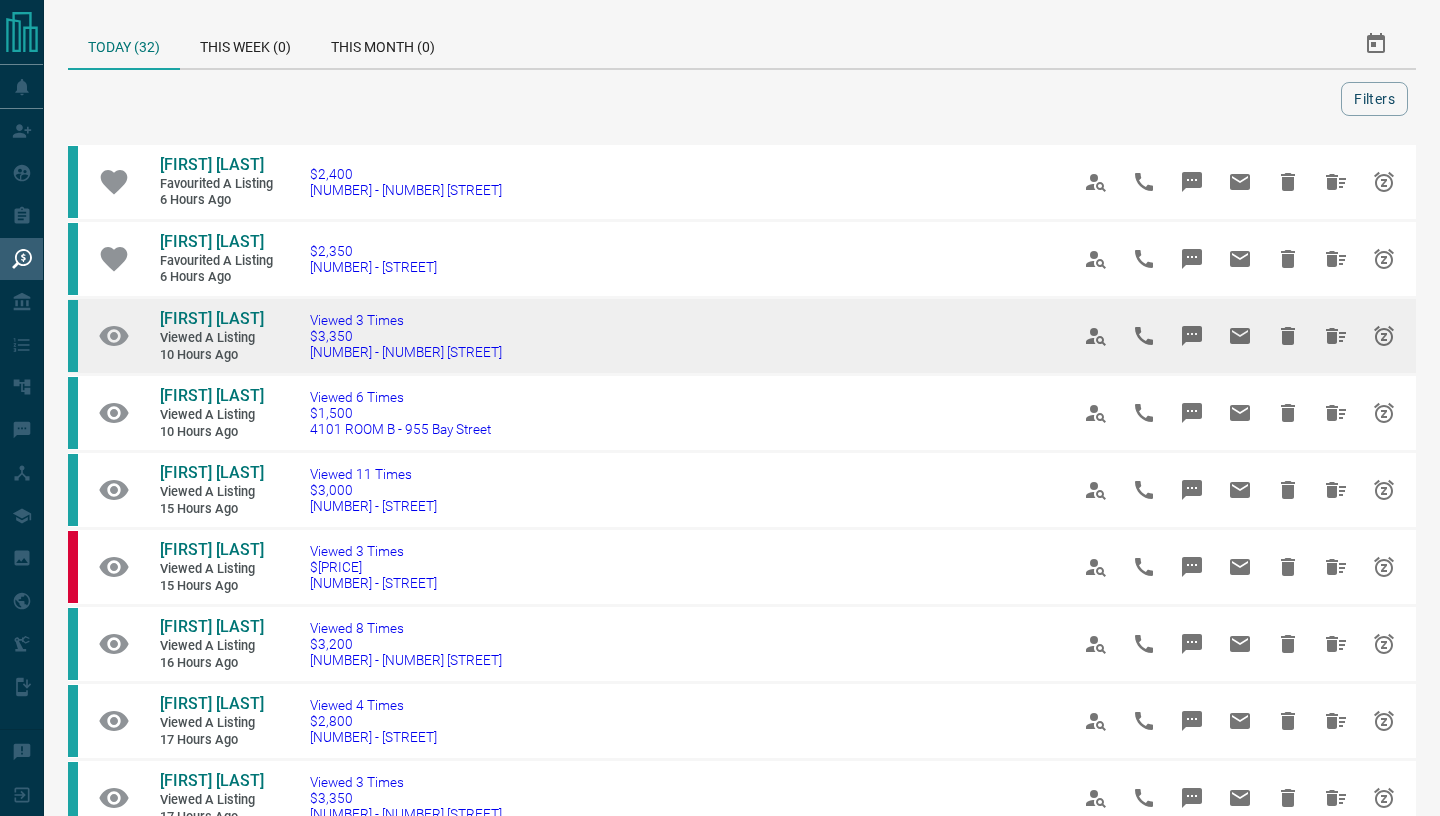 click on "Viewed a Listing" at bounding box center [220, 338] 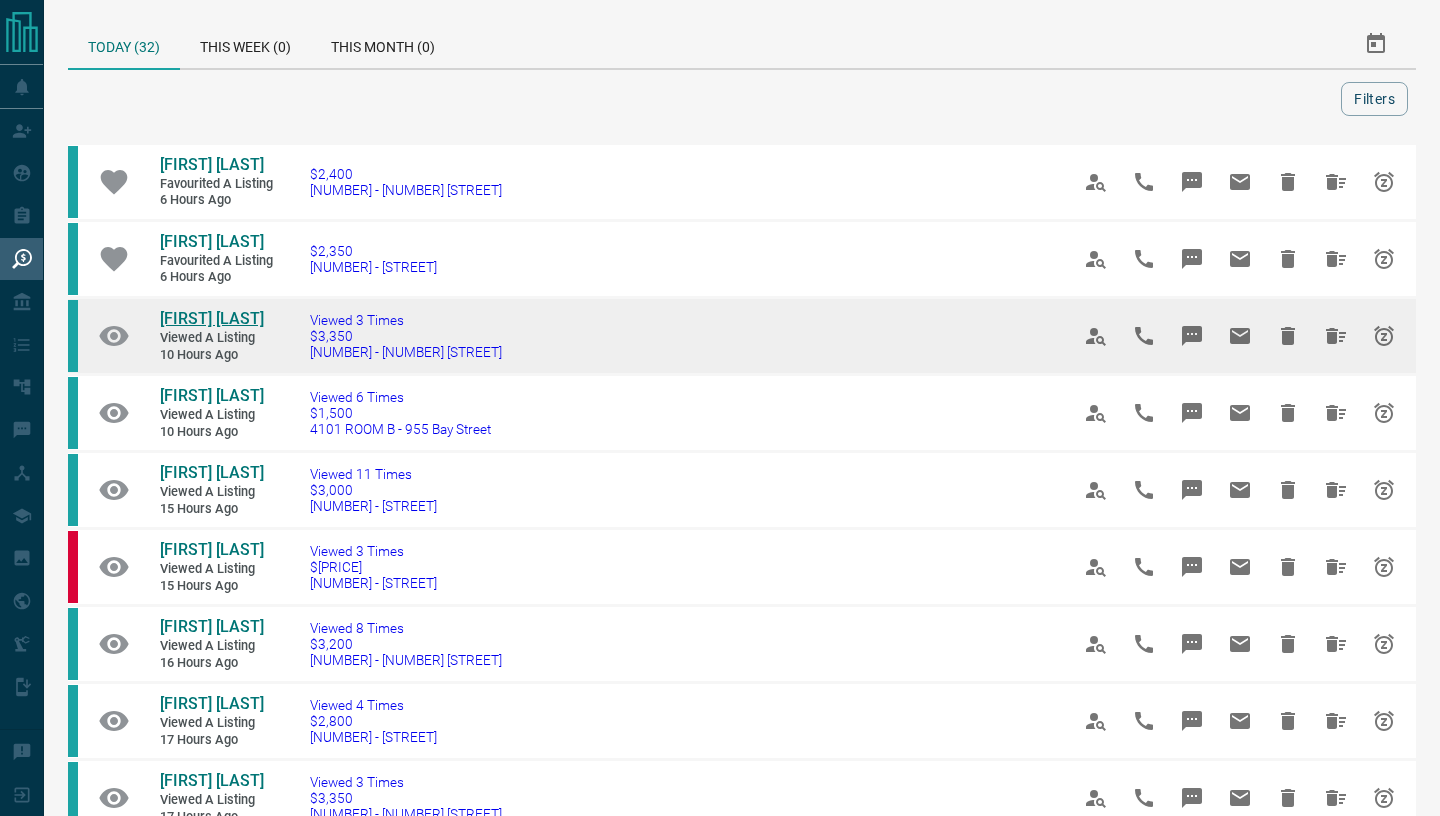 click on "[FIRST] [LAST]" at bounding box center (212, 318) 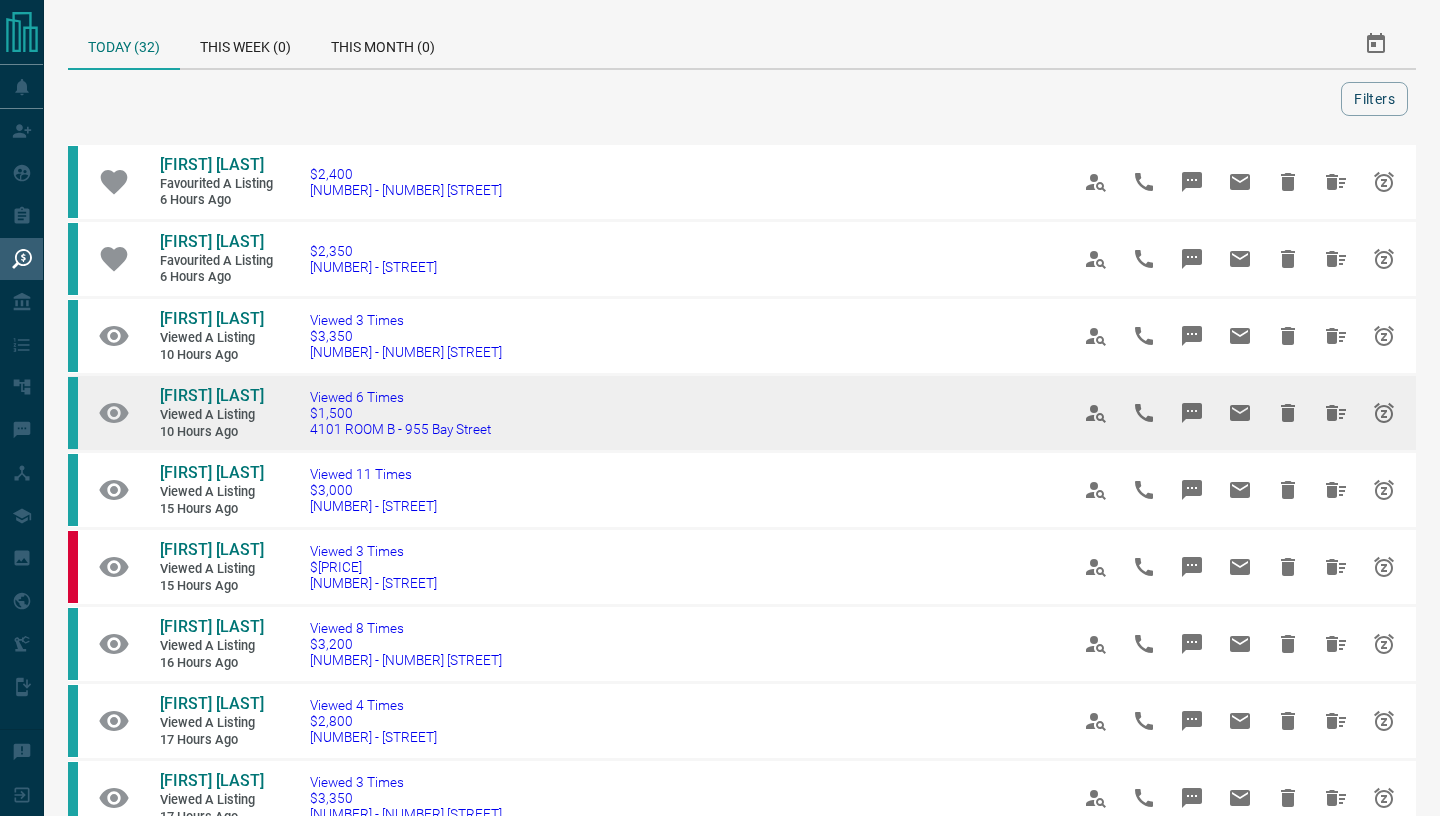 scroll, scrollTop: 46, scrollLeft: 0, axis: vertical 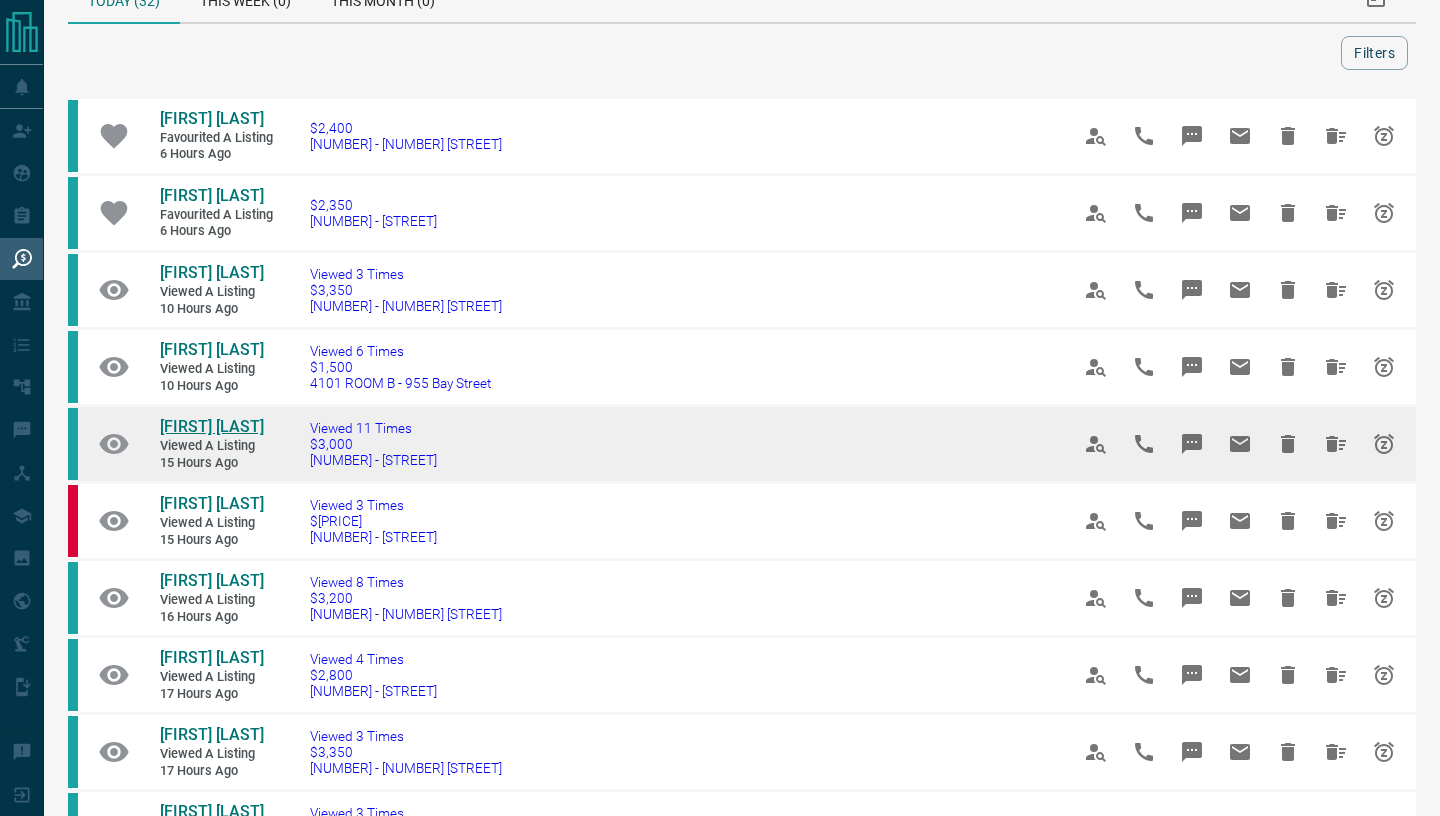 click on "[FIRST] [LAST]" at bounding box center [212, 426] 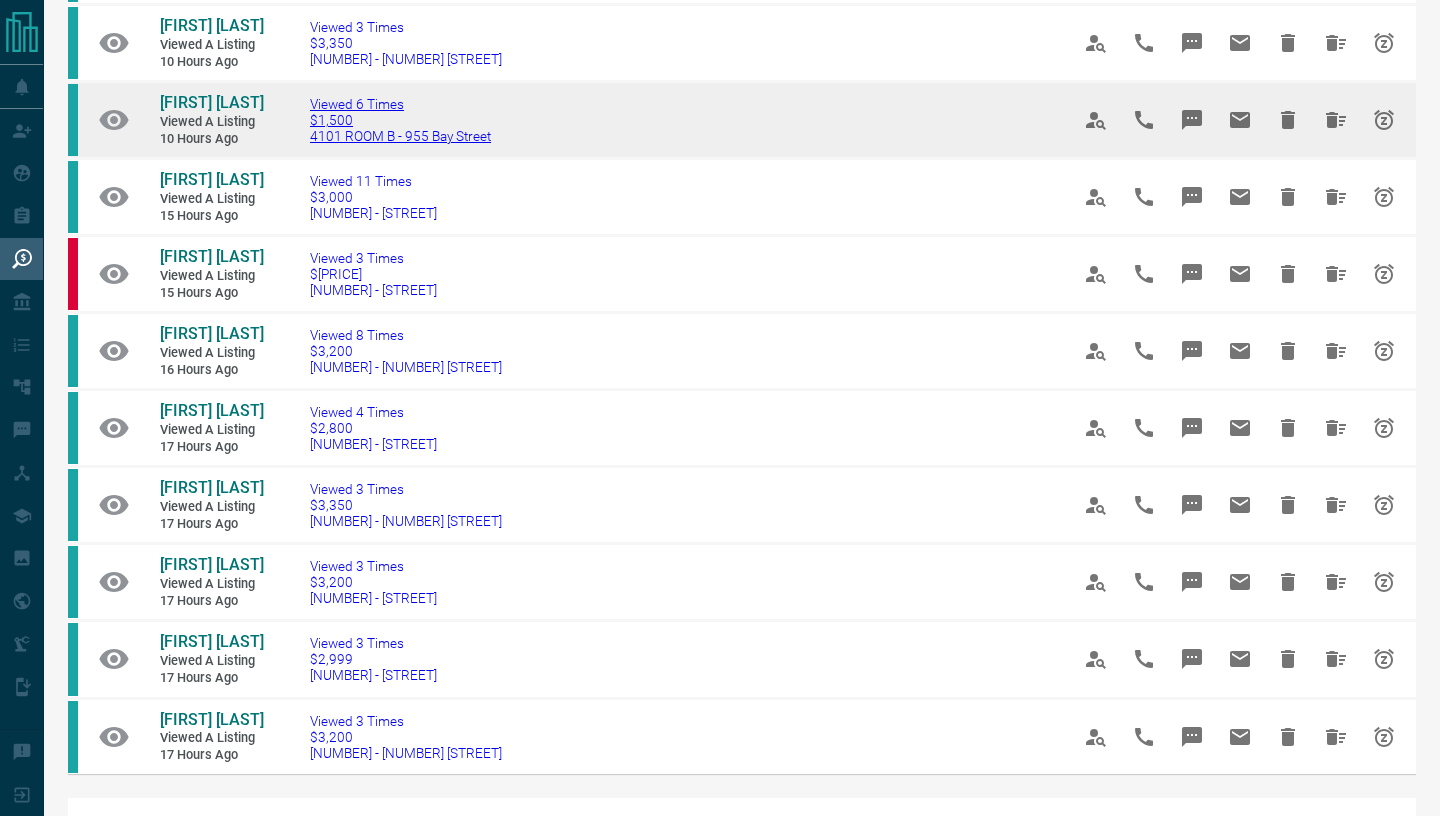 scroll, scrollTop: 311, scrollLeft: 0, axis: vertical 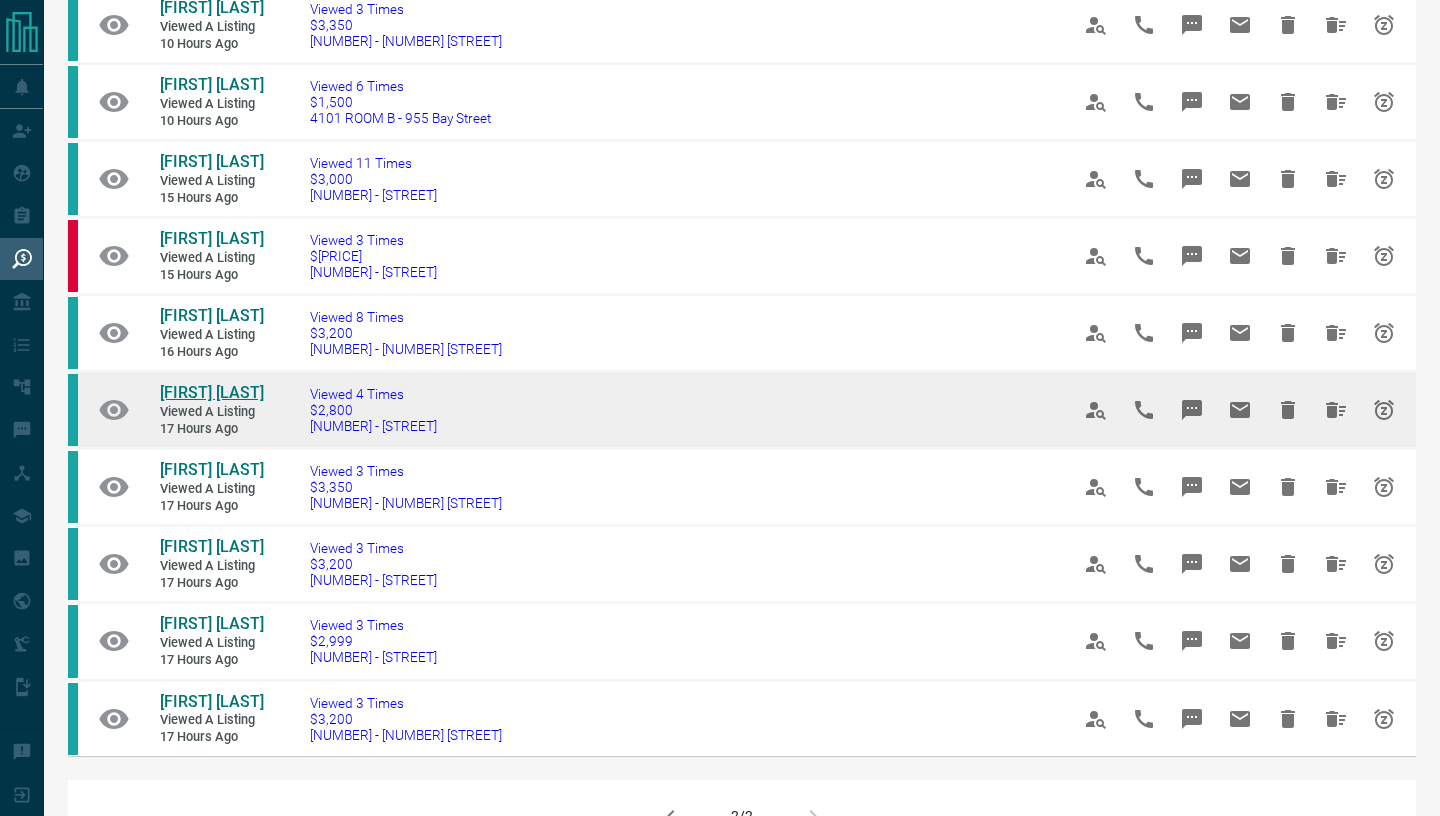 click on "[FIRST] [LAST]" at bounding box center (212, 392) 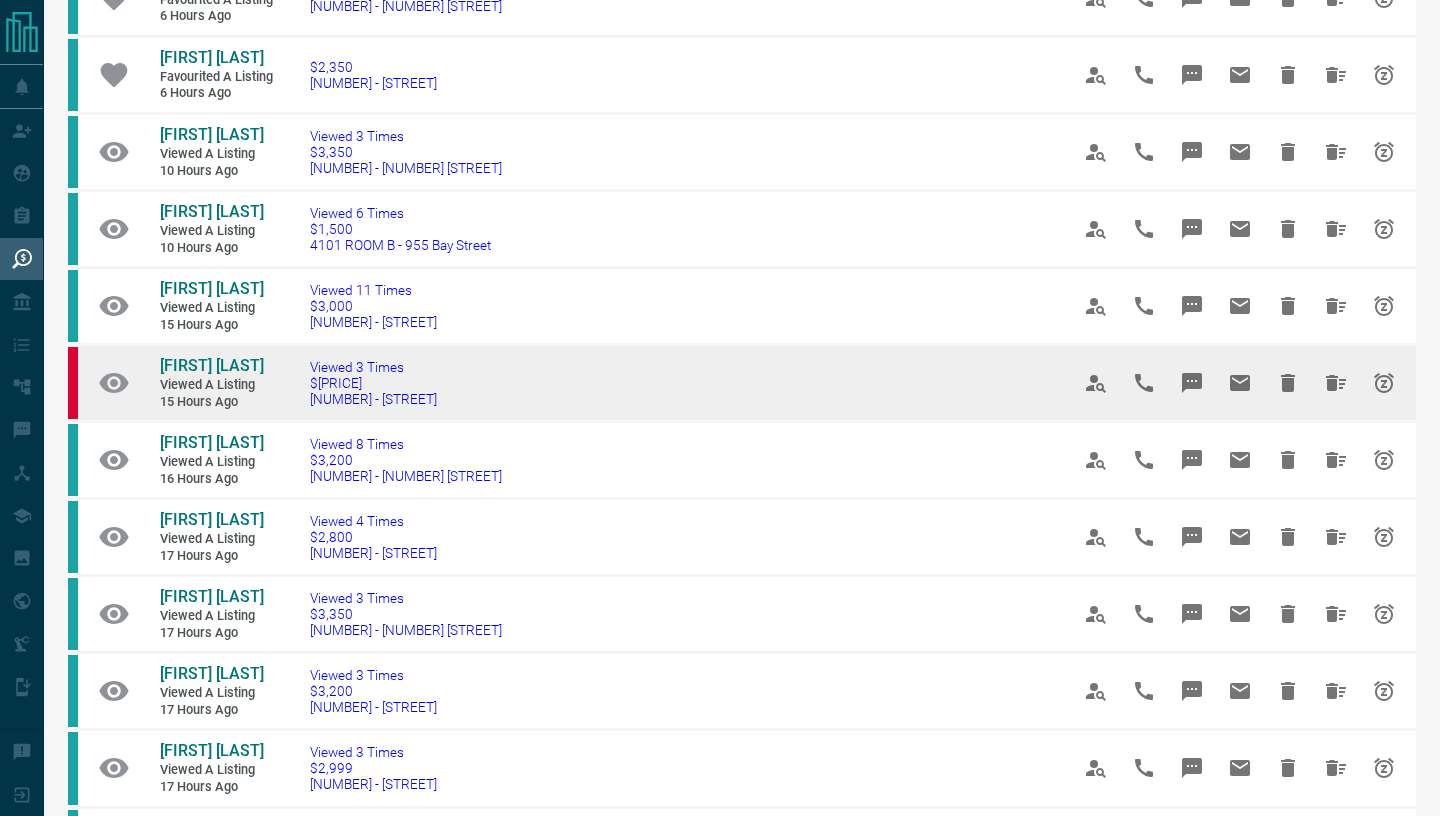scroll, scrollTop: 0, scrollLeft: 0, axis: both 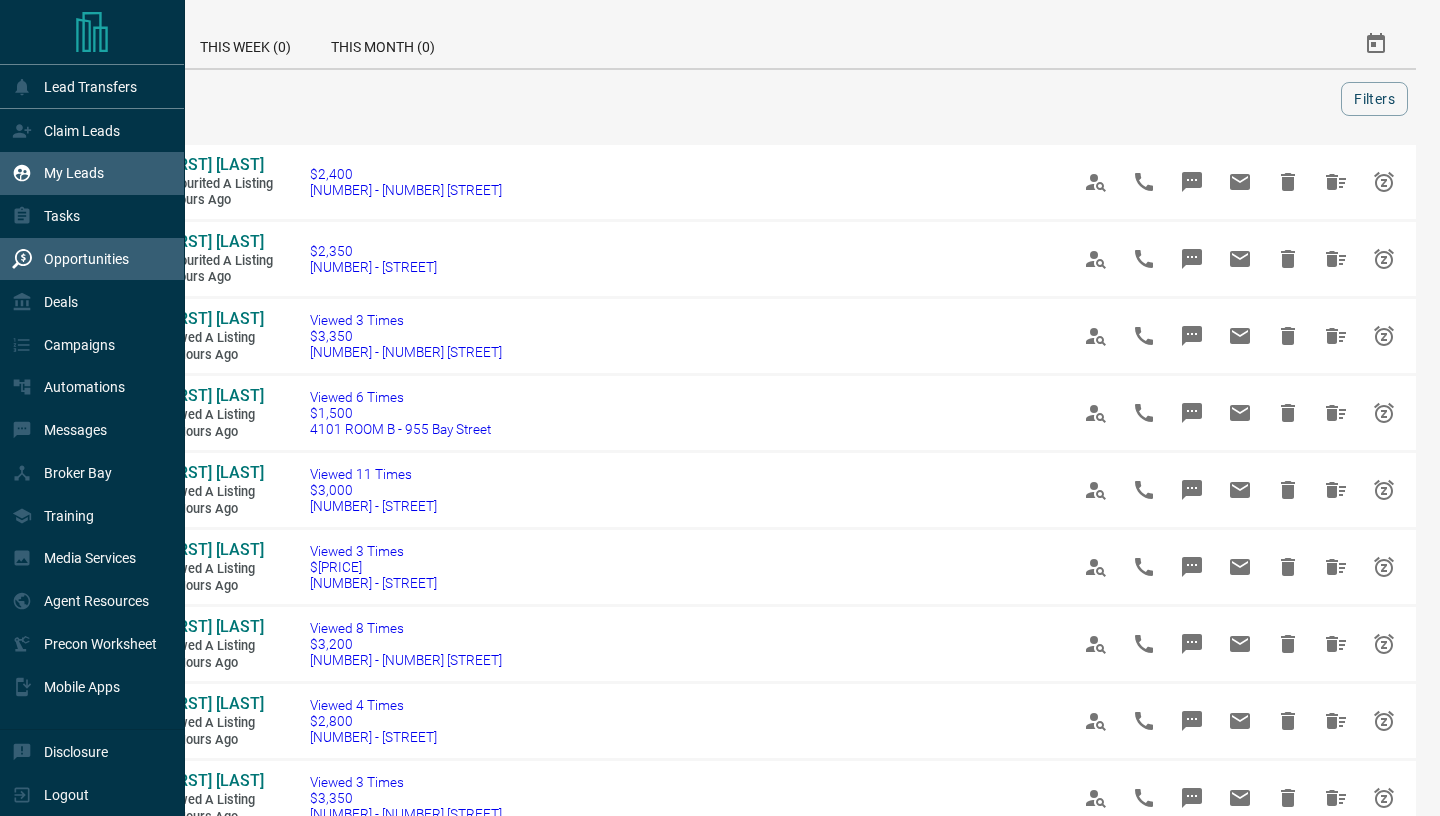 click on "My Leads" at bounding box center [74, 173] 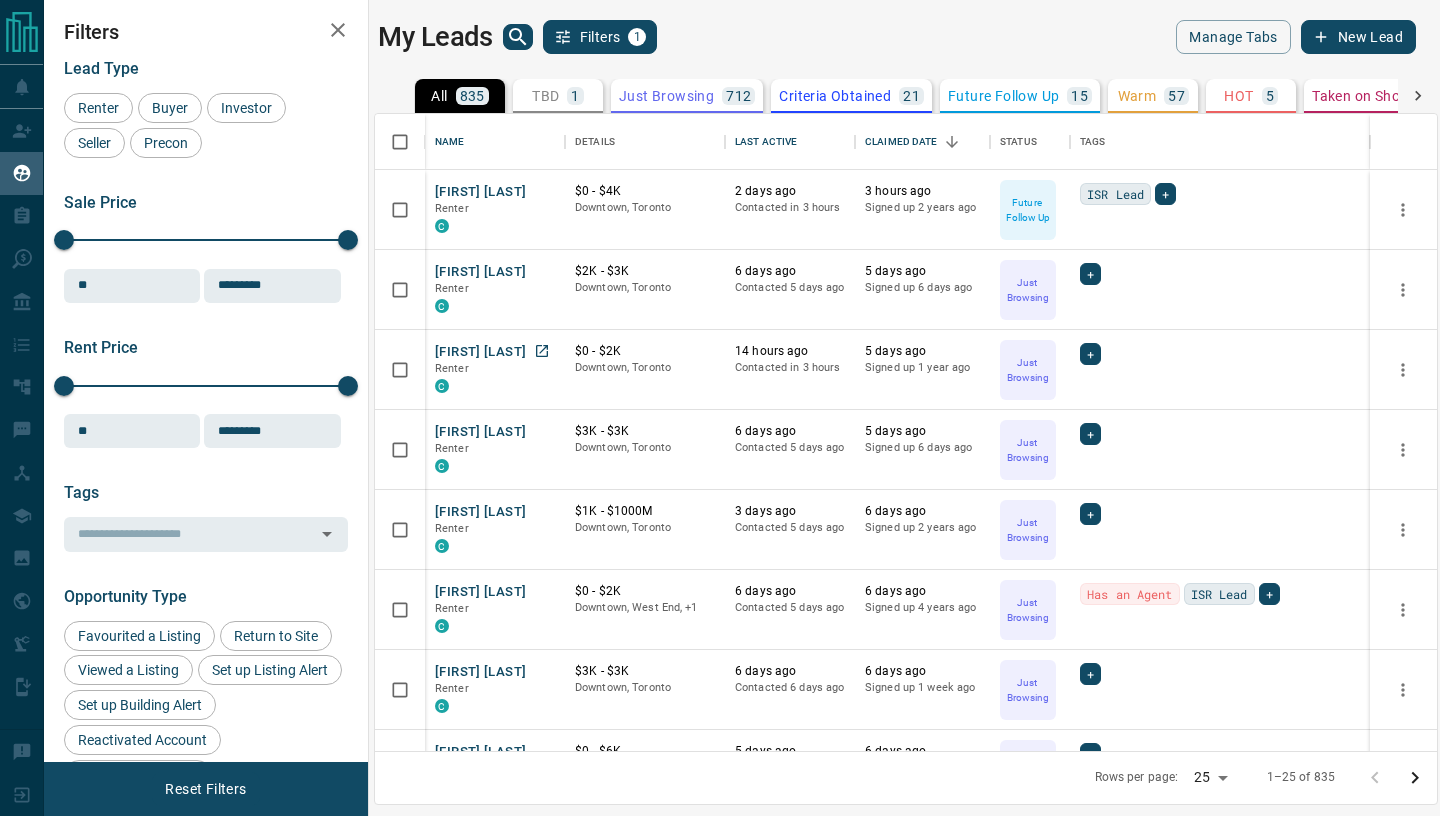 scroll, scrollTop: 1, scrollLeft: 1, axis: both 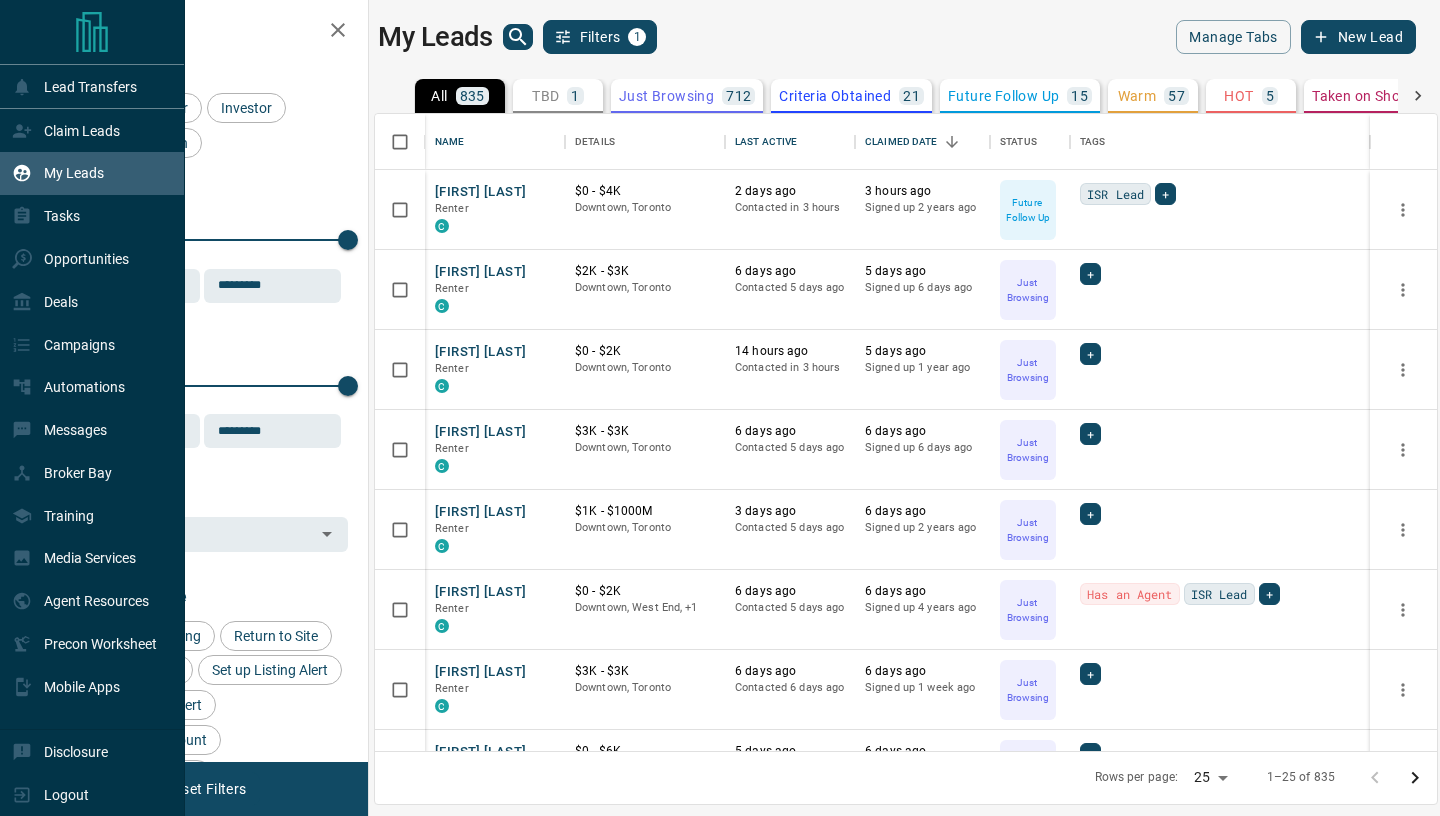 click on "My Leads" at bounding box center [74, 173] 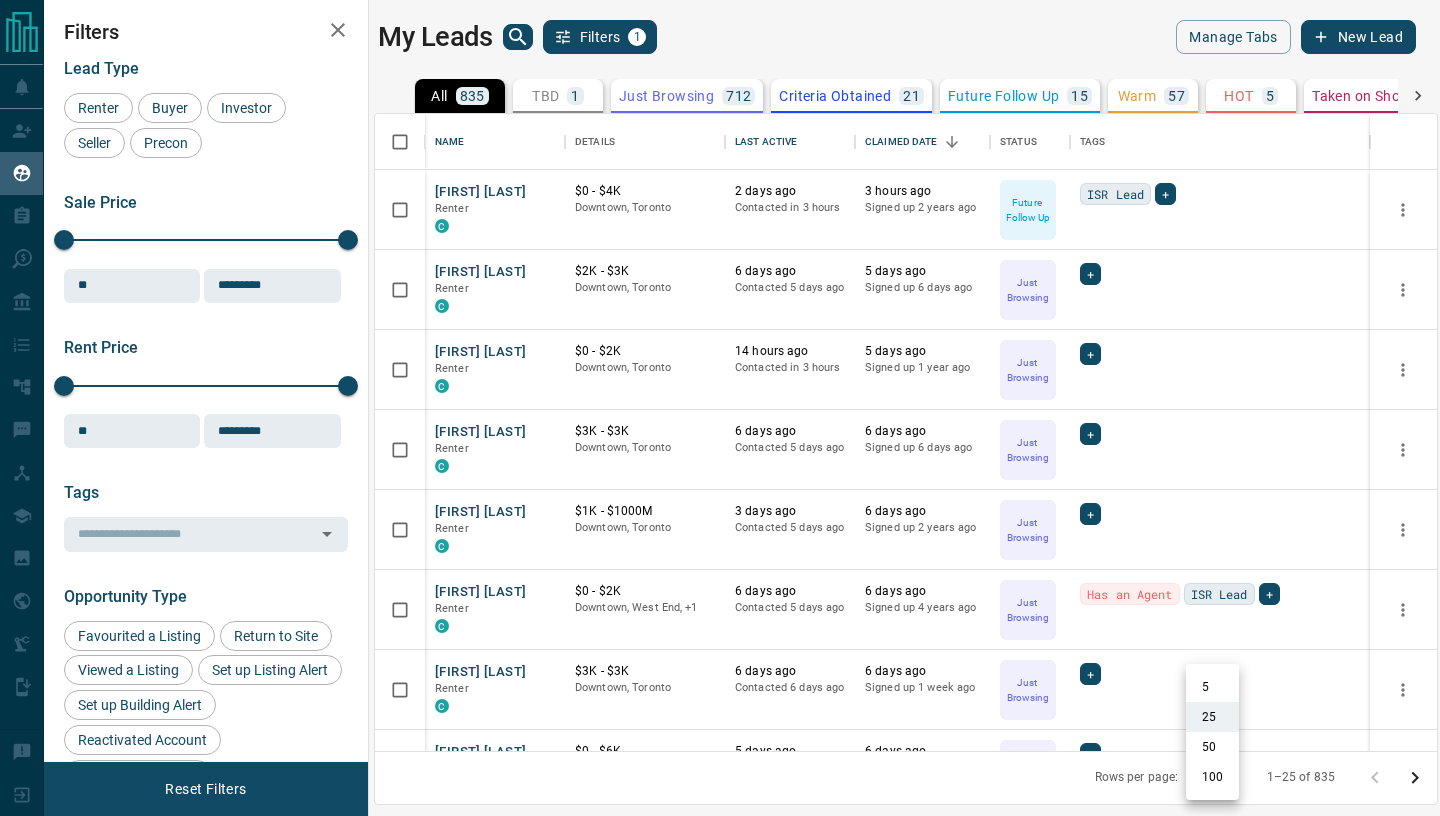 click on "[FIRST] [LAST] [FIRST] [LAST] [FIRST] [LAST] [FIRST] [LAST]" at bounding box center [720, 395] 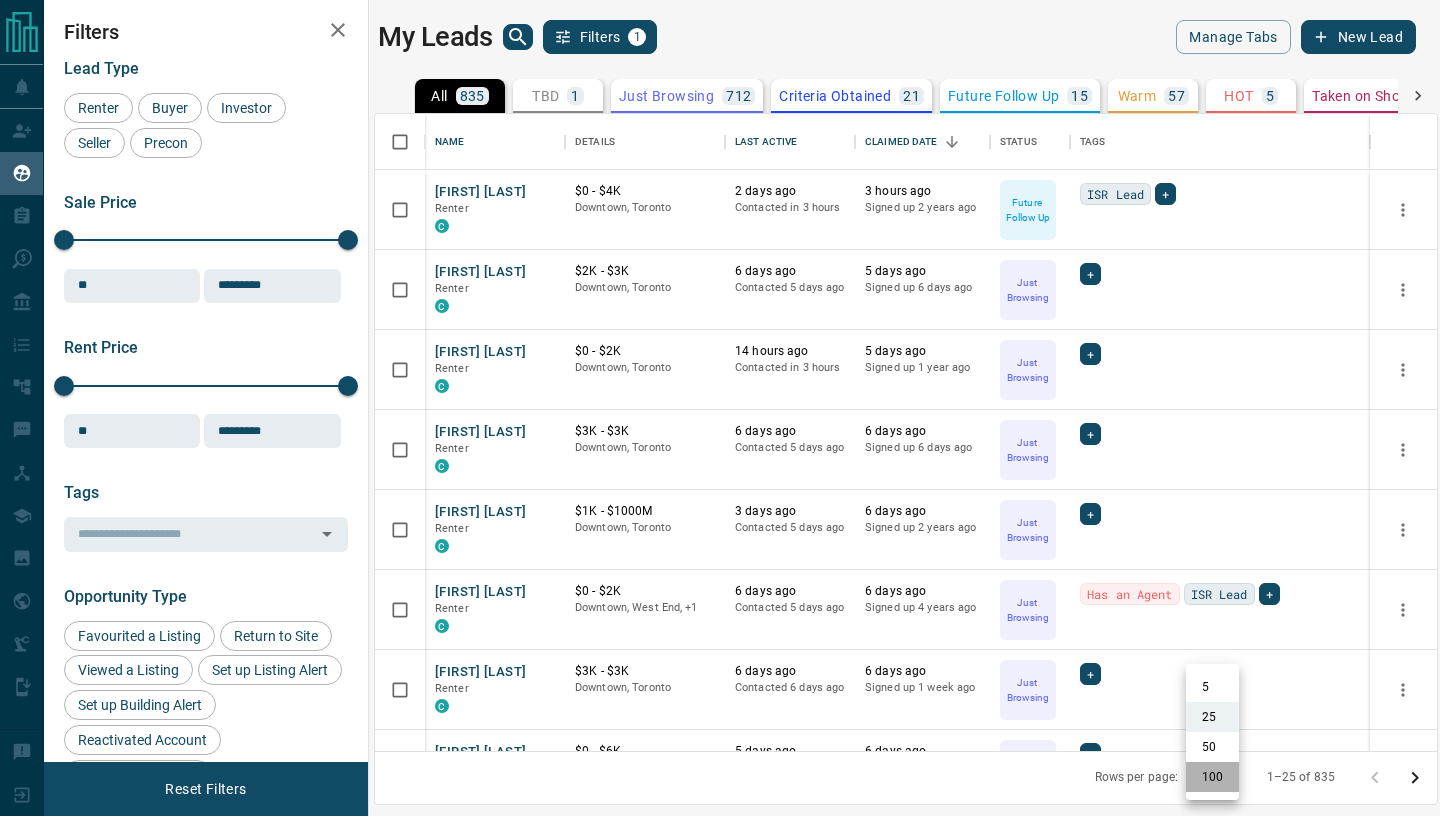 click on "100" at bounding box center (1212, 777) 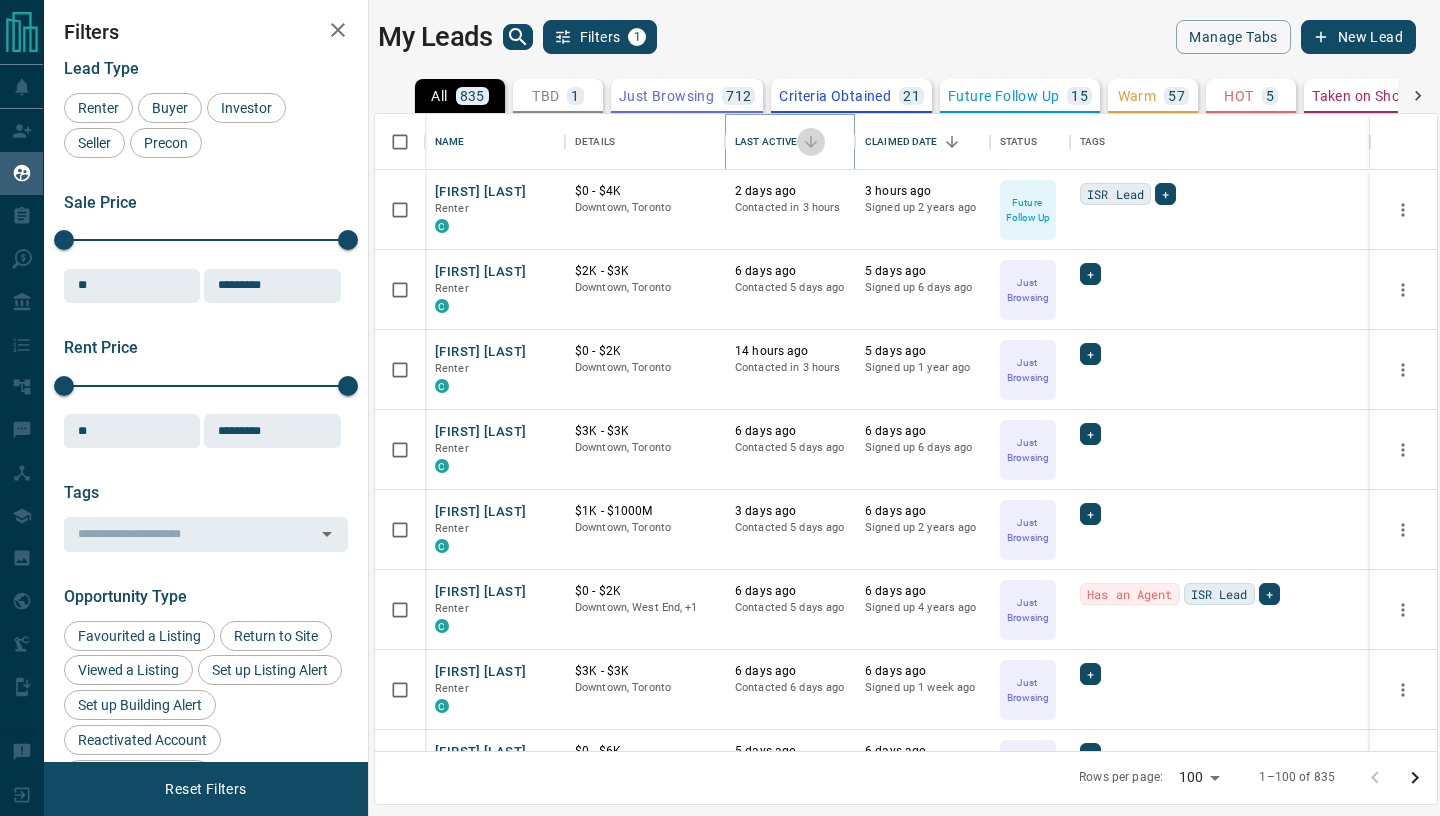 click at bounding box center [811, 142] 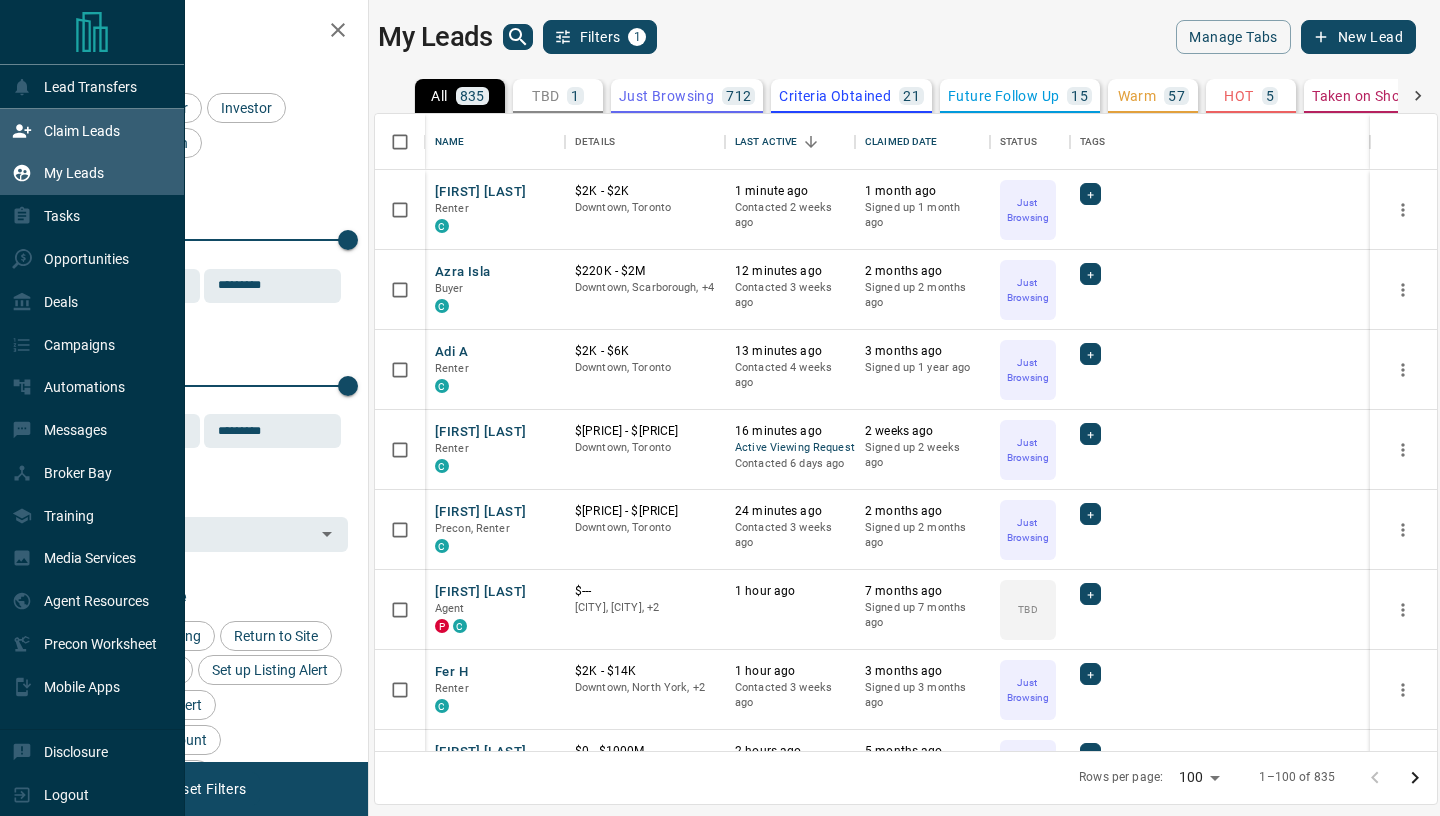 click on "Claim Leads" at bounding box center [66, 130] 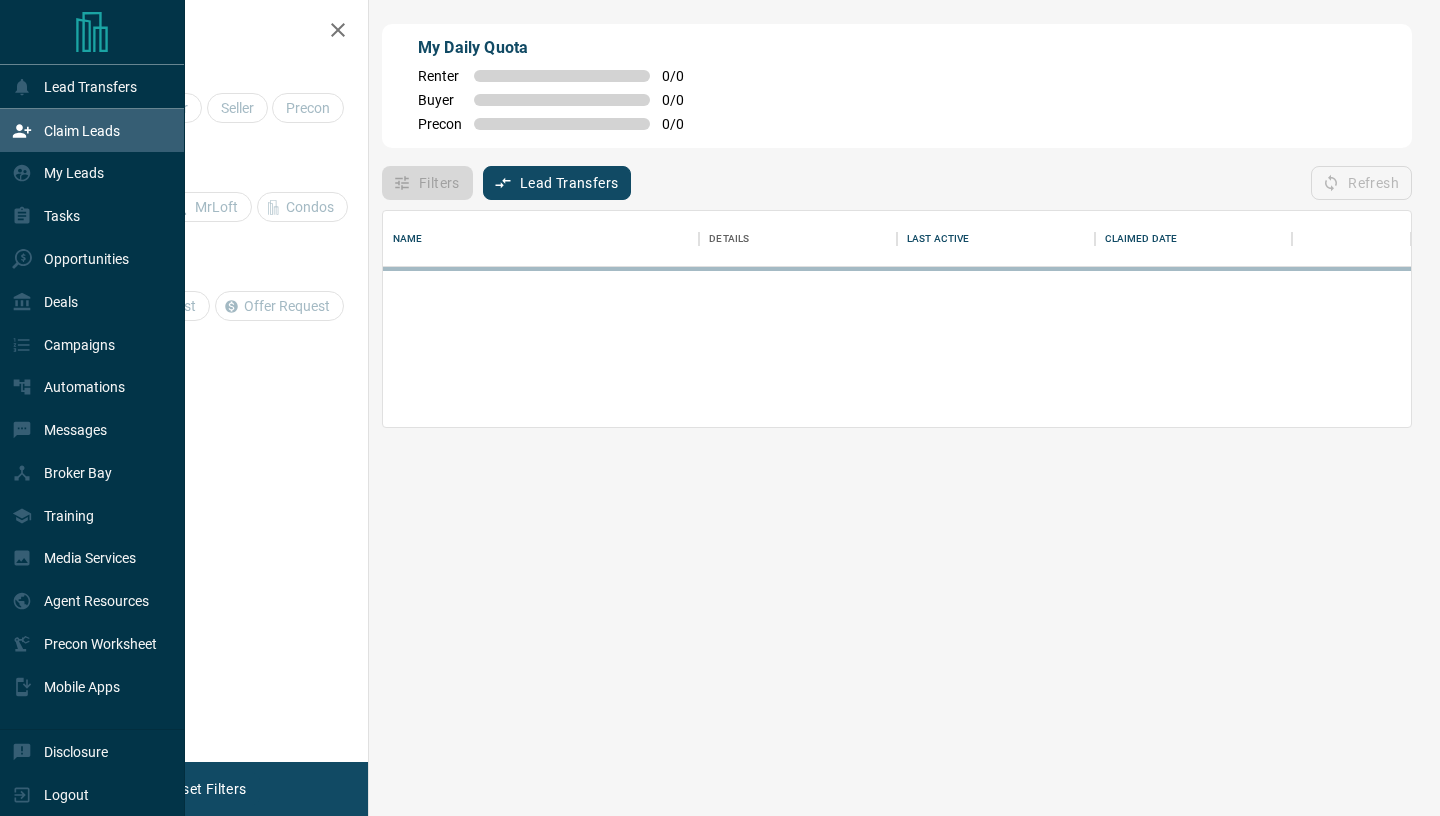 scroll, scrollTop: 216, scrollLeft: 1028, axis: both 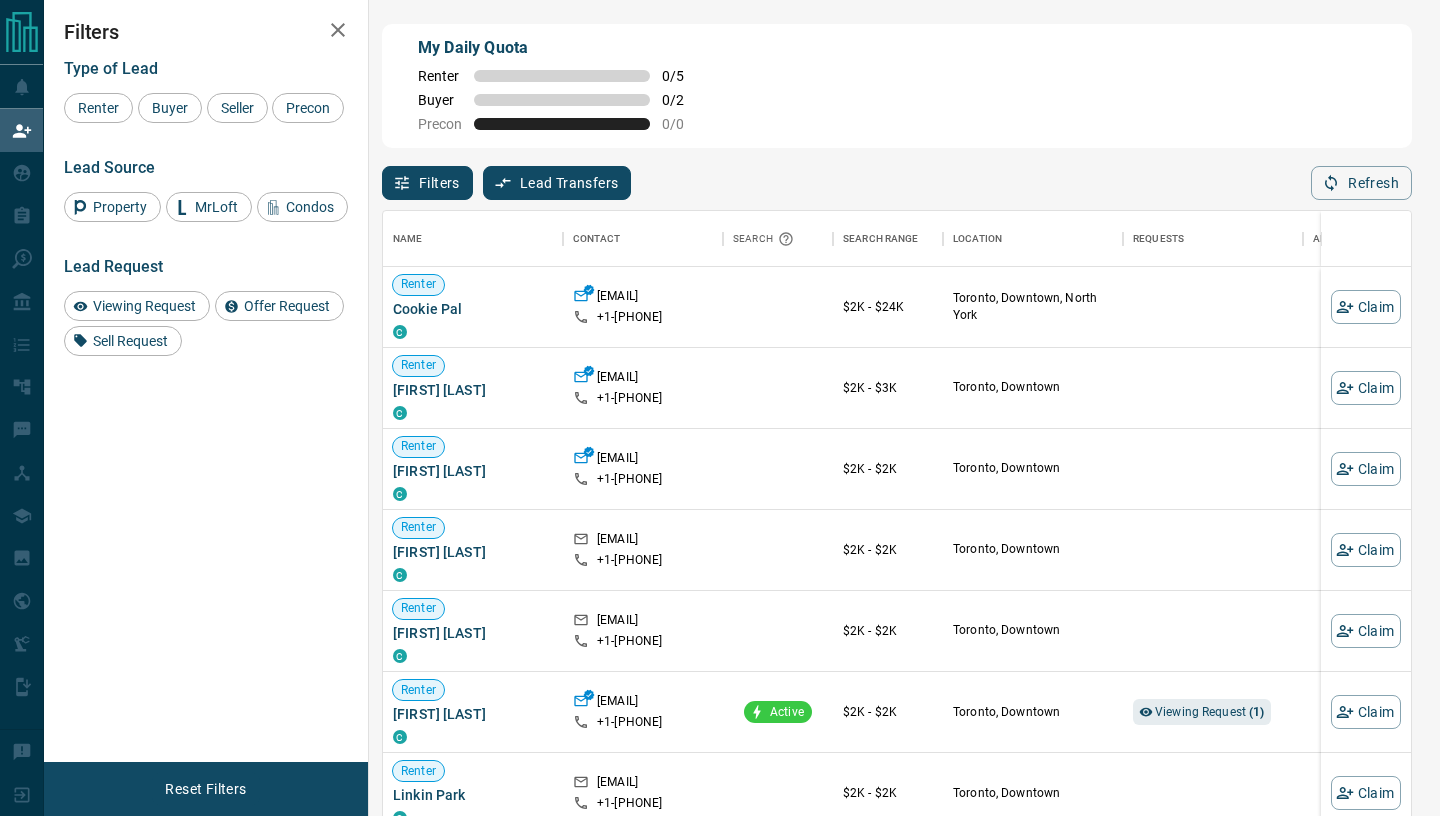 click 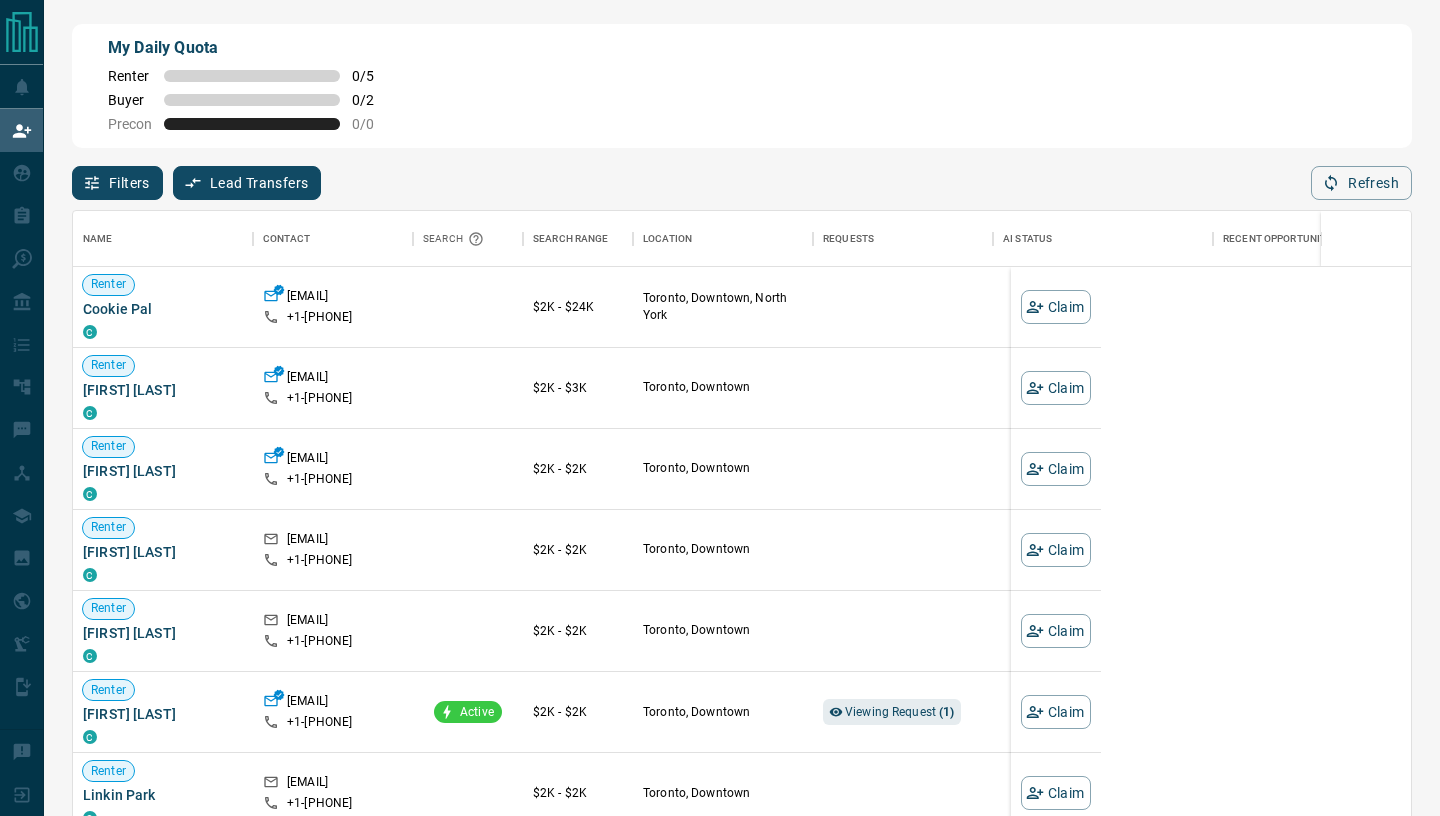 scroll, scrollTop: 0, scrollLeft: 0, axis: both 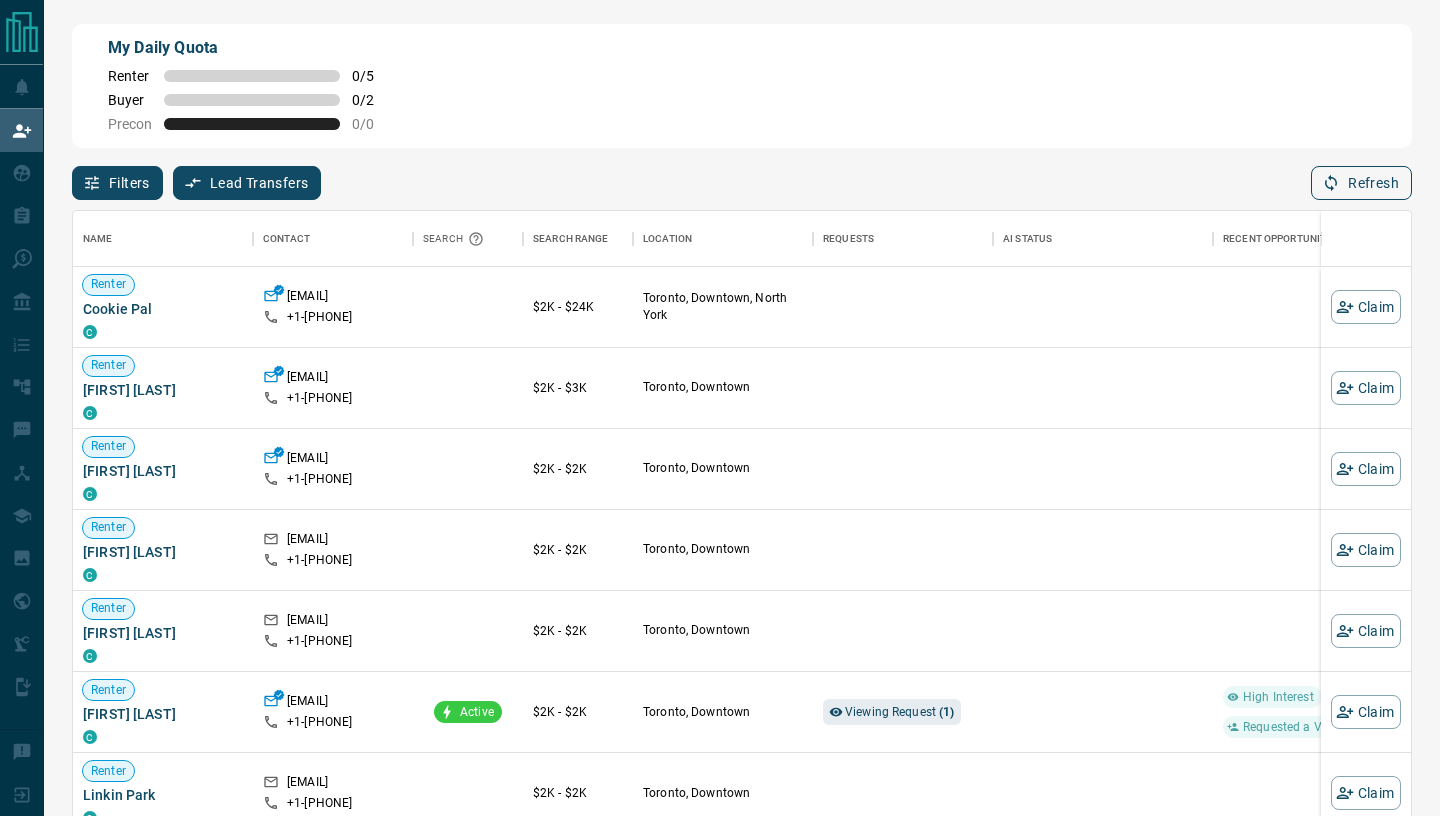 click on "Refresh" at bounding box center (1361, 183) 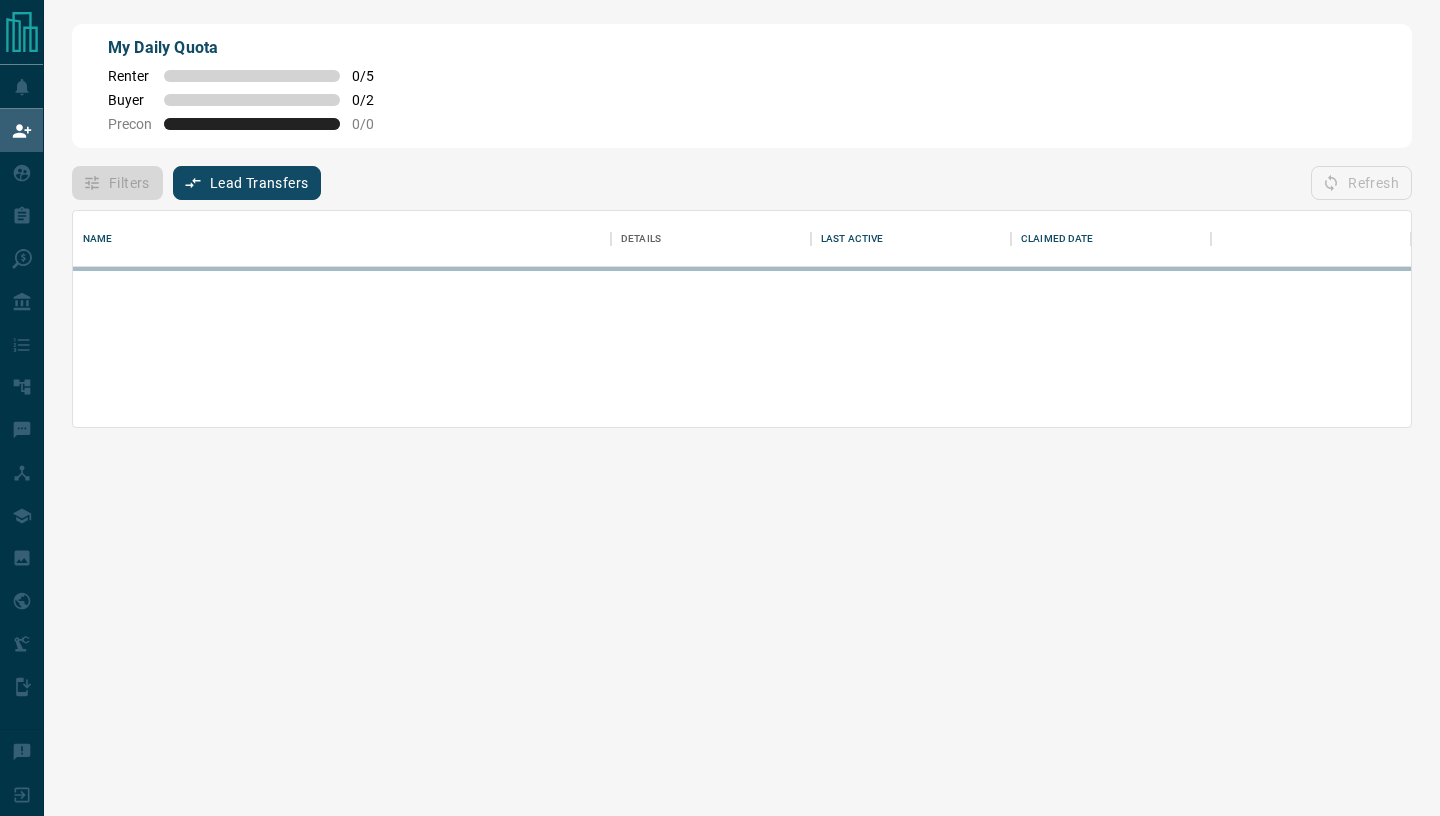 scroll, scrollTop: 0, scrollLeft: 0, axis: both 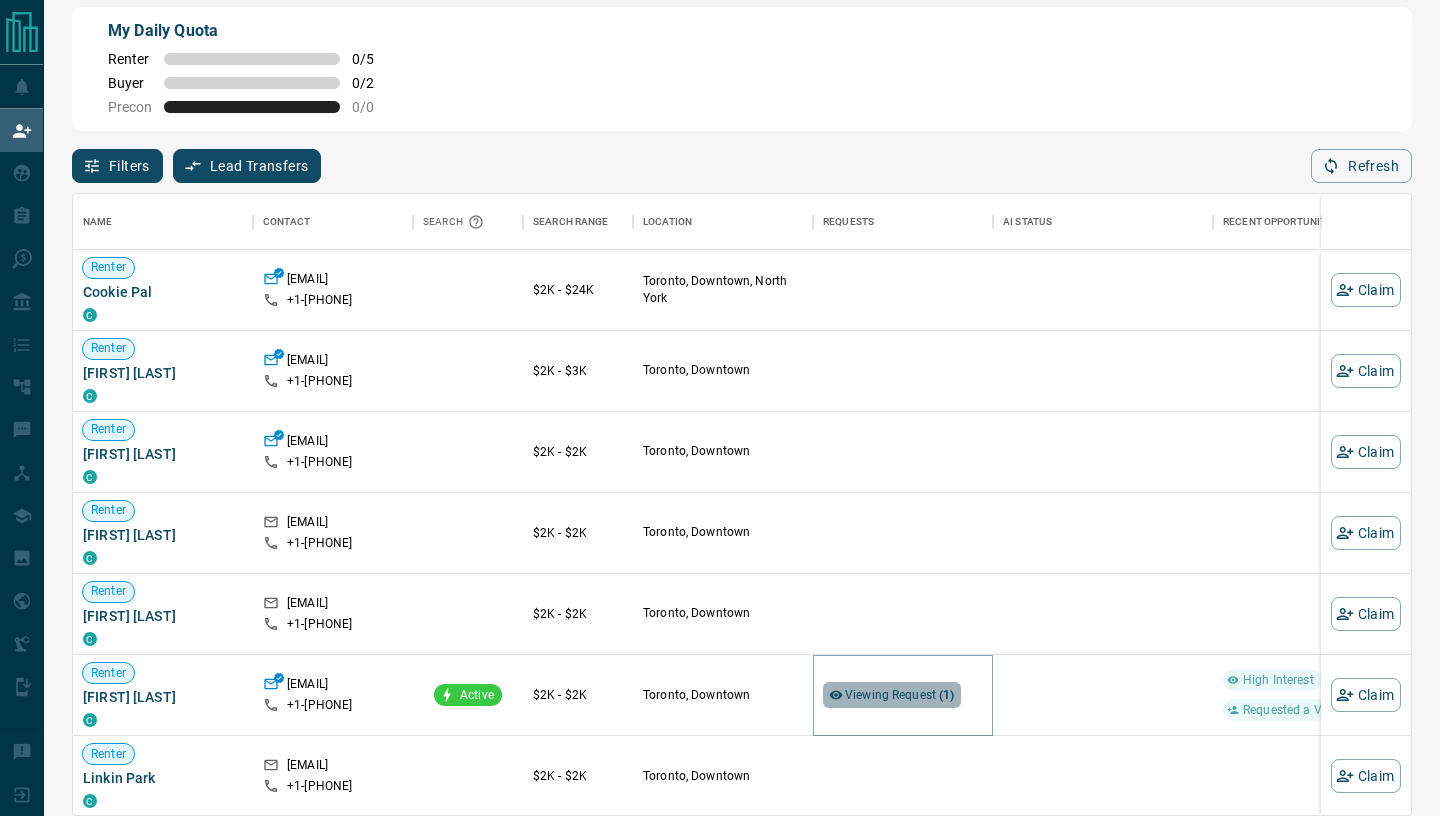 click on "Viewing Request   ( 1 )" at bounding box center (900, 695) 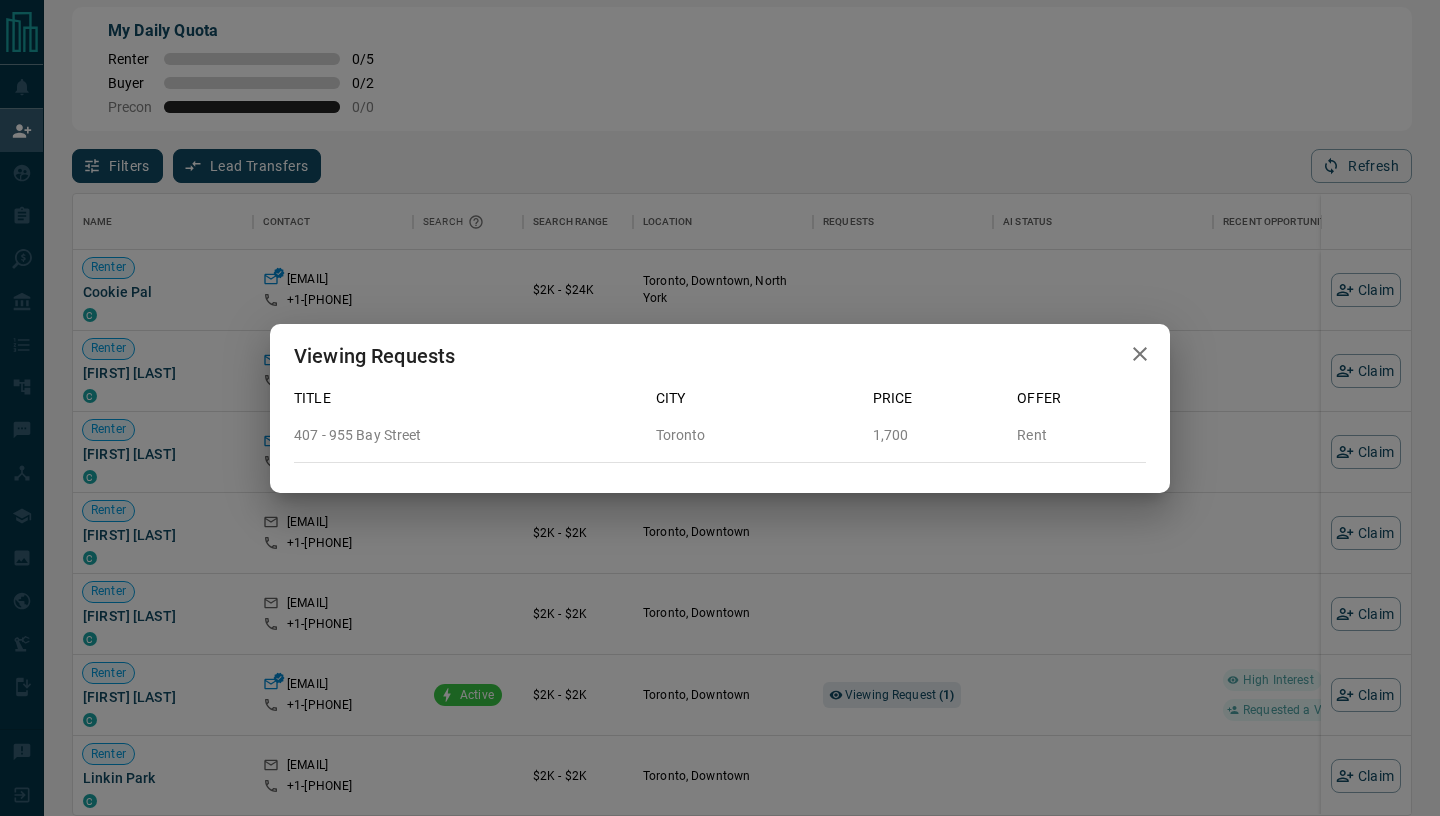 click 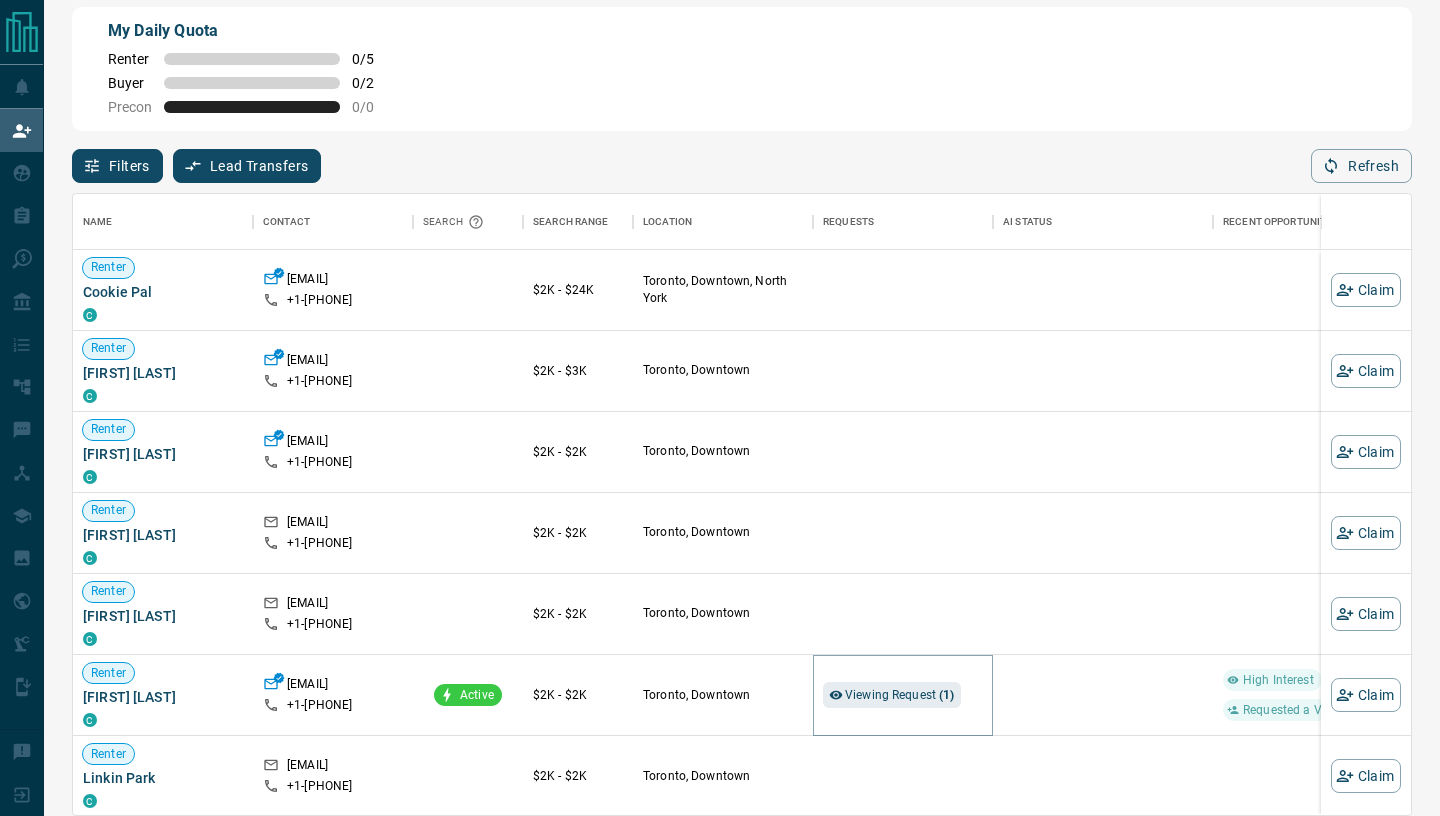 scroll, scrollTop: 0, scrollLeft: 0, axis: both 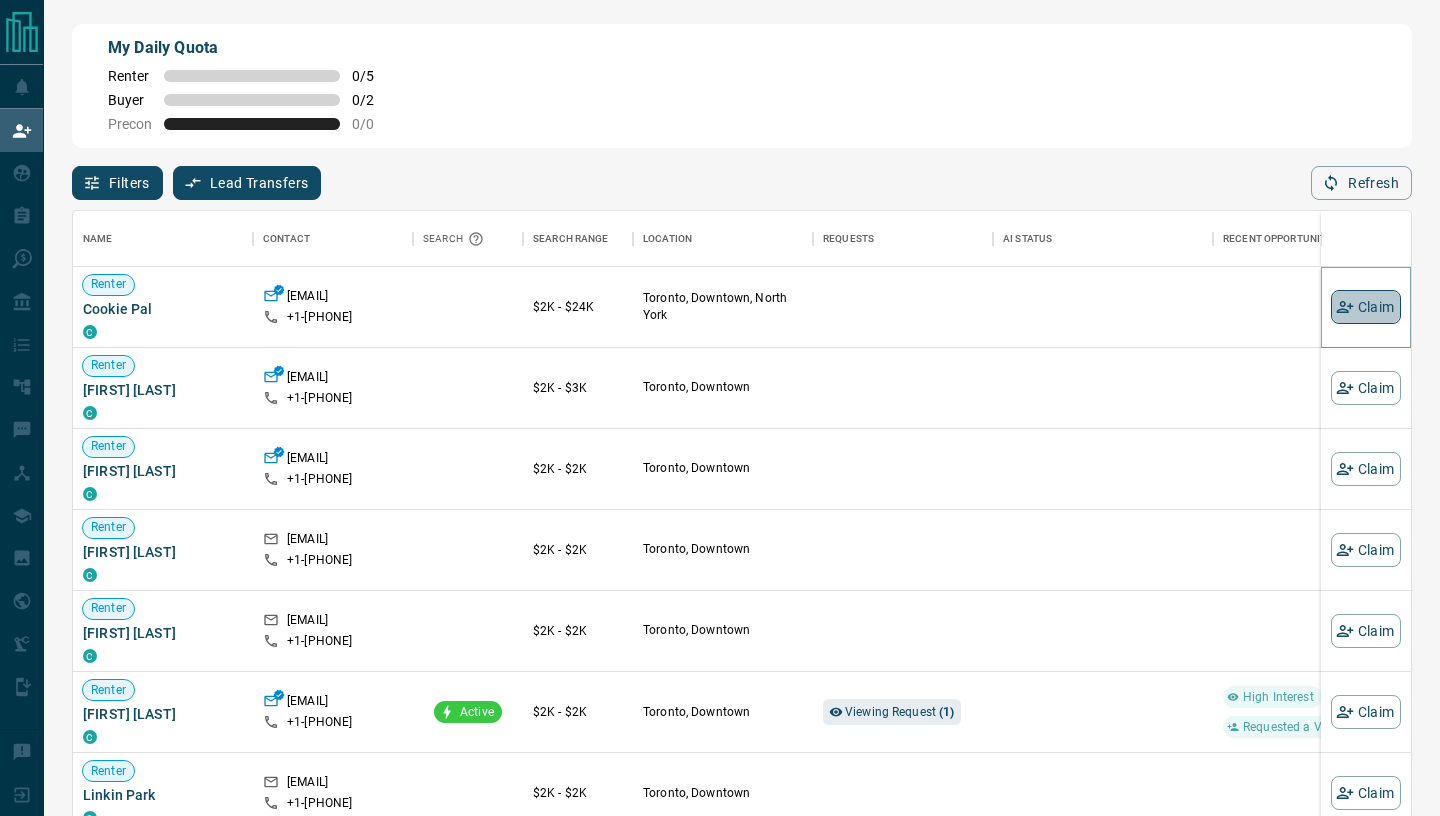 click on "Claim" at bounding box center [1366, 307] 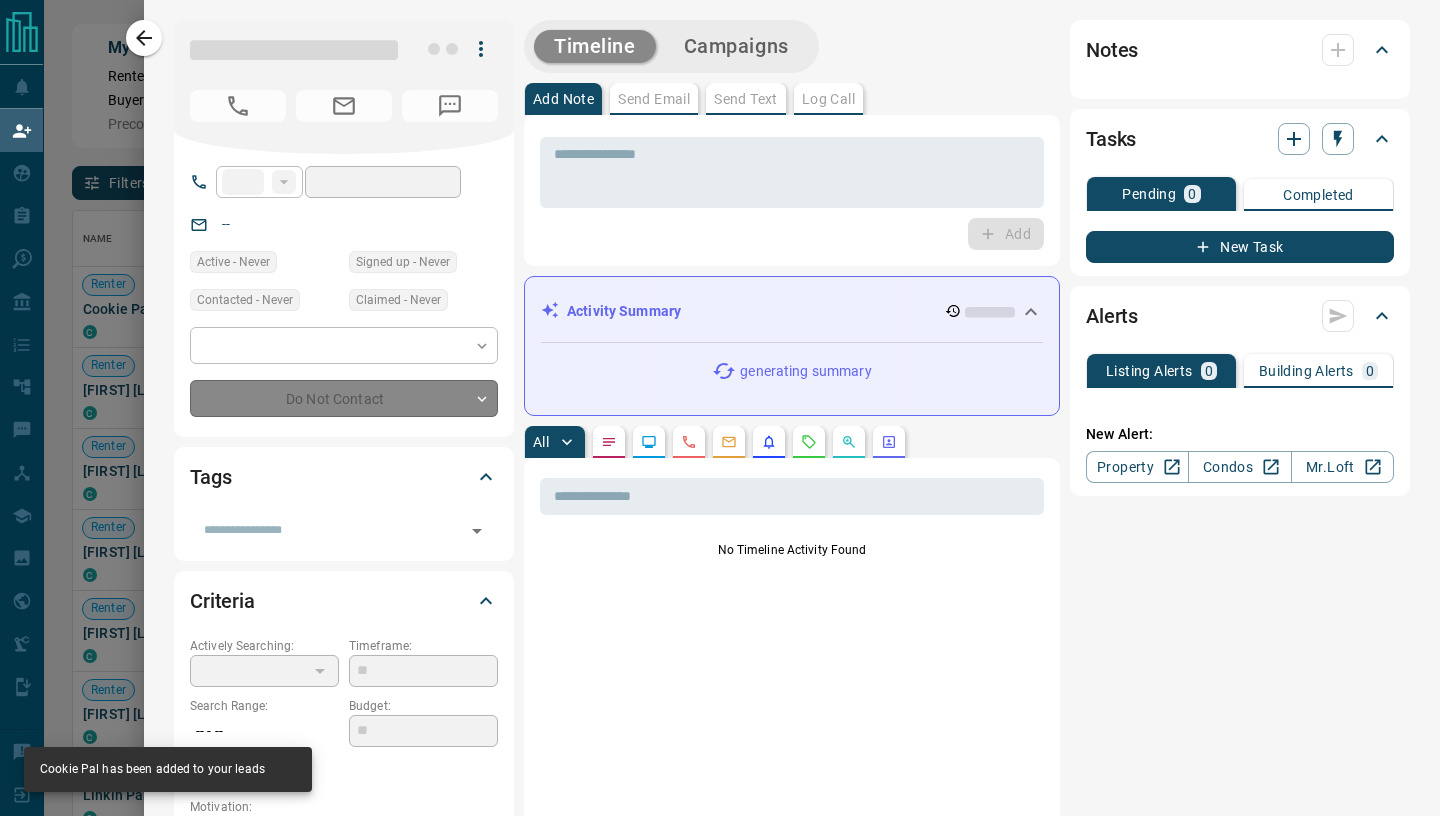 type on "**" 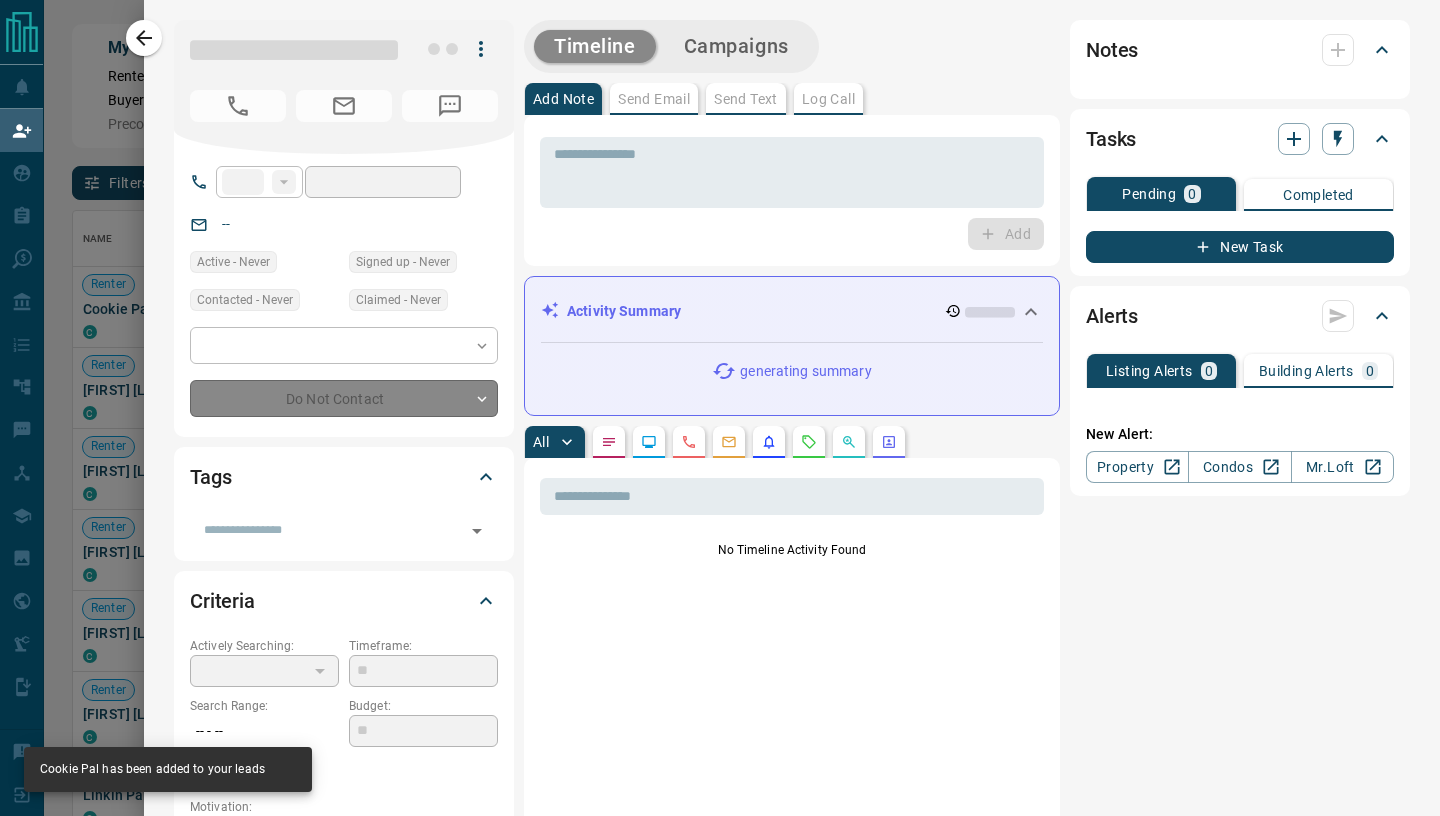 type on "**********" 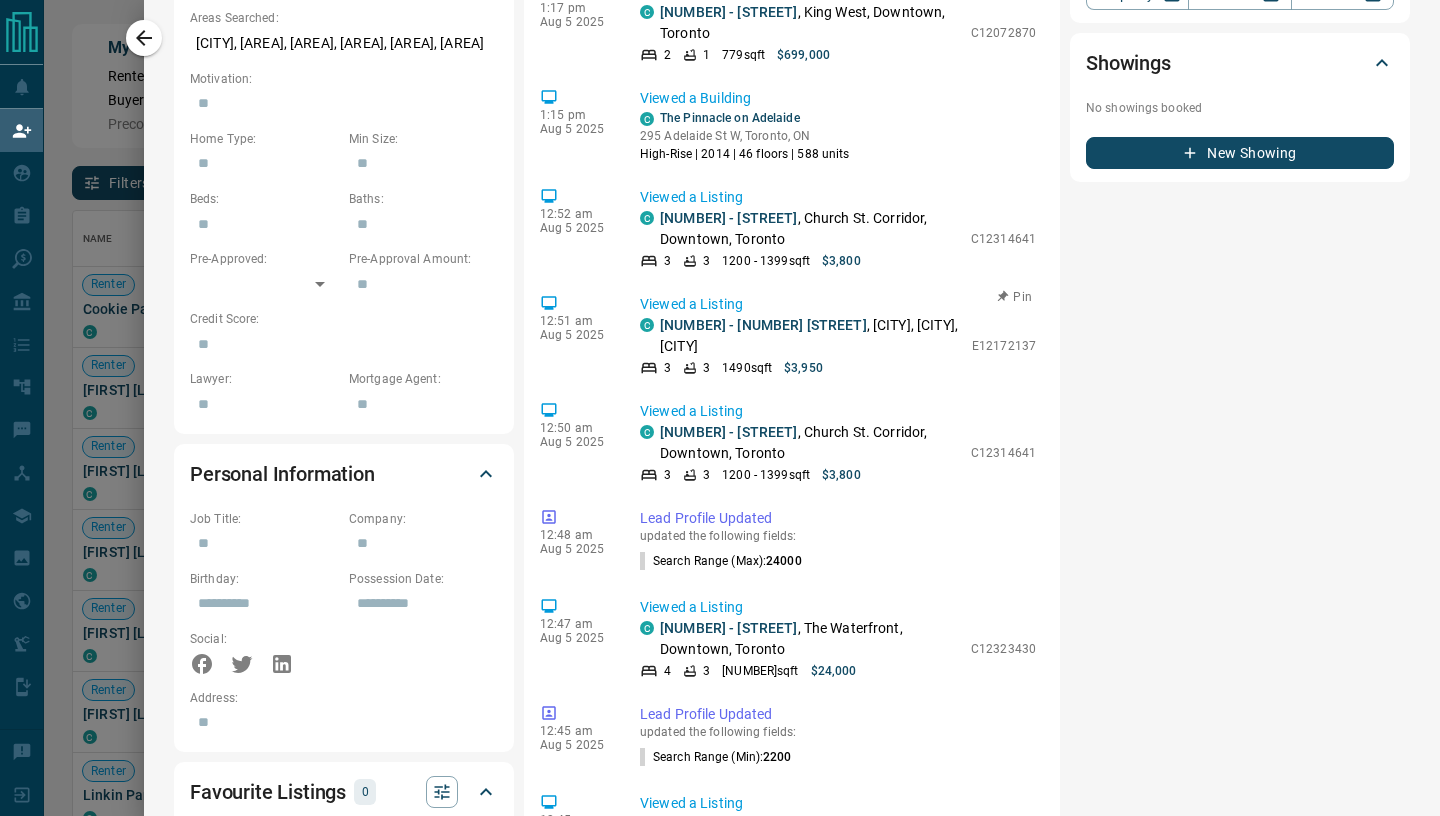 scroll, scrollTop: 0, scrollLeft: 0, axis: both 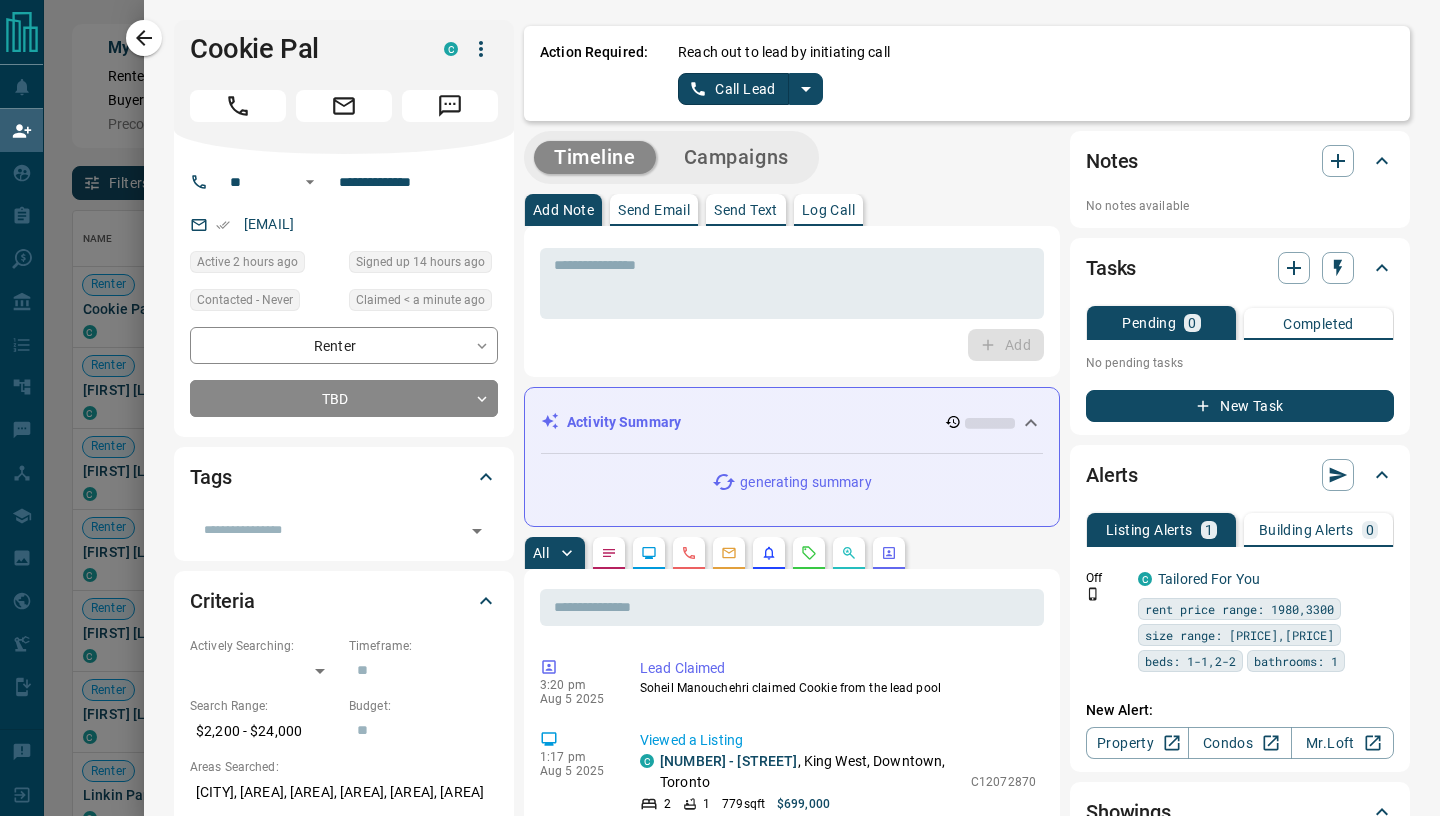 click on "Call Lead" at bounding box center (733, 89) 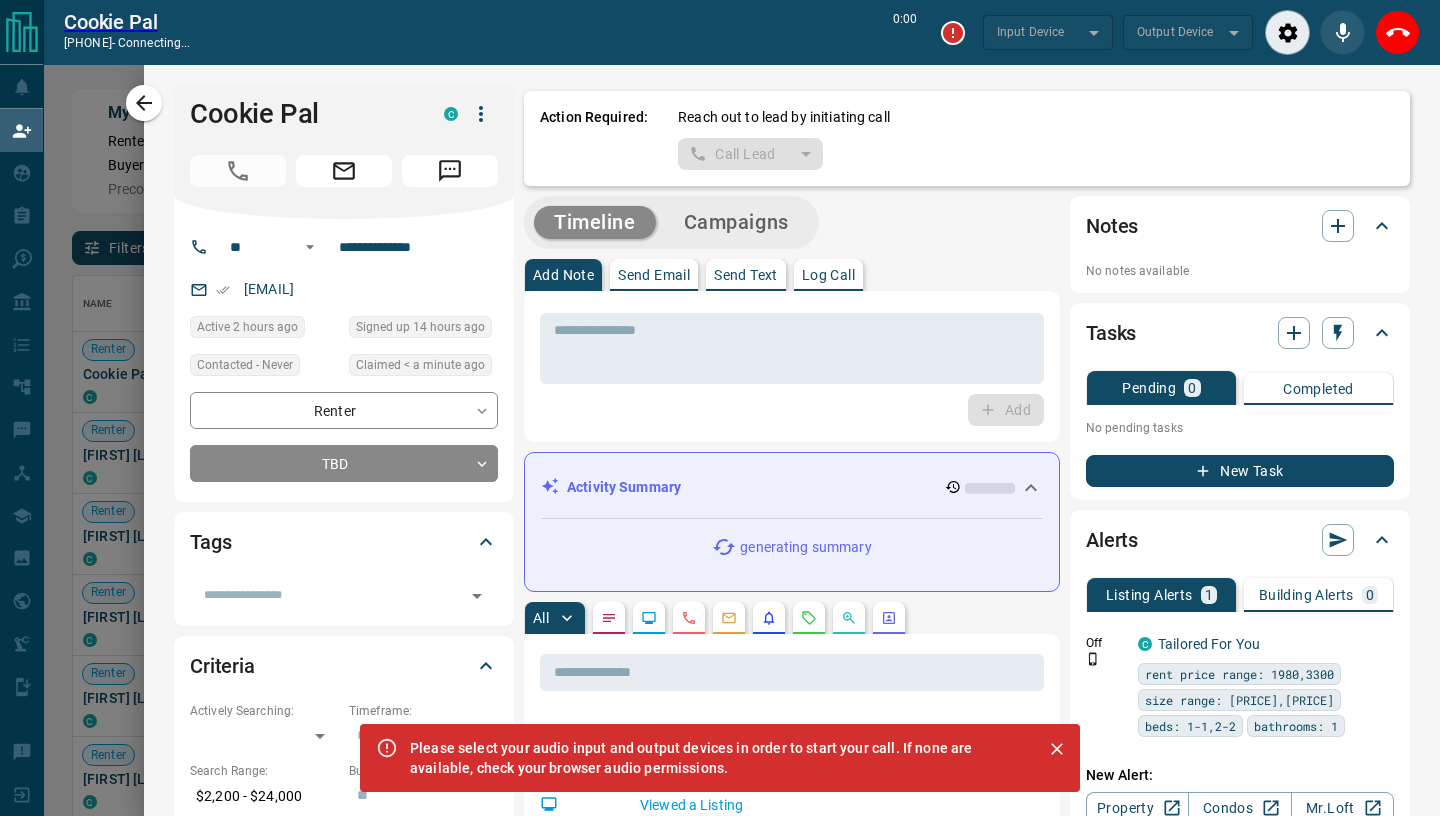 scroll, scrollTop: 570, scrollLeft: 1338, axis: both 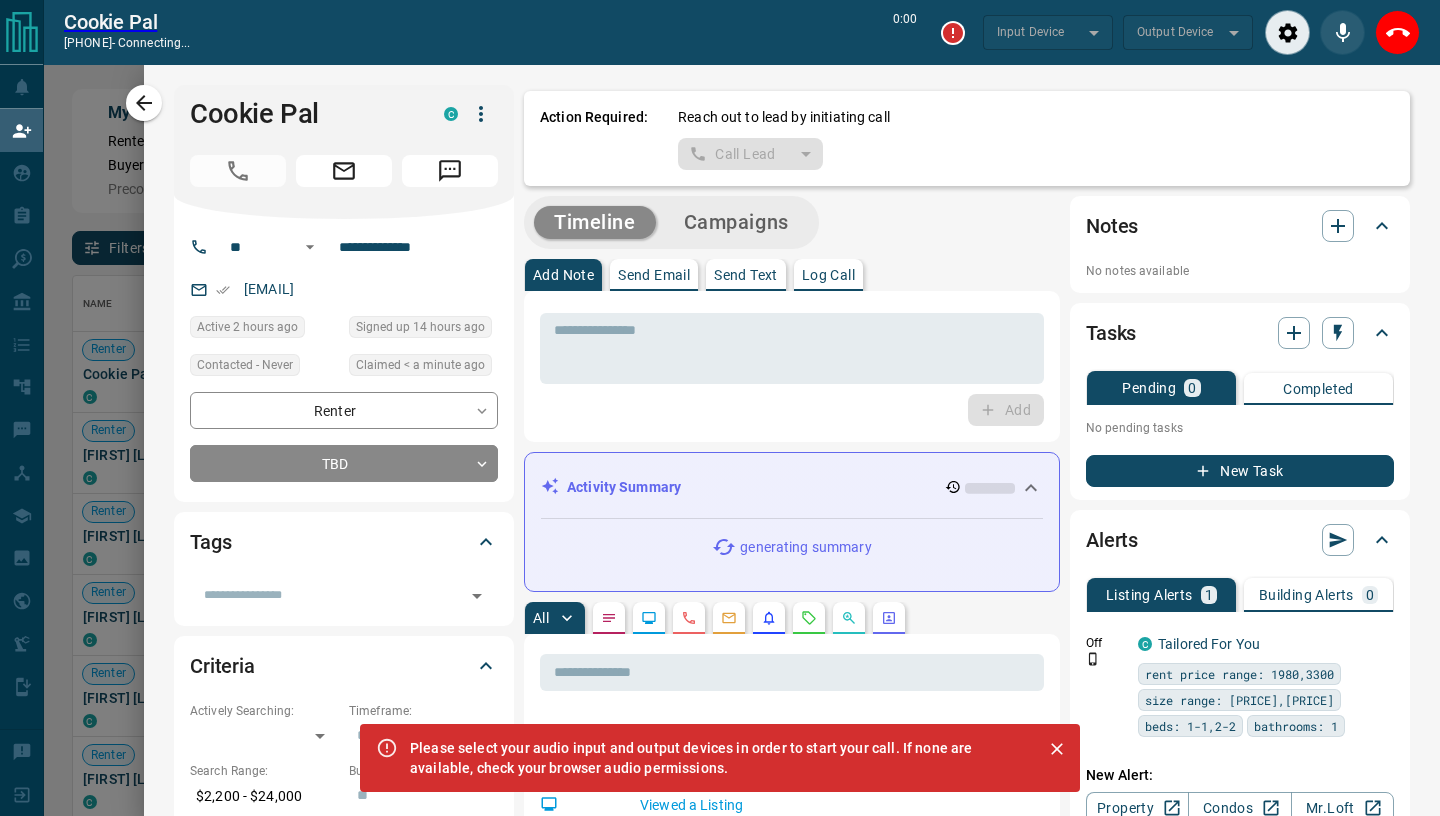 click at bounding box center [1057, 749] 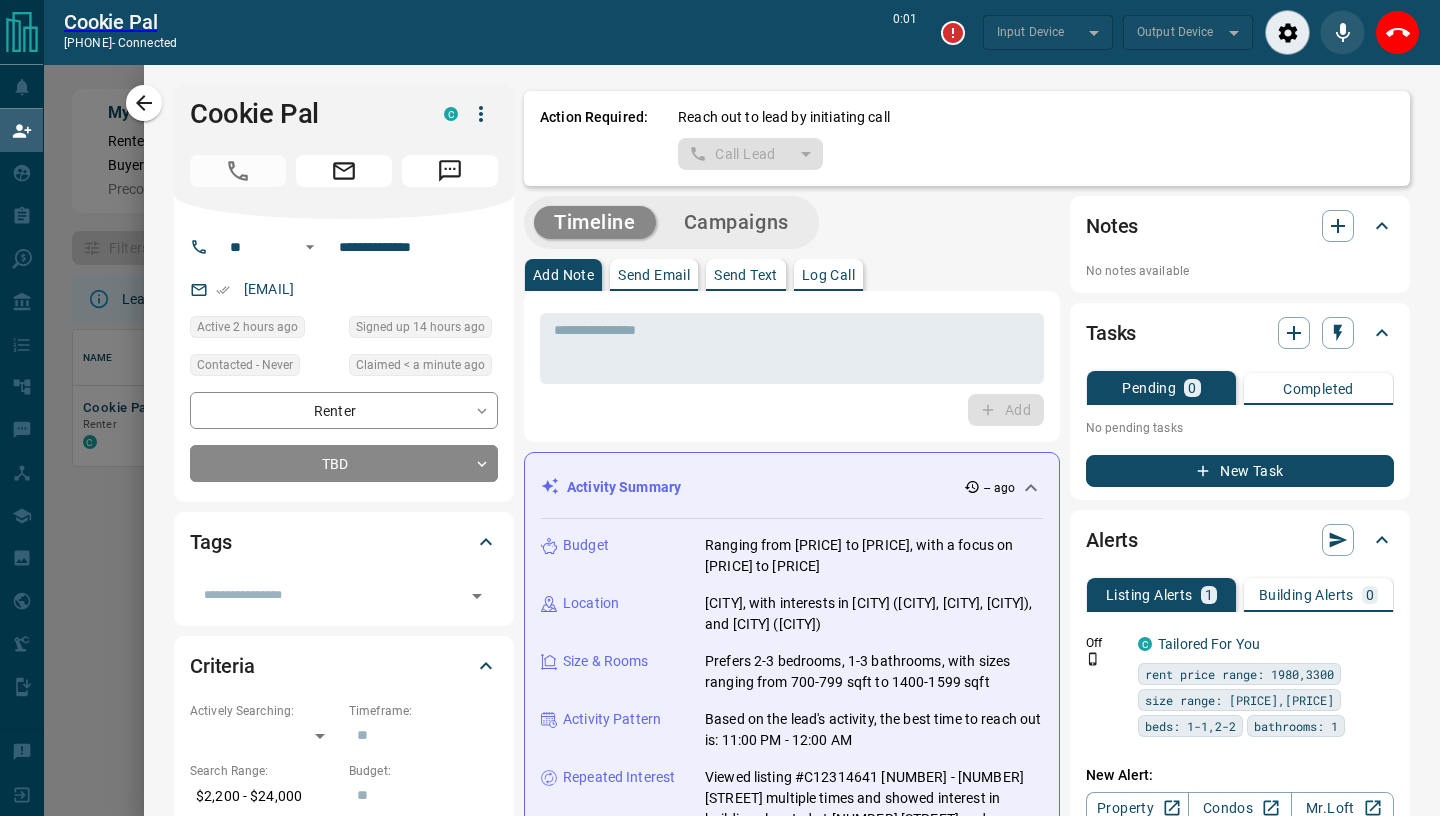 scroll, scrollTop: 136, scrollLeft: 1338, axis: both 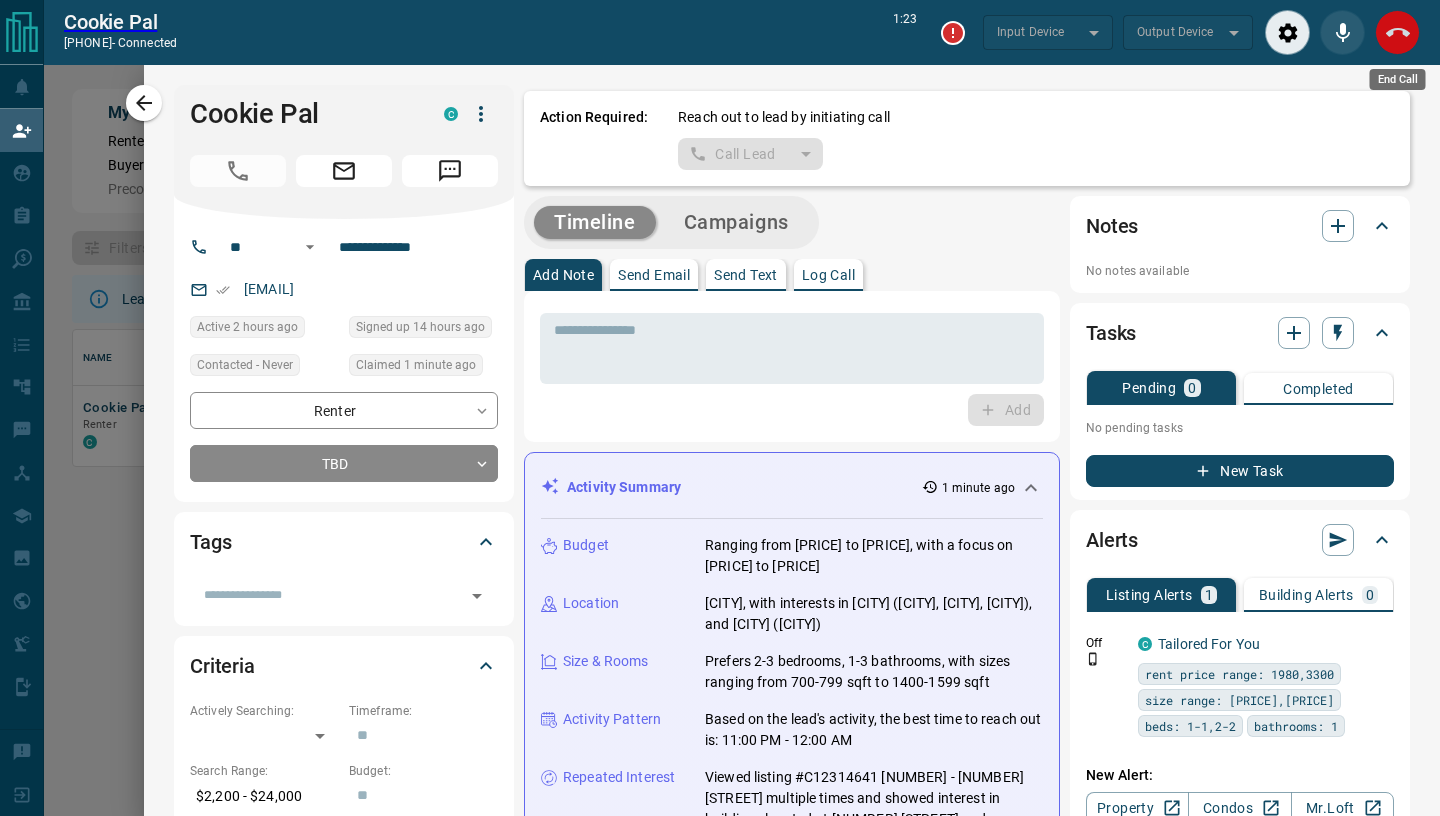 click at bounding box center [1397, 32] 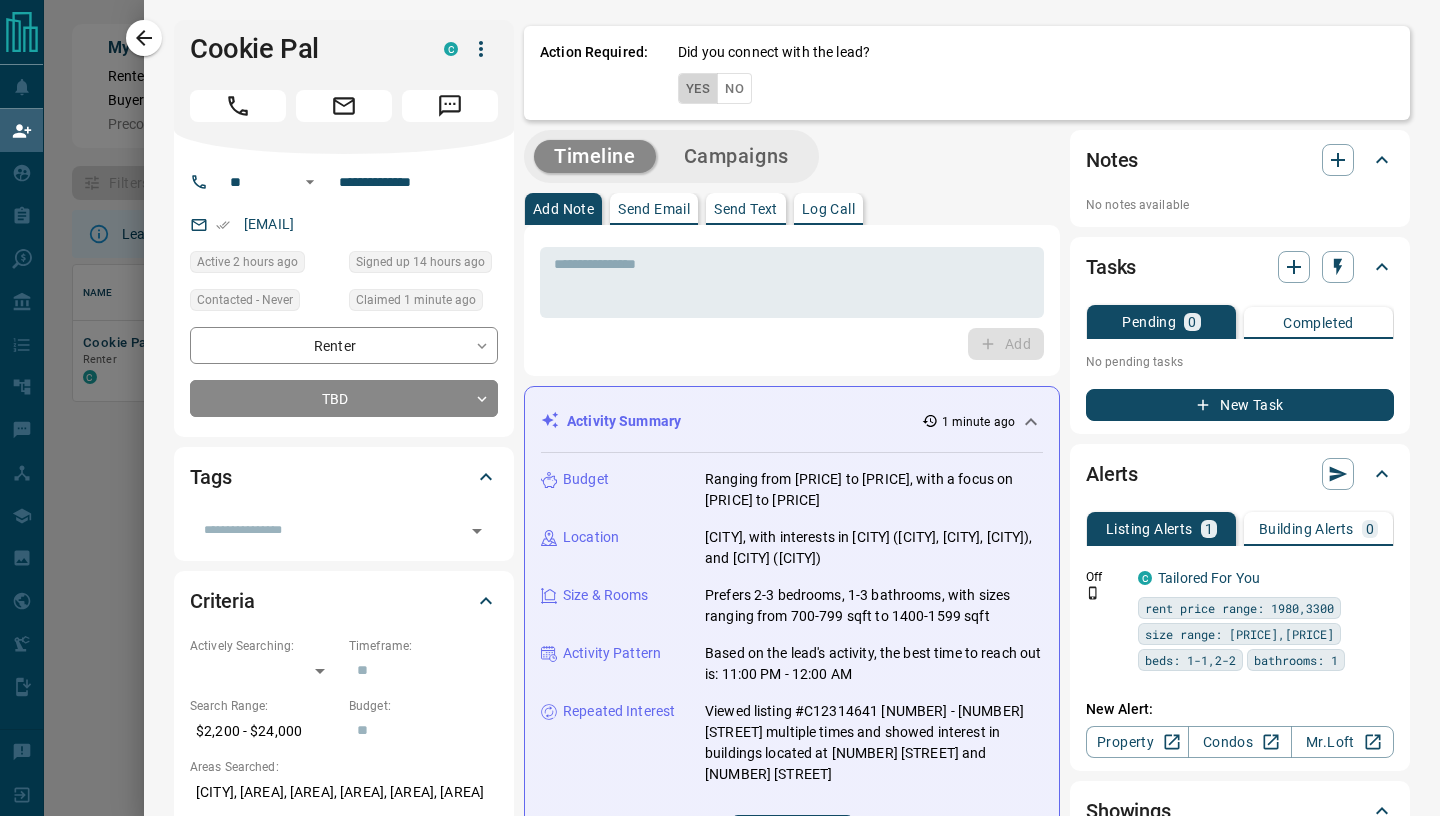 click on "Yes" at bounding box center [698, 88] 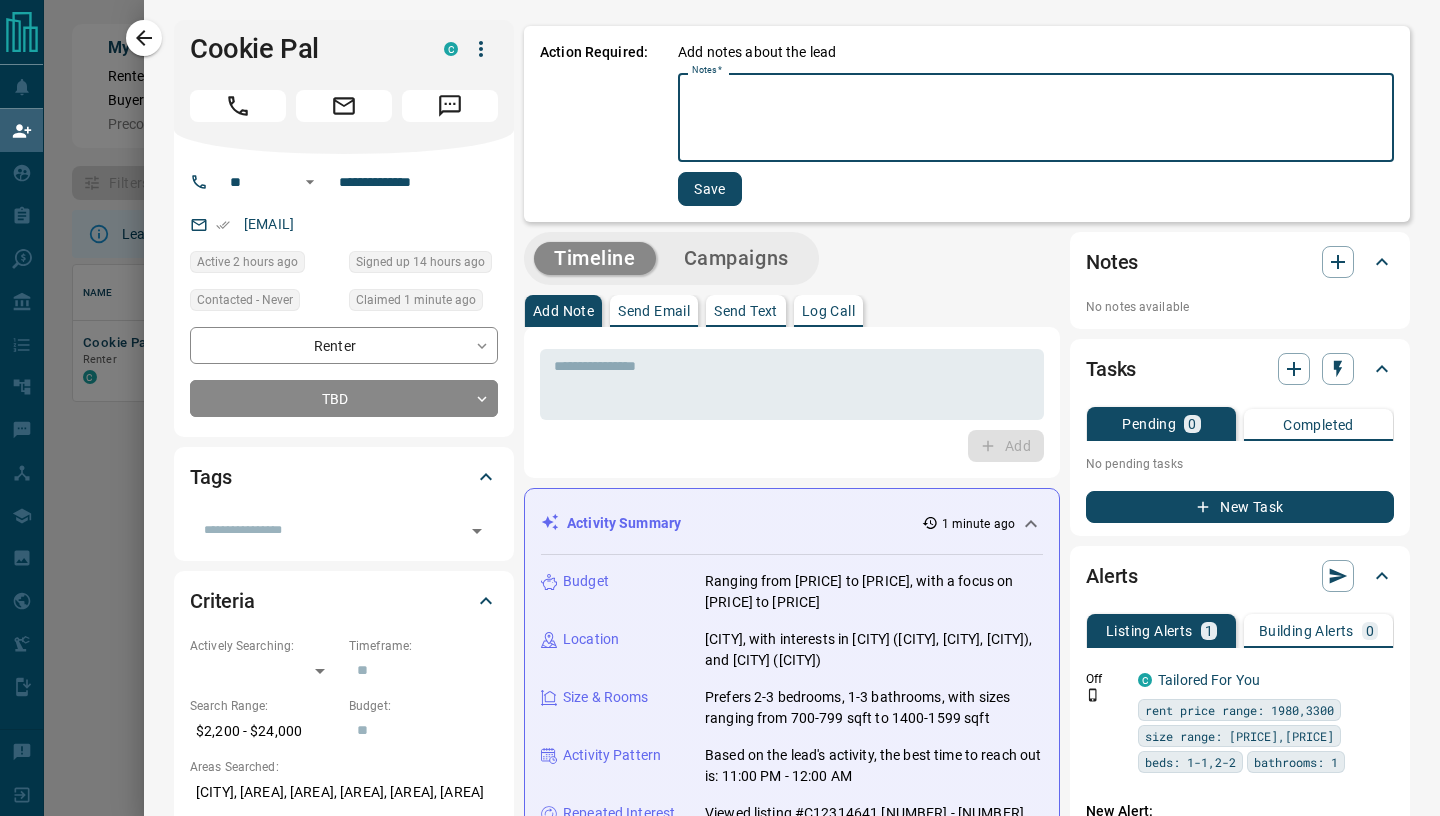 click on "Notes   *" at bounding box center [1036, 118] 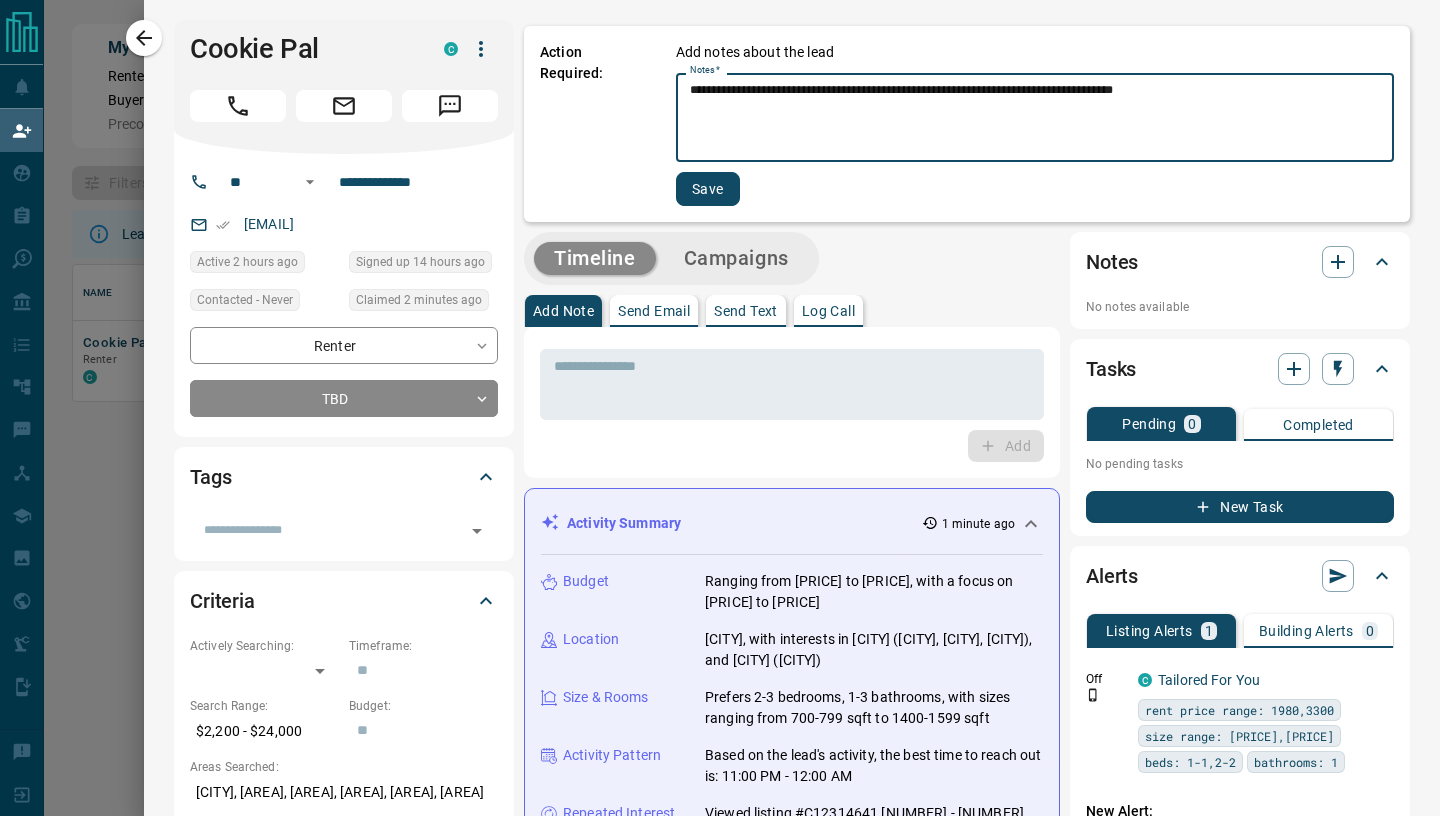 type on "**********" 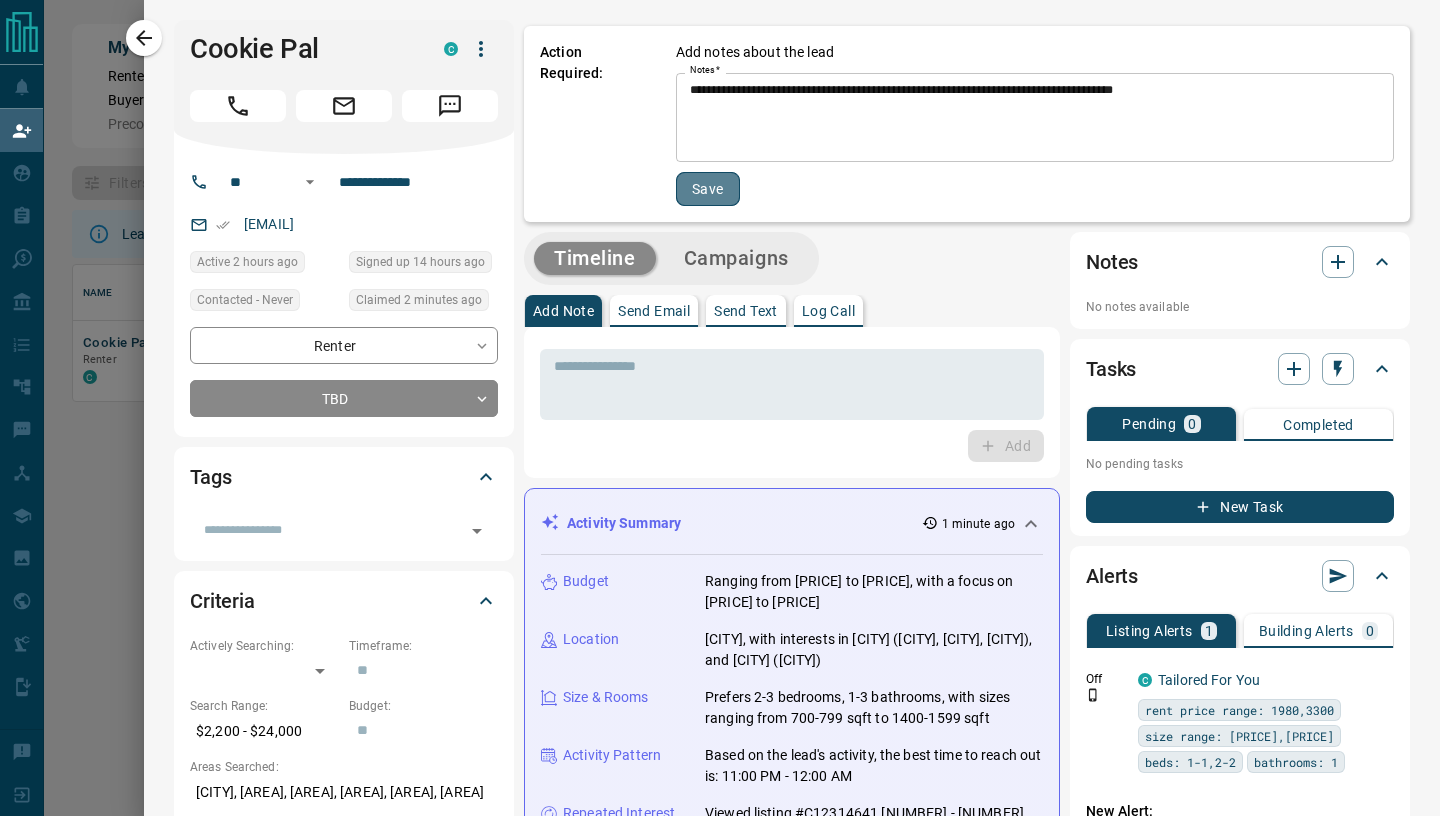 click on "Save" at bounding box center (708, 189) 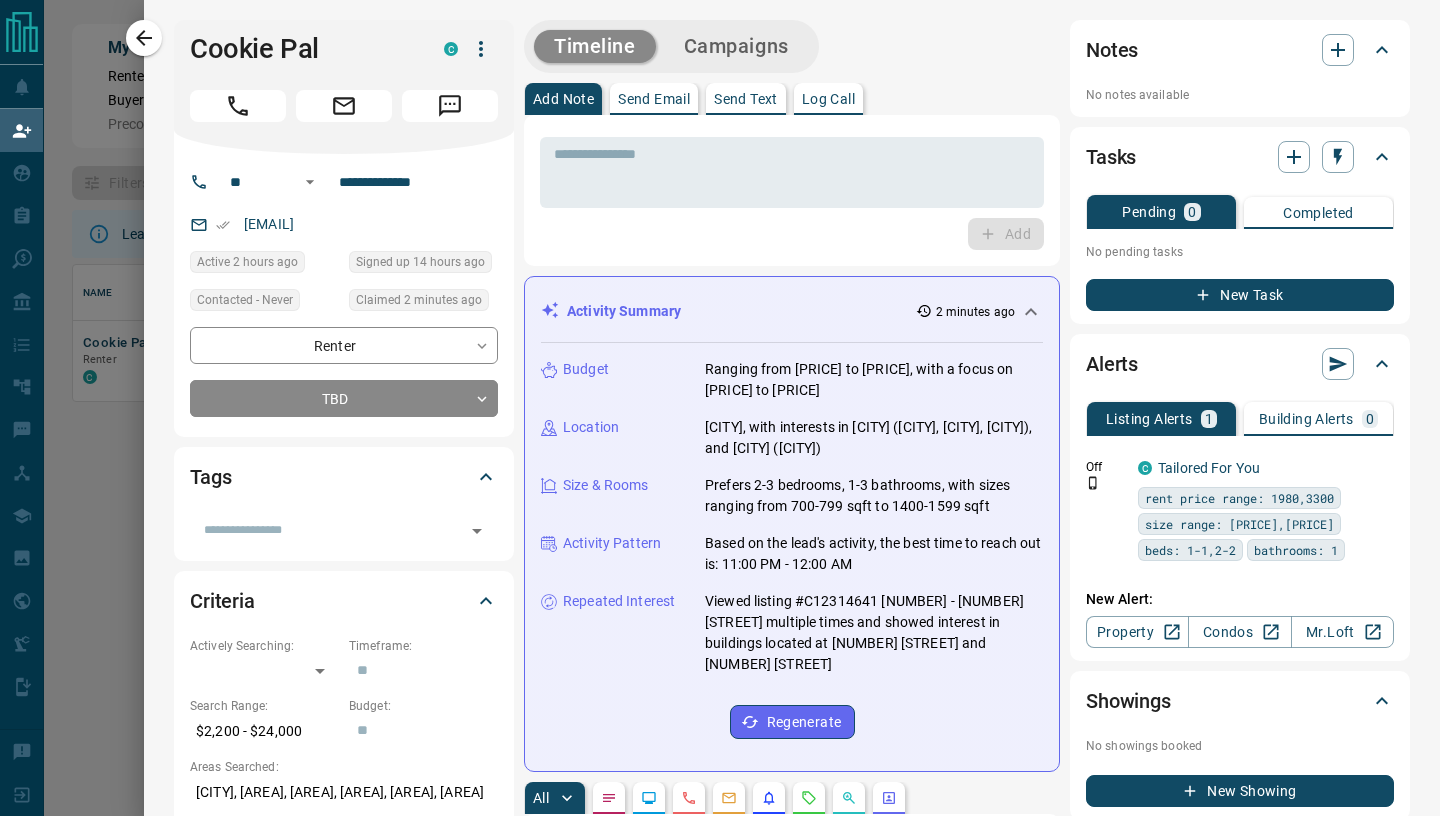 click on "* ​ Add" at bounding box center (792, 190) 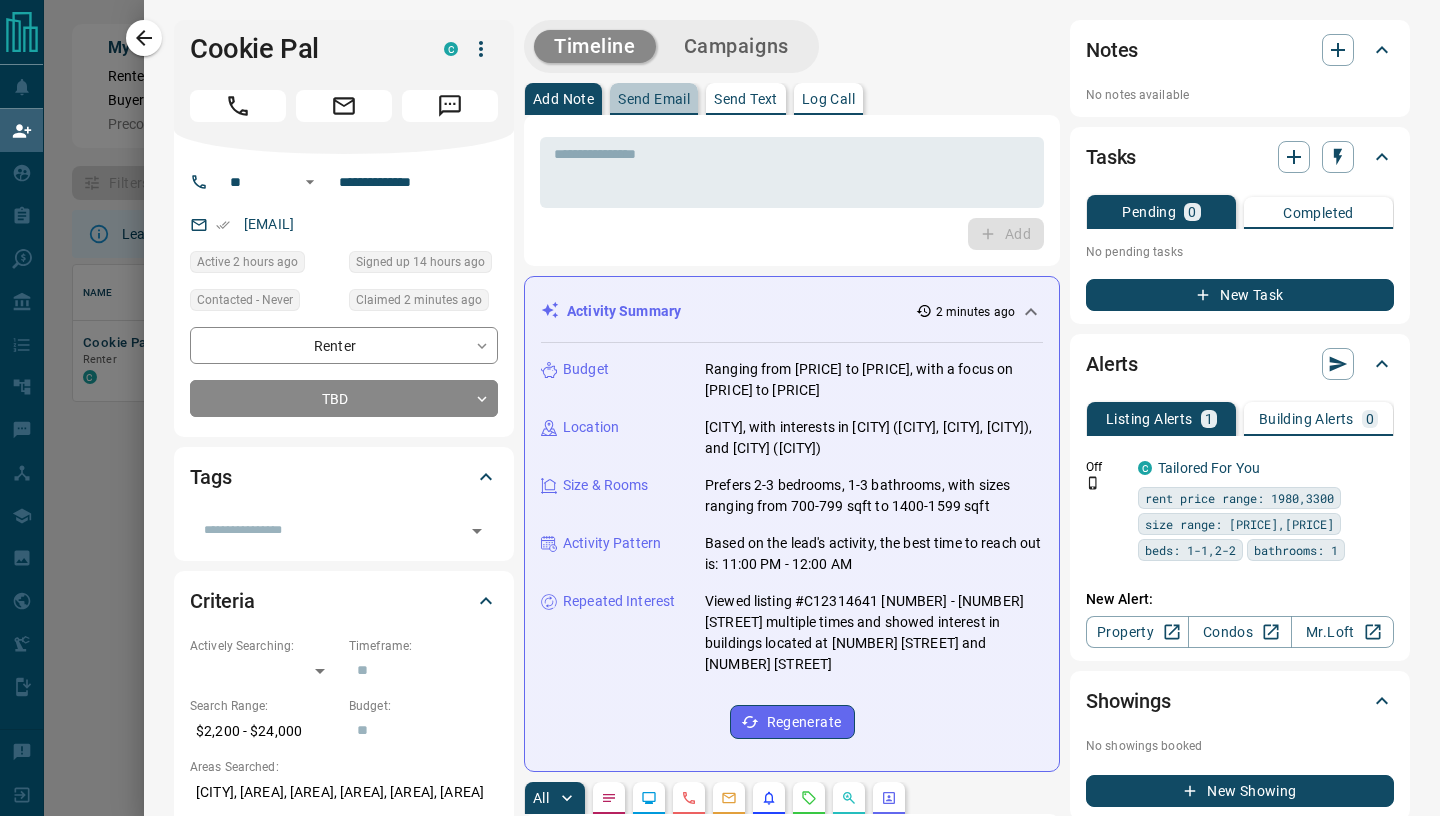 click on "Send Email" at bounding box center [654, 99] 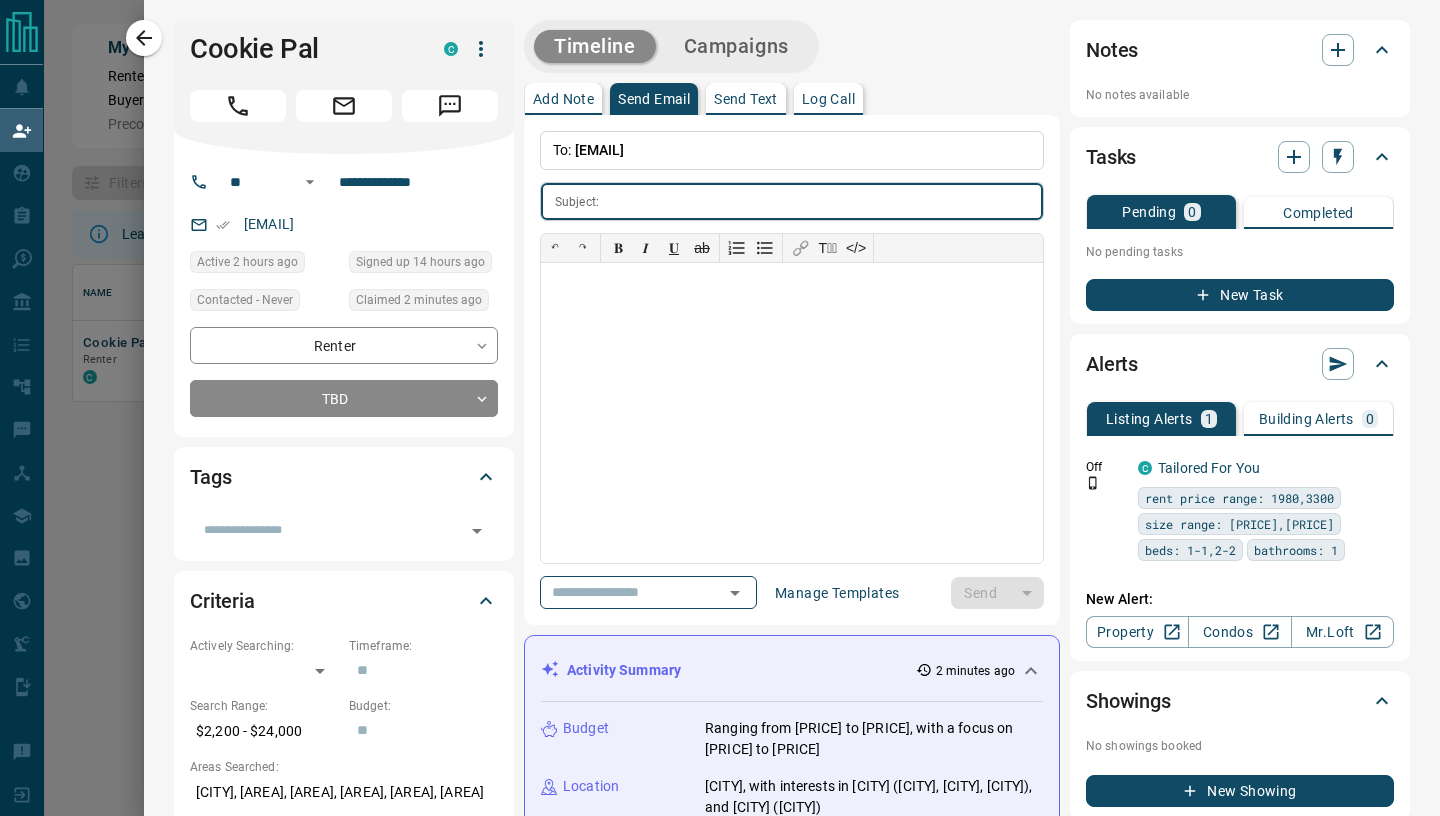 click at bounding box center (825, 201) 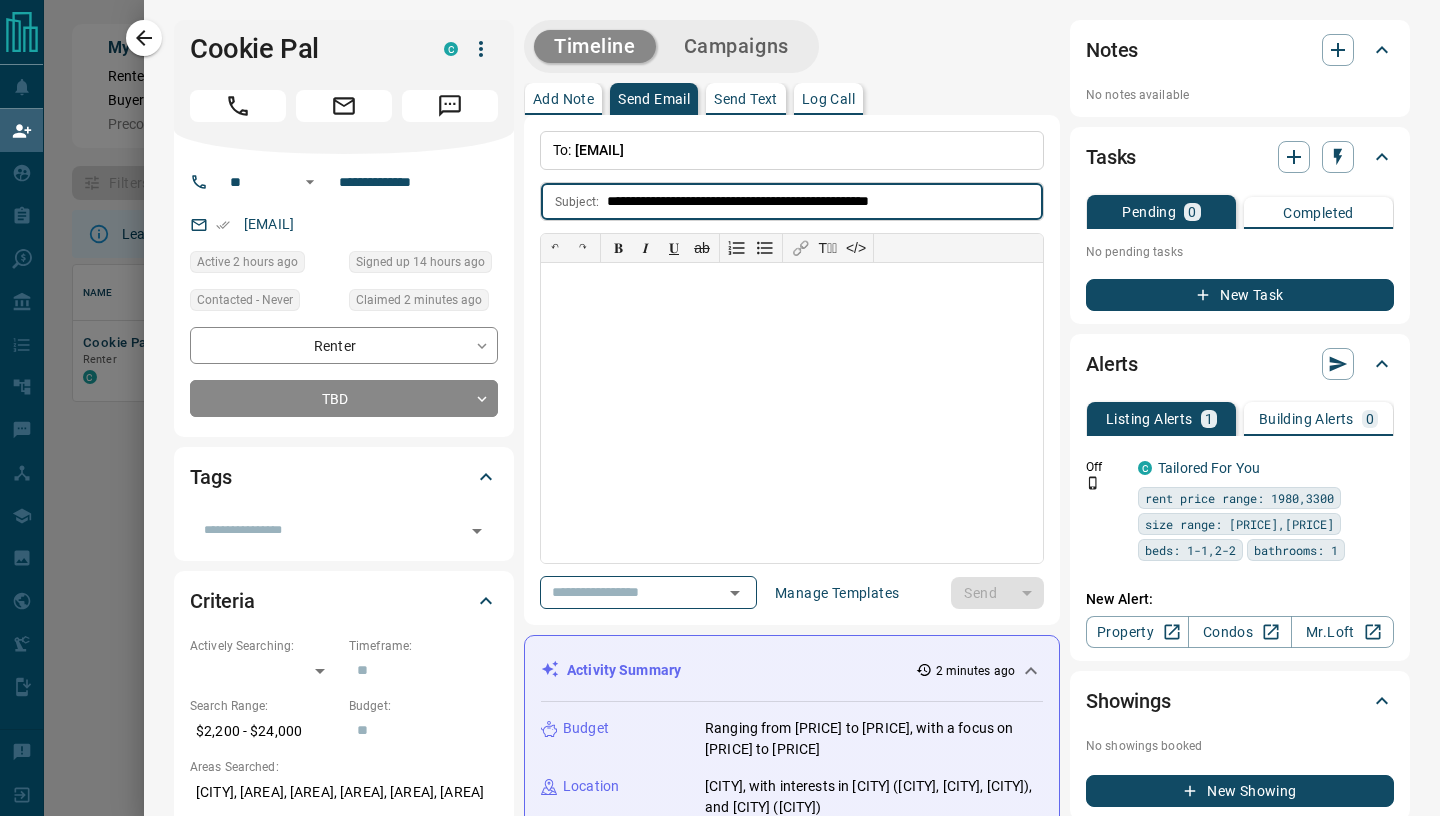 type on "**********" 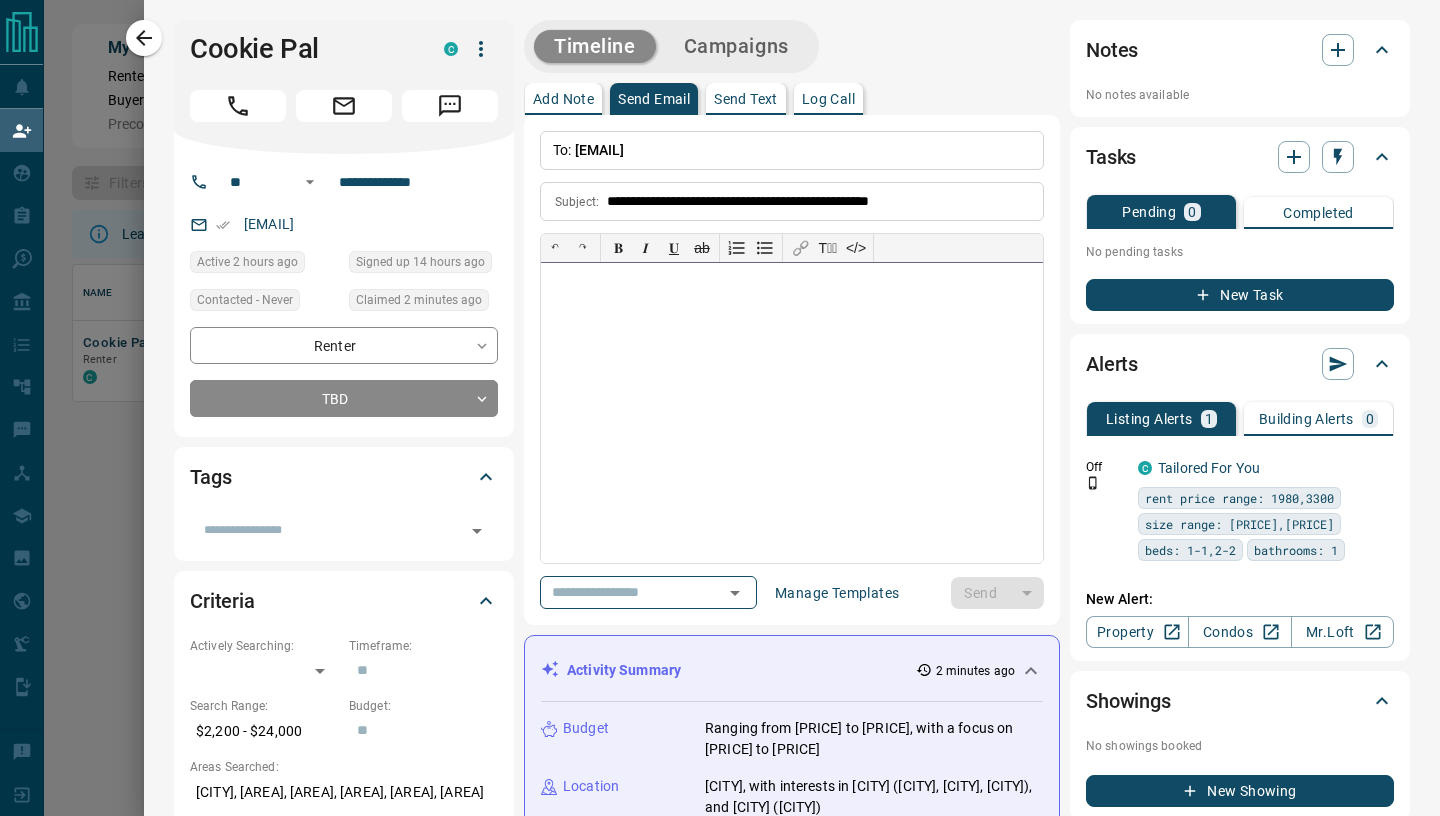 click at bounding box center [792, 413] 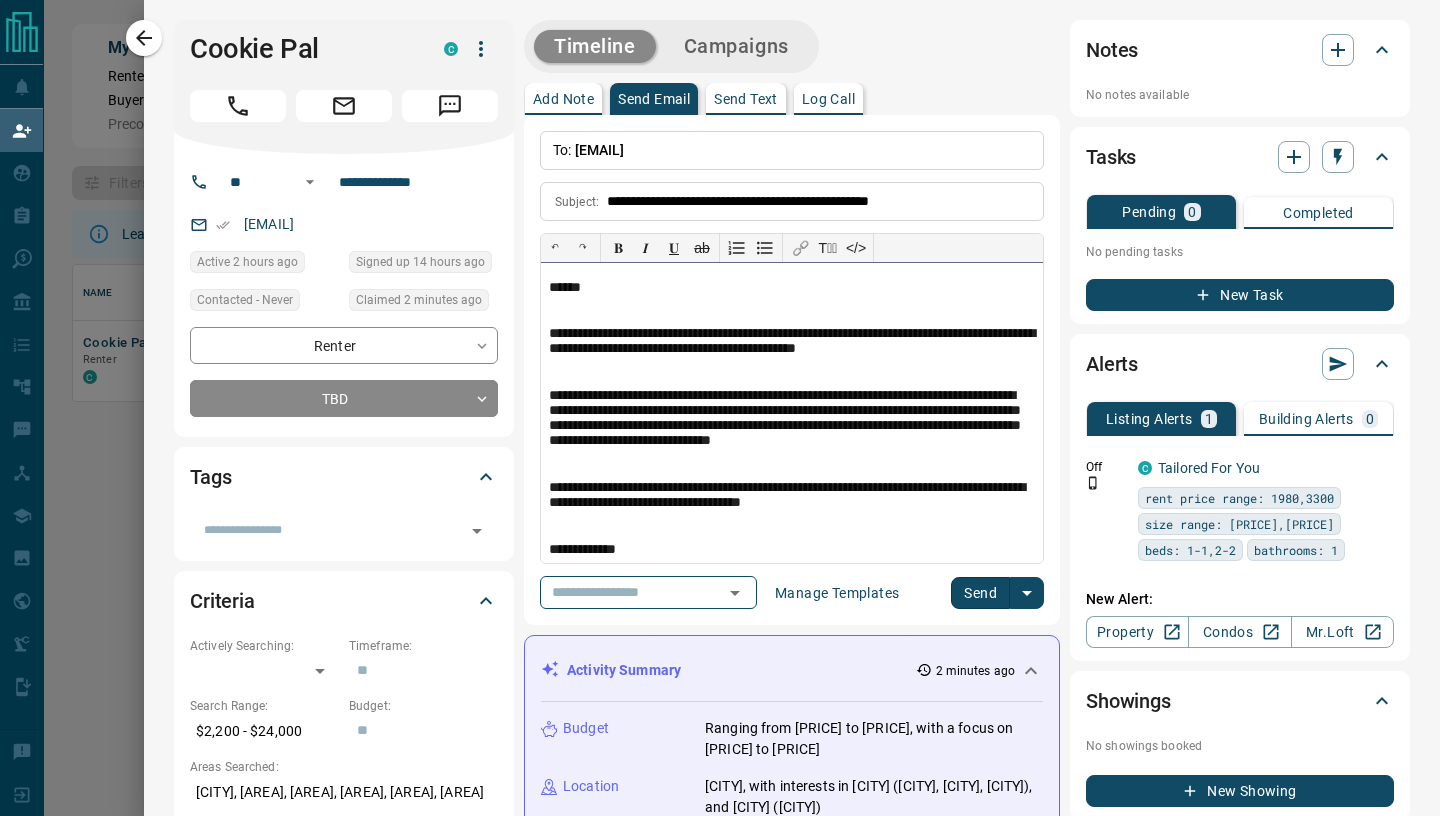 scroll, scrollTop: 81, scrollLeft: 0, axis: vertical 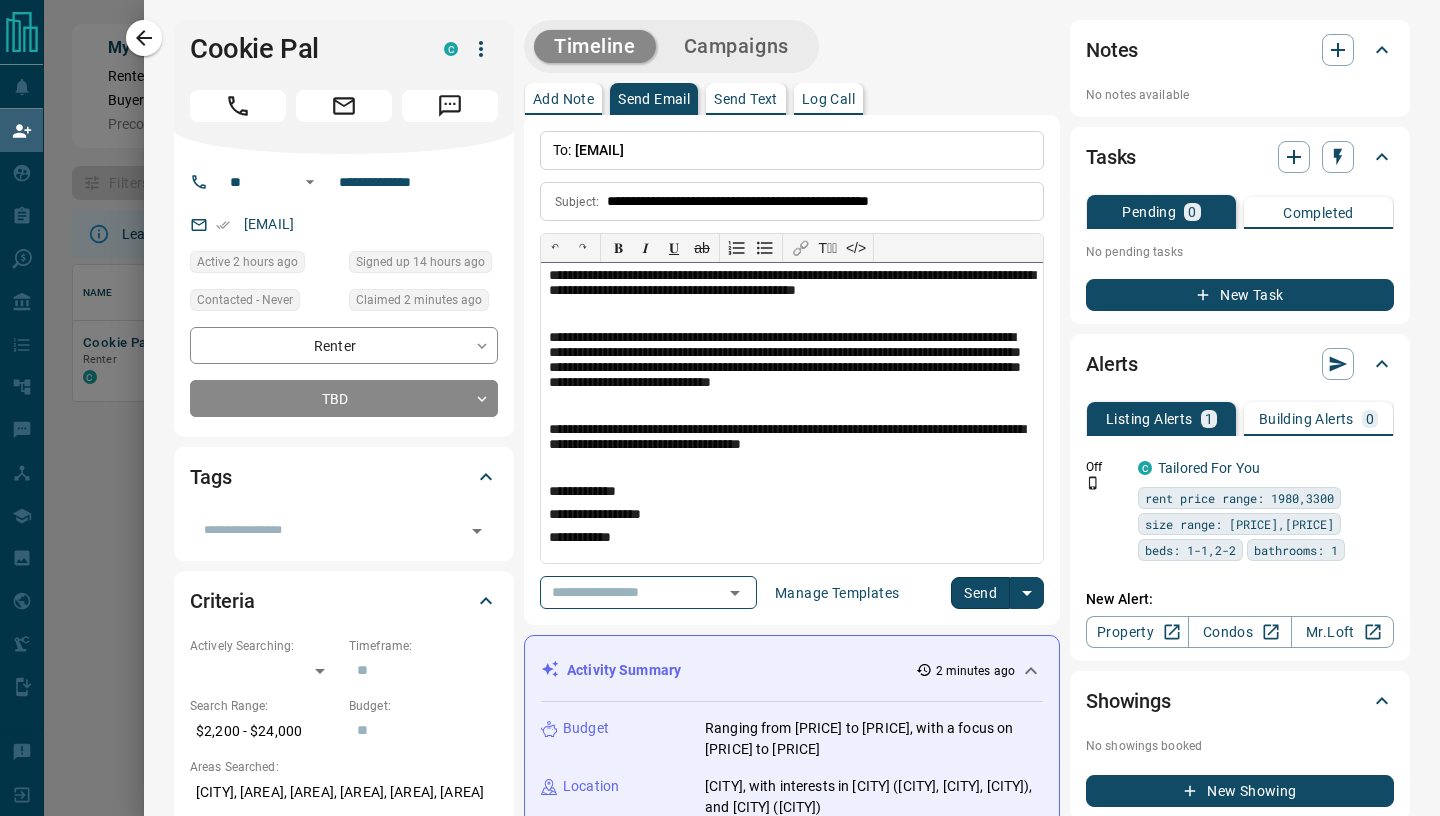 click on "**********" at bounding box center (785, 359) 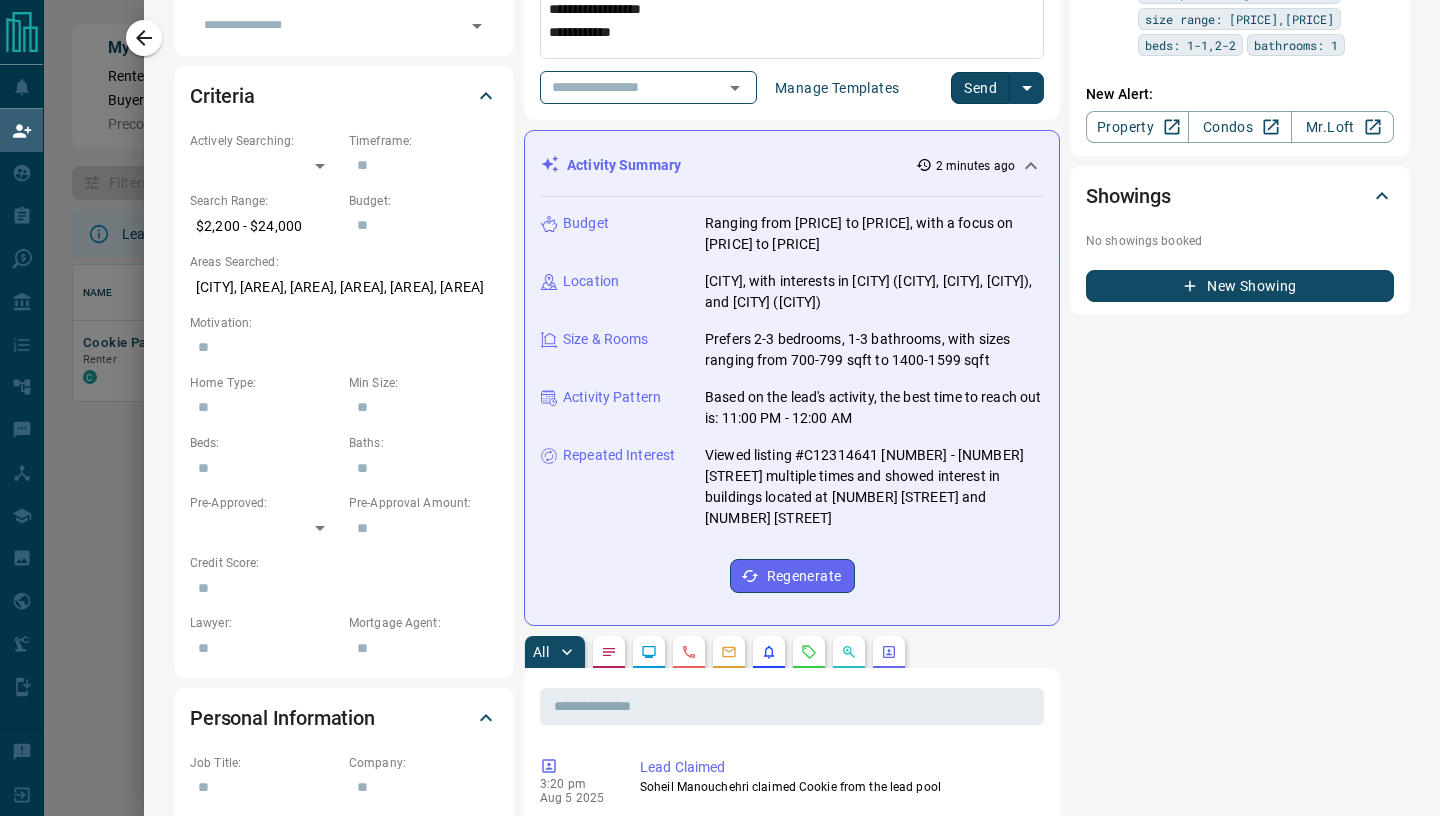 scroll, scrollTop: 696, scrollLeft: 0, axis: vertical 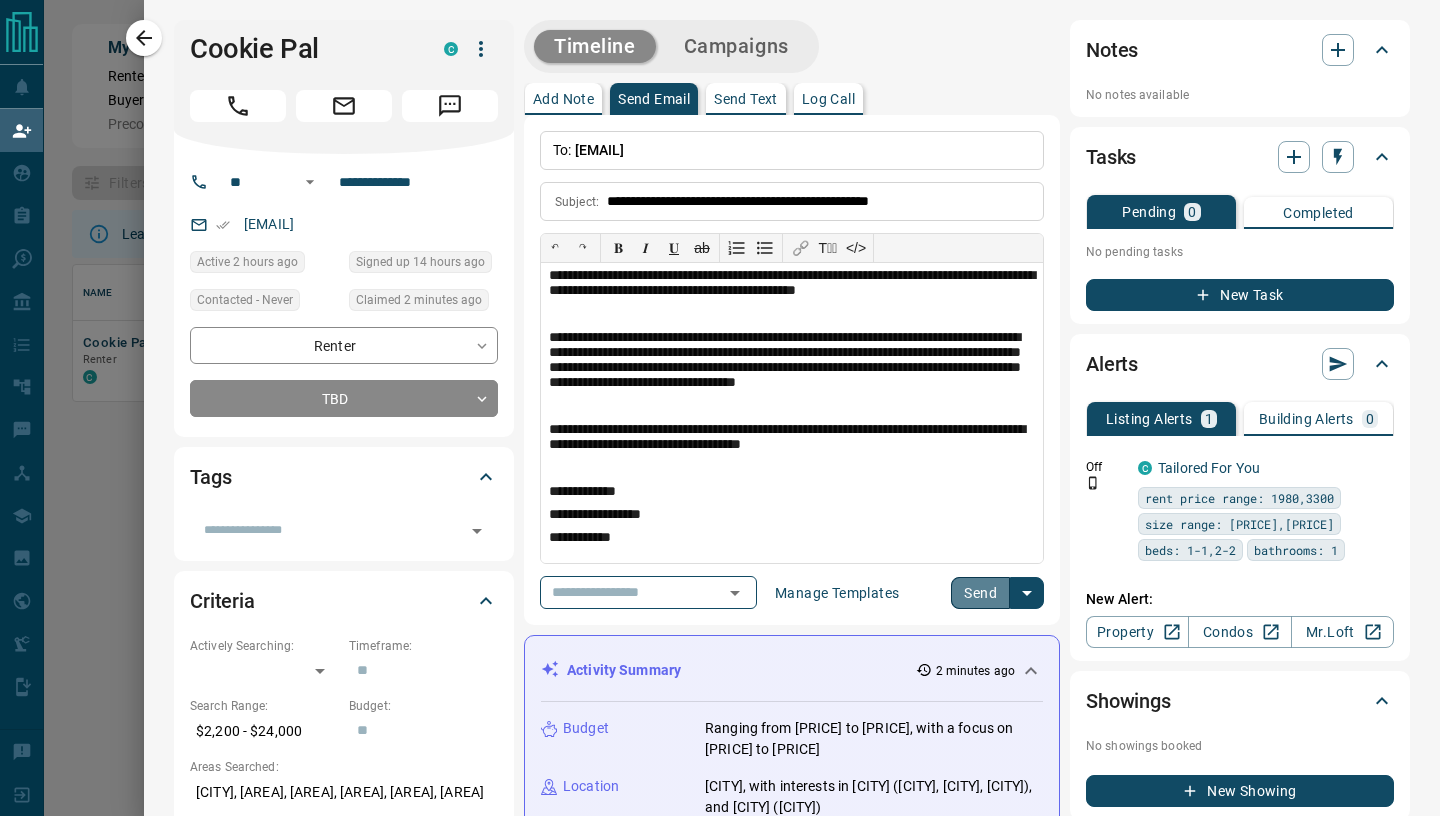 click on "Send" at bounding box center [980, 593] 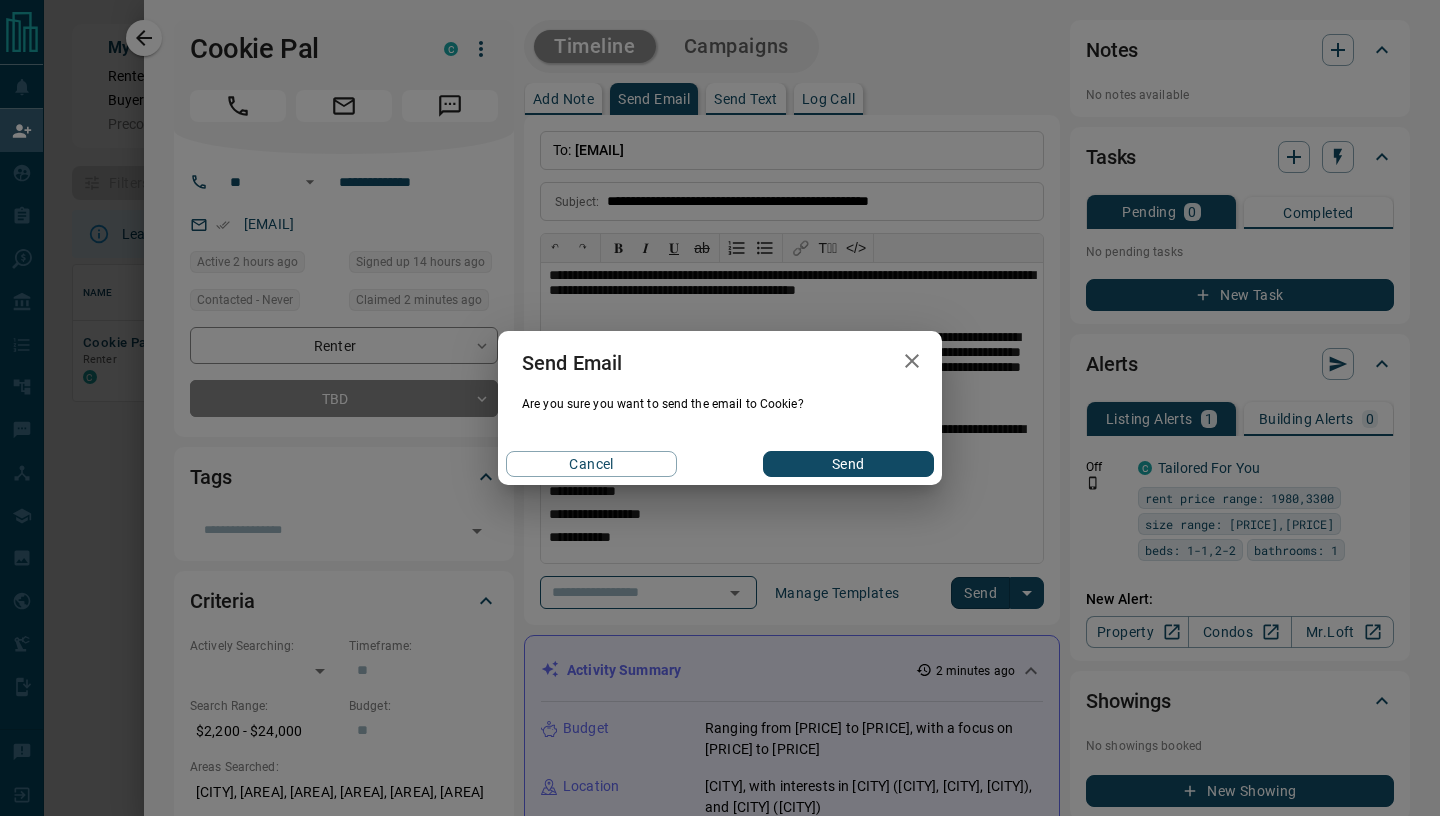 click on "Send" at bounding box center [848, 464] 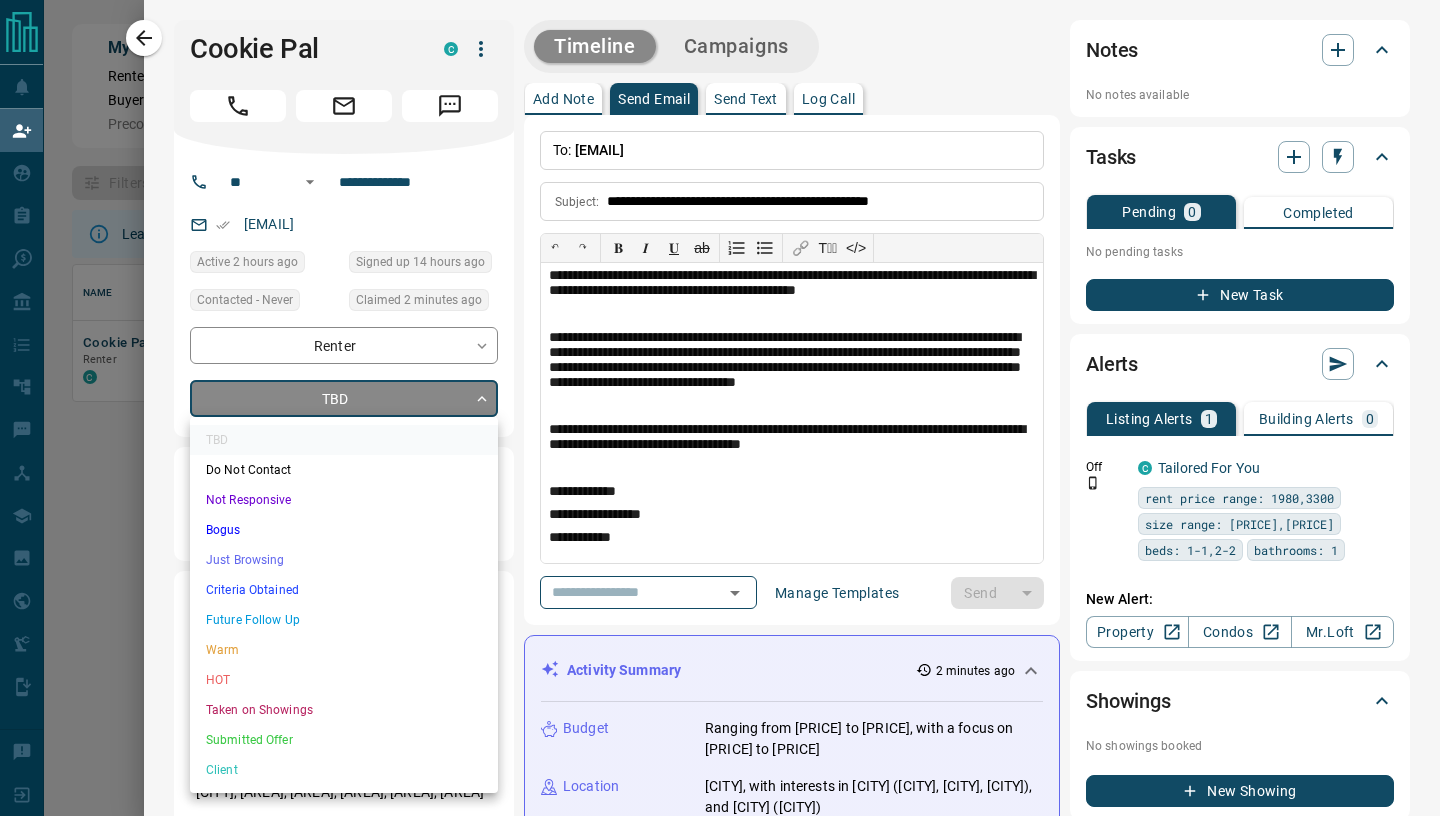 click on "**********" at bounding box center (720, 346) 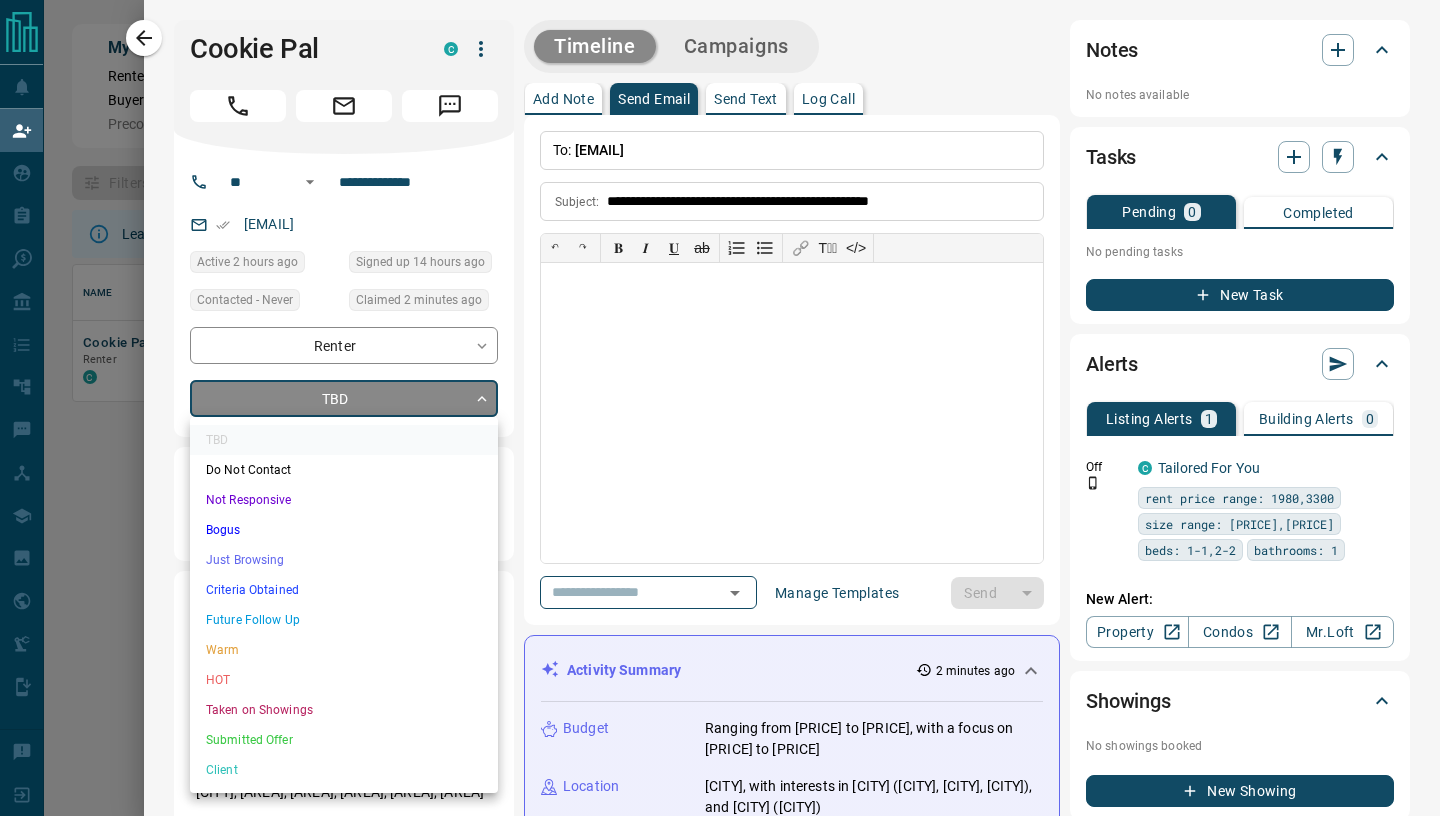 type 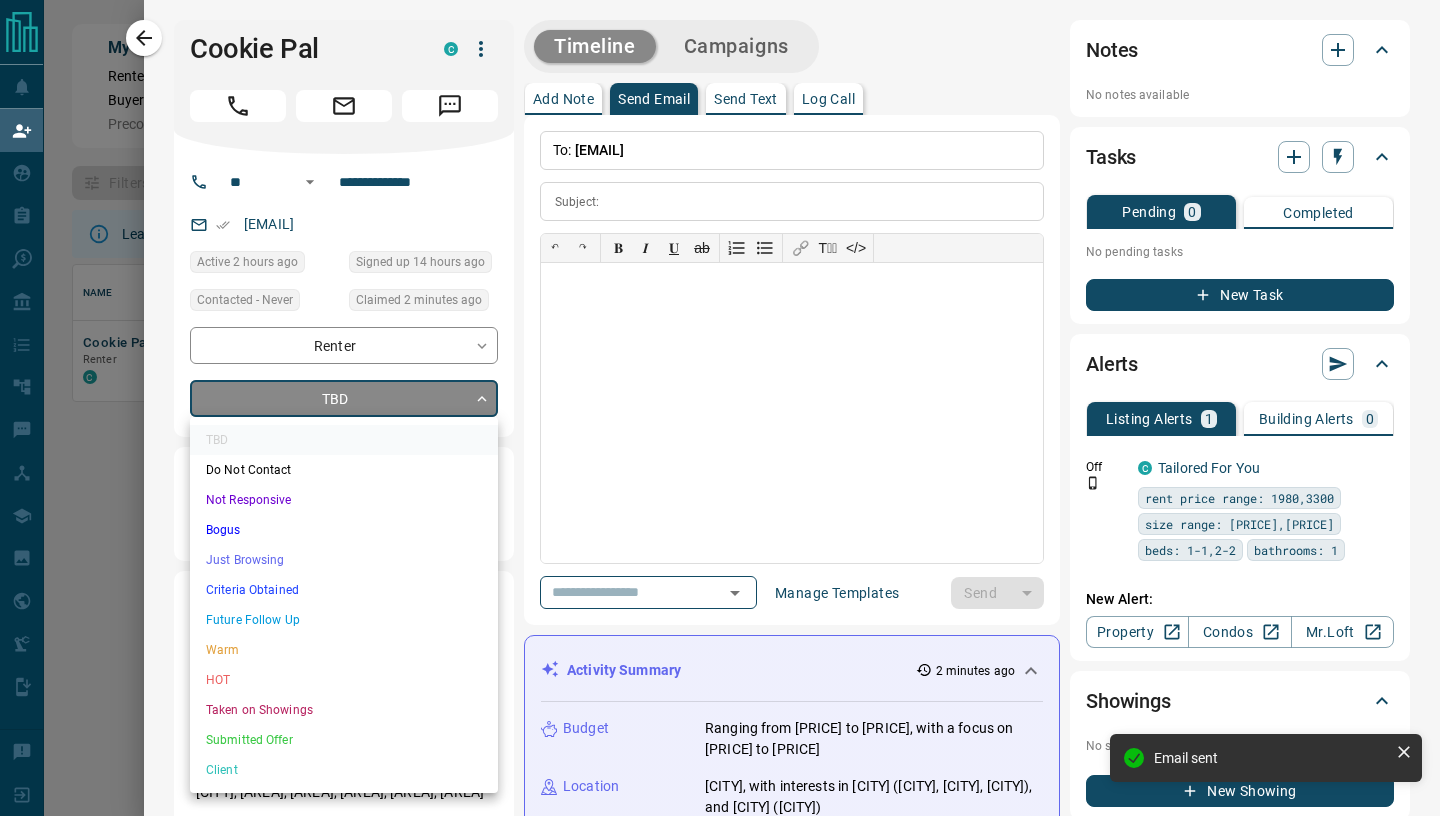 click on "Just Browsing" at bounding box center (344, 560) 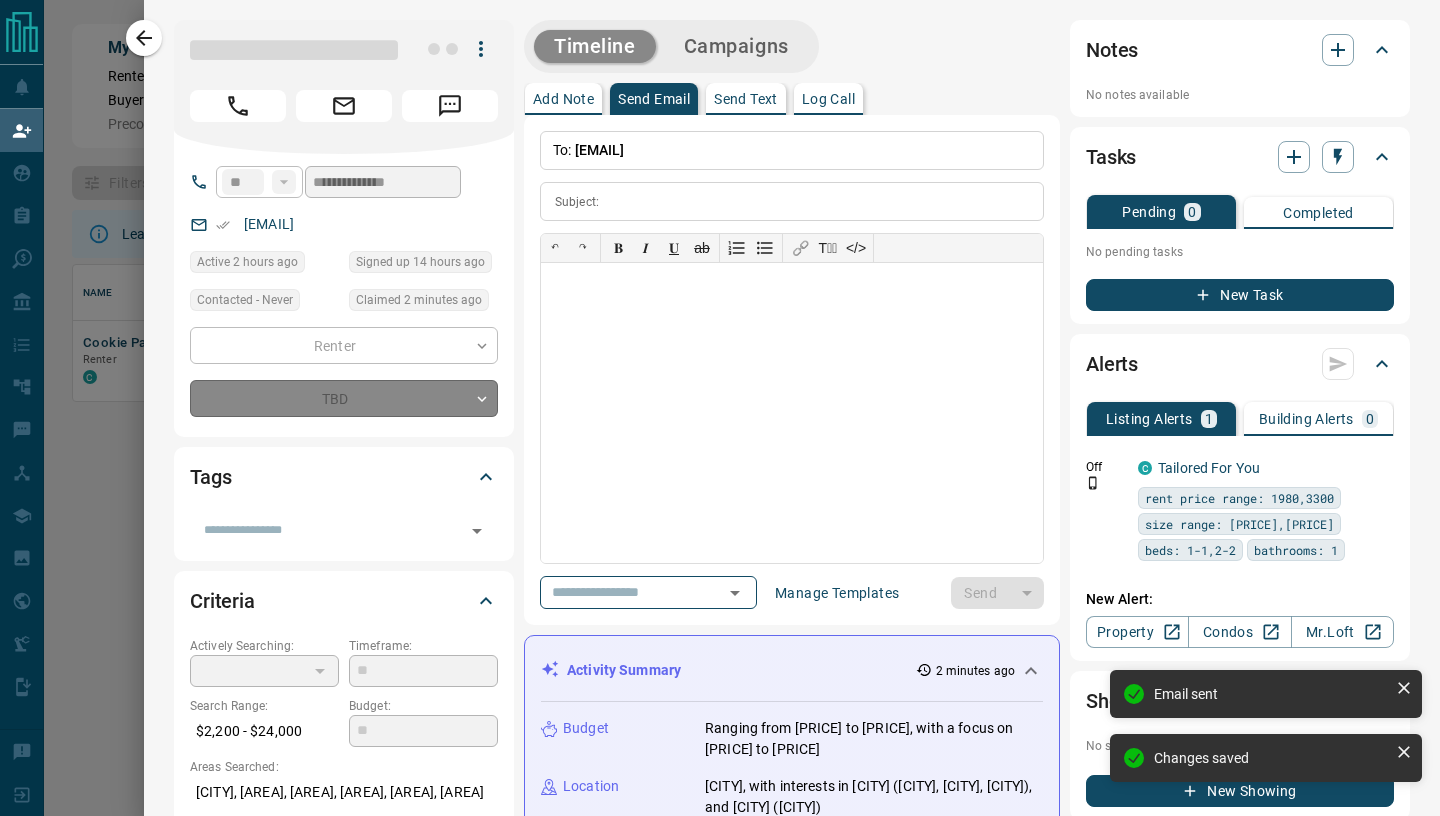 type on "*" 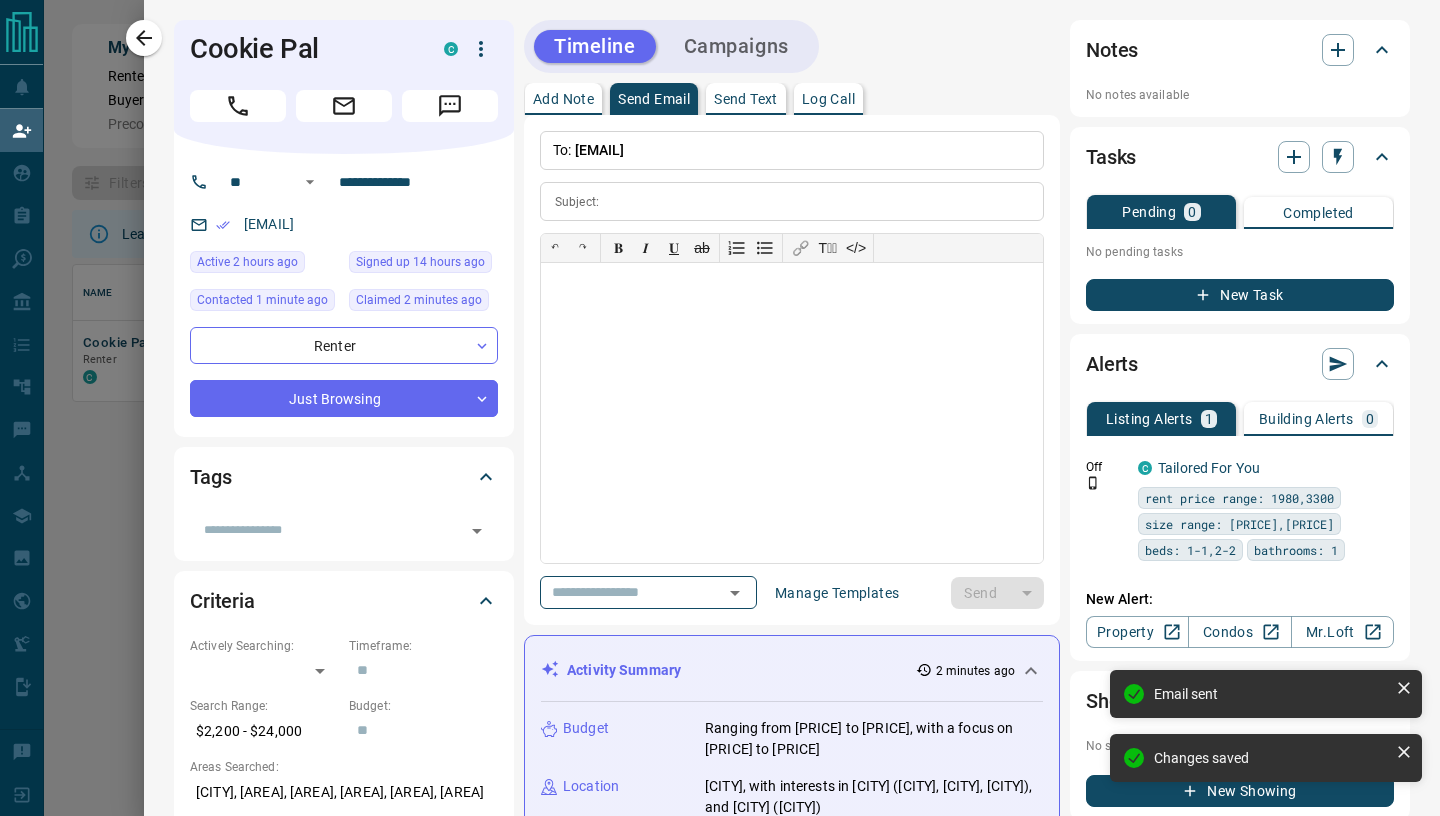 scroll, scrollTop: 642, scrollLeft: 0, axis: vertical 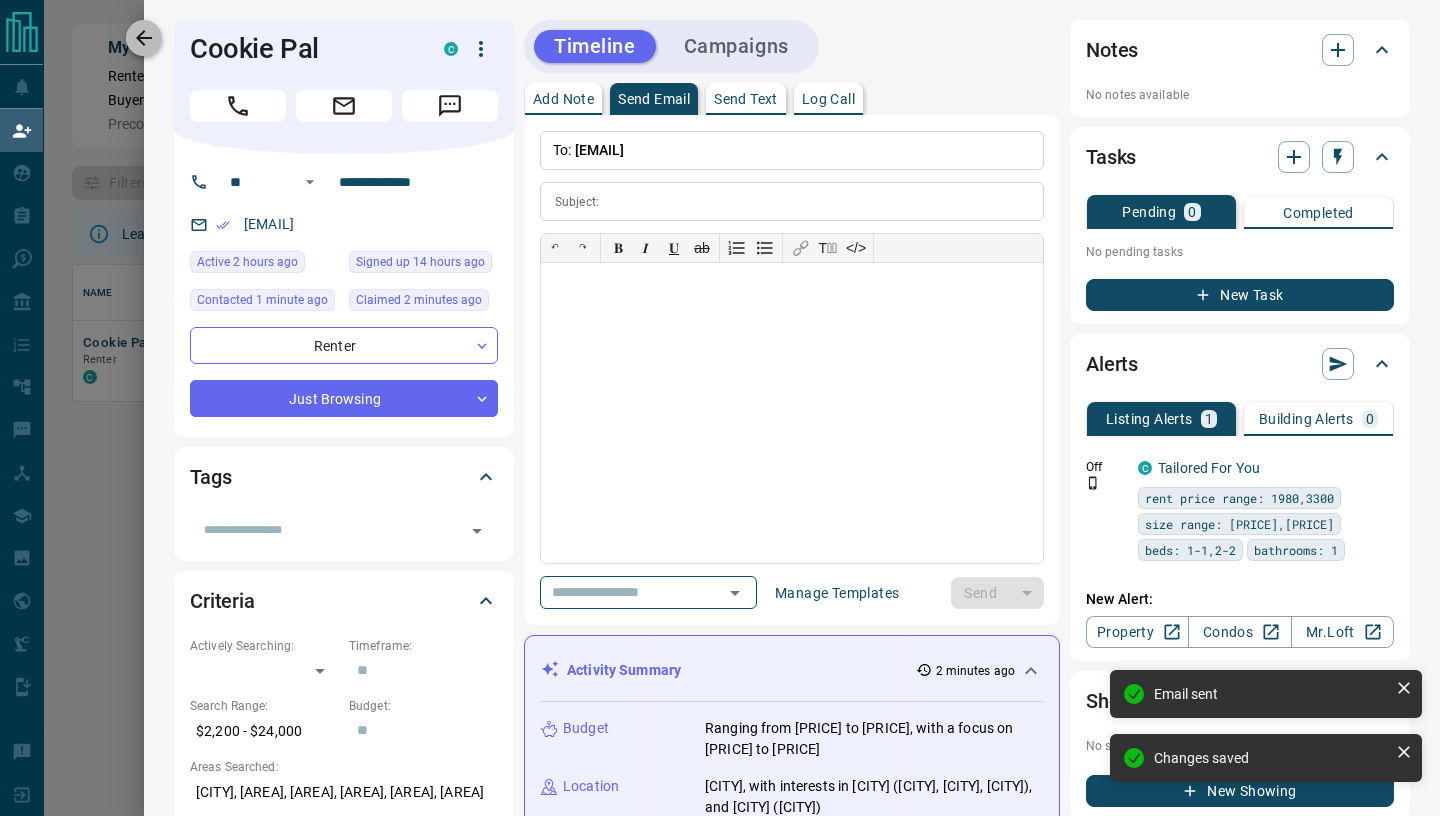 click 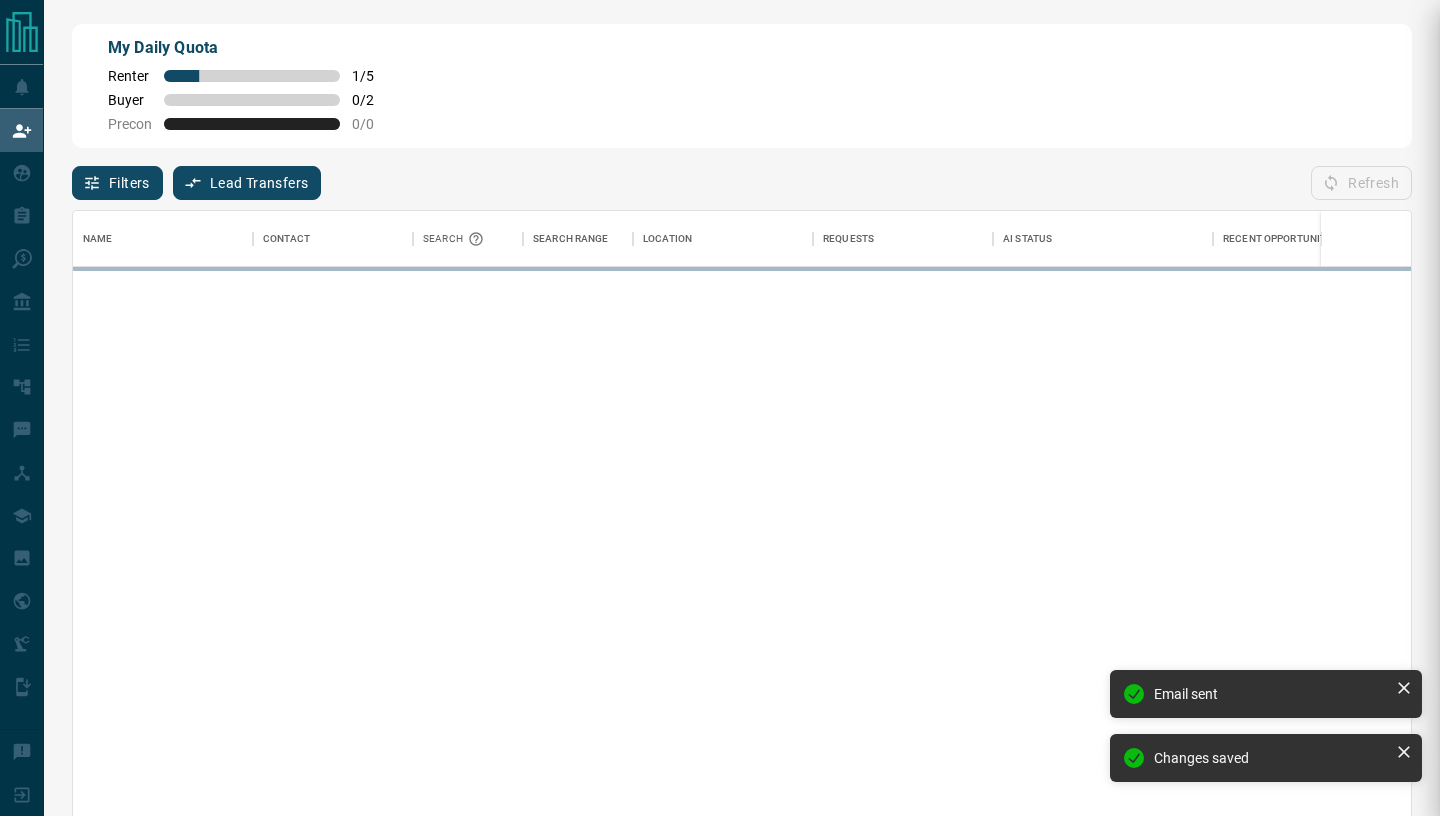 scroll, scrollTop: 0, scrollLeft: 0, axis: both 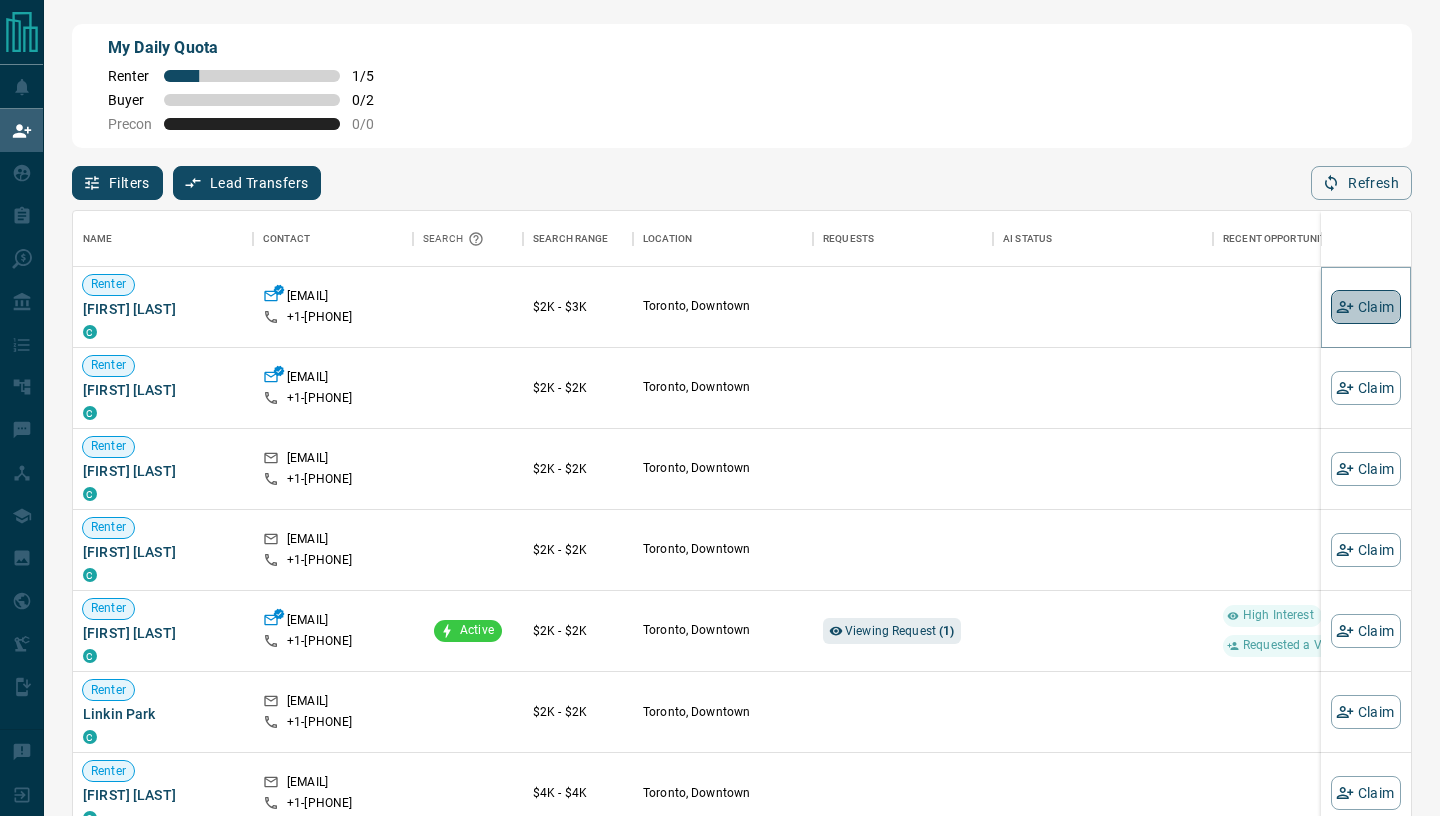 click 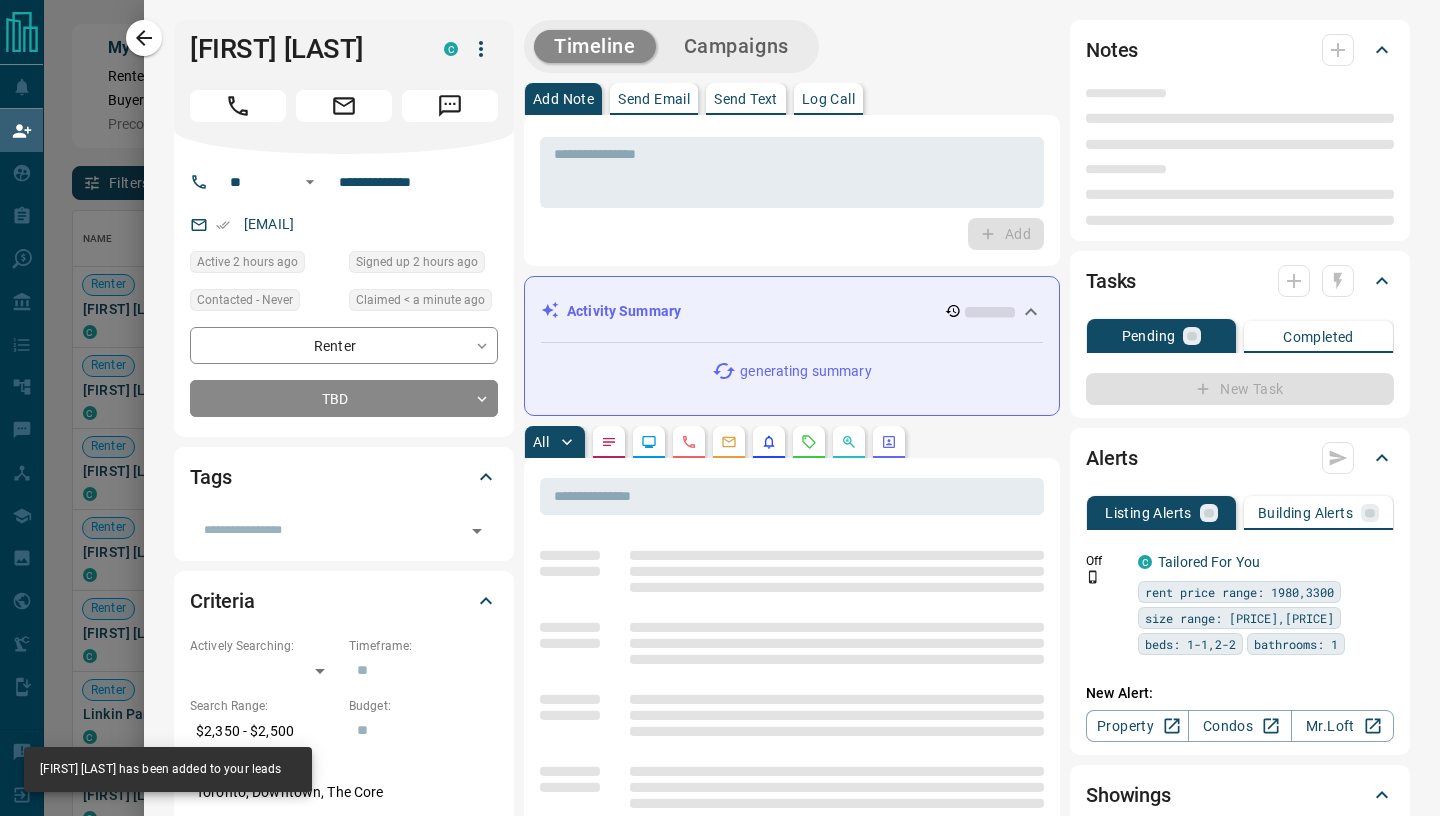 type on "**" 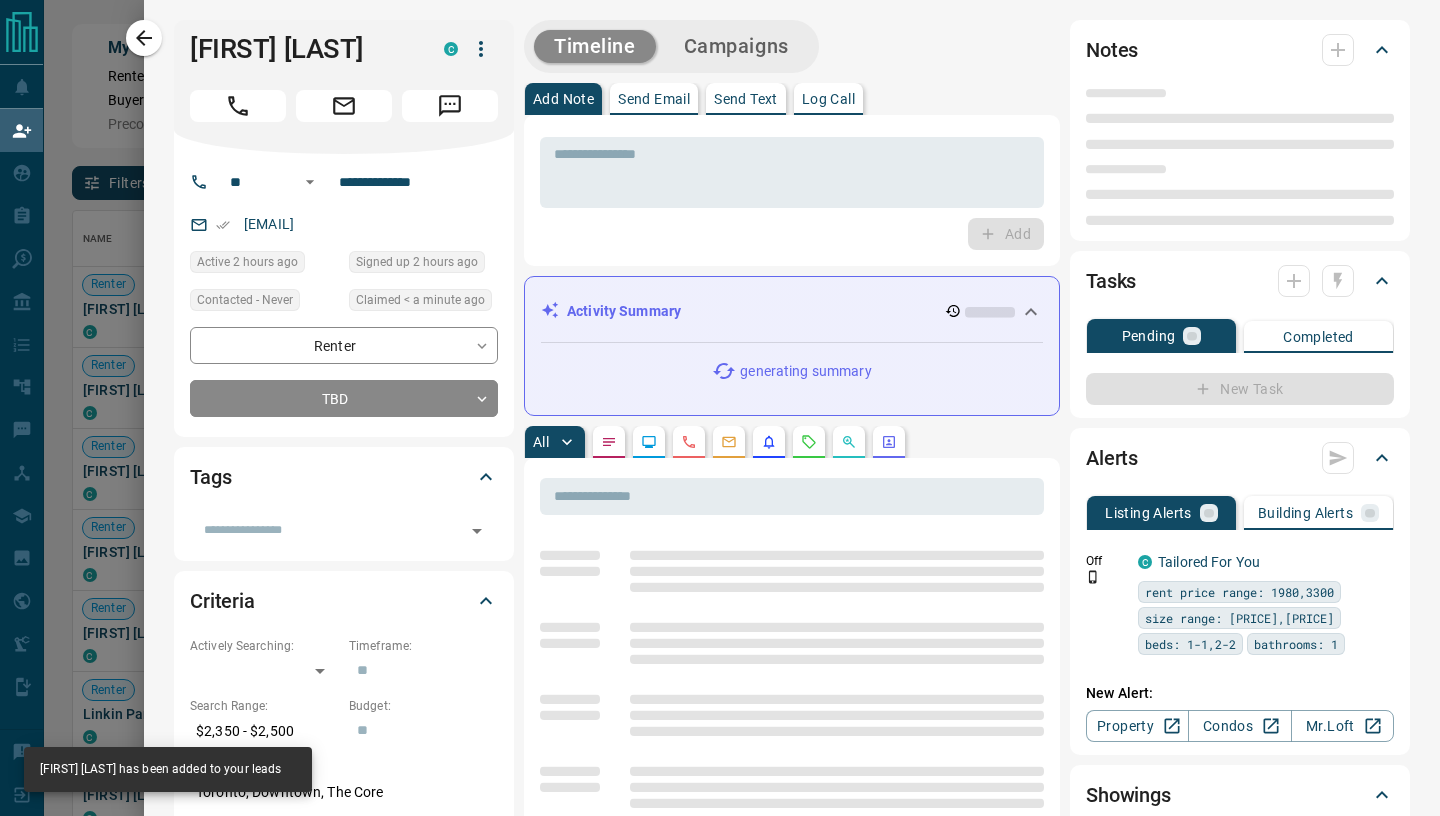 type on "**********" 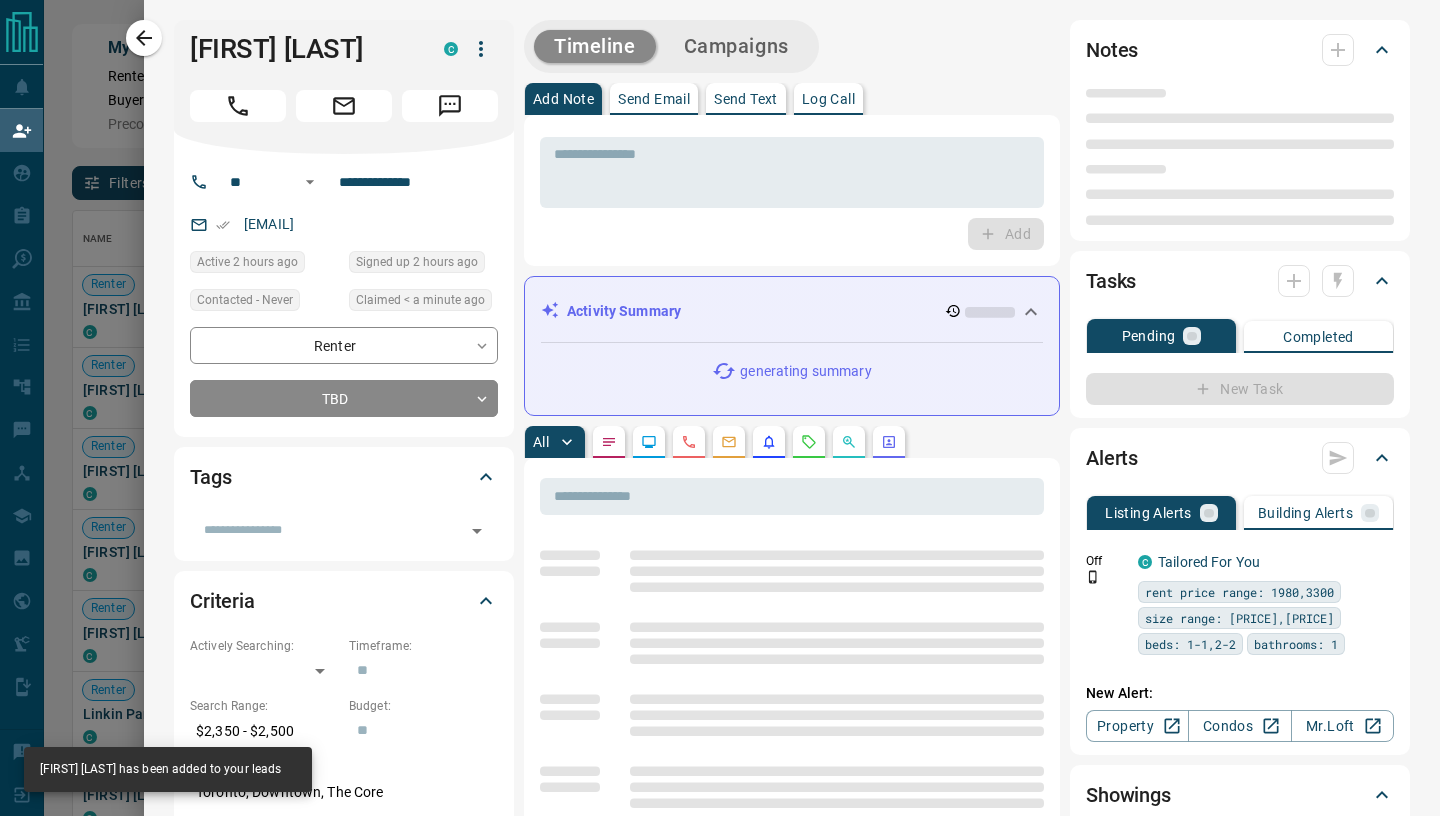 type on "**" 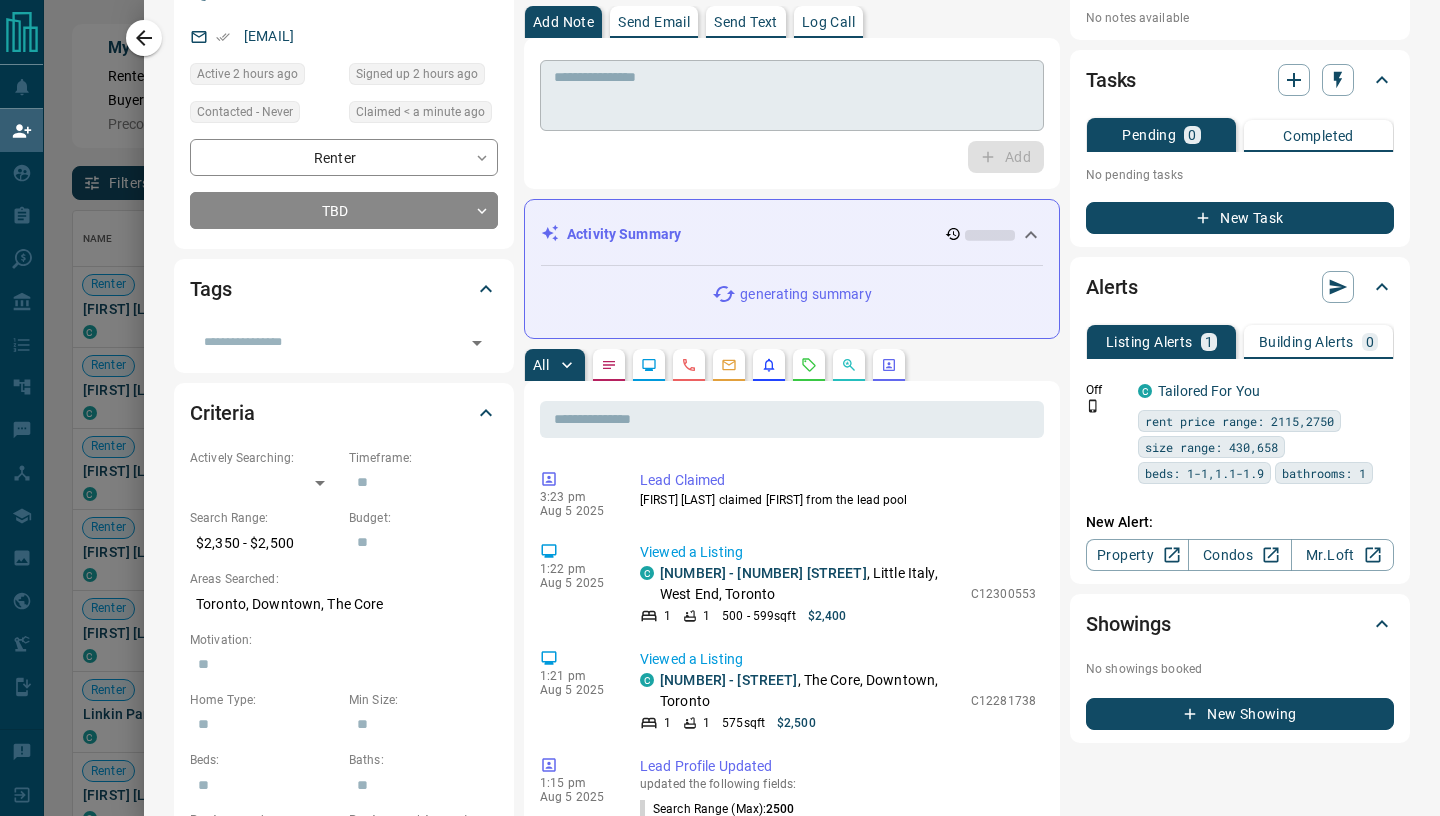 scroll, scrollTop: 0, scrollLeft: 0, axis: both 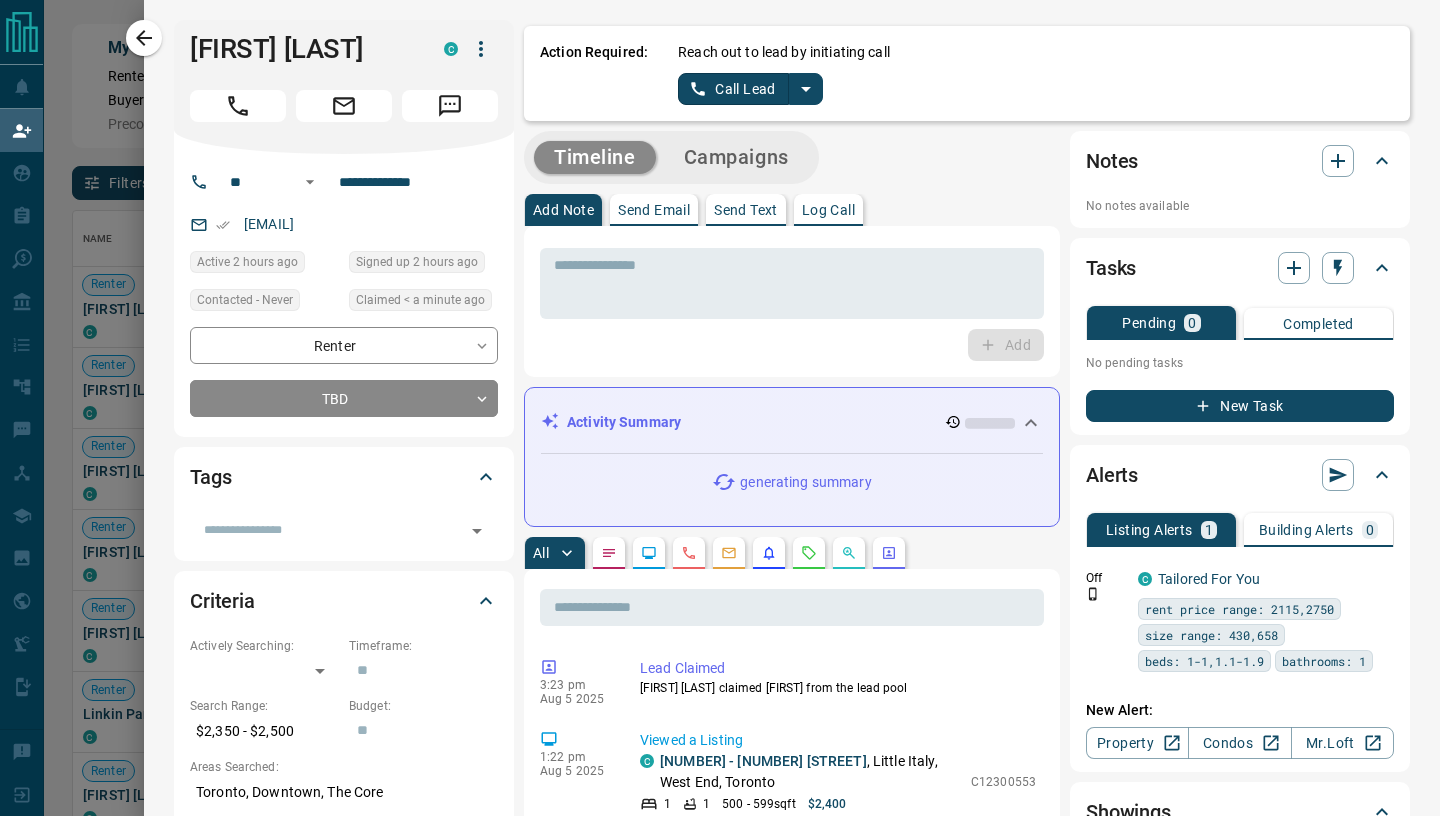 click on "Call Lead" at bounding box center [733, 89] 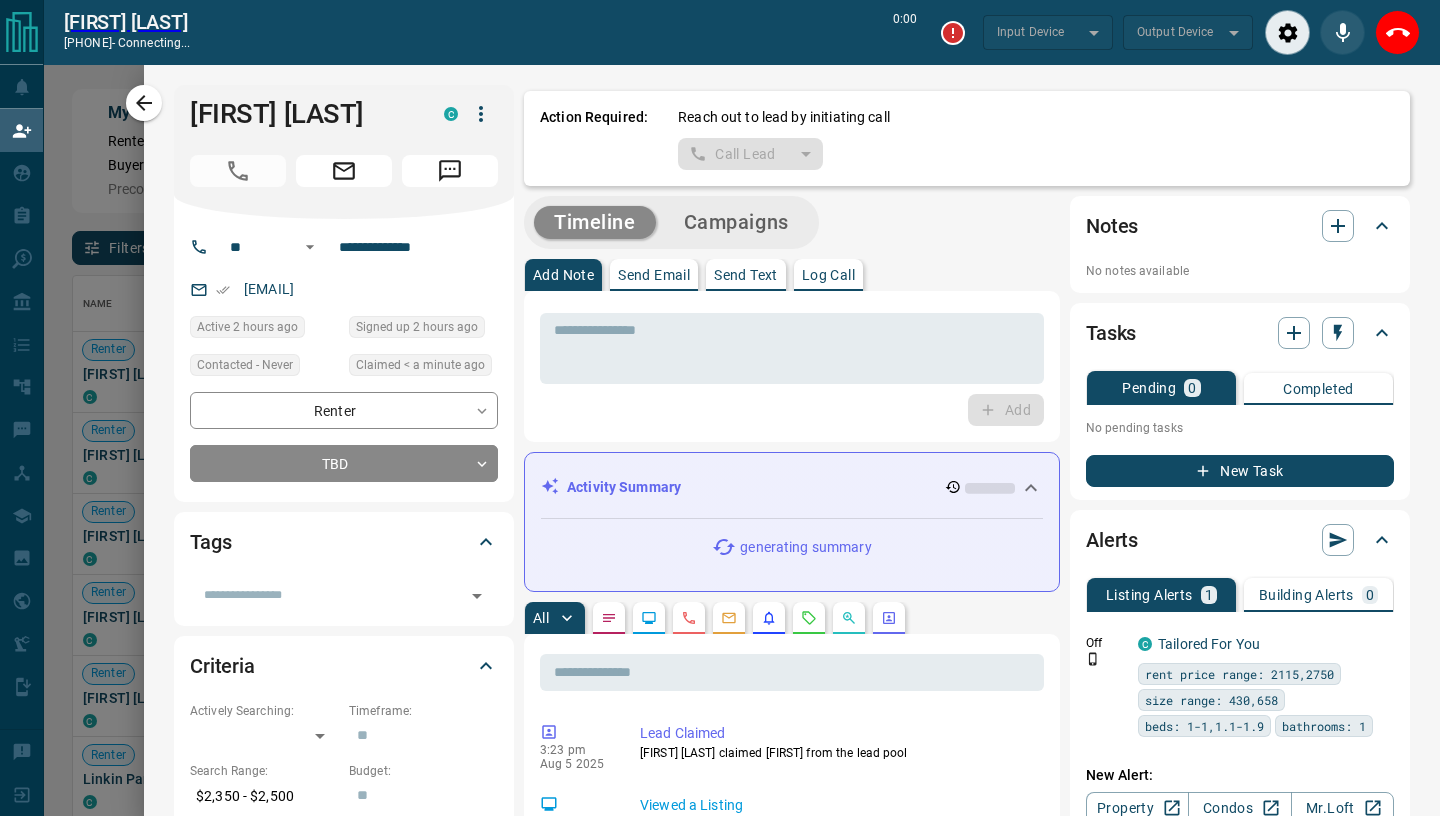 scroll, scrollTop: 570, scrollLeft: 1338, axis: both 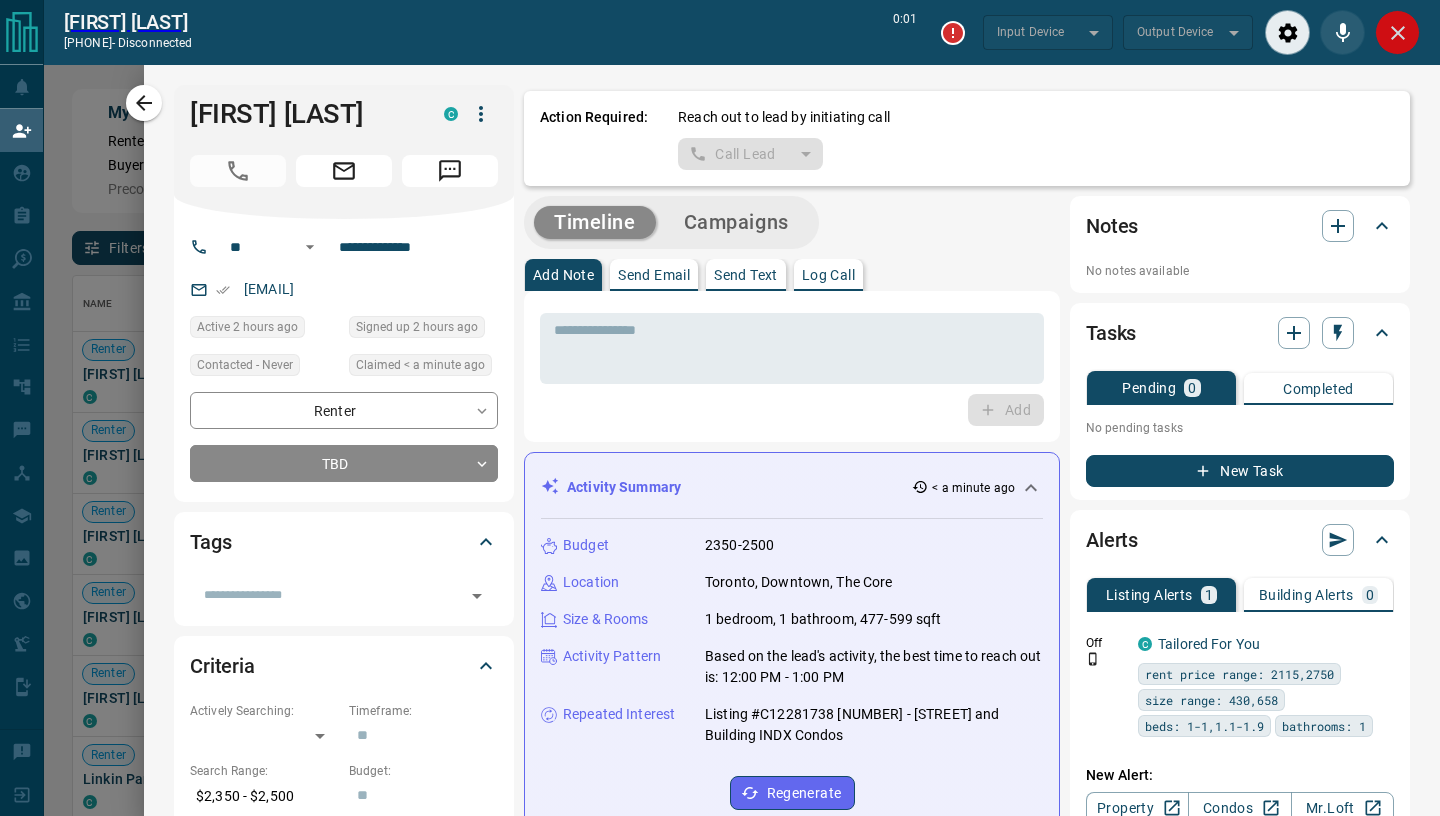 click 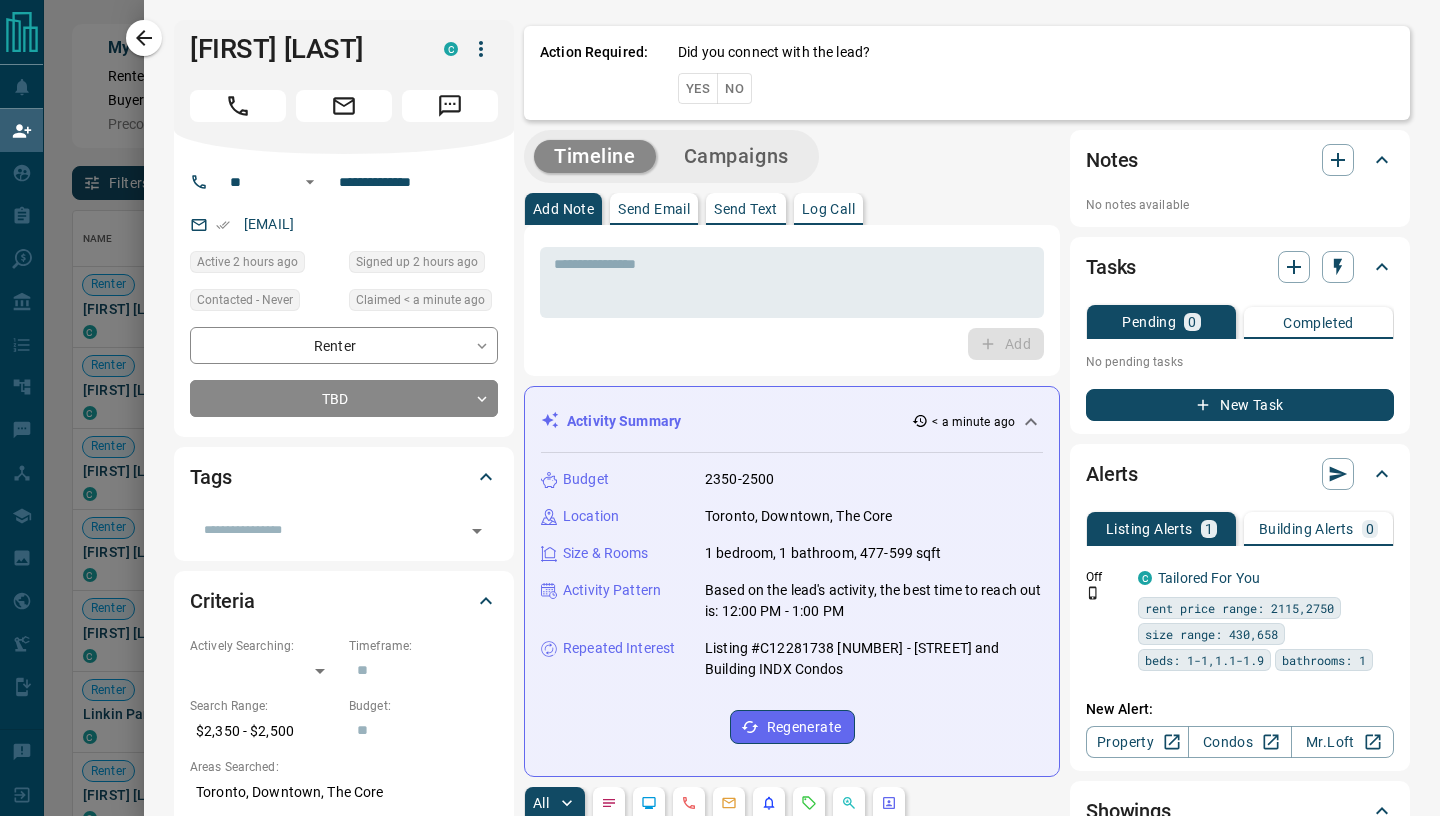 scroll, scrollTop: 0, scrollLeft: 1, axis: horizontal 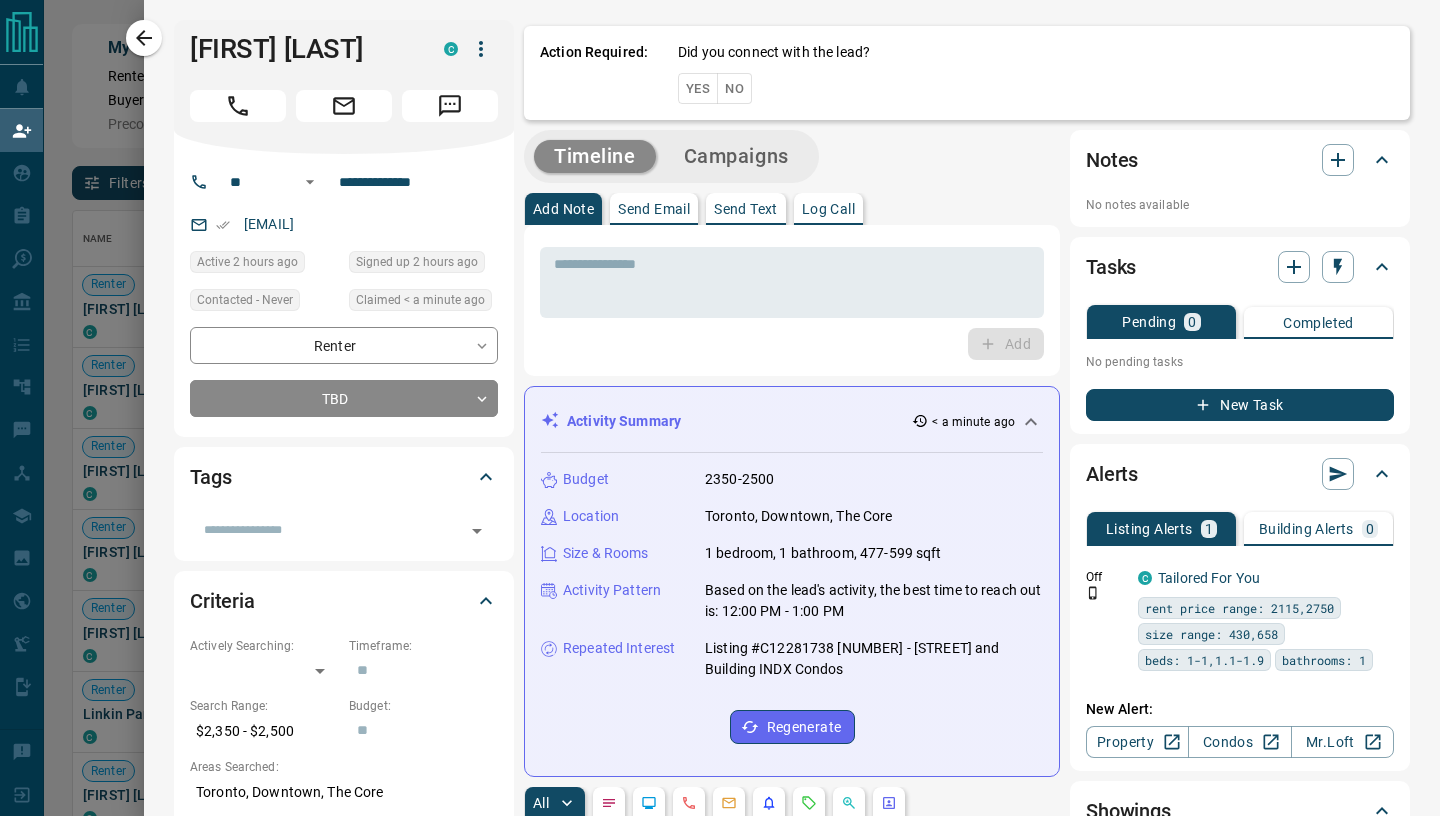 click on "Yes" at bounding box center [698, 88] 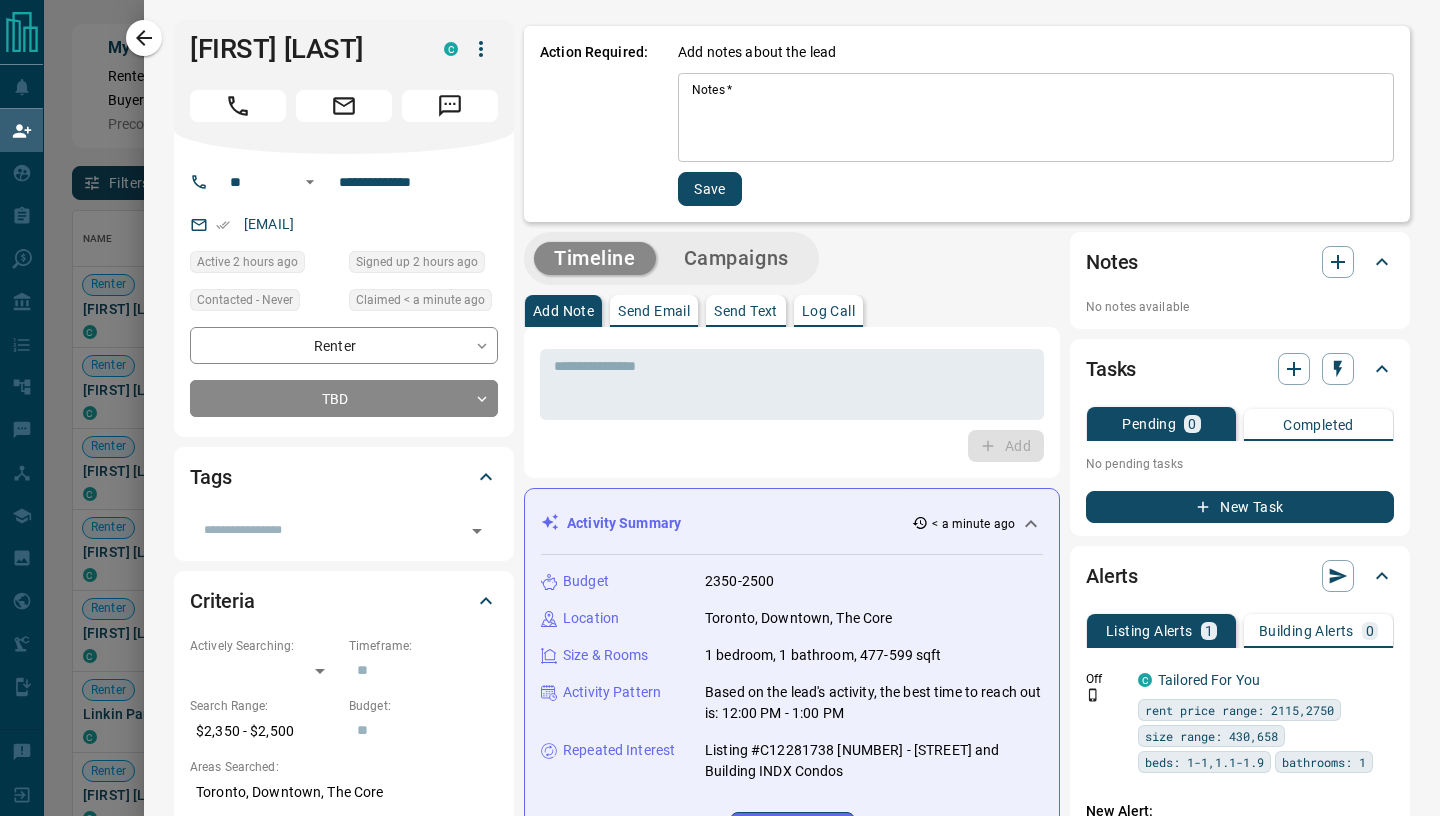 click on "Notes   *" at bounding box center [1036, 118] 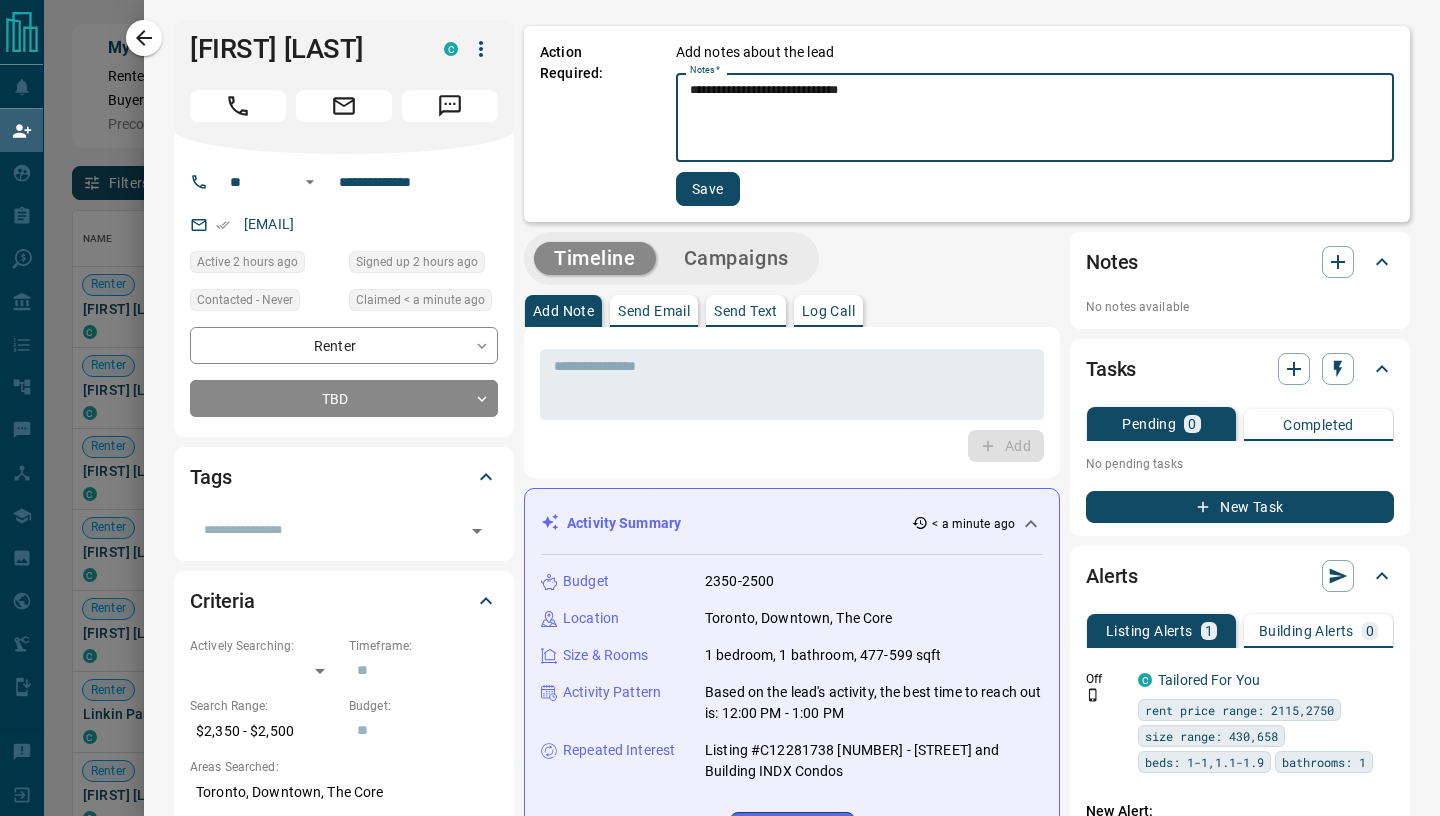 click on "**********" at bounding box center (1035, 118) 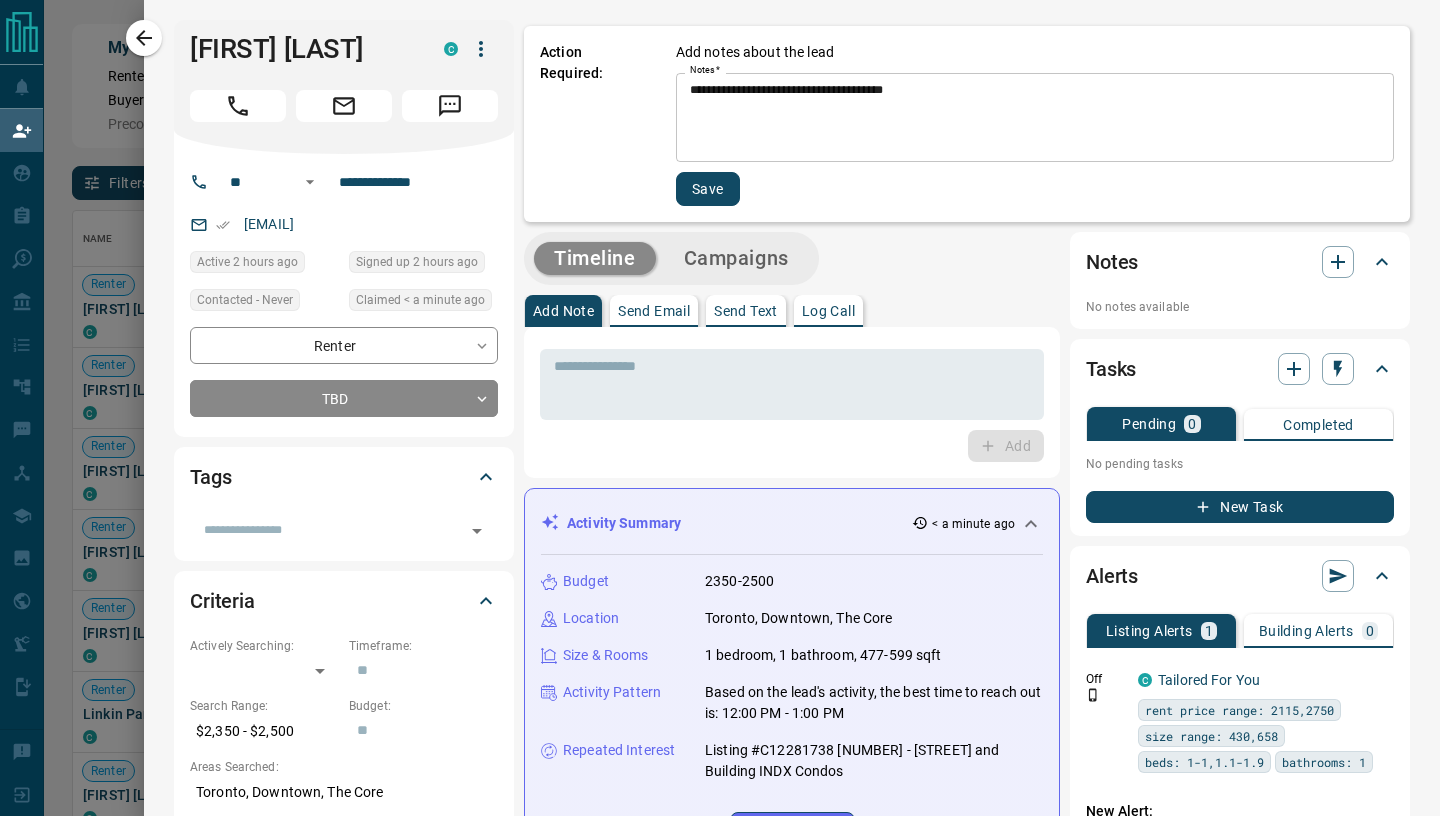 click on "**********" at bounding box center (1035, 124) 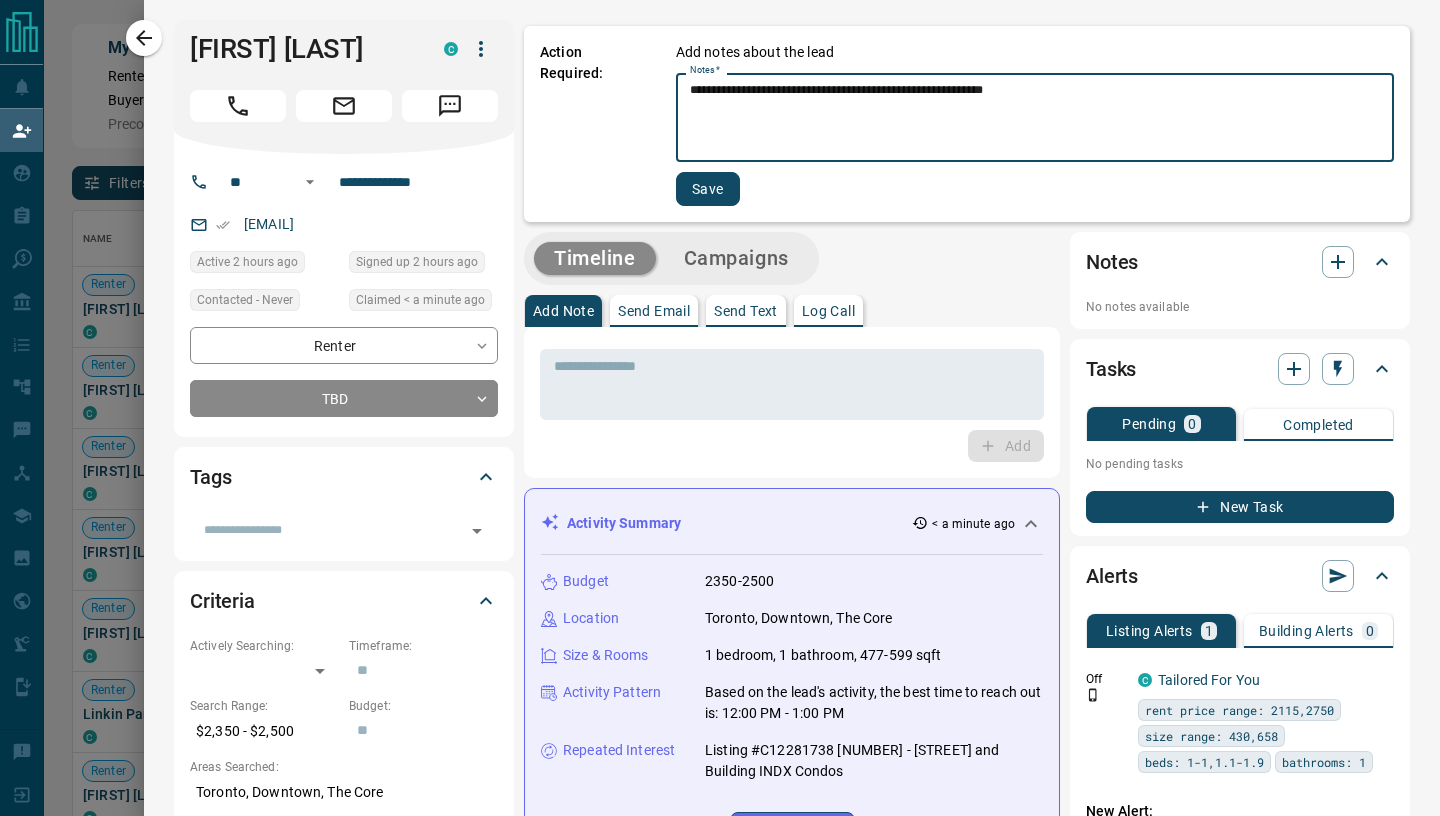 type on "**********" 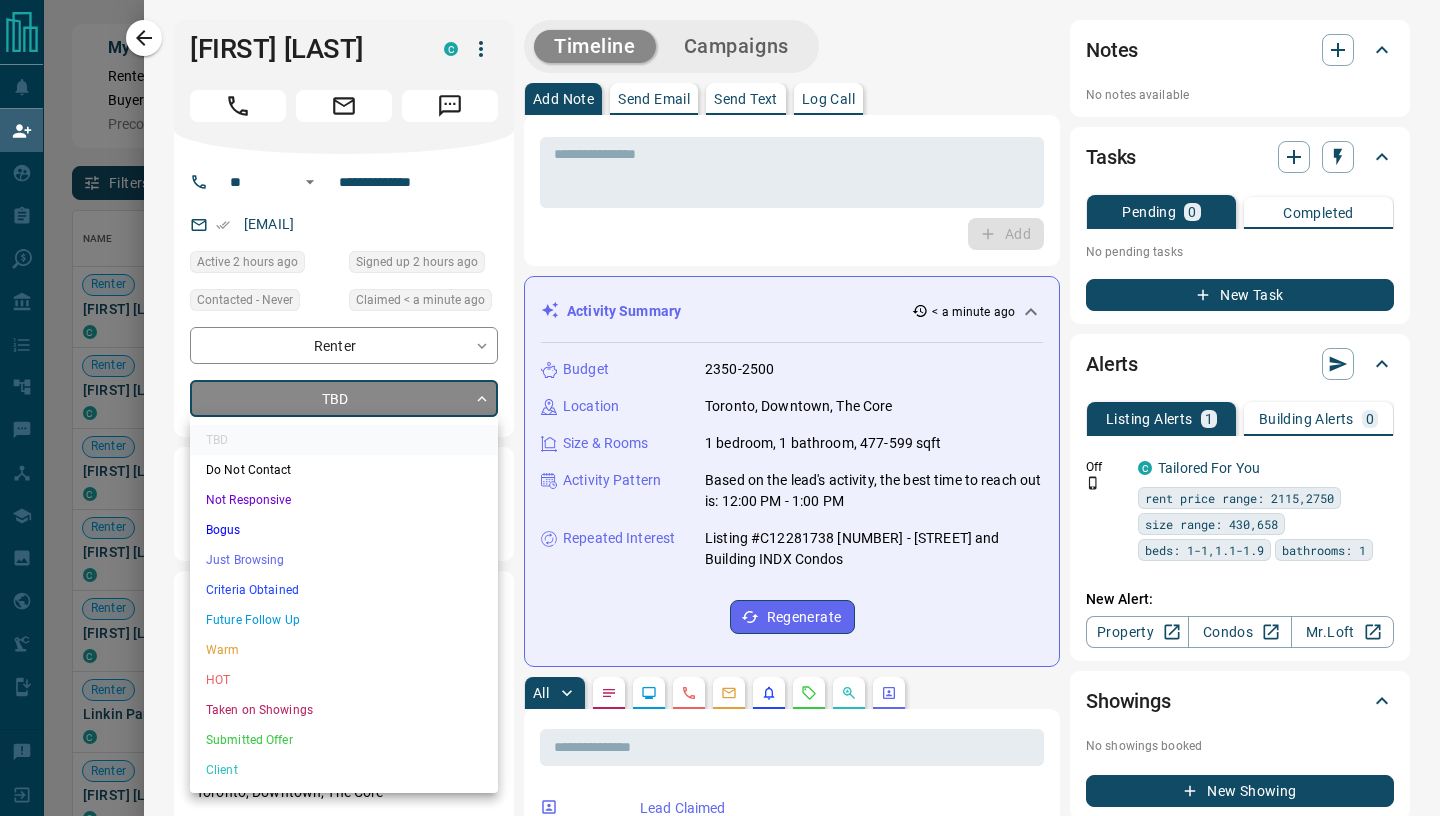 click on "Lead Transfers Claim Leads My Leads Tasks Opportunities Deals Campaigns Automations Messages Broker Bay Training Media Services Agent Resources Precon Worksheet Mobile Apps Disclosure Logout My Daily Quota Renter 2 / 5 Buyer 0 / 2 Precon 0 / 0 Filters Lead Transfers 0 Refresh Name Contact Search   Search Range Location Requests AI Status Recent Opportunities (30d) Renter JOhn Dor C [EMAIL] +[PHONE] $2K - $3K [CITY], [CITY] Renter Saeed Lamei C [EMAIL] +[PHONE] $2K - $2K [CITY], [CITY] Renter Ndayishimiye Salama C [EMAIL] +[PHONE] $2K - $2K [CITY], [CITY] Renter Adam Khan C [EMAIL] +[PHONE] $2K - $2K [CITY], [CITY] Renter Bear Cheng C bearchenxx@x +1- 64777826xx Active $2K - $2K [CITY], [CITY] Viewing Request   ( 1 ) High Interest Requested a Viewing Renter Linkin Park C linkin.park112xx@x +1- 20488831xx $2K - $2K [CITY], [CITY] Renter Df Gh C [EMAIL] +[PHONE] $4K - $4K [CITY], [CITY] Renter No No C [EMAIL] +[PHONE] C C" at bounding box center (720, 346) 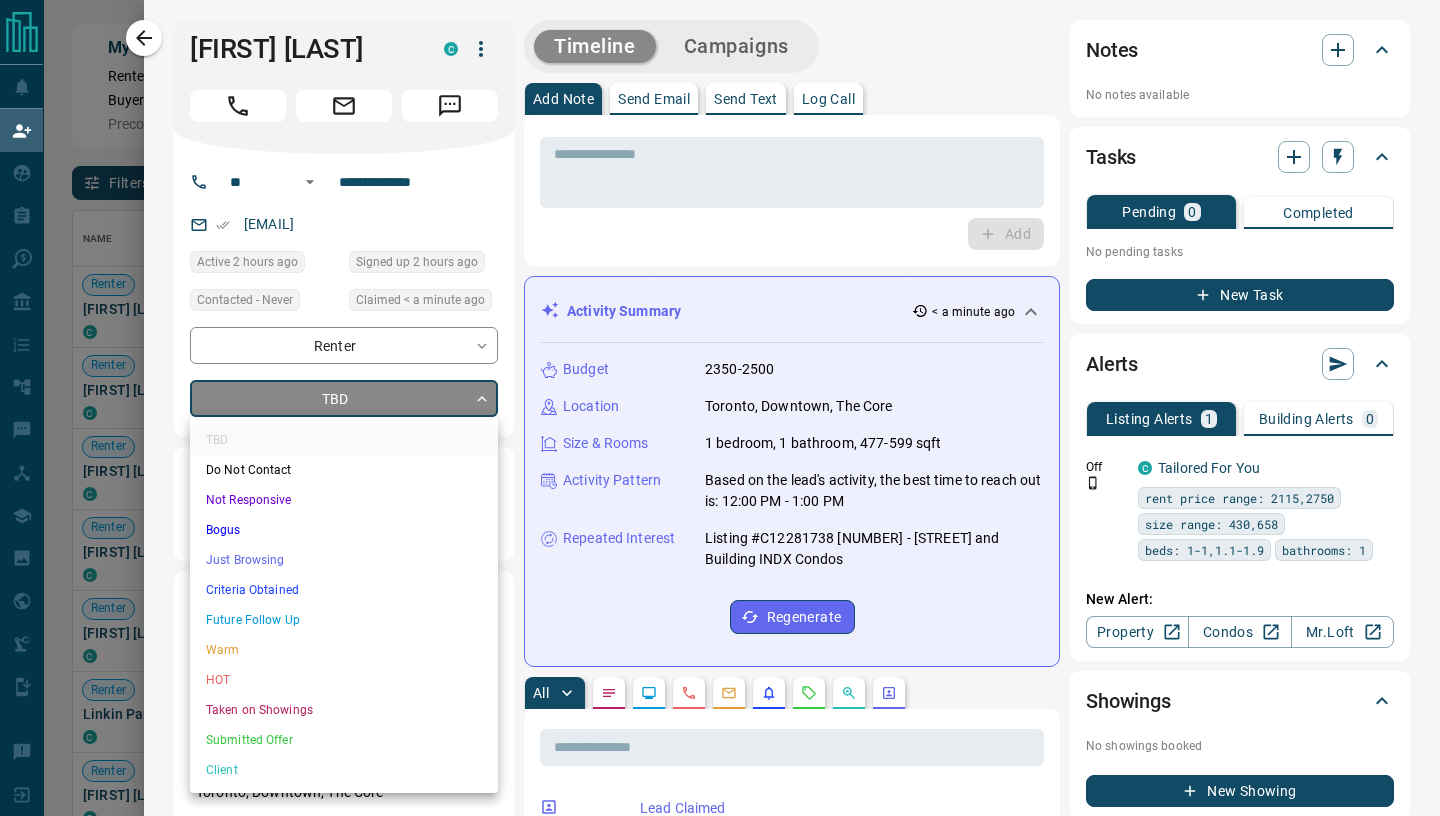 click on "Just Browsing" at bounding box center (344, 560) 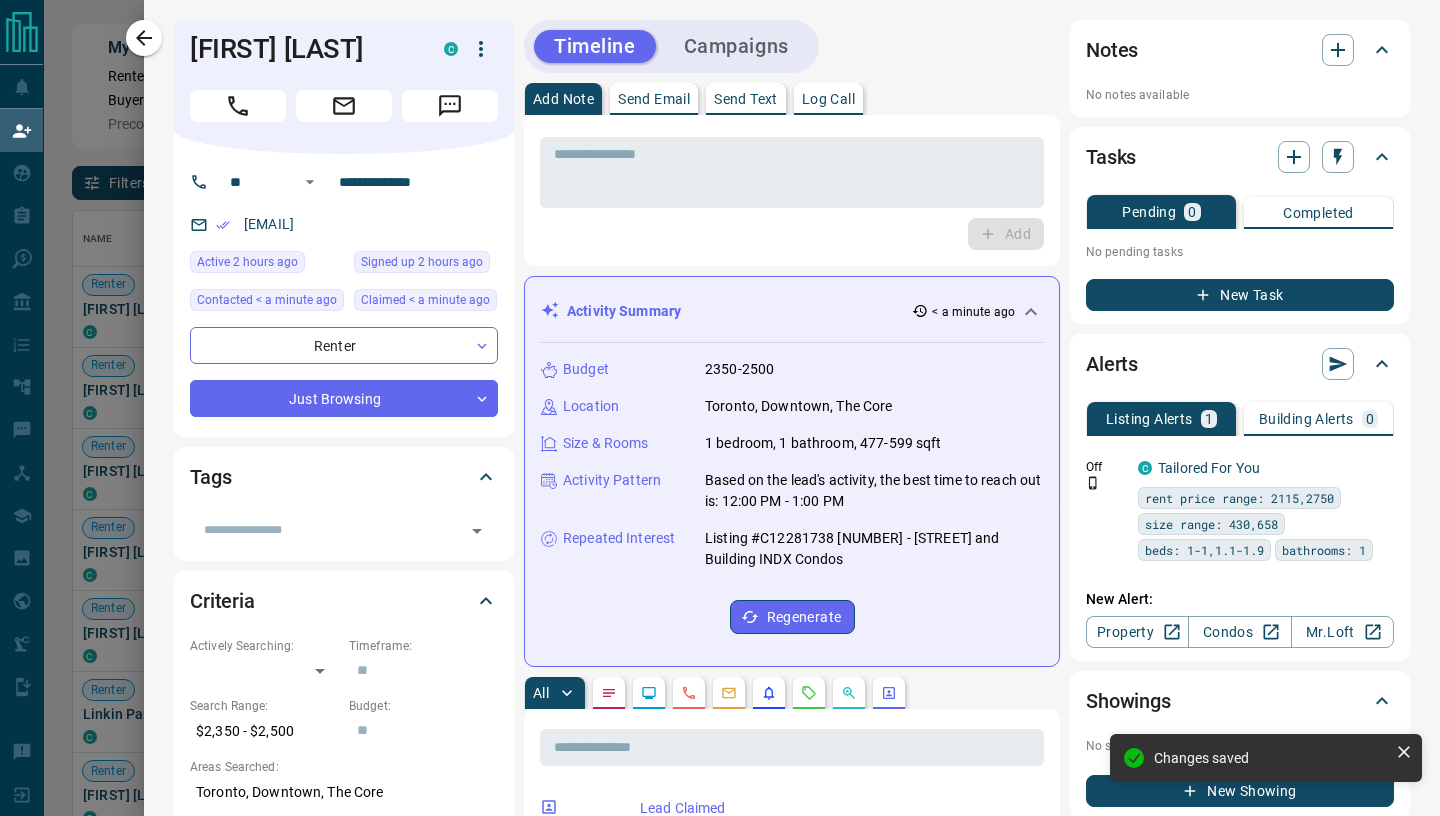 type on "*" 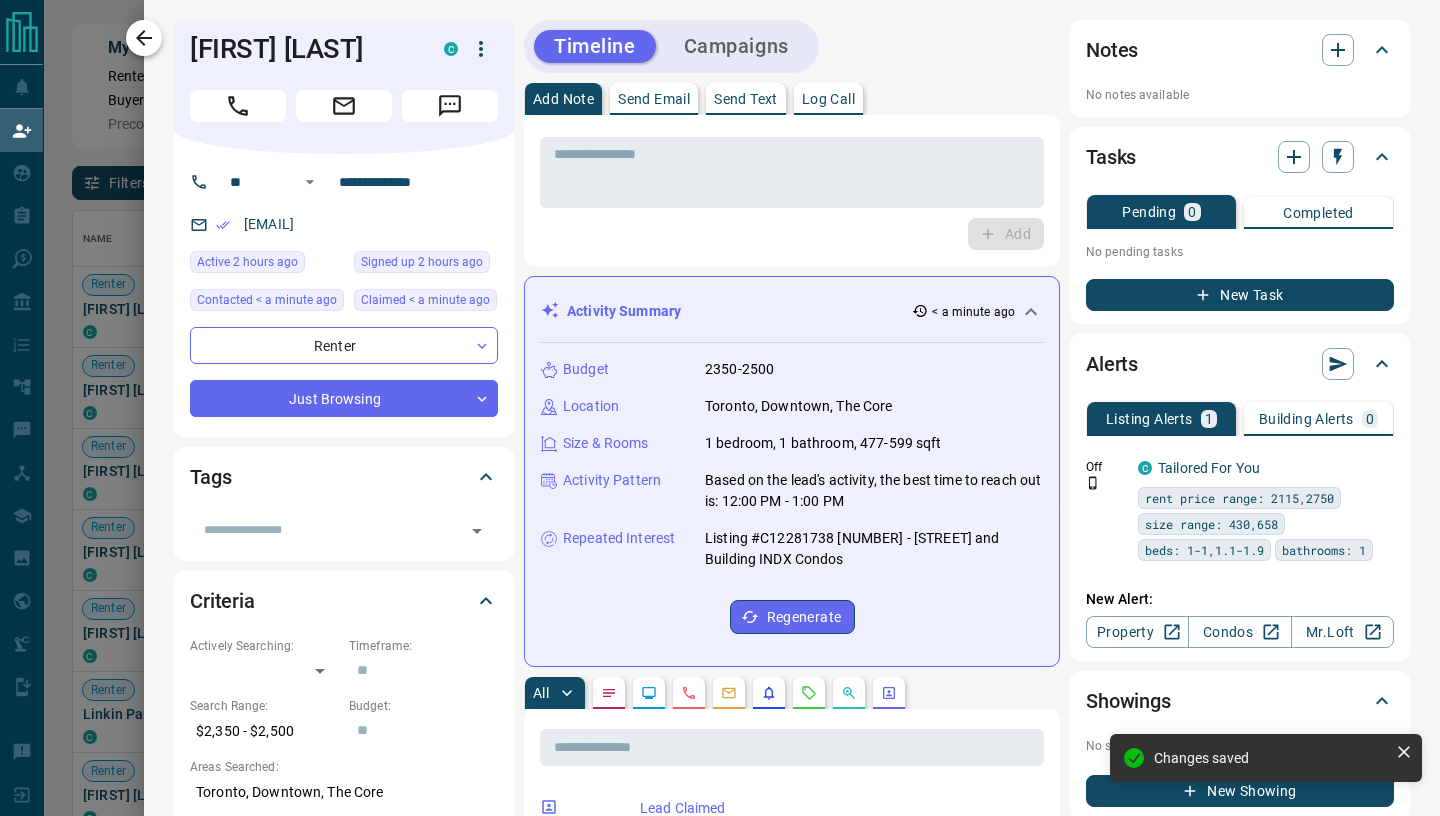 click 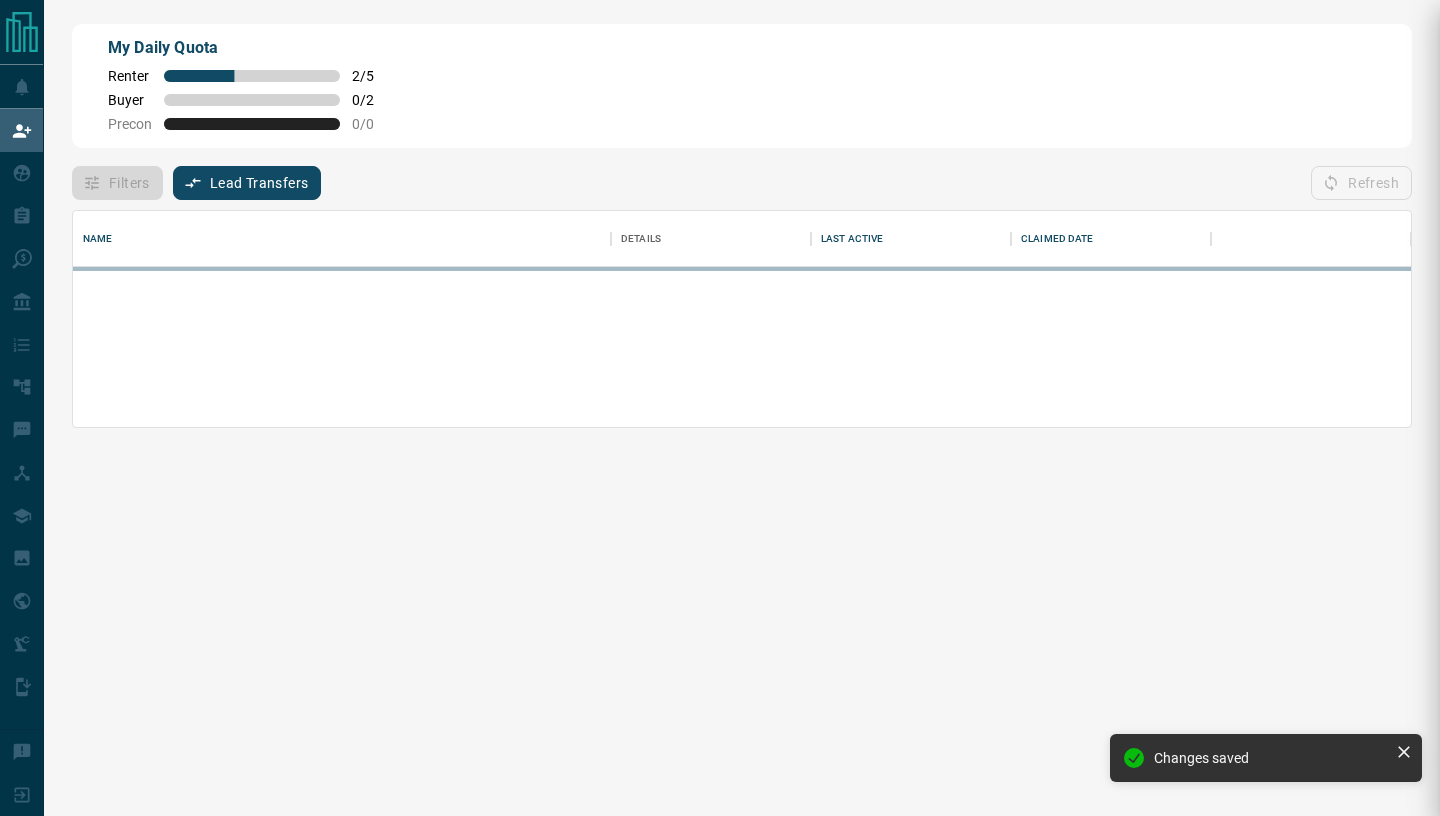 scroll, scrollTop: 0, scrollLeft: 0, axis: both 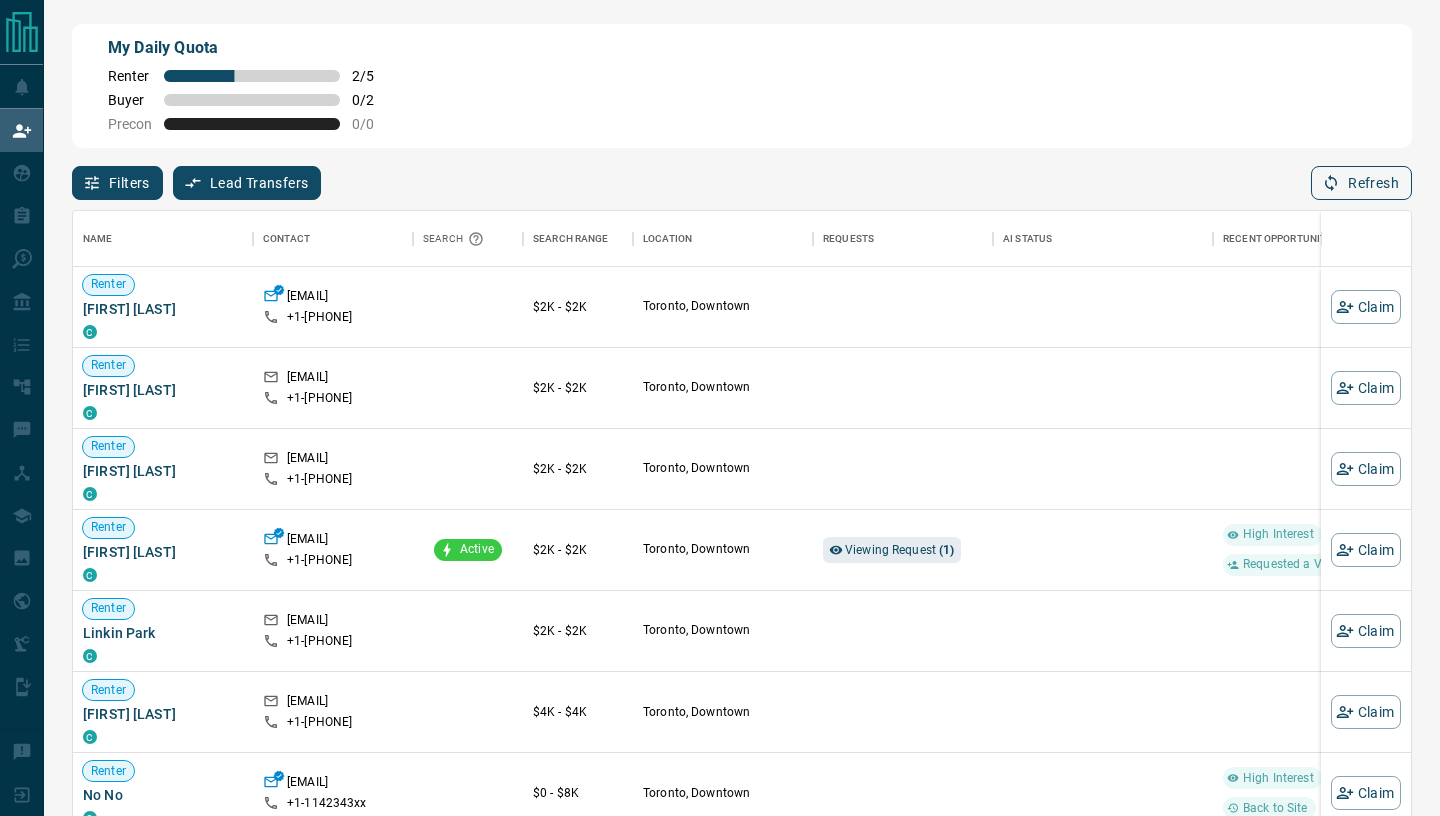 click on "Refresh" at bounding box center [1361, 183] 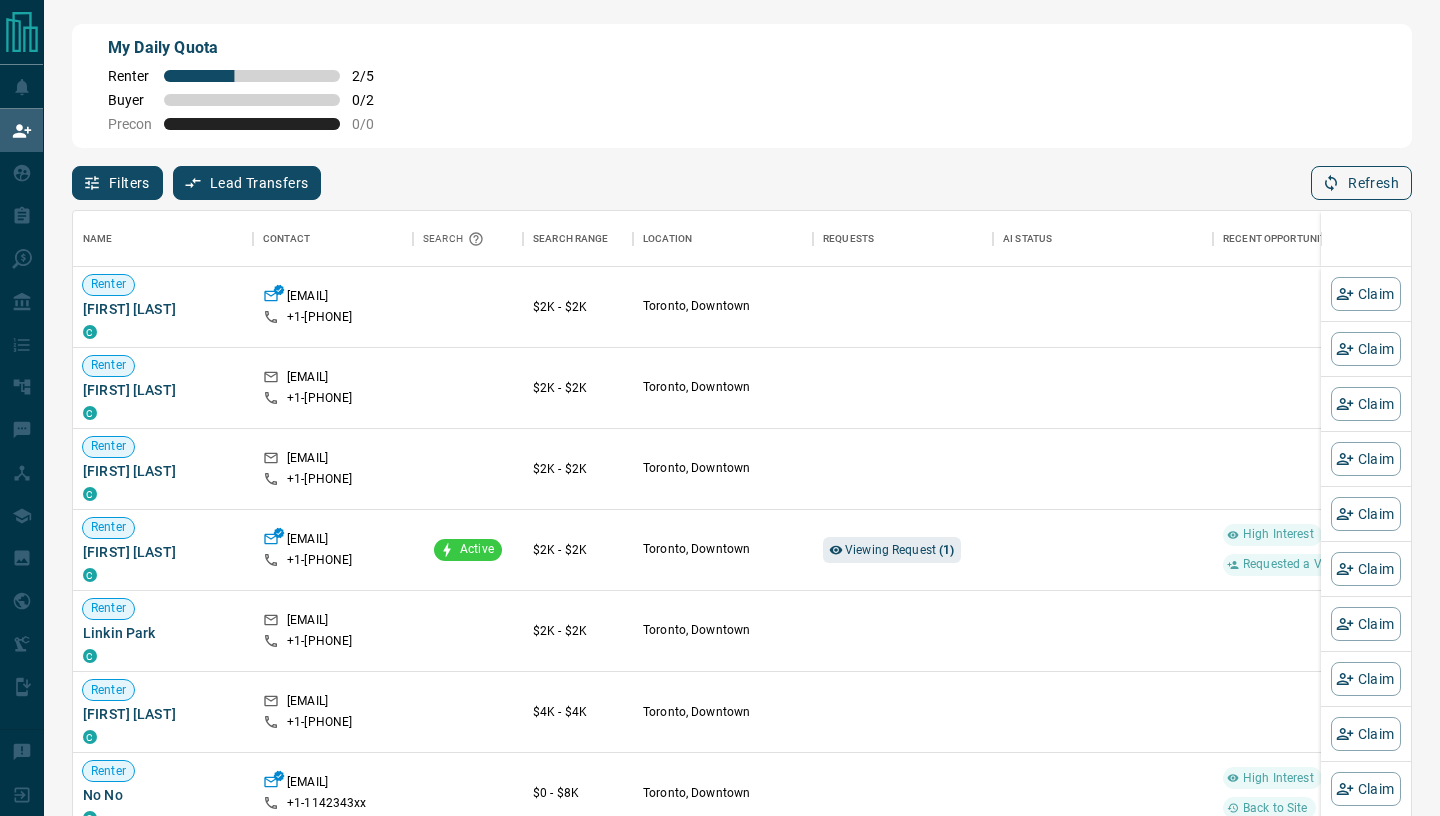 scroll, scrollTop: 0, scrollLeft: 1, axis: horizontal 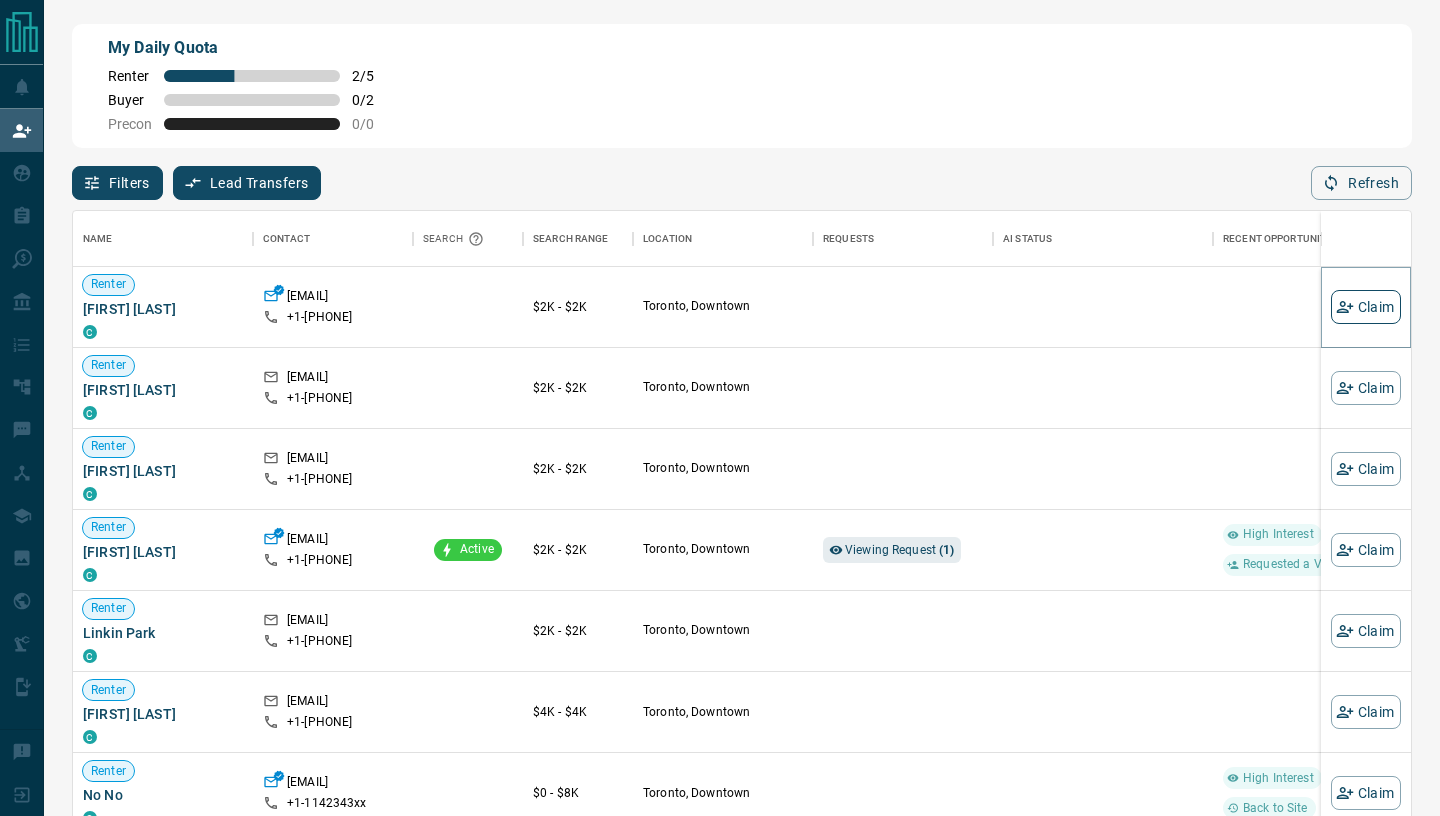 click on "Claim" at bounding box center [1366, 307] 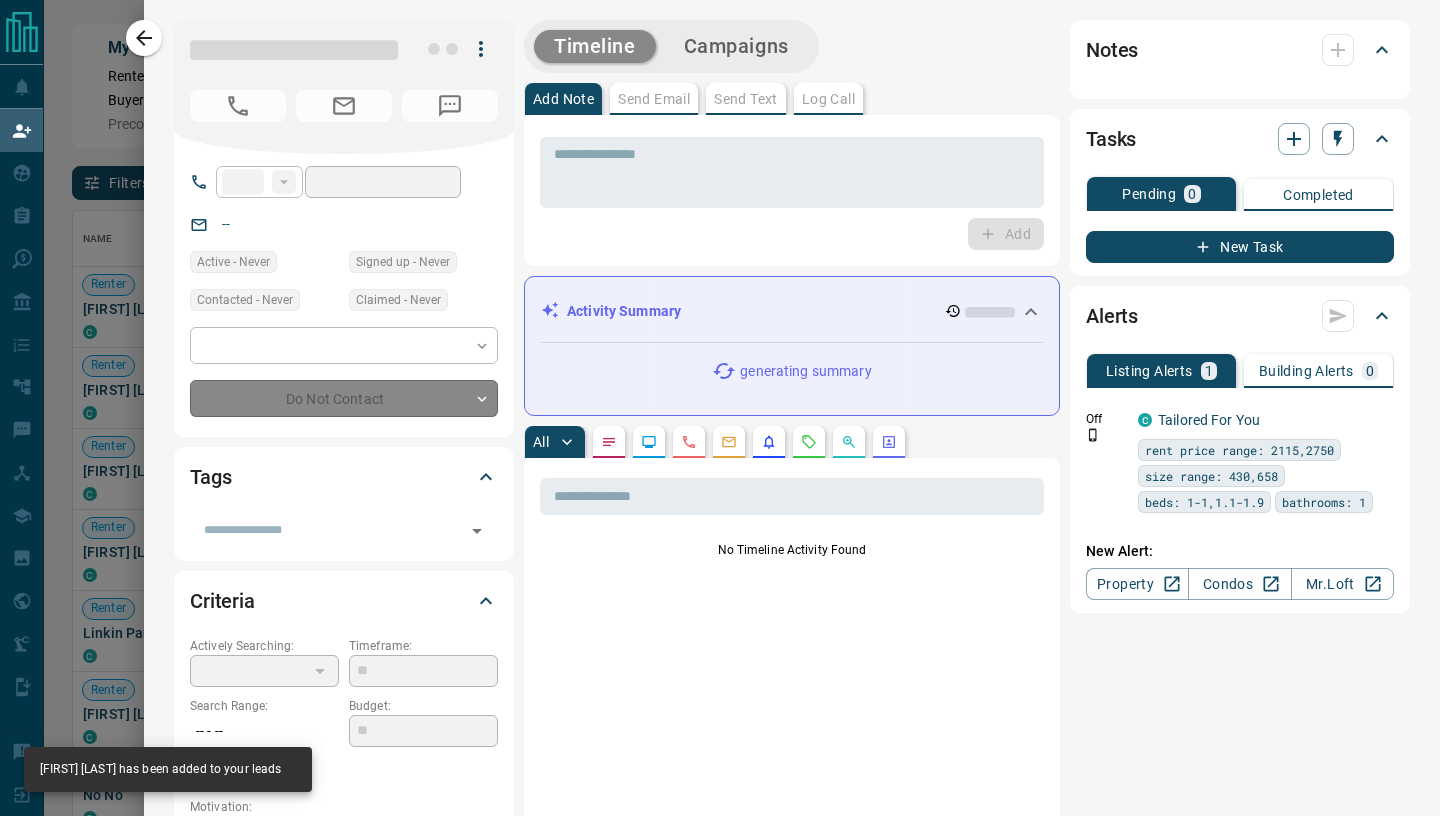 type on "**" 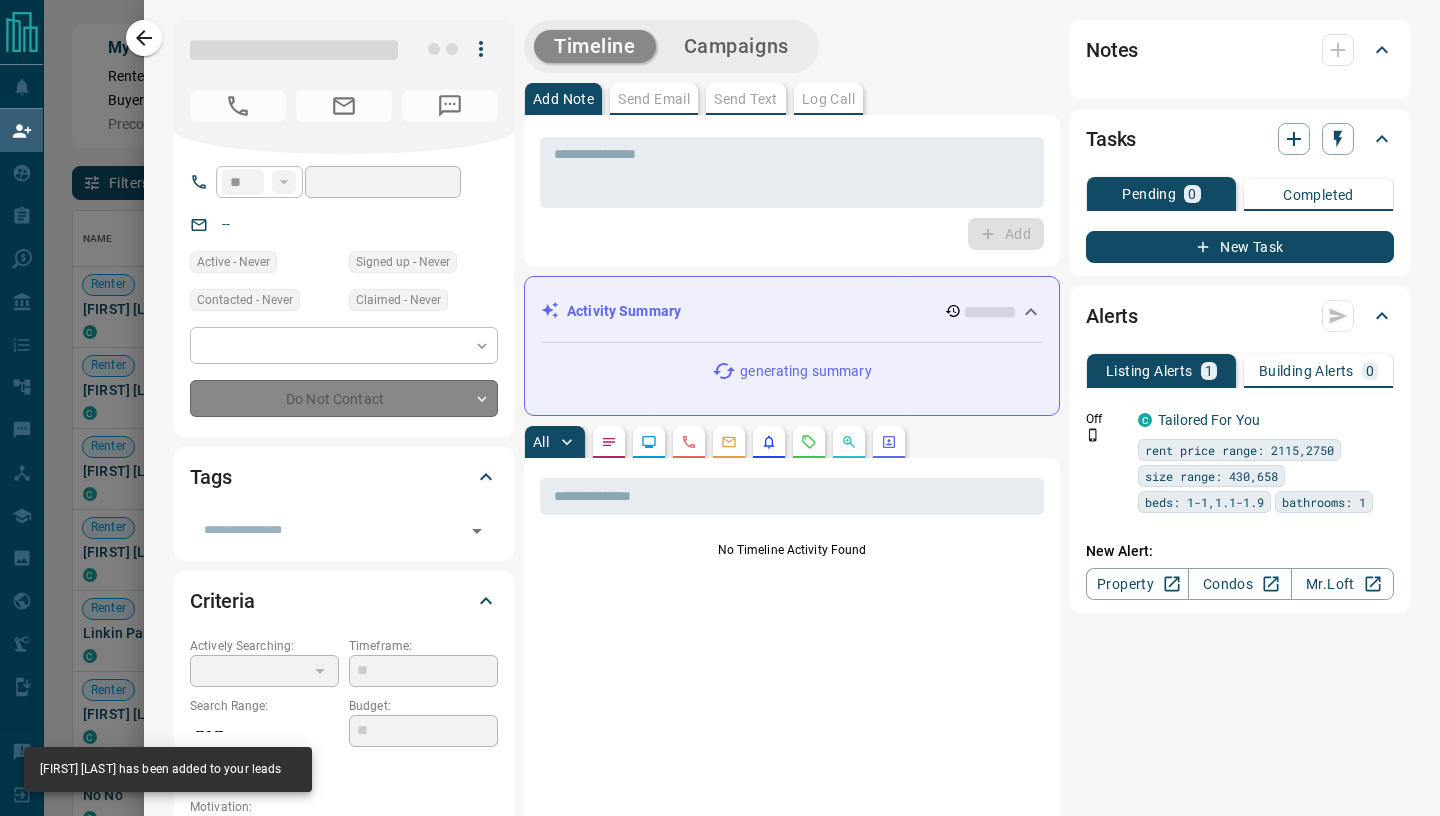 type on "**********" 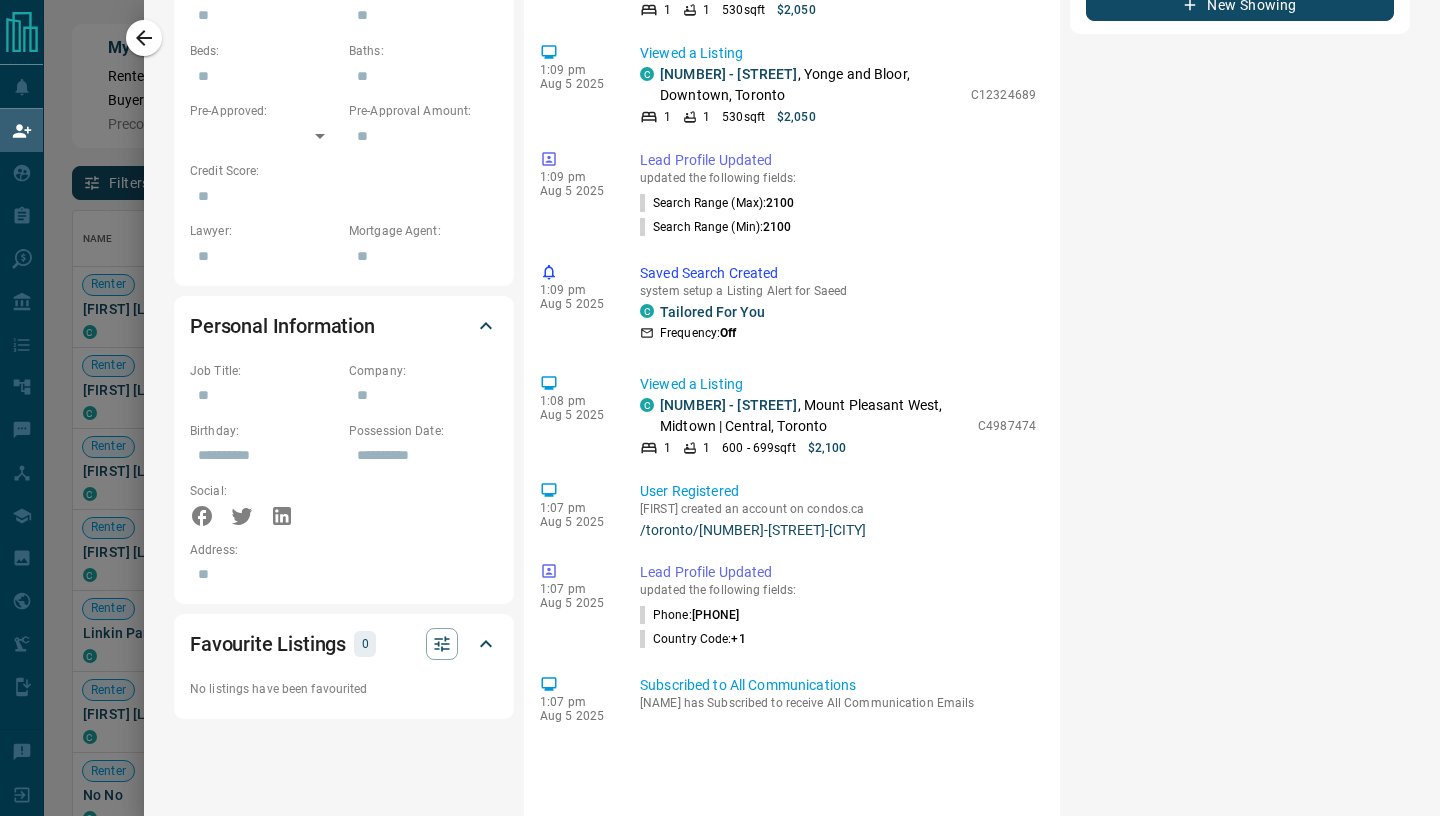 scroll, scrollTop: 0, scrollLeft: 0, axis: both 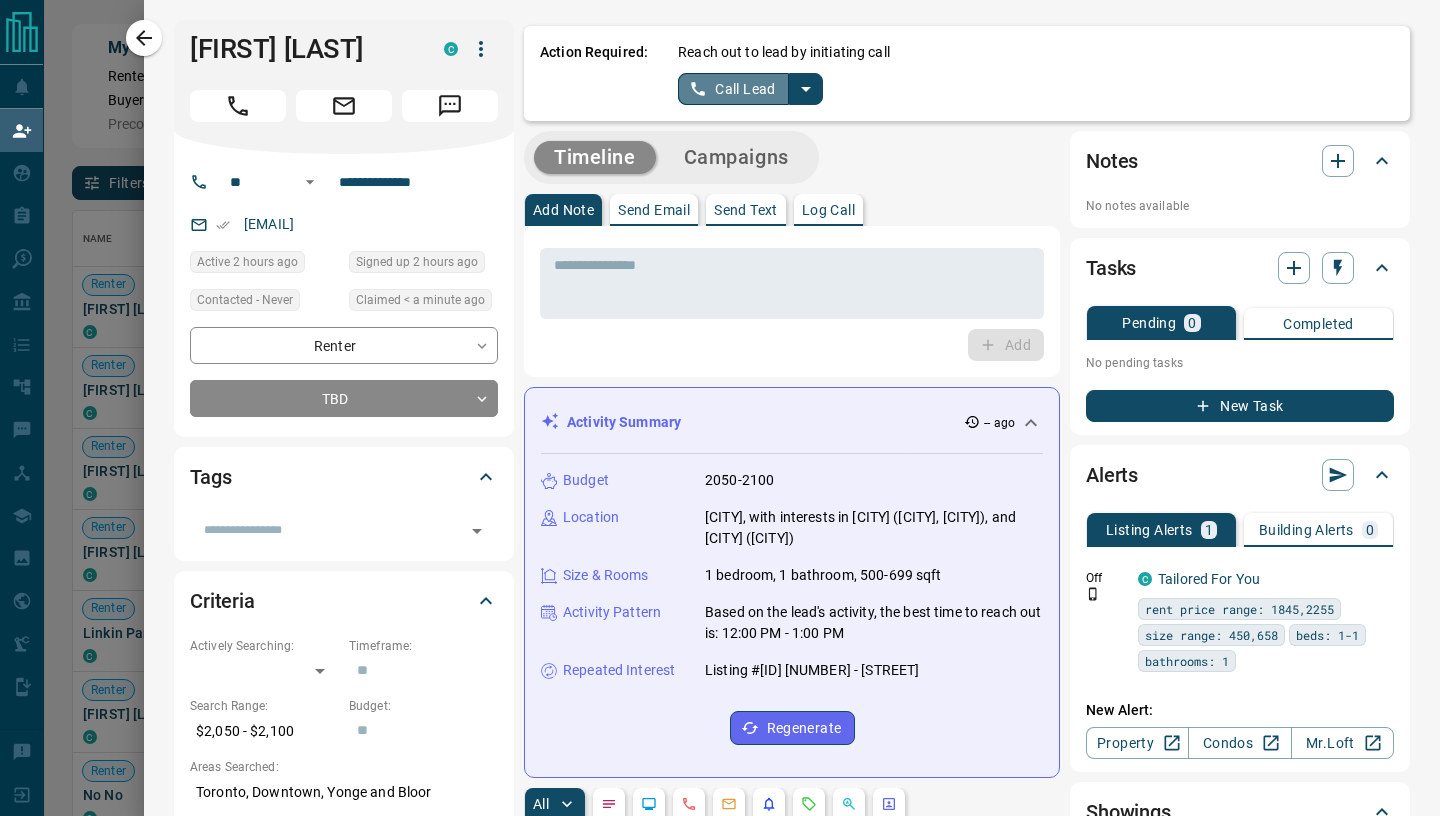 click on "Call Lead" at bounding box center (733, 89) 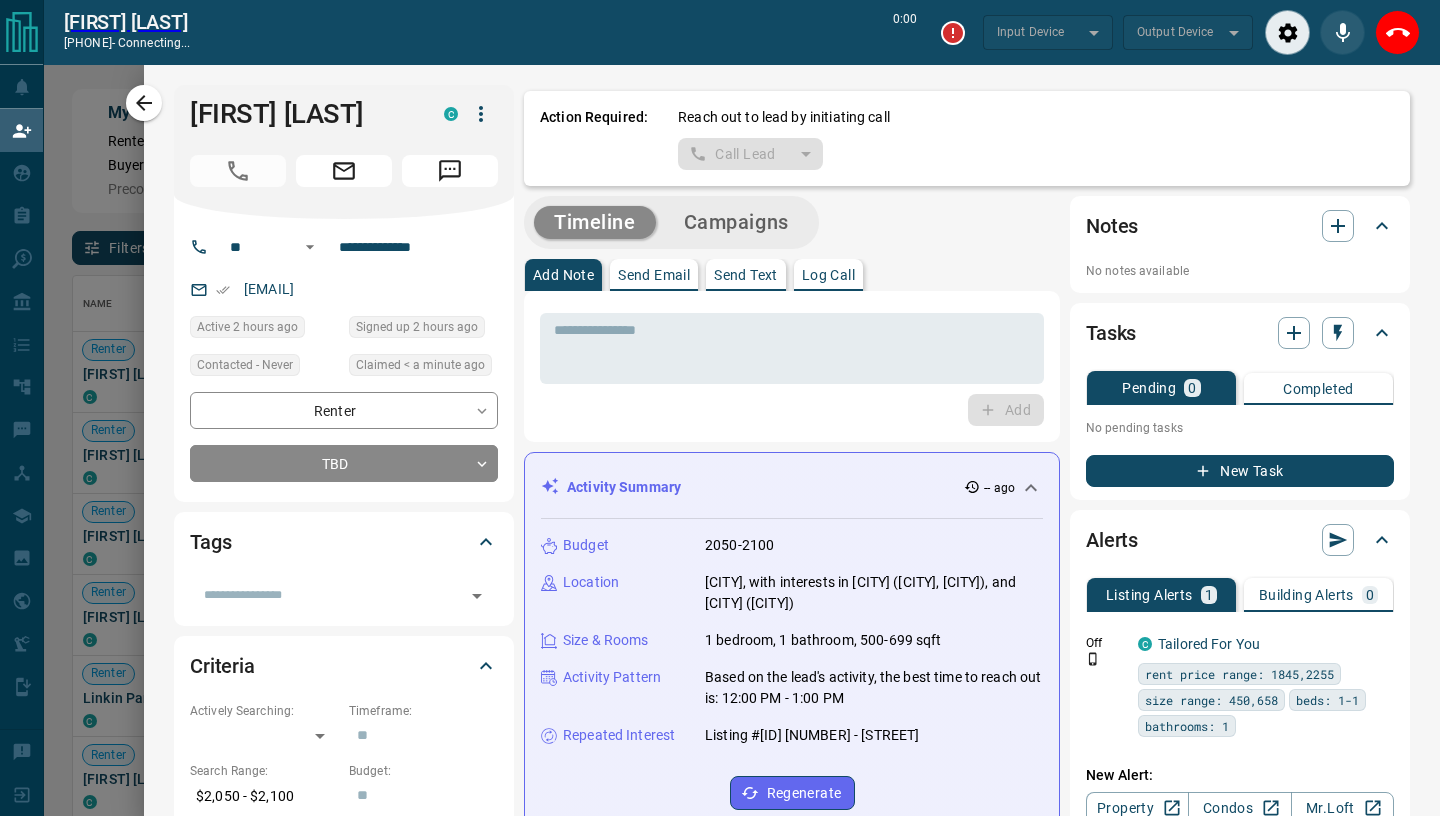 scroll, scrollTop: 570, scrollLeft: 1338, axis: both 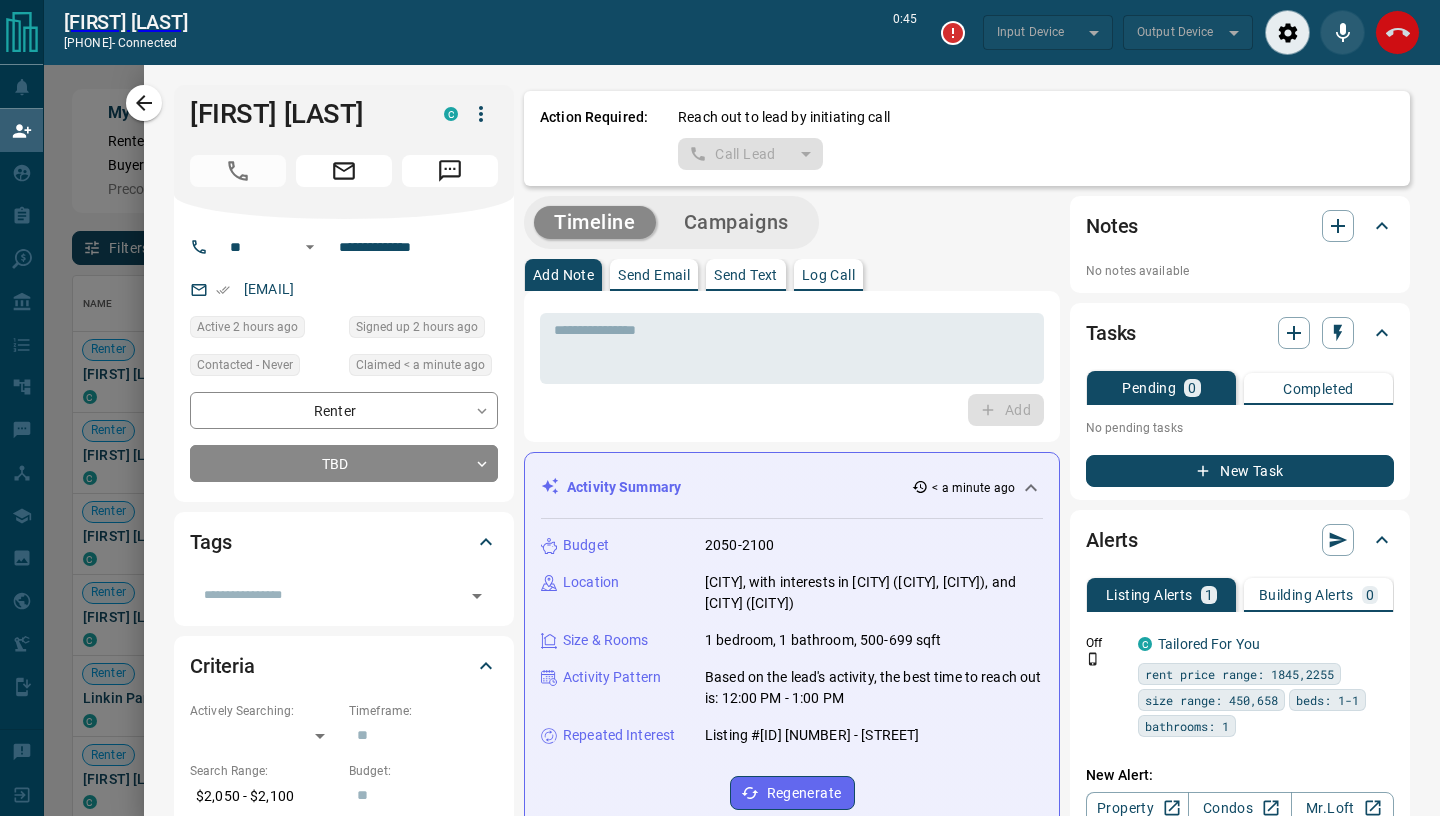 click at bounding box center (1397, 32) 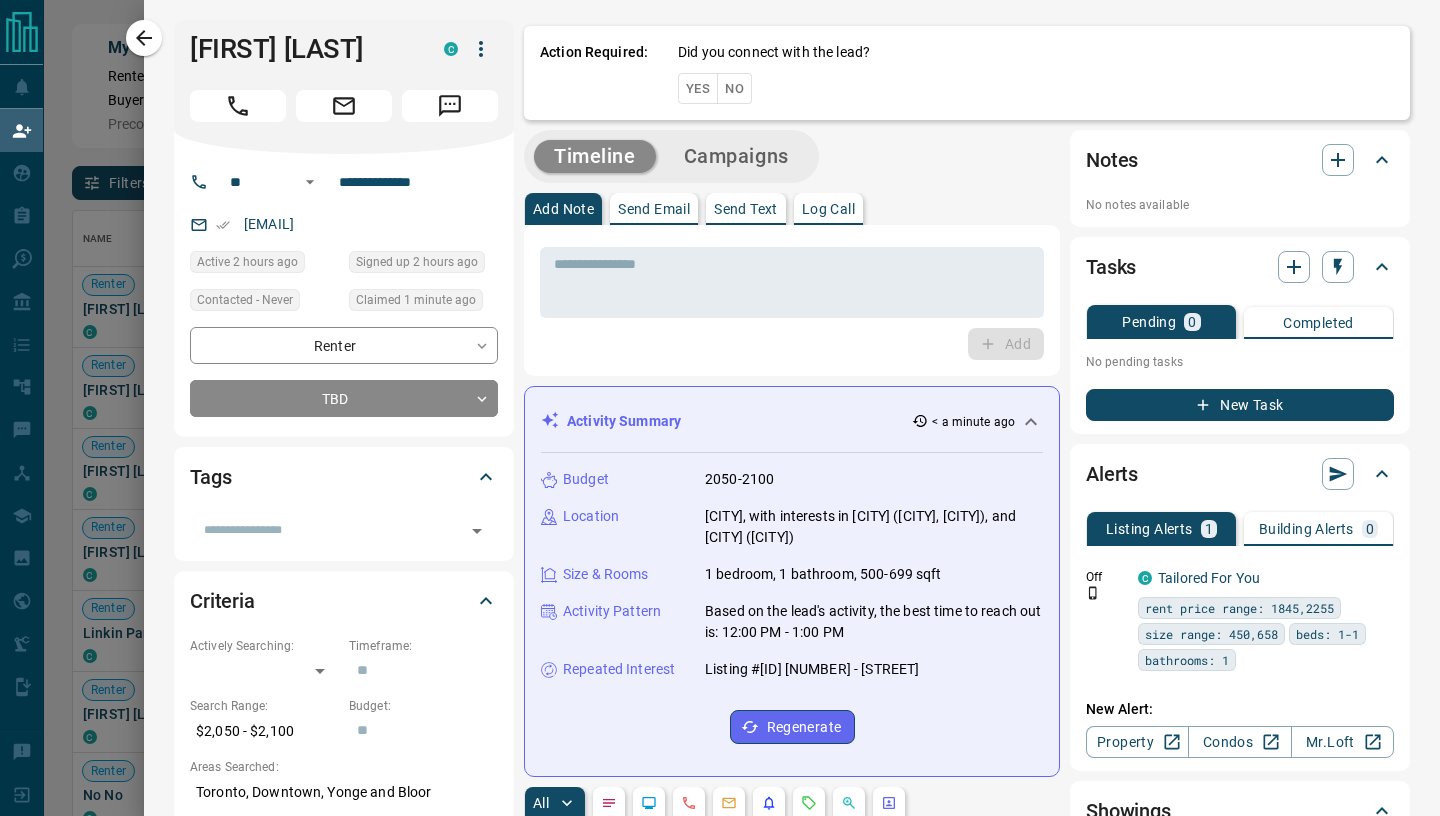 scroll, scrollTop: 0, scrollLeft: 1, axis: horizontal 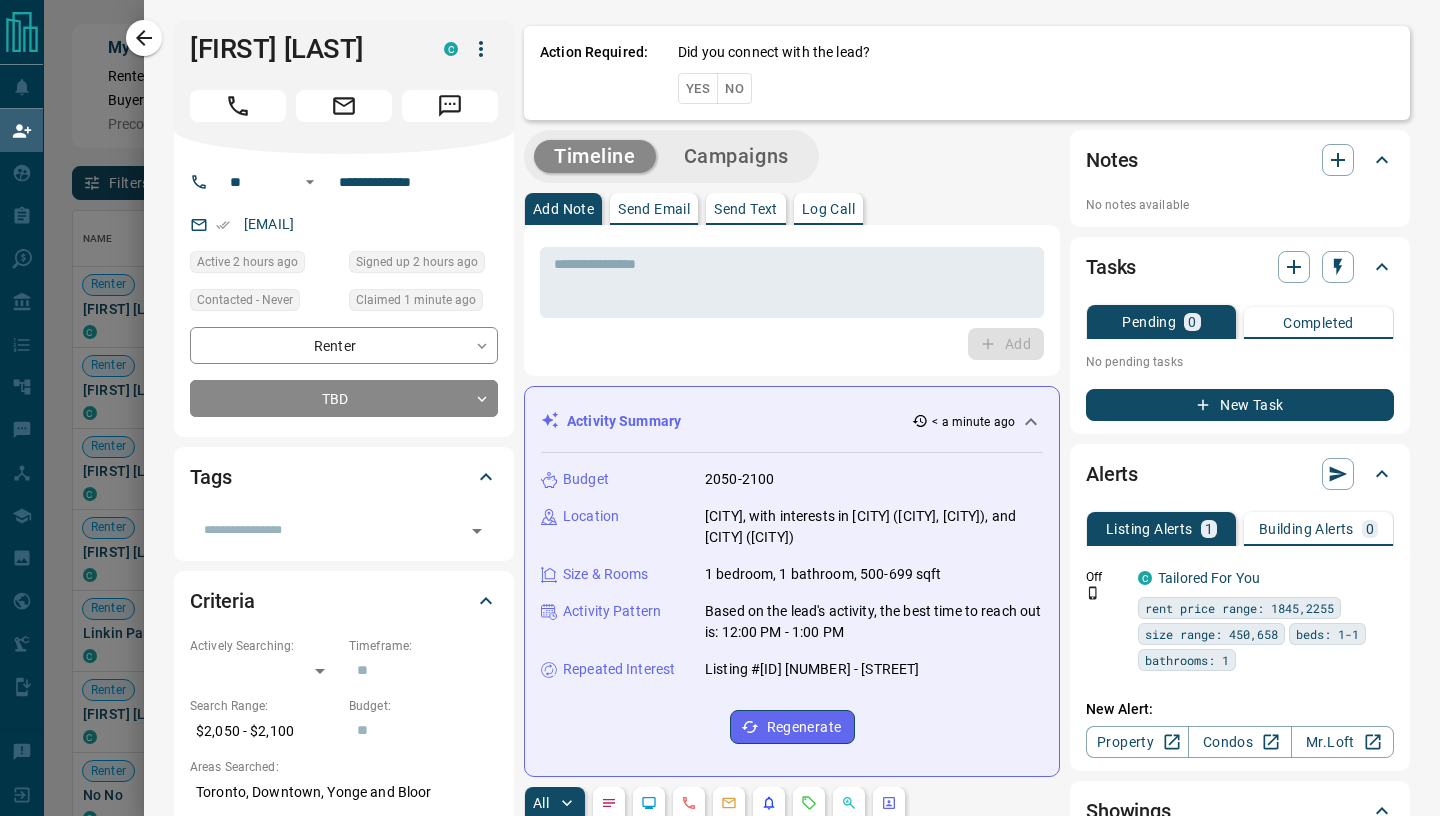 click on "Yes" at bounding box center [698, 88] 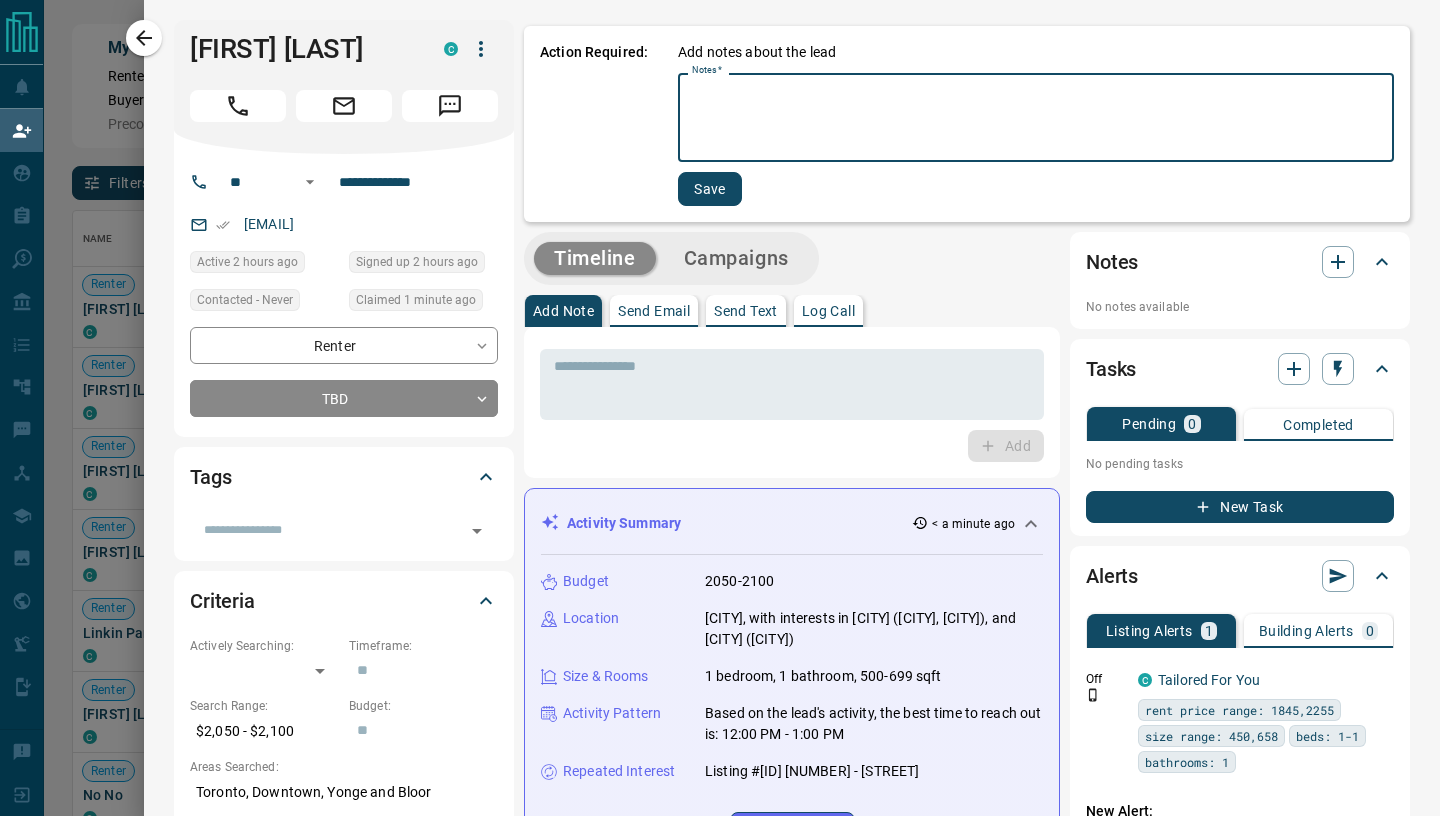 click on "Notes   *" at bounding box center (1036, 118) 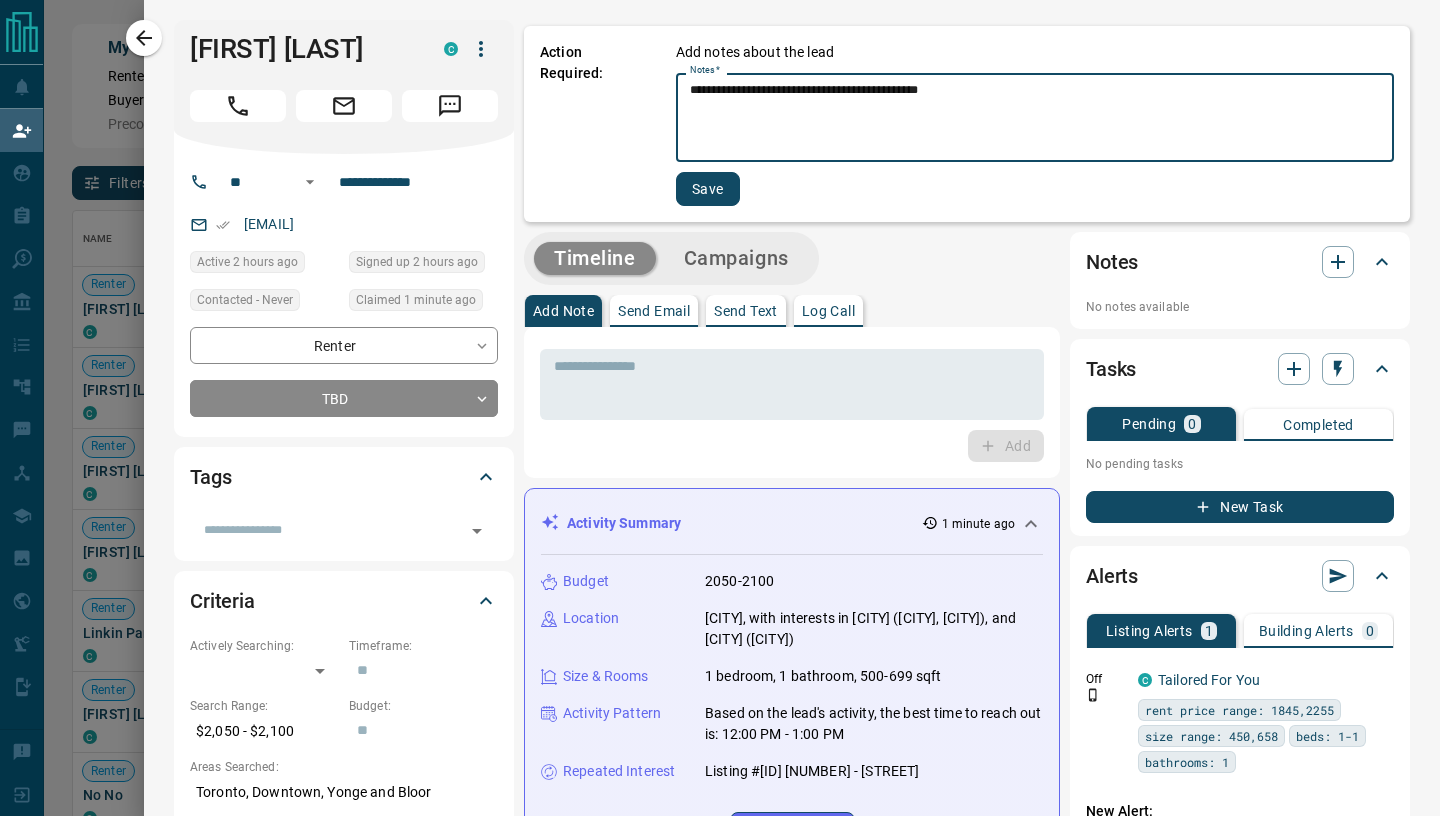 type on "**********" 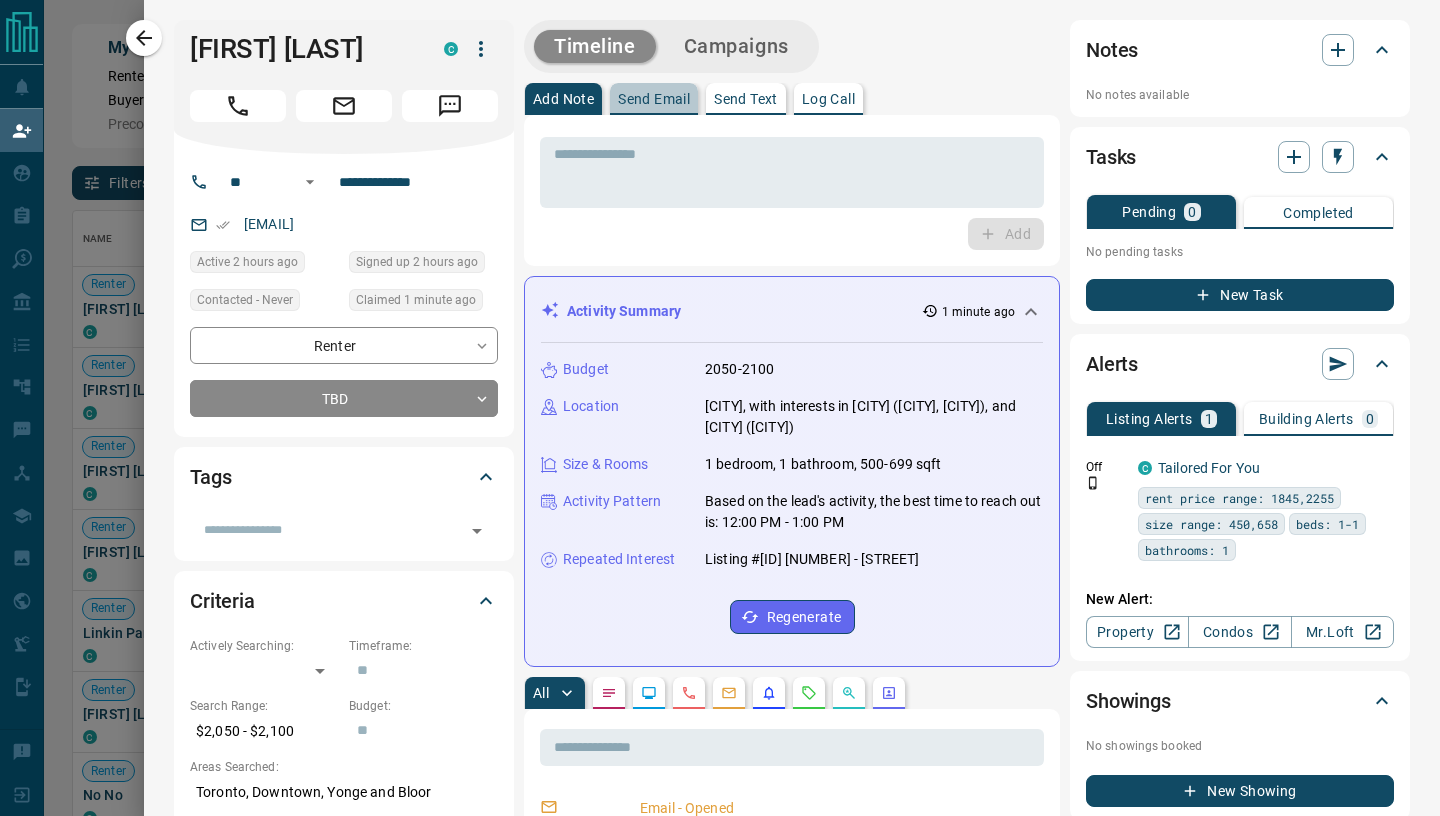 click on "Send Email" at bounding box center (654, 99) 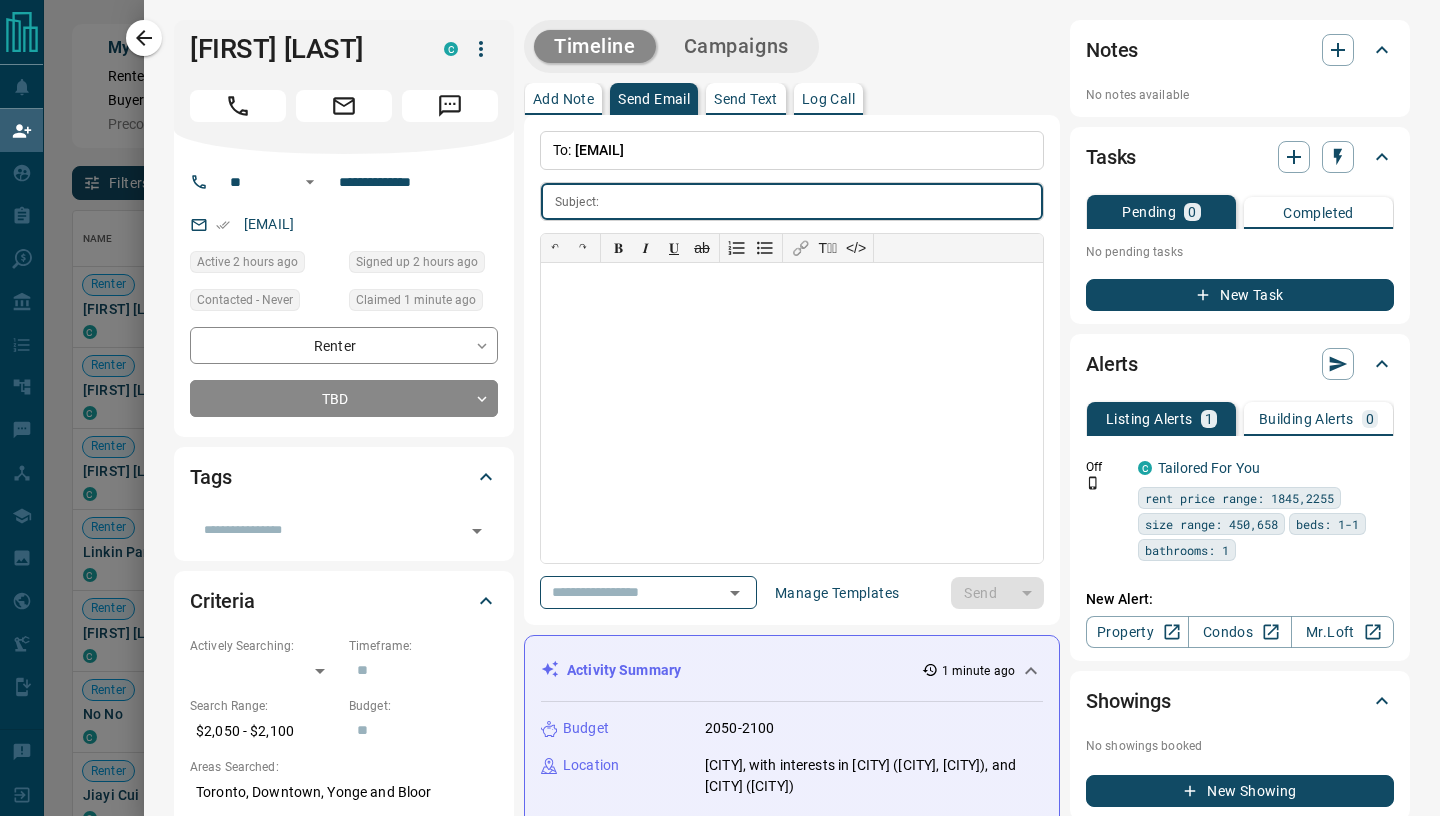 scroll, scrollTop: 0, scrollLeft: 1, axis: horizontal 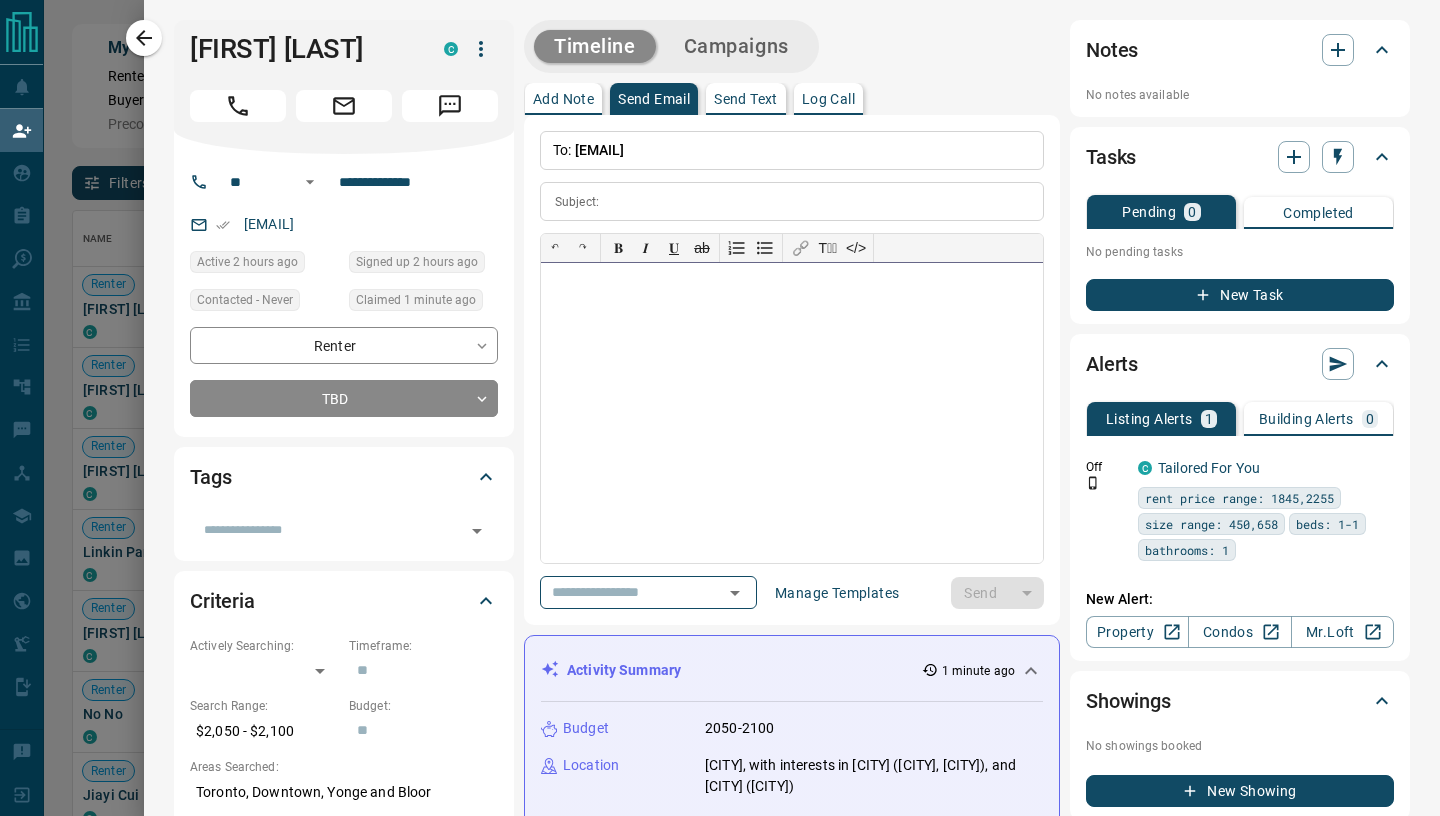 click at bounding box center (792, 413) 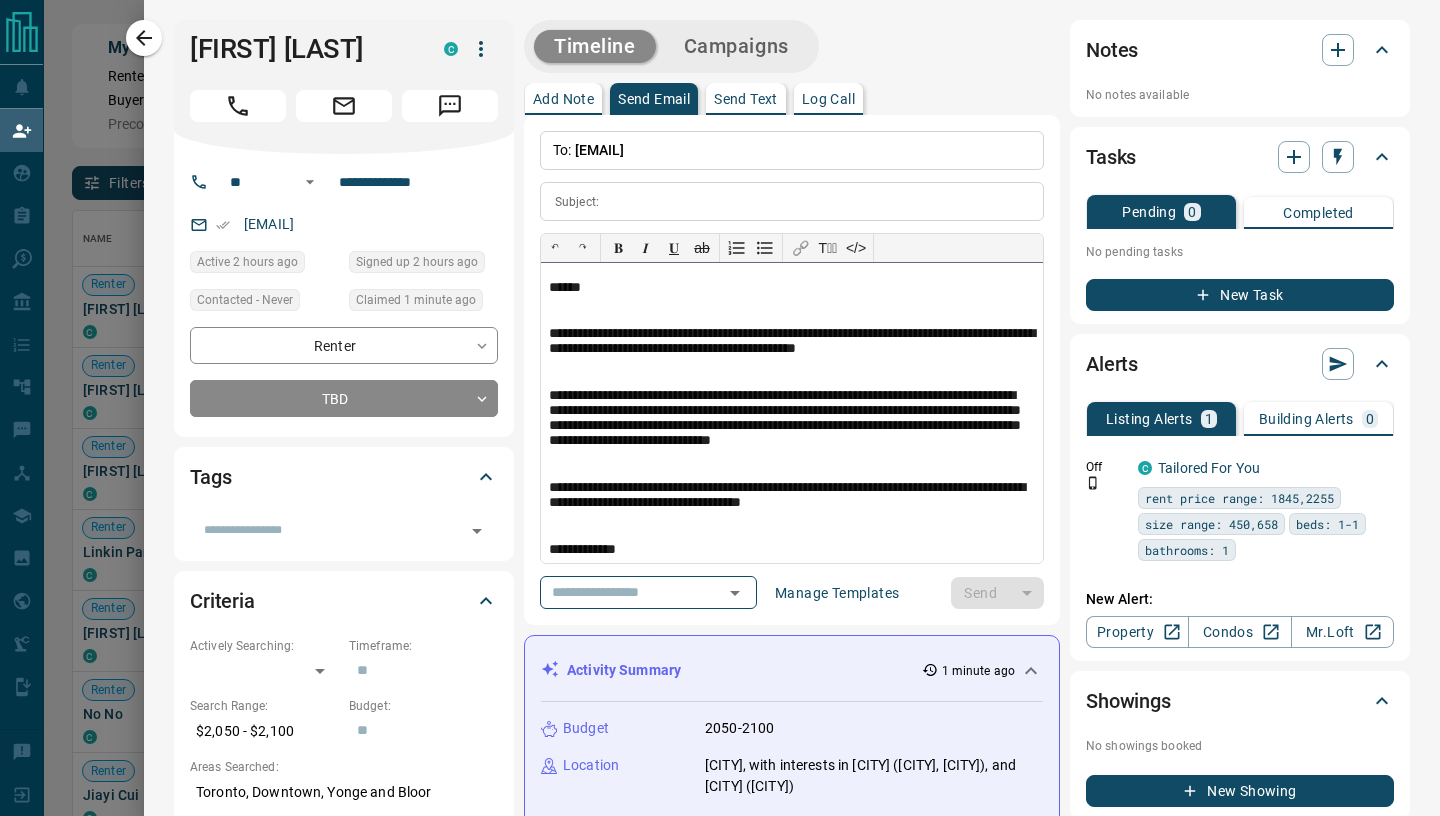 scroll, scrollTop: 81, scrollLeft: 0, axis: vertical 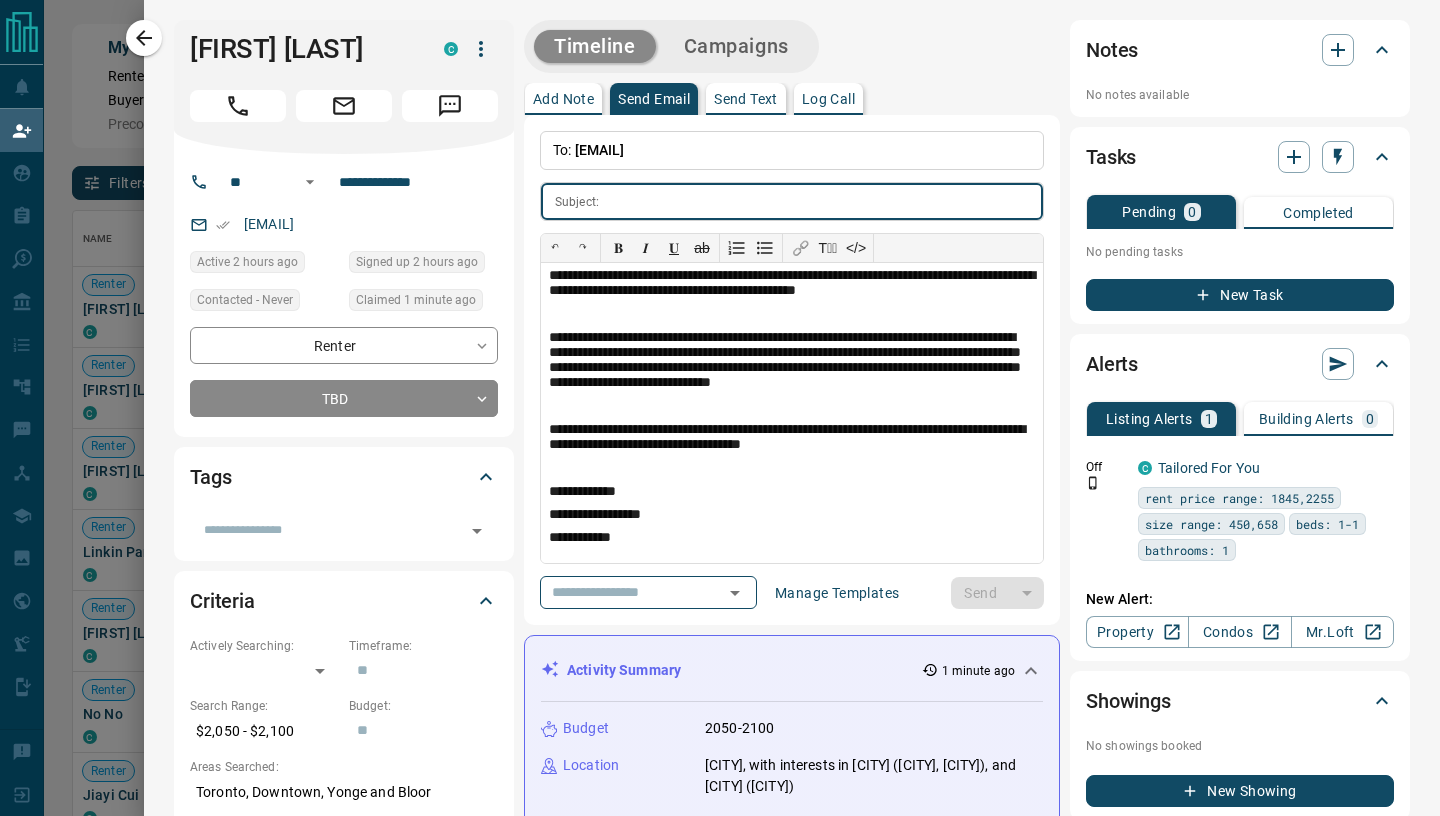 click at bounding box center (825, 201) 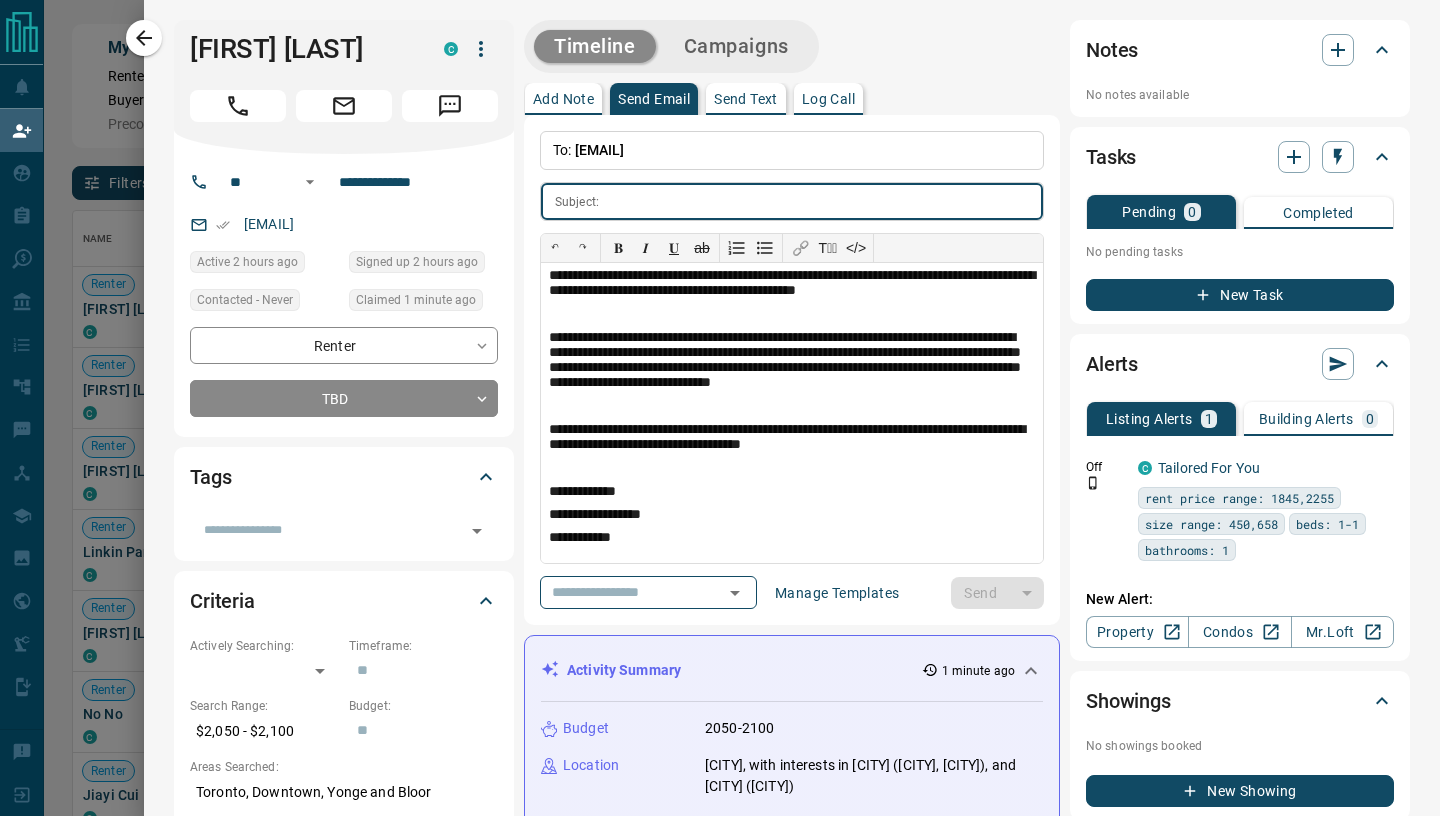 paste on "**********" 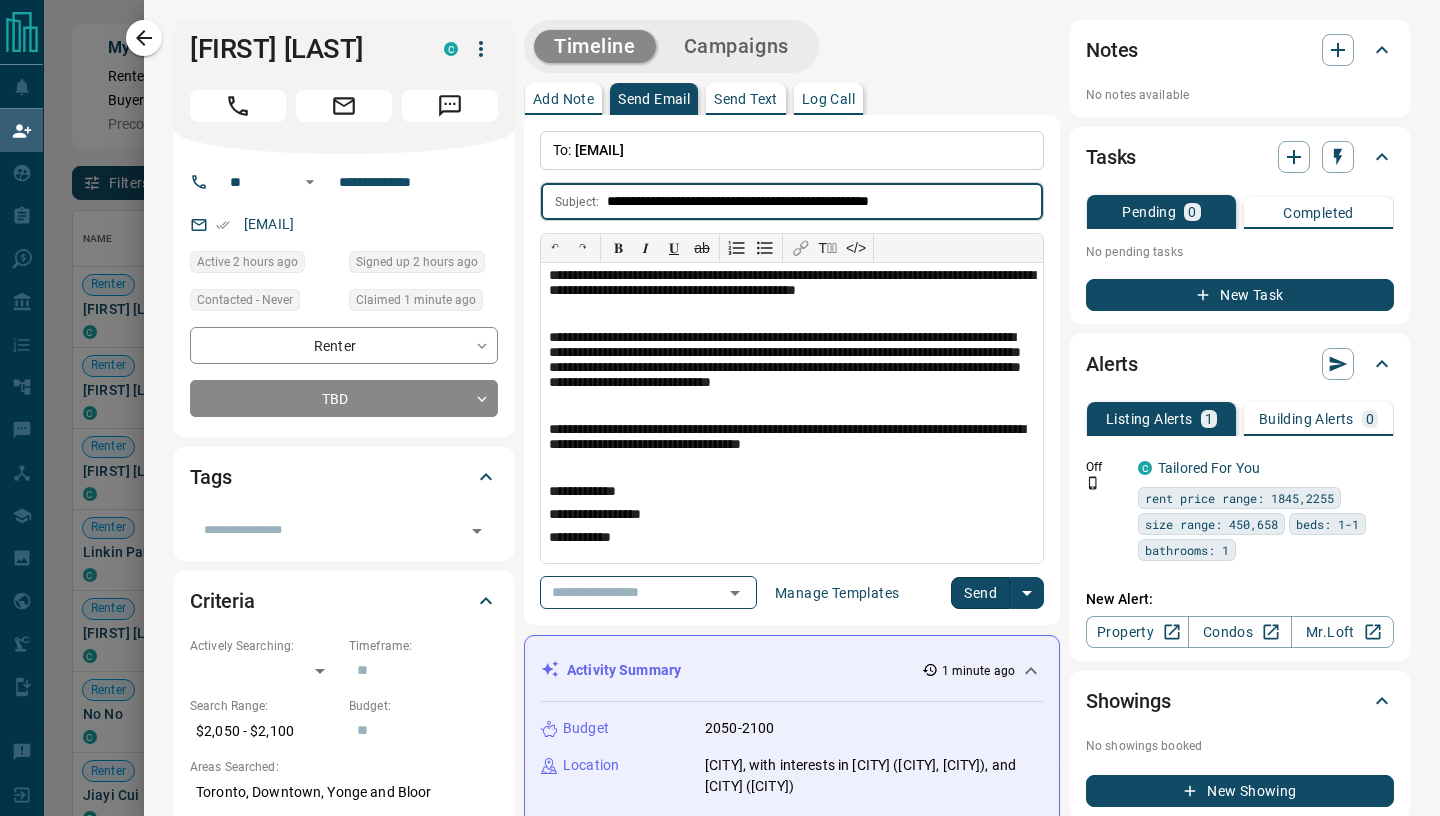 type on "**********" 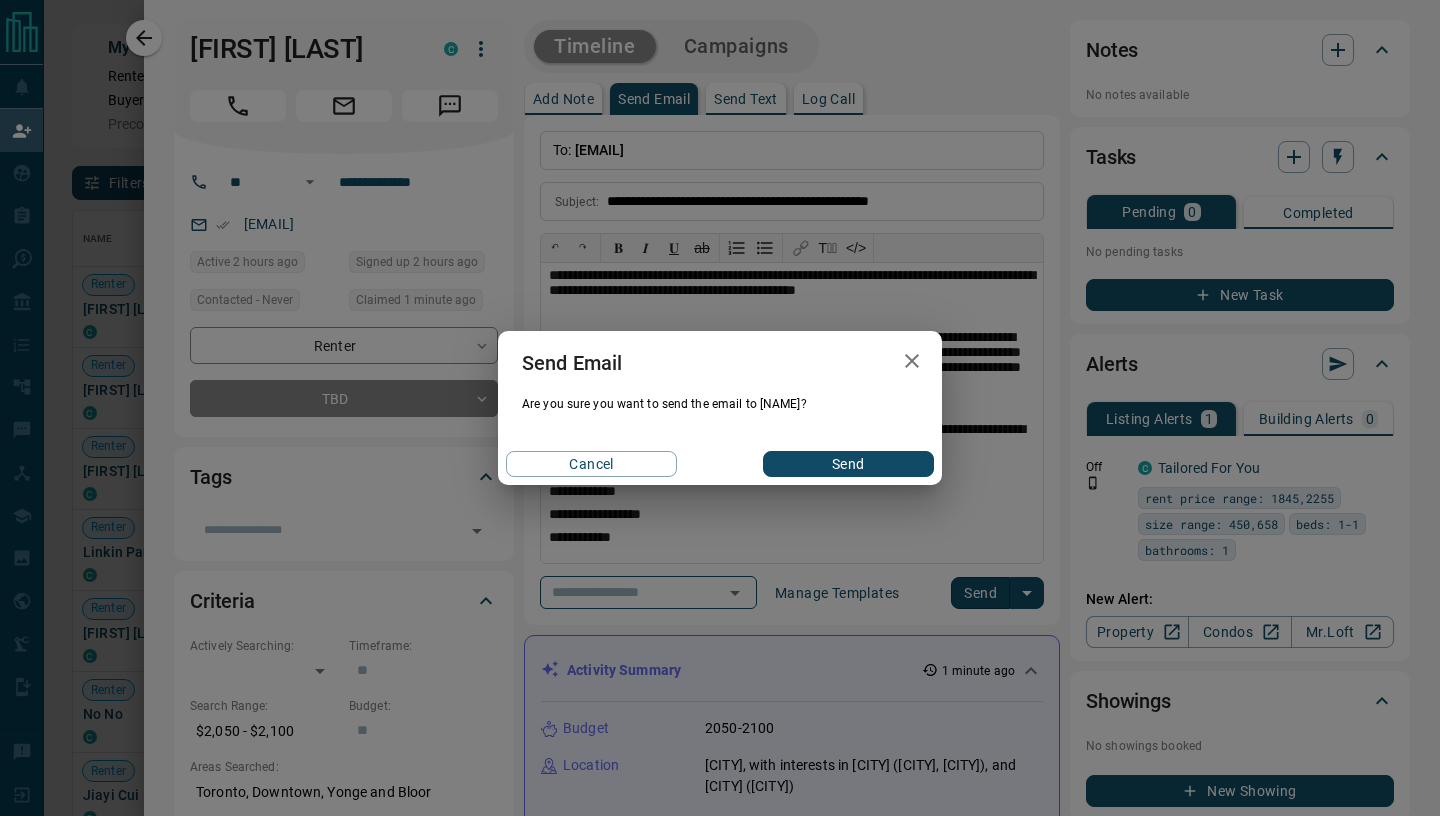 click on "Send" at bounding box center (848, 464) 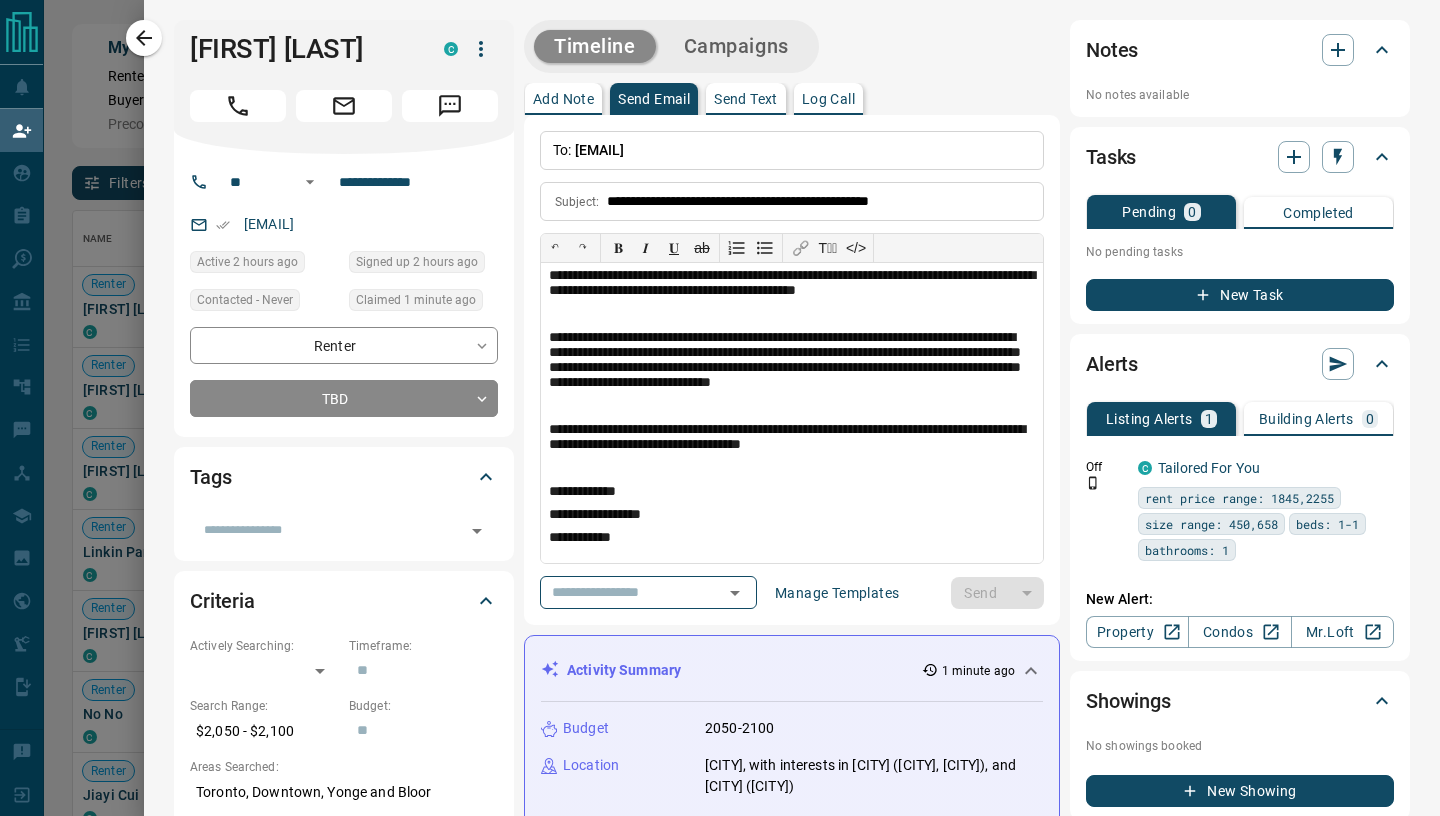 type 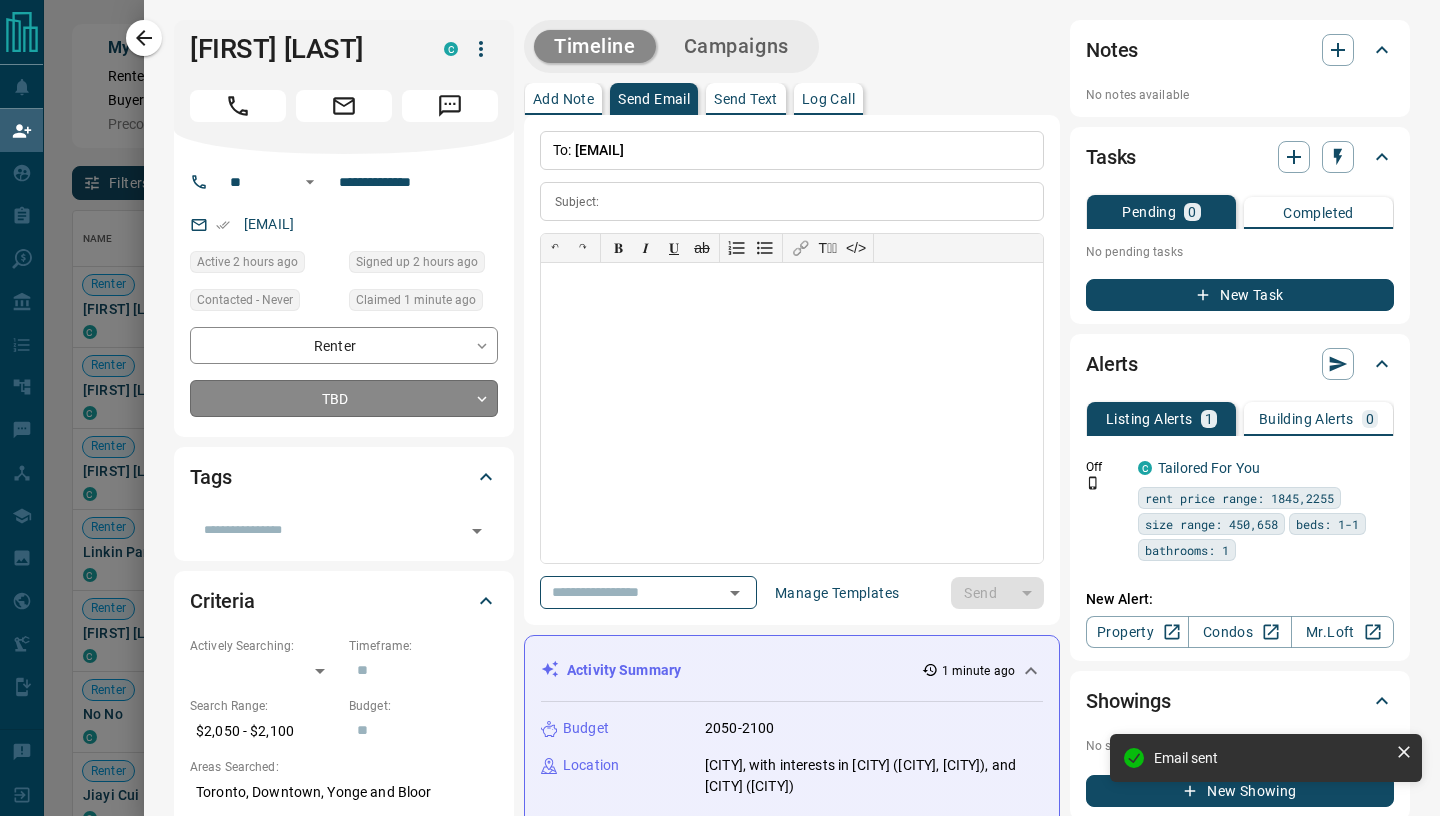 click on "[FIRST] [LAST] [EMAIL] [PHONE] [FIRST] [LAST] [EMAIL] [PHONE] [FIRST] [LAST] [EMAIL] [PHONE] [FIRST] [LAST] [EMAIL] [PHONE] [FIRST] [LAST] [EMAIL] [PHONE]" at bounding box center (720, 346) 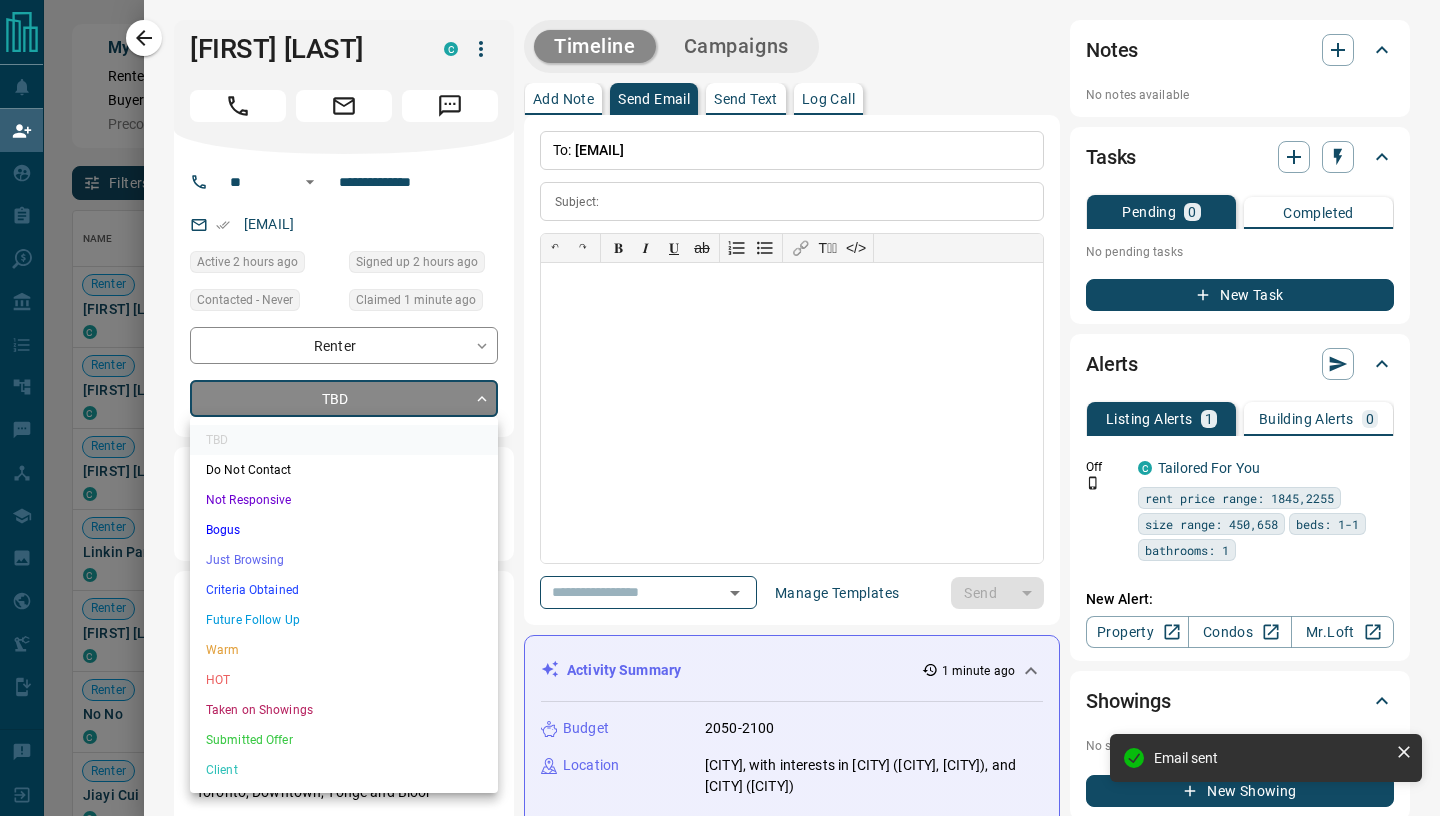 click on "Just Browsing" at bounding box center [344, 560] 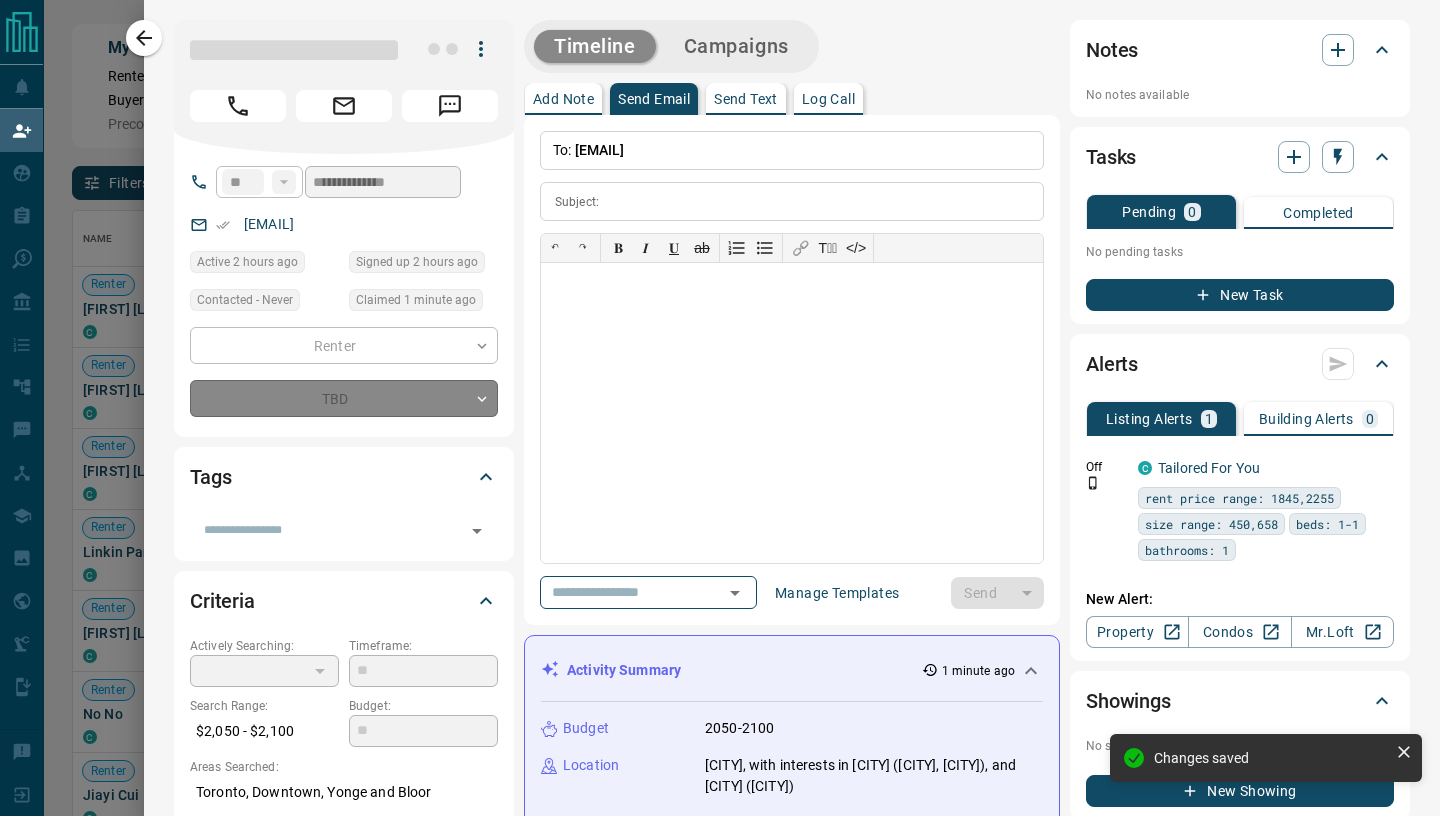 type on "*" 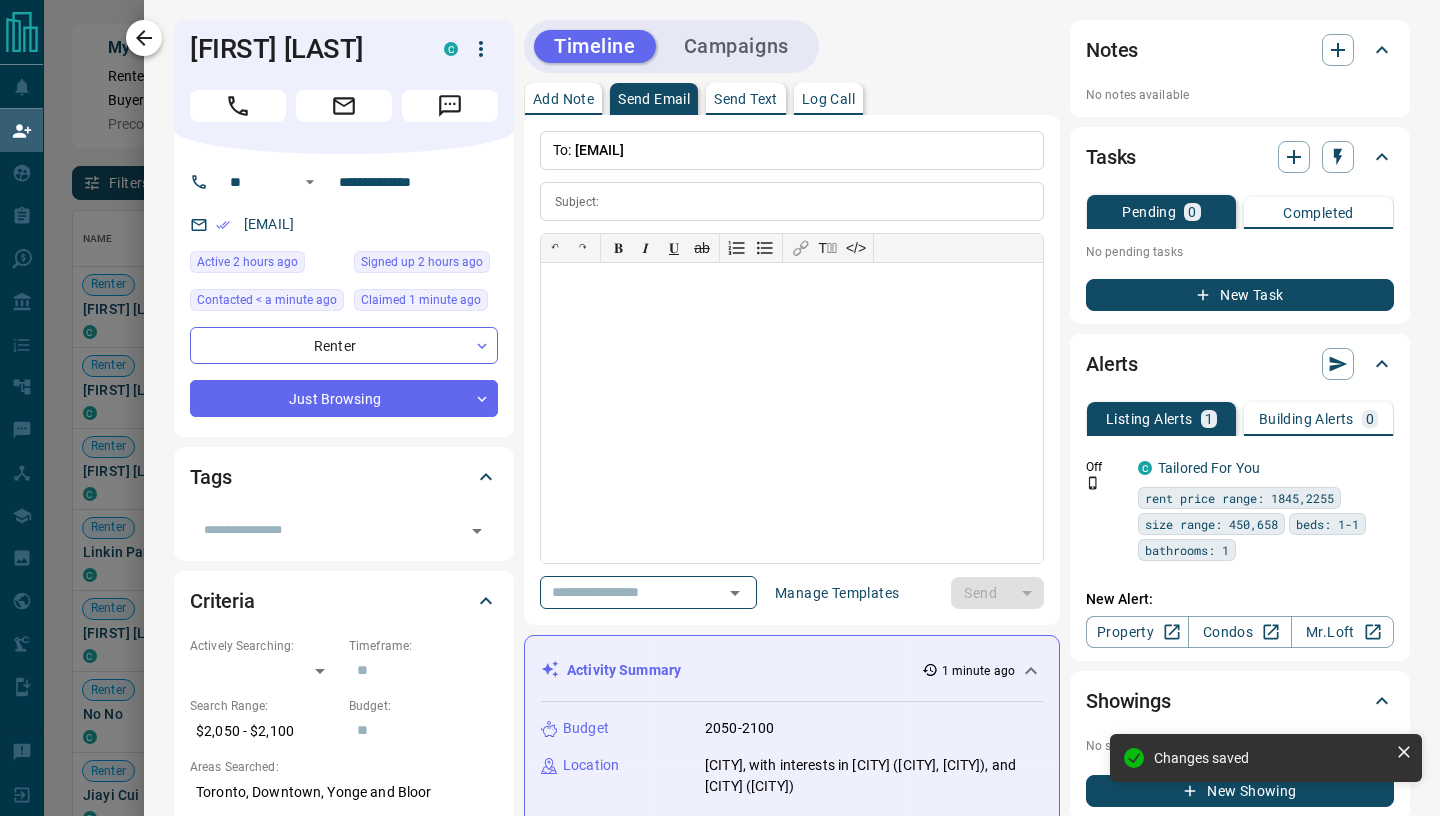 click 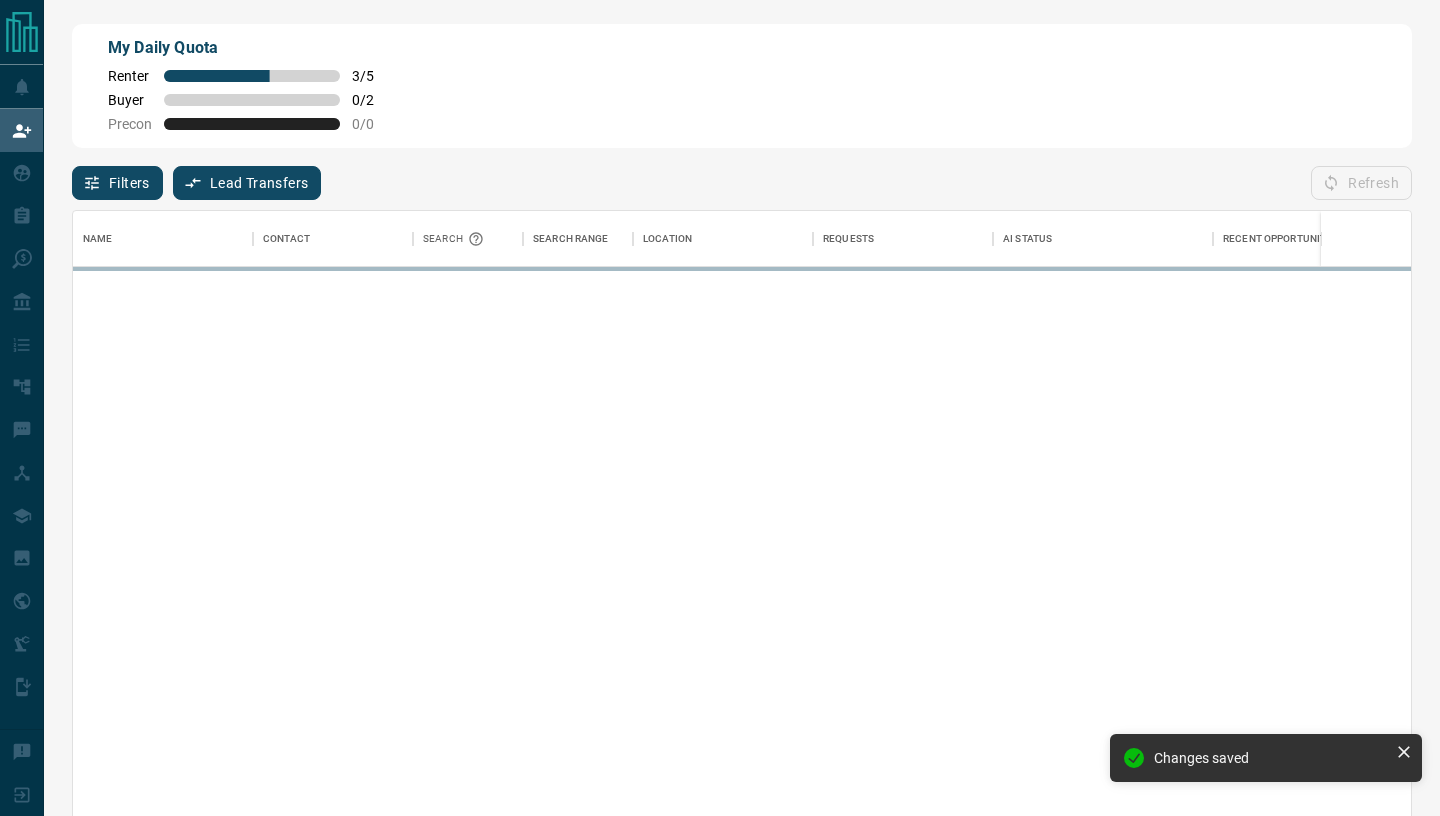 scroll, scrollTop: 0, scrollLeft: 1, axis: horizontal 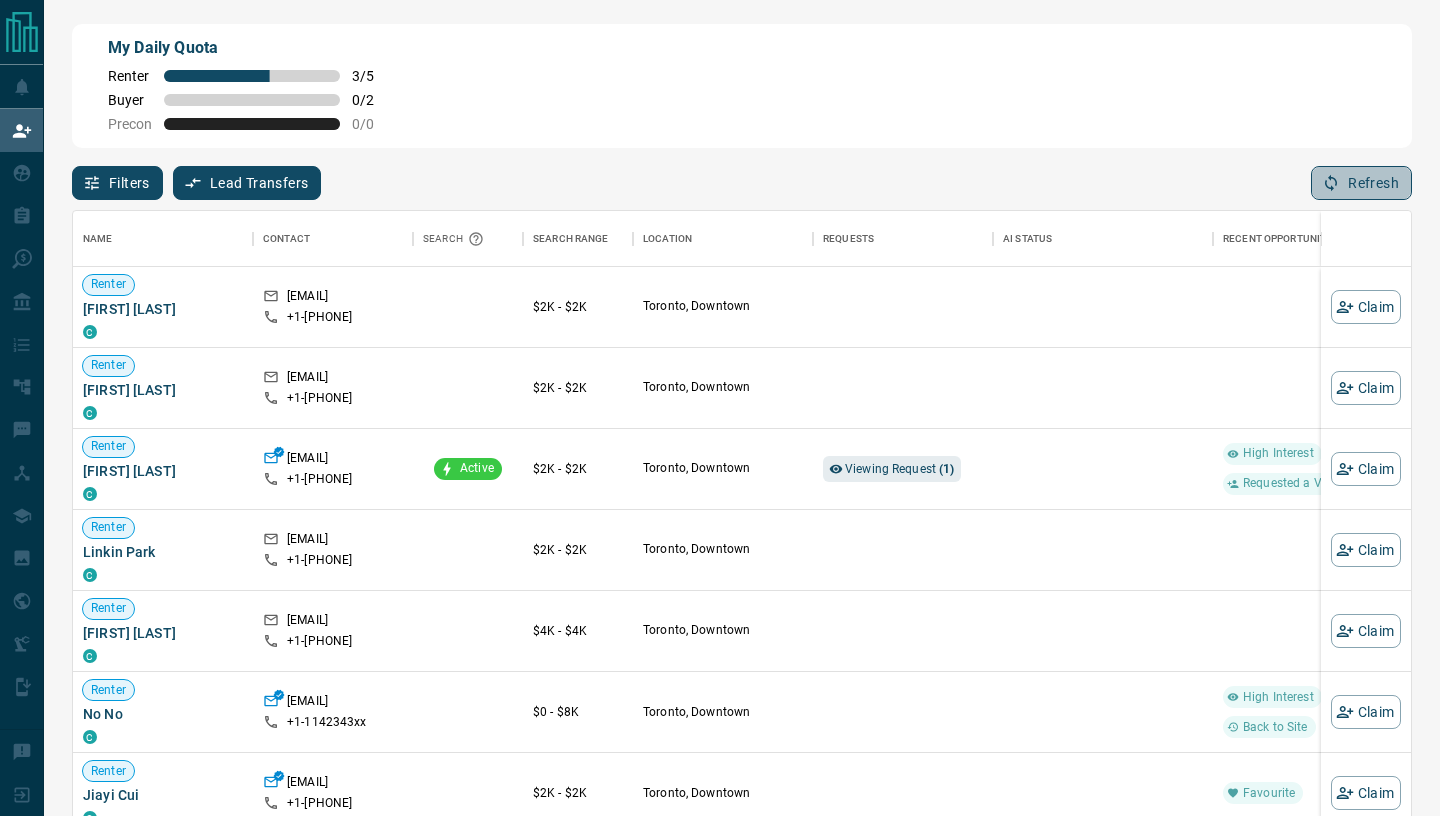 click on "Refresh" at bounding box center [1361, 183] 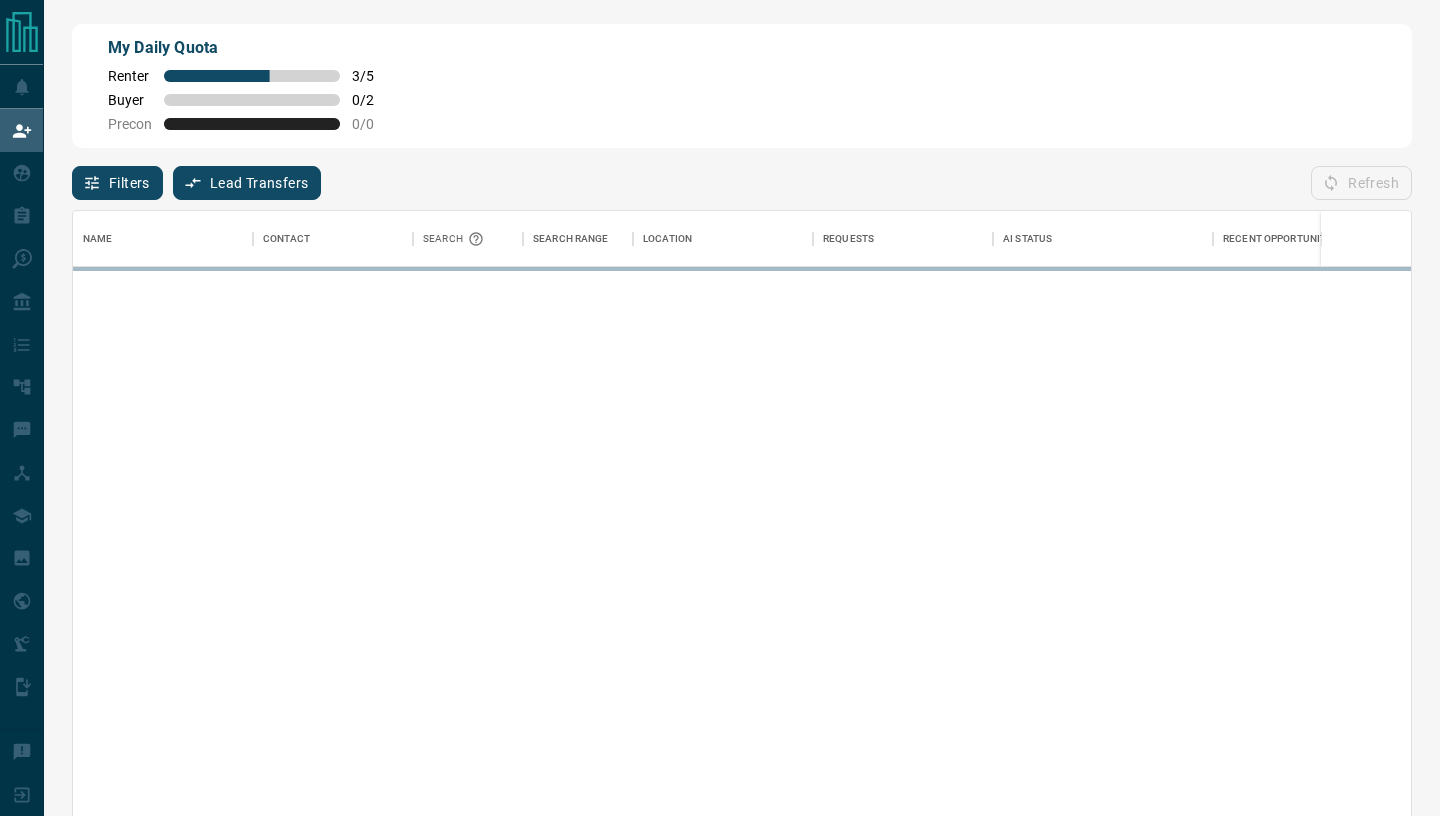 scroll, scrollTop: 0, scrollLeft: 1, axis: horizontal 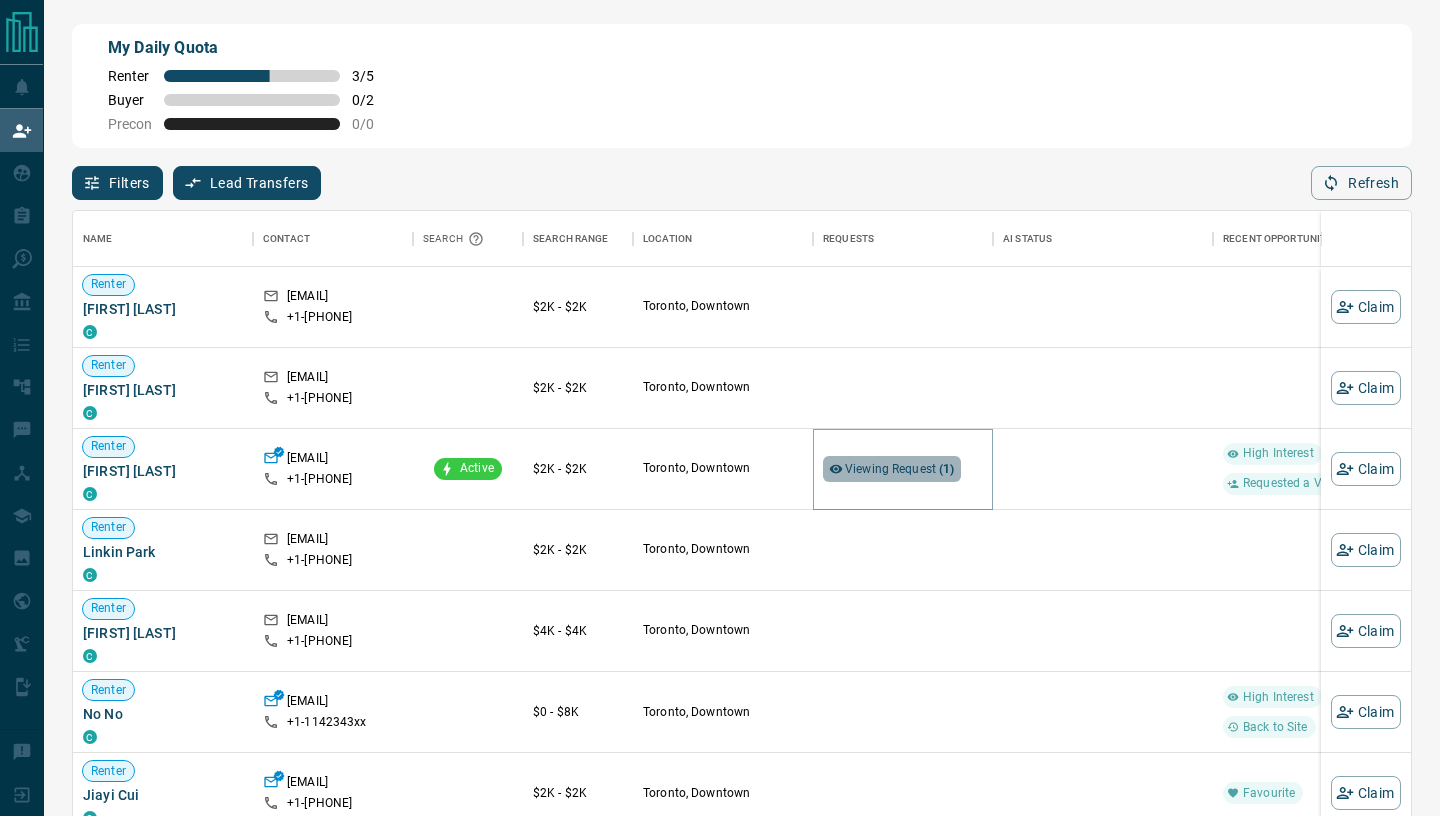 click on "Viewing Request   ( 1 )" at bounding box center [900, 469] 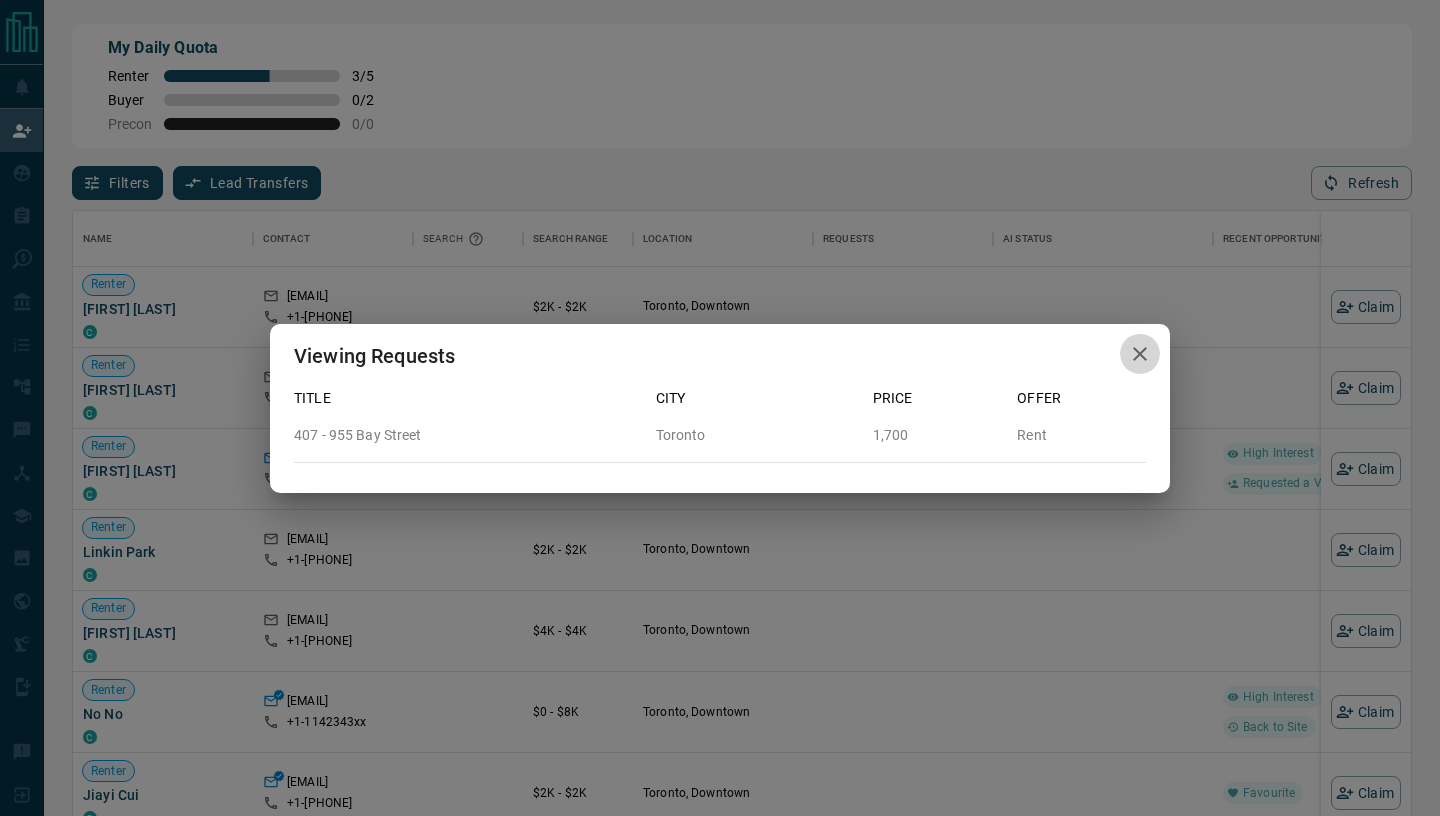 click at bounding box center [1140, 354] 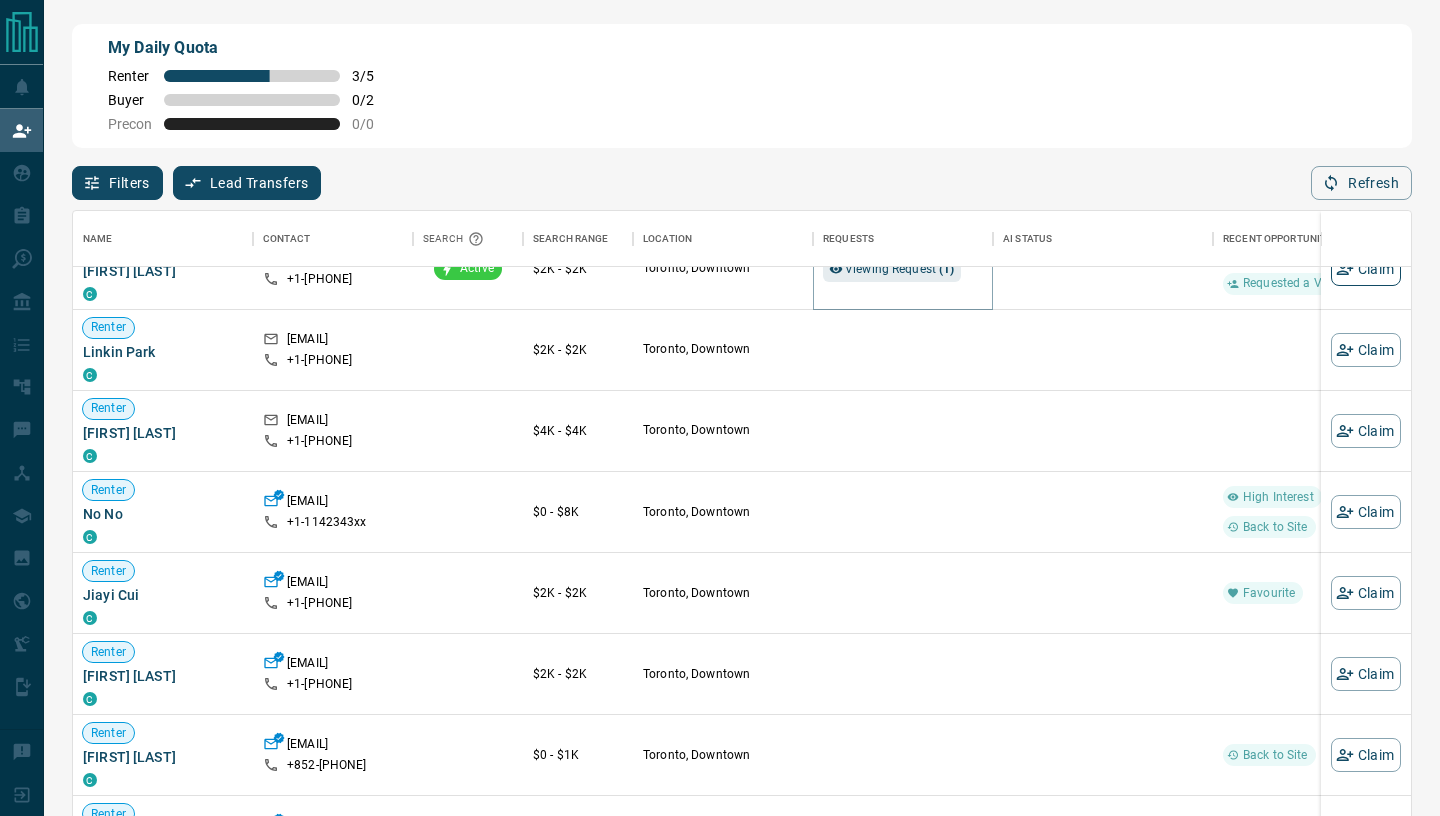 scroll, scrollTop: 213, scrollLeft: 0, axis: vertical 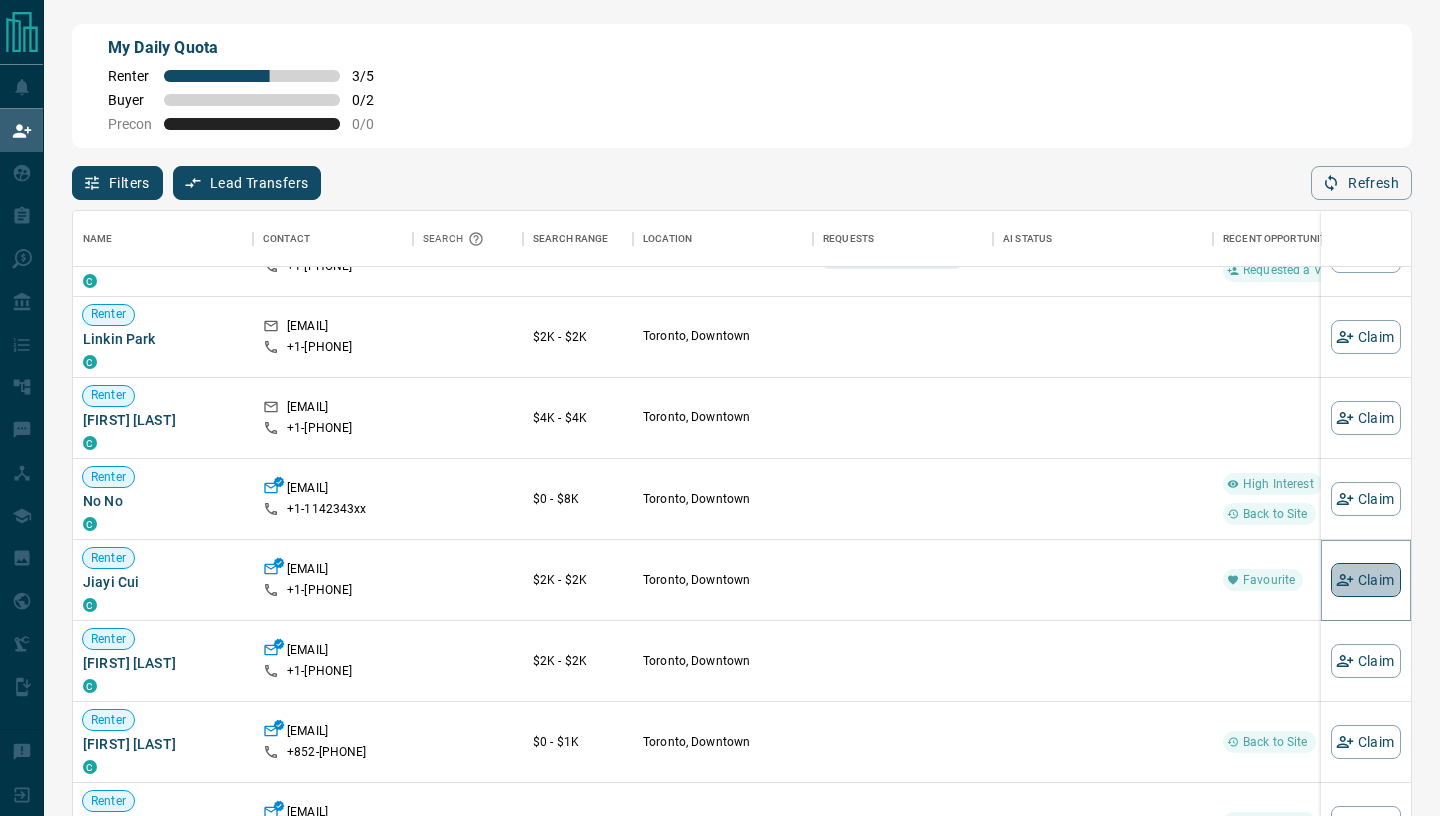 click on "Claim" at bounding box center (1366, 580) 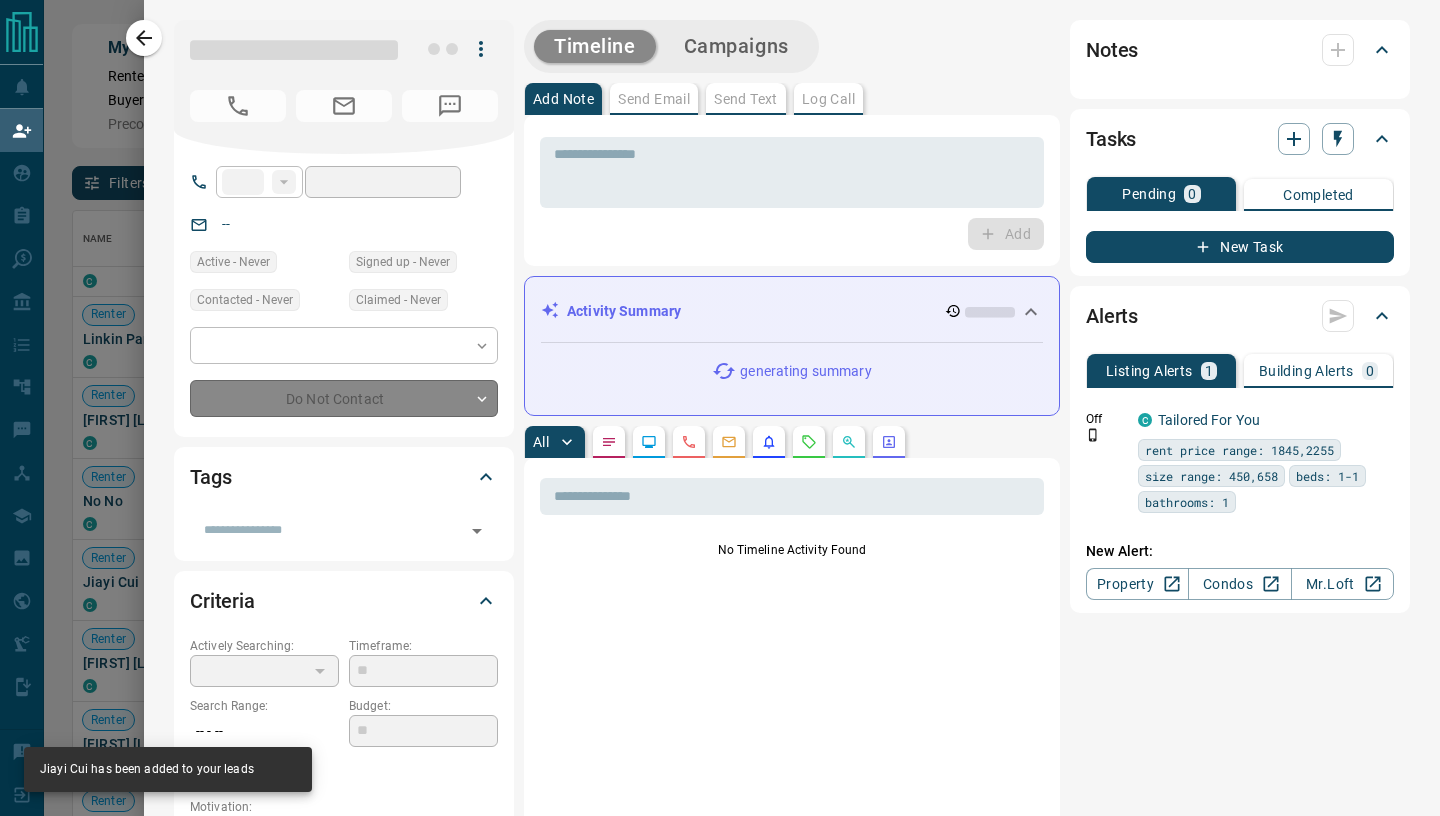 type on "**" 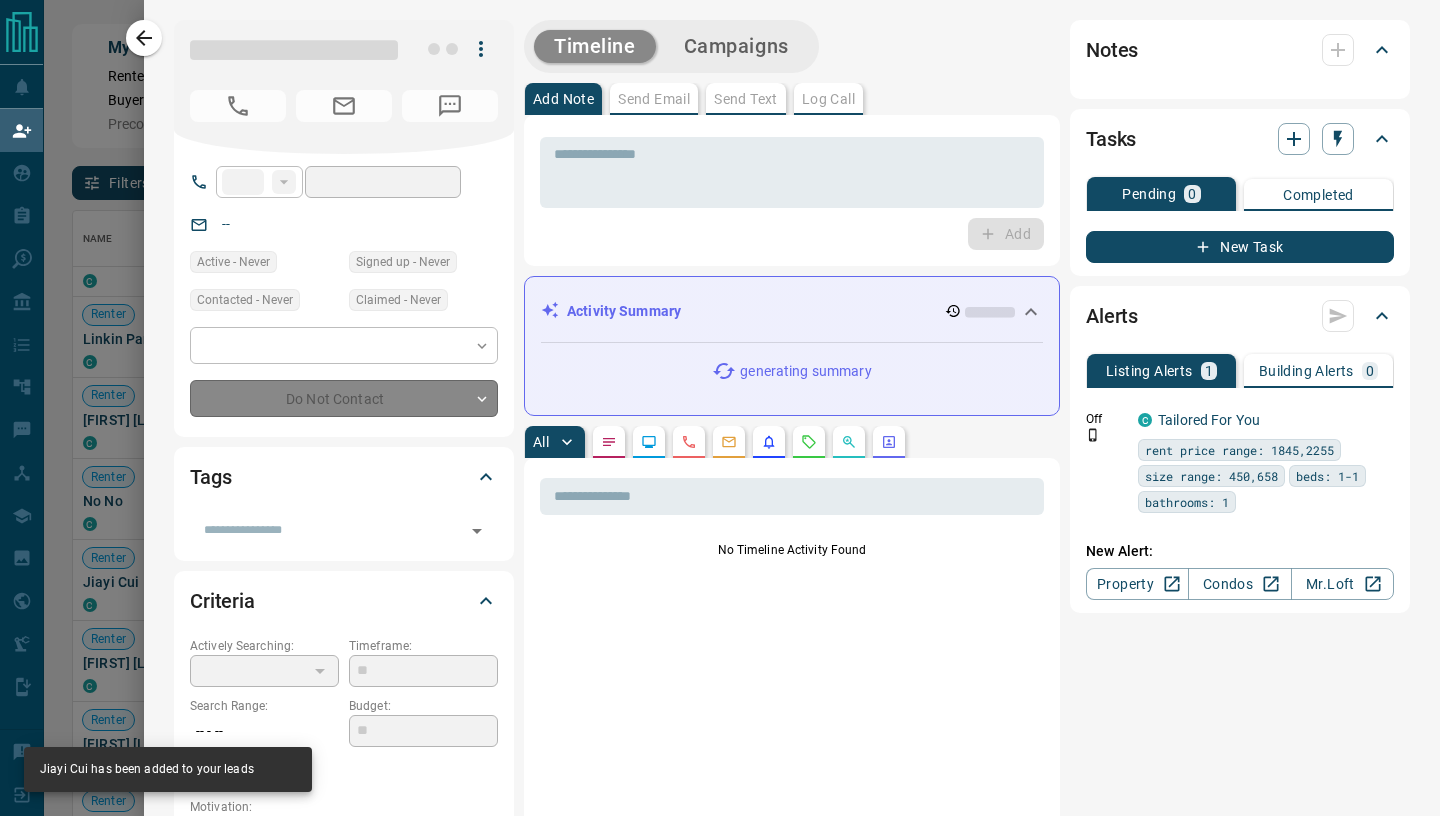 type on "**********" 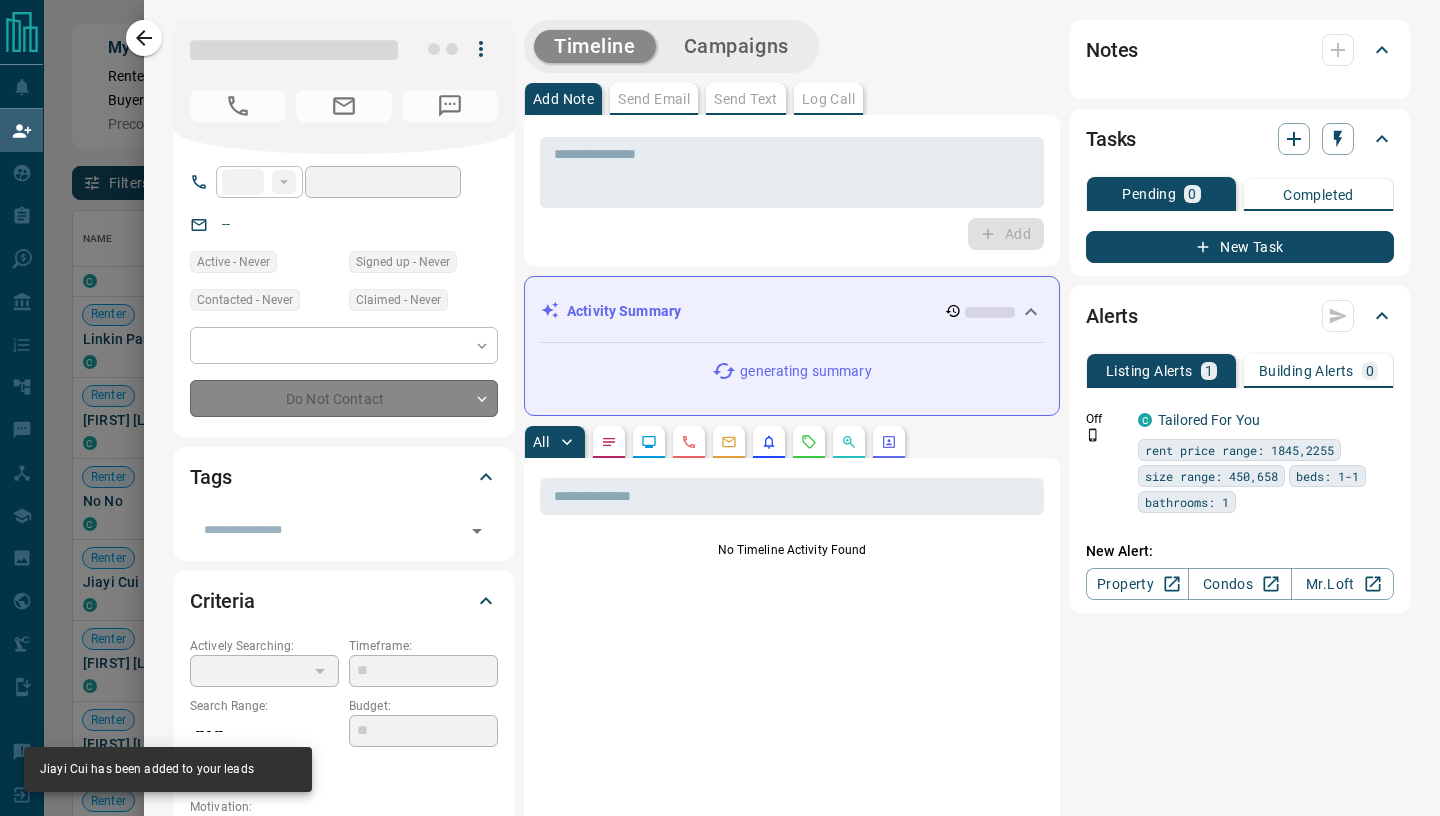 type on "**********" 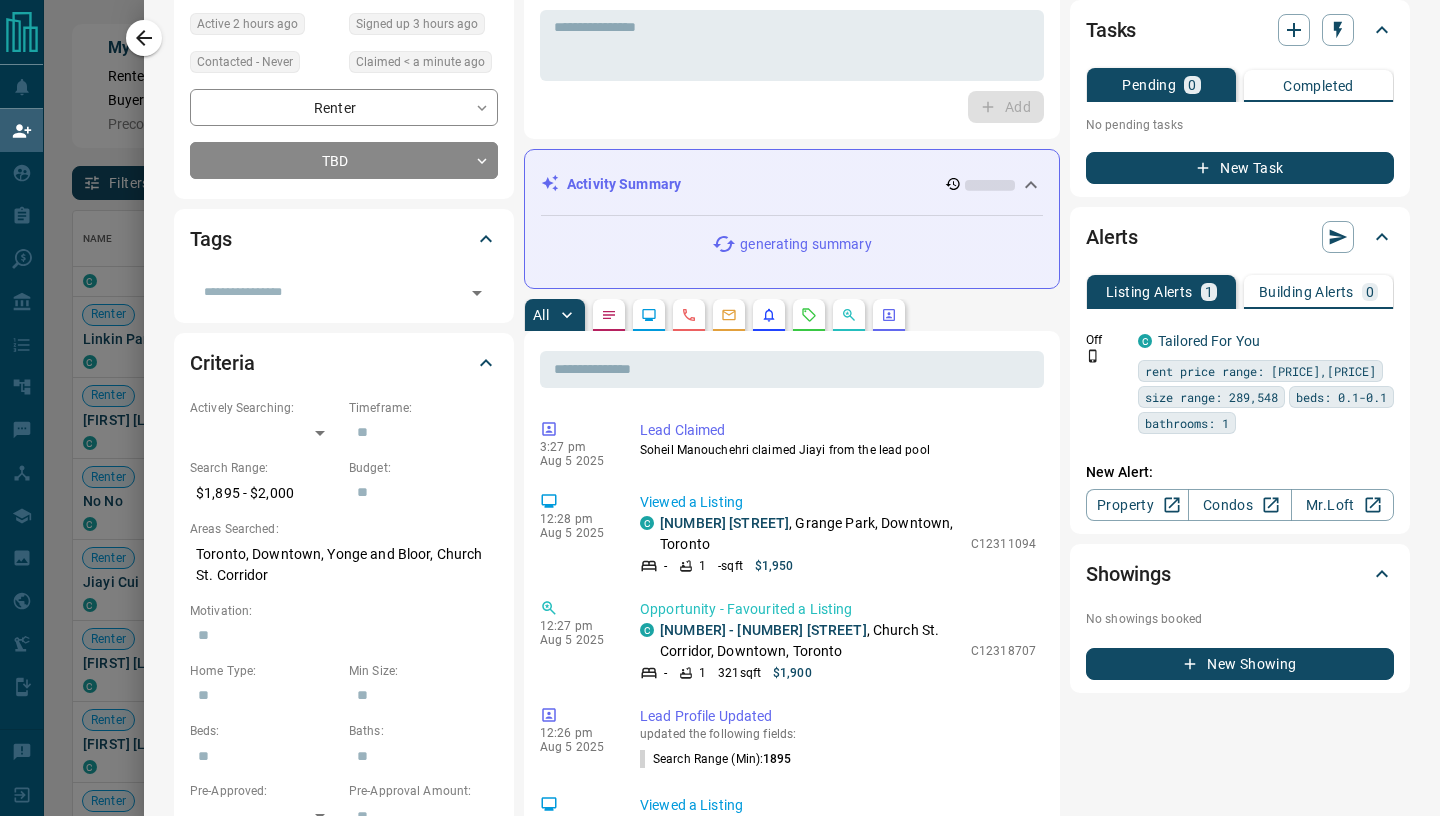 scroll, scrollTop: 0, scrollLeft: 0, axis: both 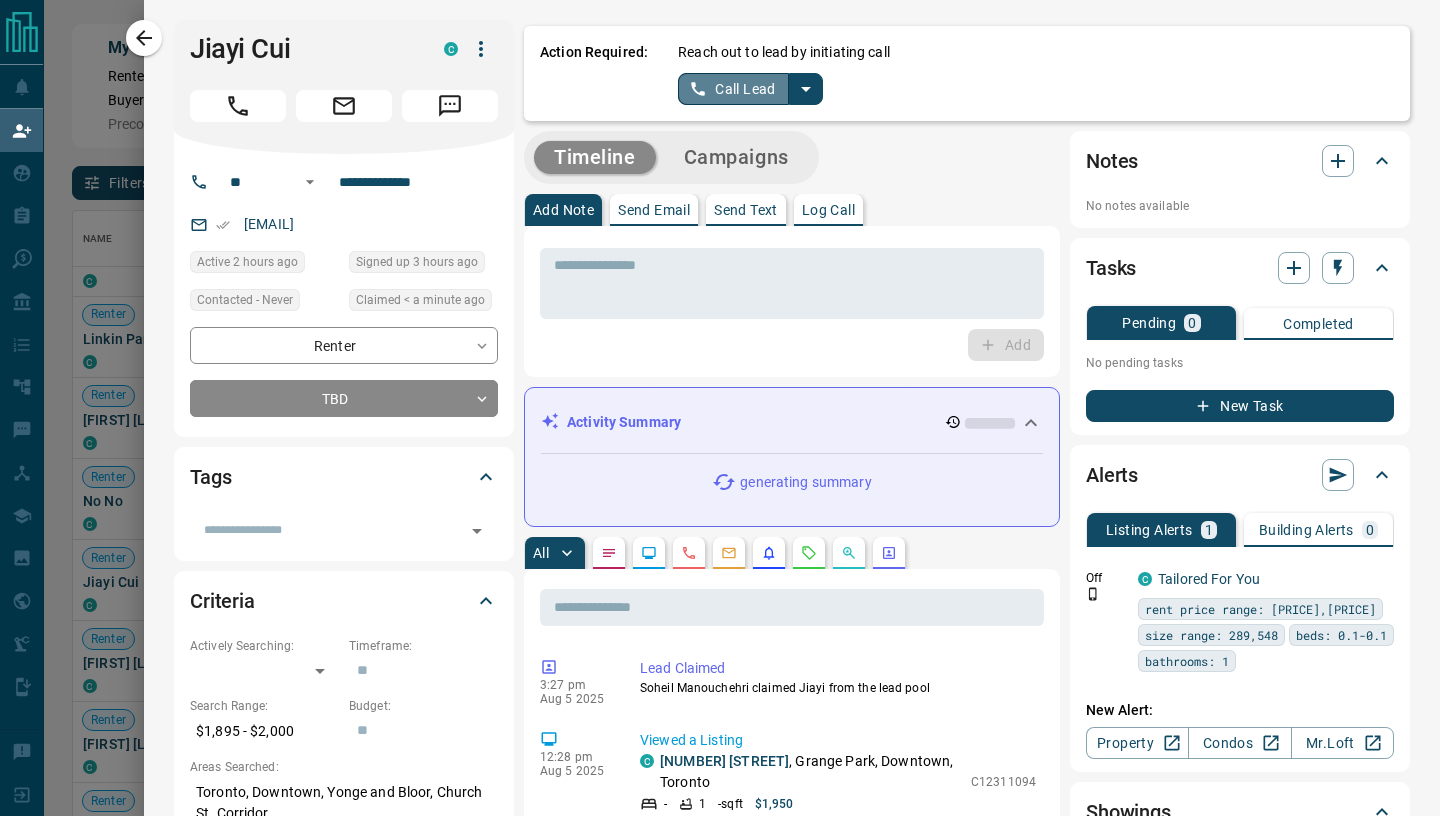 click 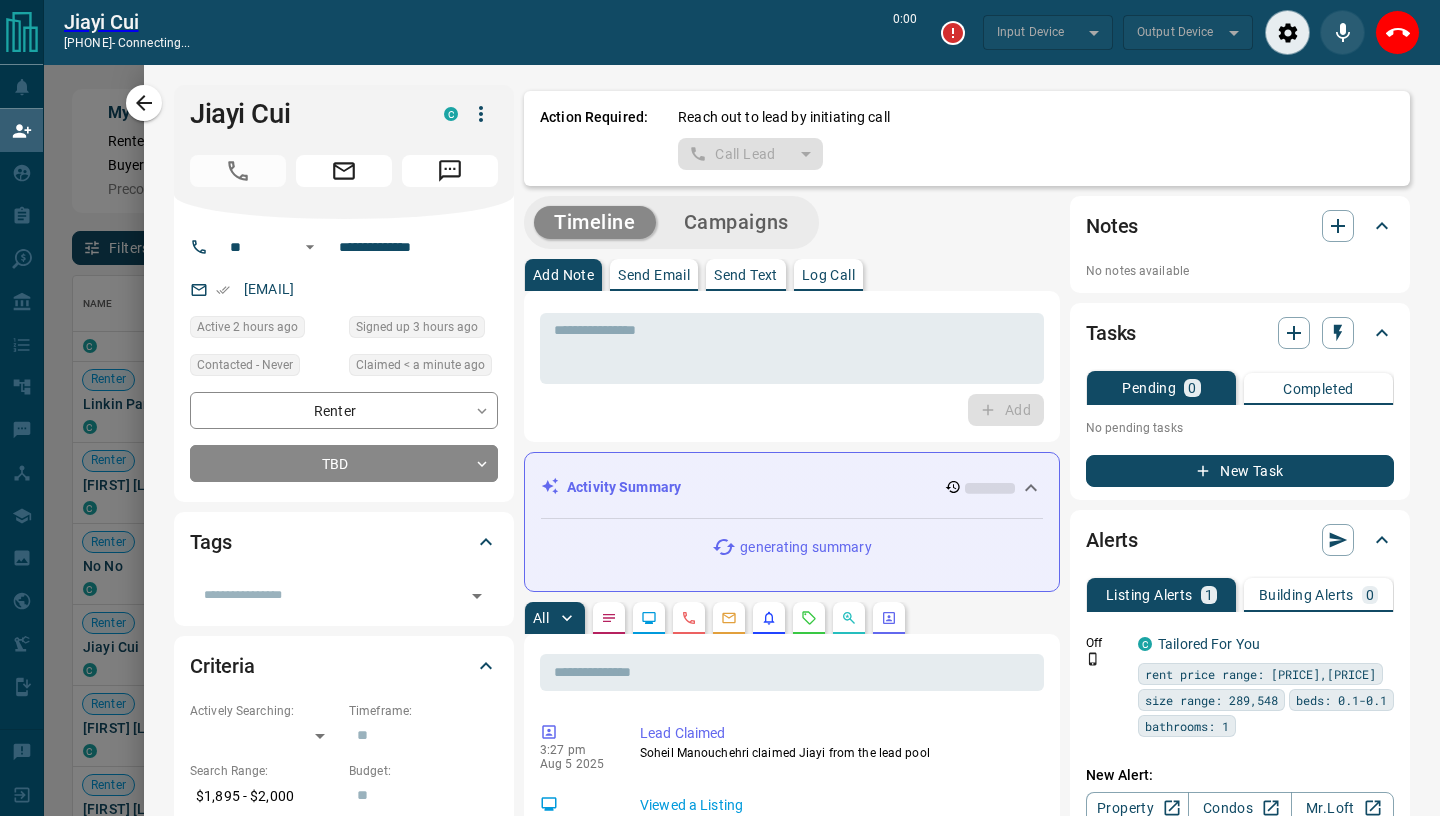 scroll, scrollTop: 570, scrollLeft: 1338, axis: both 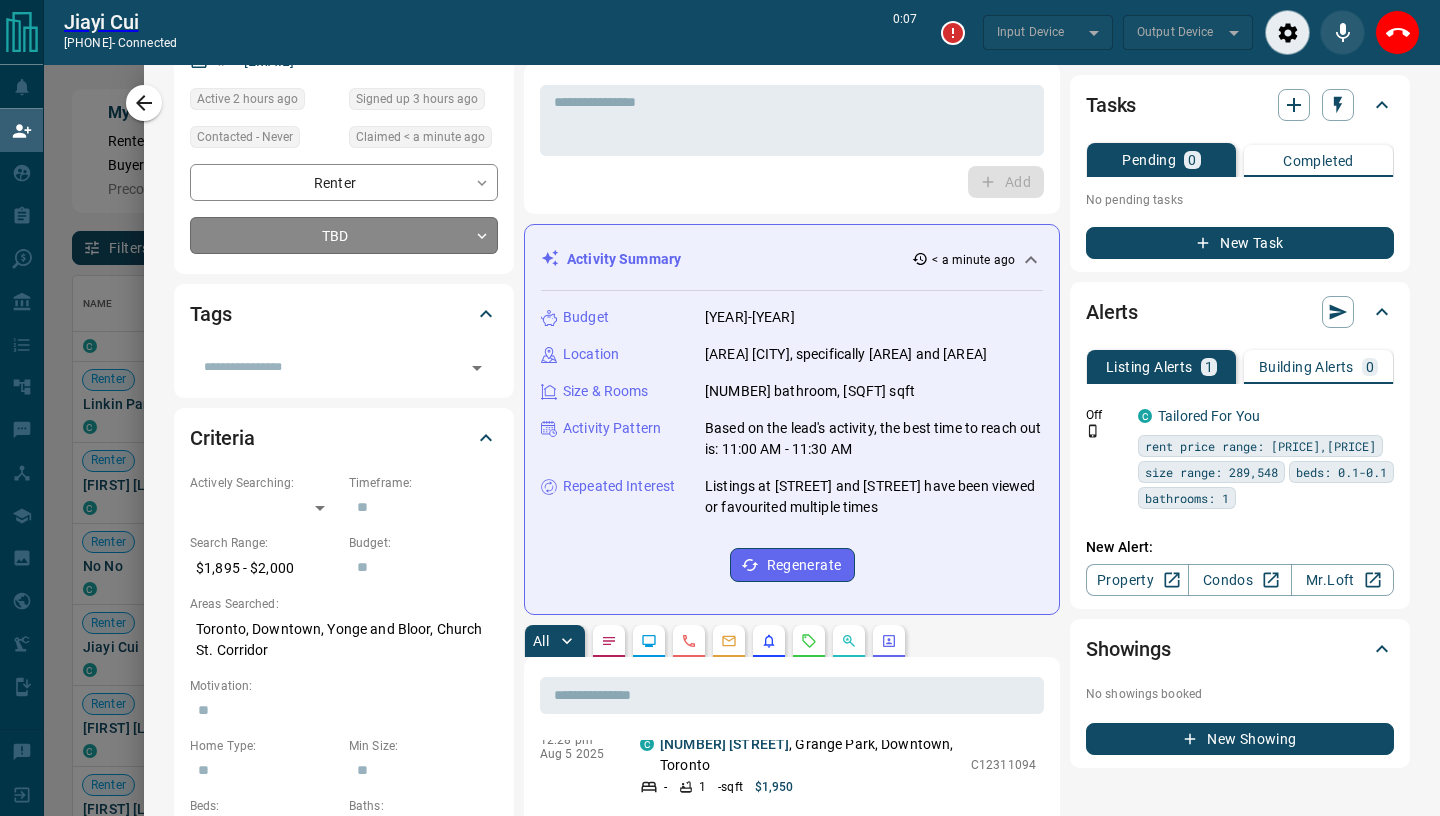 click on "Lead Transfers Claim Leads My Leads Tasks Opportunities Deals Campaigns Automations Messages Broker Bay Training Media Services Agent Resources Precon Worksheet Mobile Apps Disclosure Logout Jiayi Cui [PHONE]  -   connected 0:07 Input Device ​ ​ Output Device ​ ​ My Daily Quota Renter 4 / 5 Buyer 0 / 2 Precon 0 / 0 Filters Lead Transfers 0 Refresh Name Contact Search   Search Range Location Requests AI Status Recent Opportunities (30d) Renter Ndayishimiye Salama C [EMAIL] +[PHONE] $2K - $2K [CITY], [CITY] Renter Adam Khan C [EMAIL] +[PHONE] $2K - $2K [CITY], [CITY] Renter Bear Cheng C bearchenxx@x +1- 64777826xx Active $2K - $2K [CITY], [CITY] Viewing Request   ( 1 ) High Interest Requested a Viewing Renter Linkin Park C linkin.park112xx@x +1- 20488831xx $2K - $2K [CITY], [CITY] Renter Df Gh C [EMAIL] +[PHONE] $4K - $4K [CITY], [CITY] Renter No No C [EMAIL] +[PHONE] $0 - $8K [CITY], [CITY] High Interest Back to Site C +" at bounding box center (720, 379) 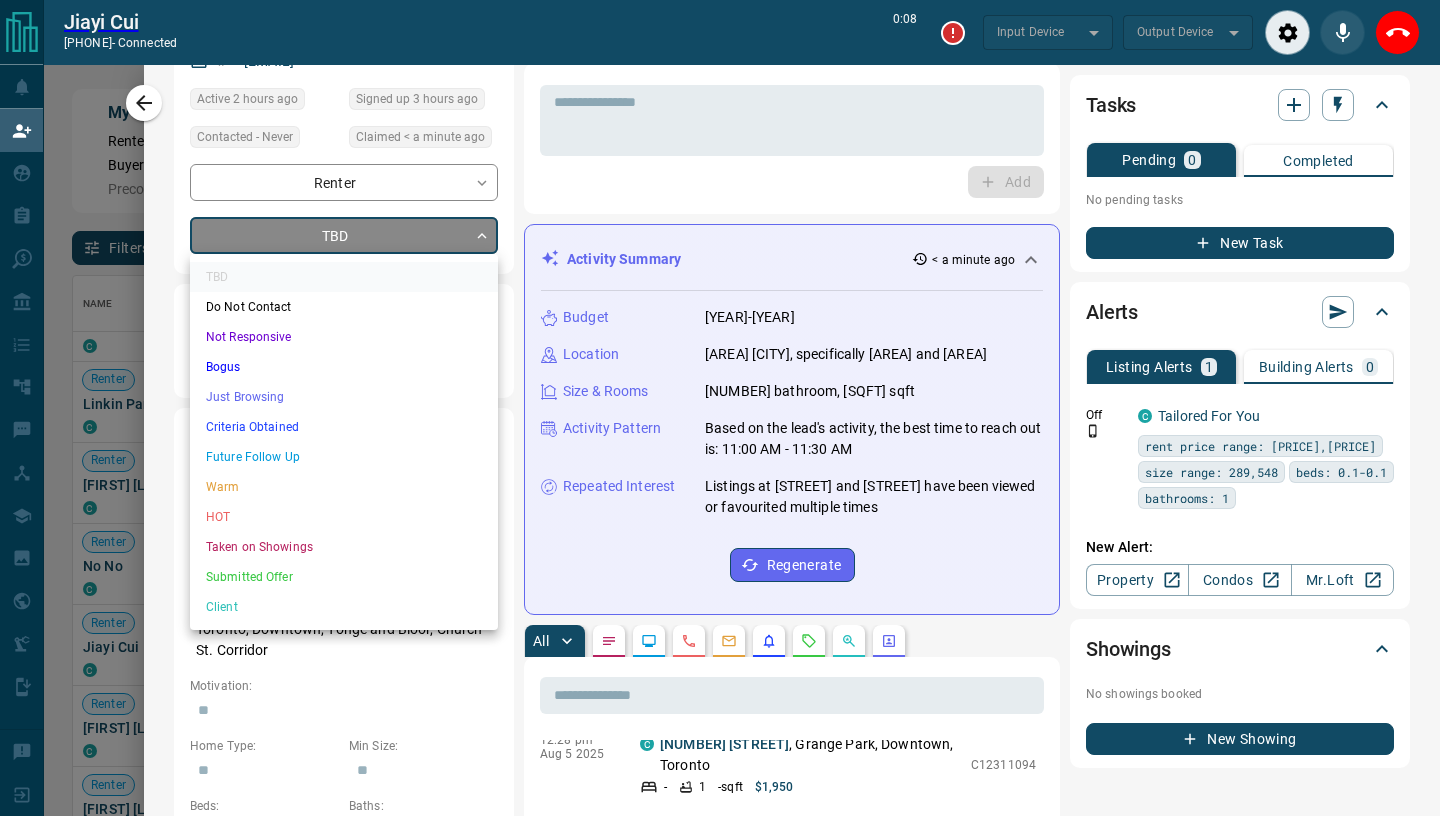 click on "Just Browsing" at bounding box center (344, 397) 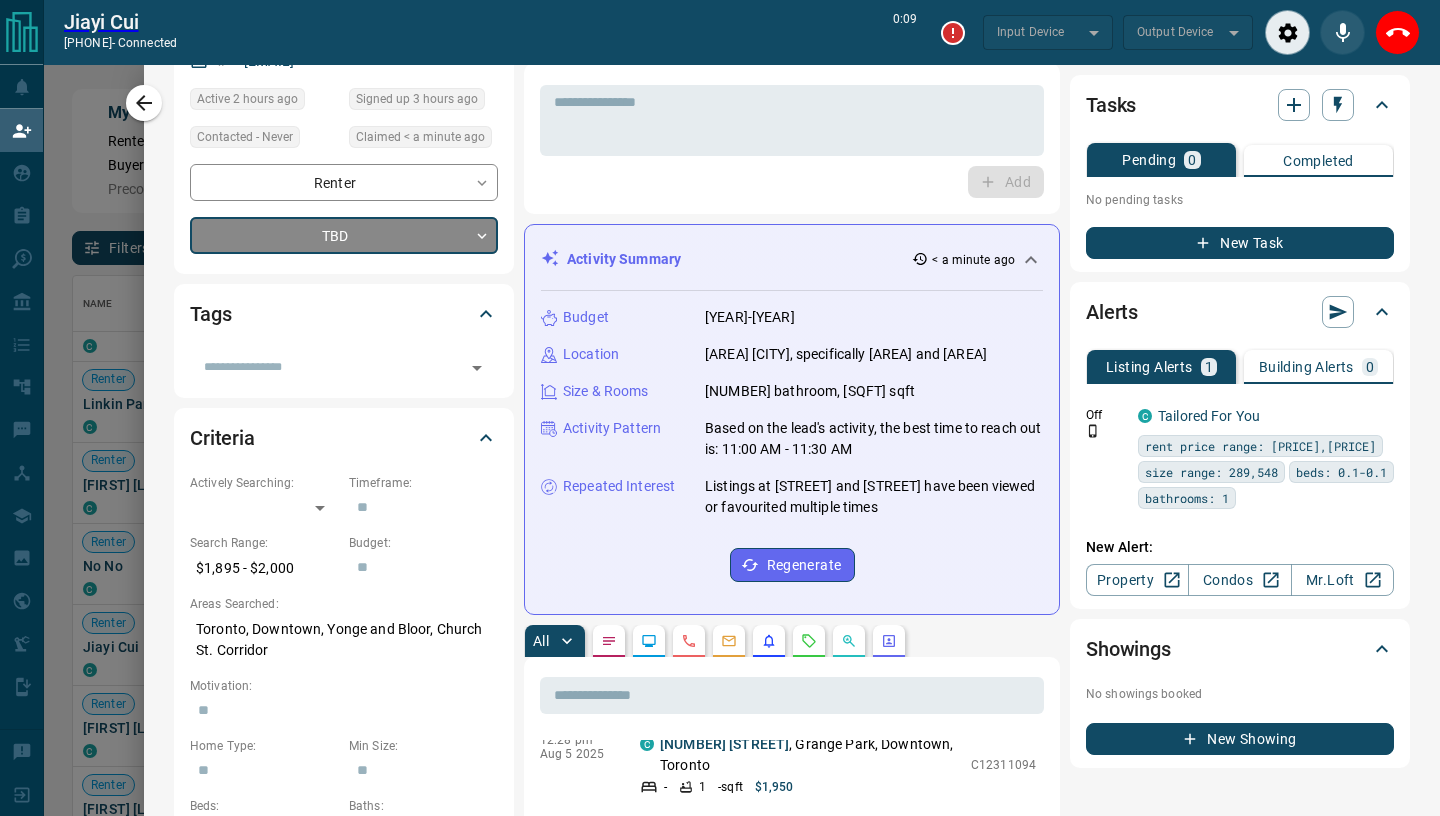 type on "*" 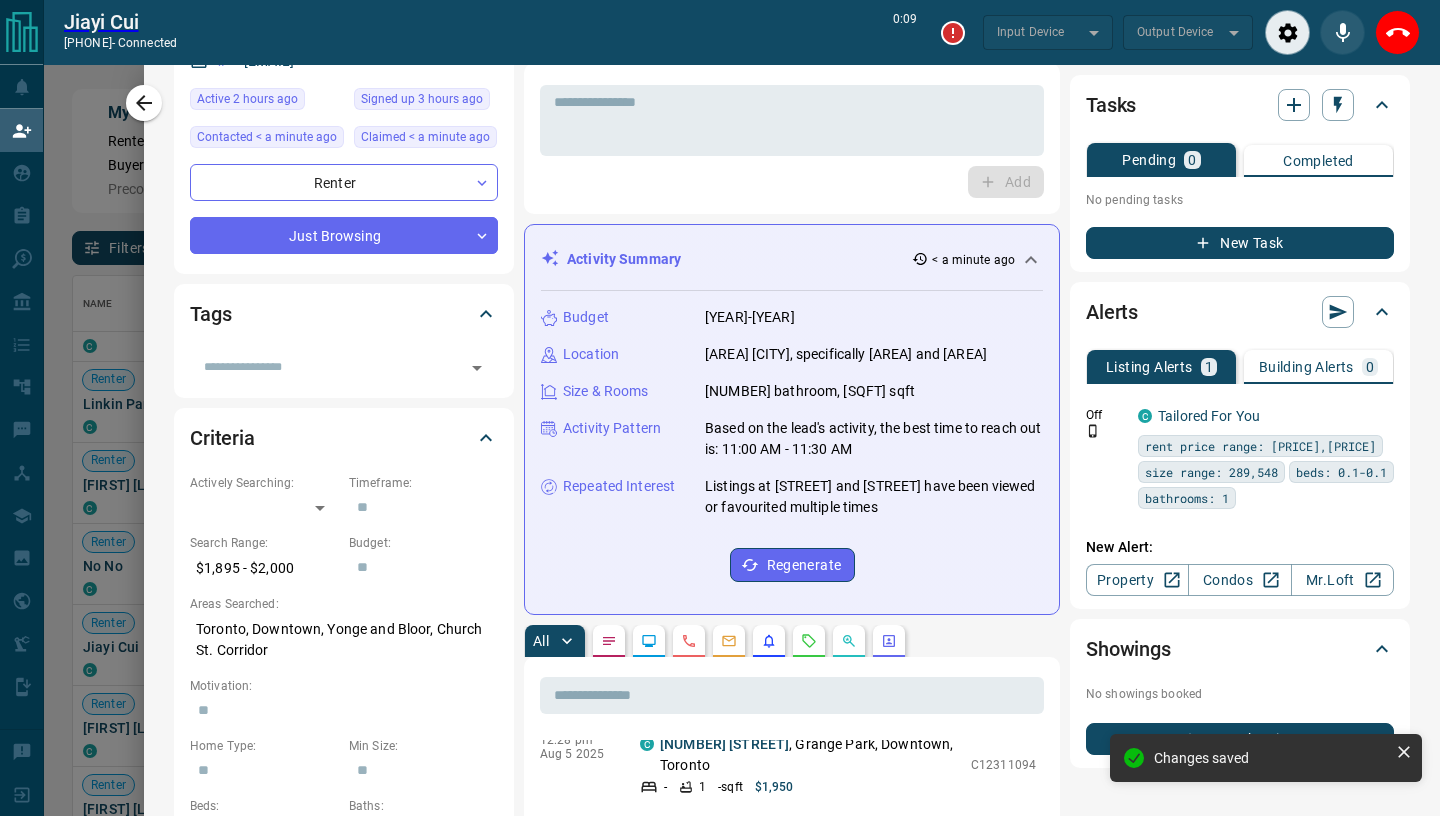 scroll, scrollTop: 0, scrollLeft: 0, axis: both 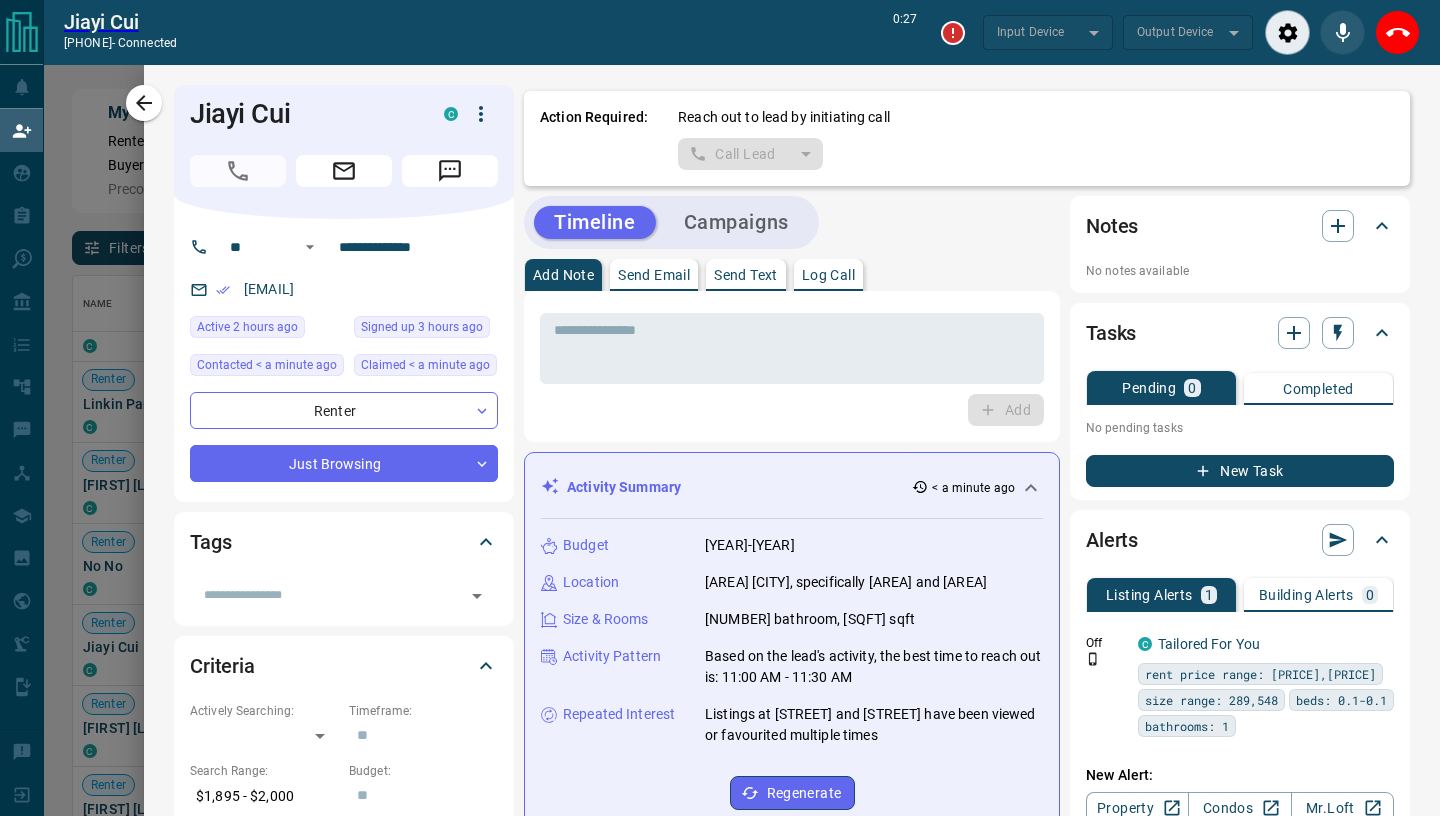 click on "Jiayi Cui [PHONE]  -   connected 0:27 Input Device ​ ​ Output Device ​ ​" at bounding box center [742, 32] 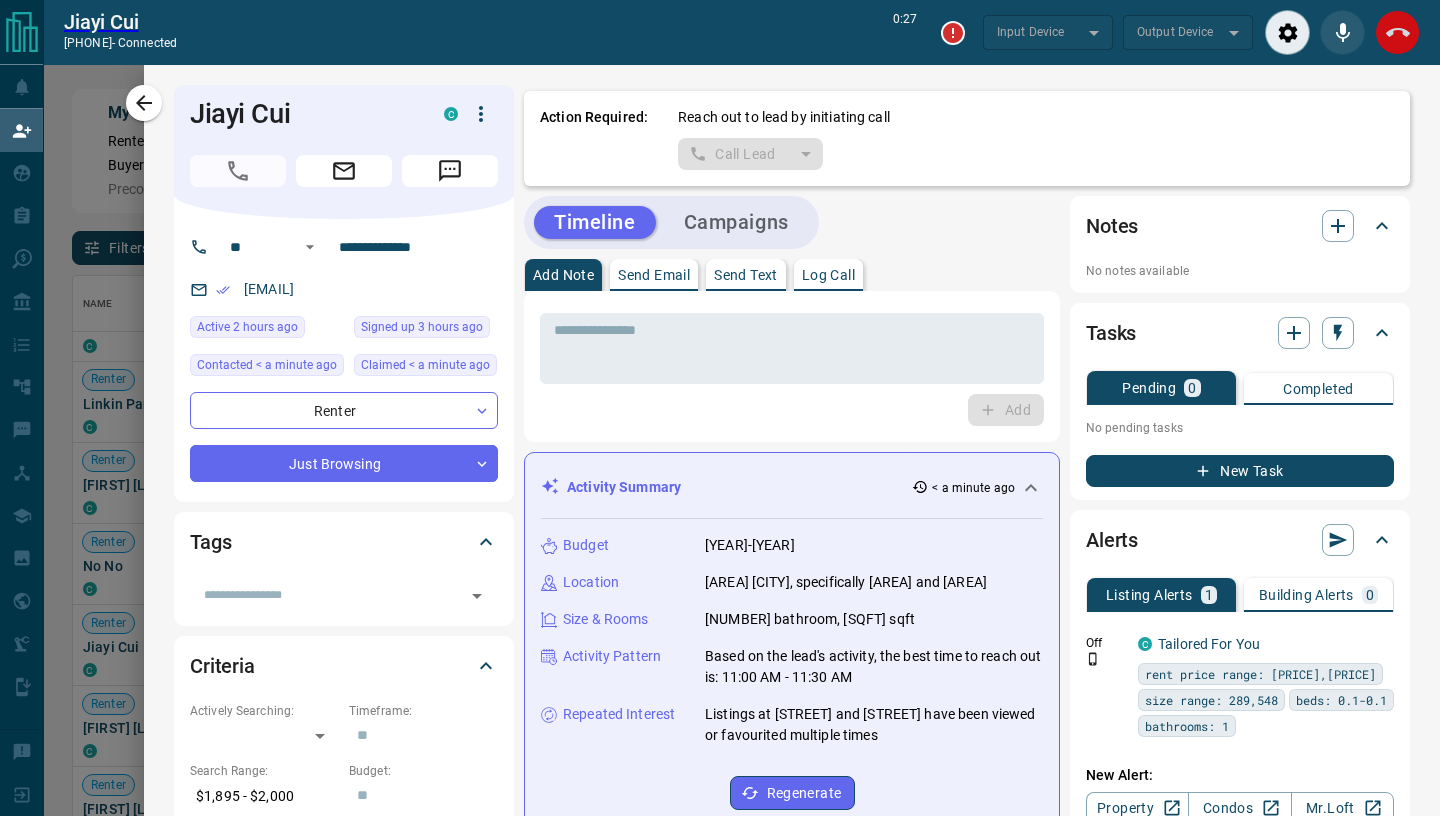click 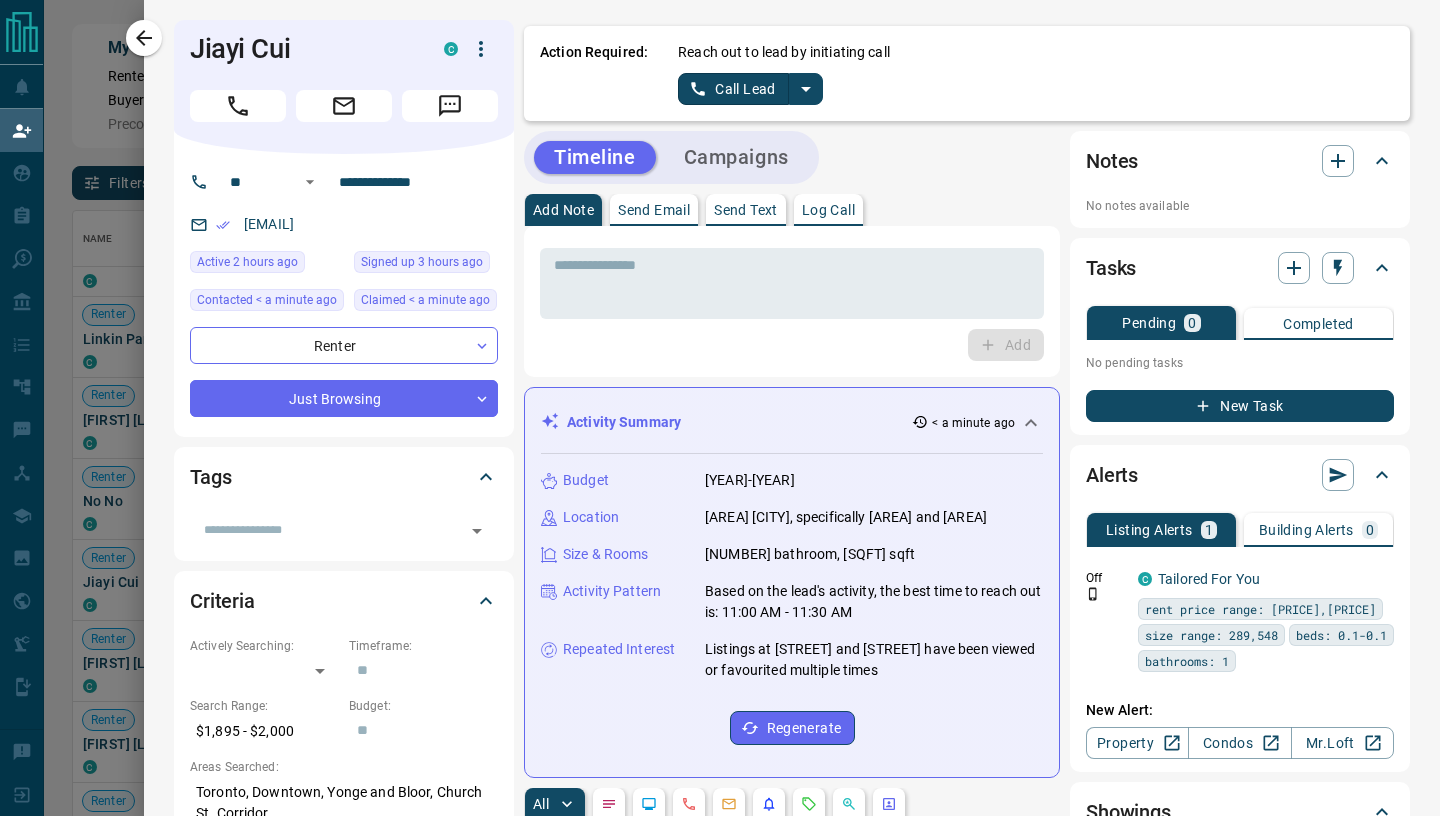 scroll, scrollTop: 0, scrollLeft: 1, axis: horizontal 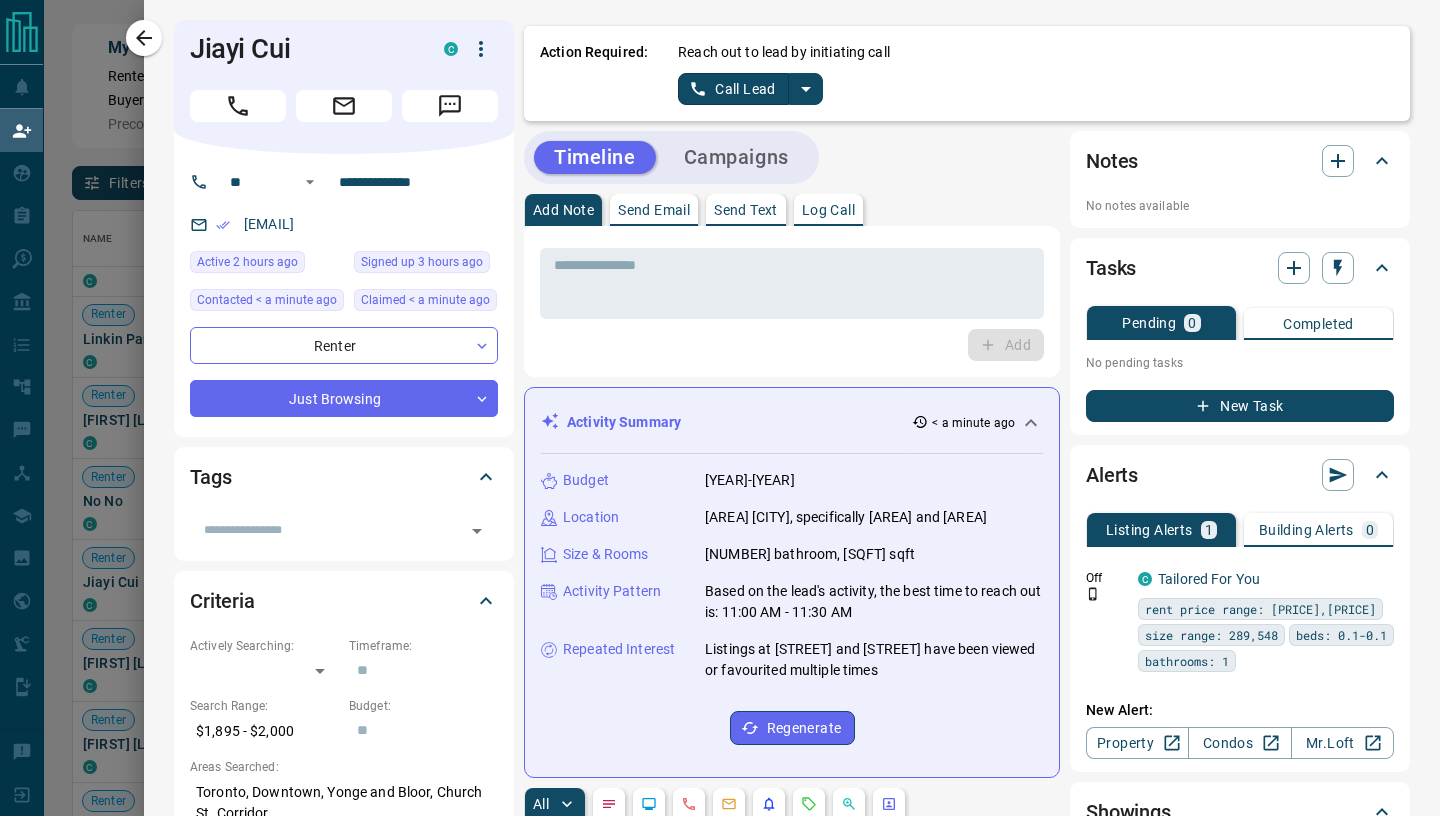 click on "Call Lead" at bounding box center [733, 89] 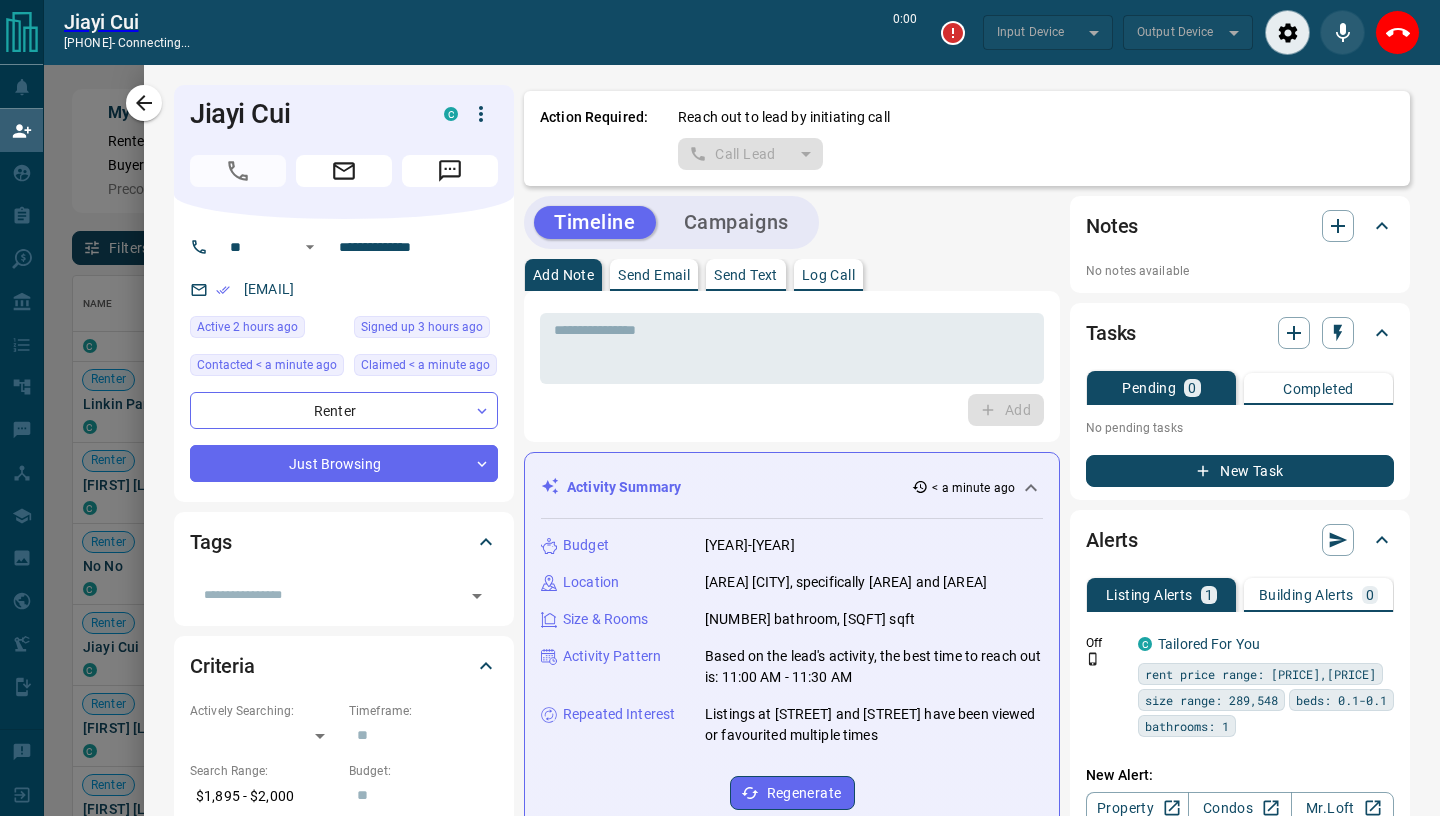 scroll, scrollTop: 570, scrollLeft: 1338, axis: both 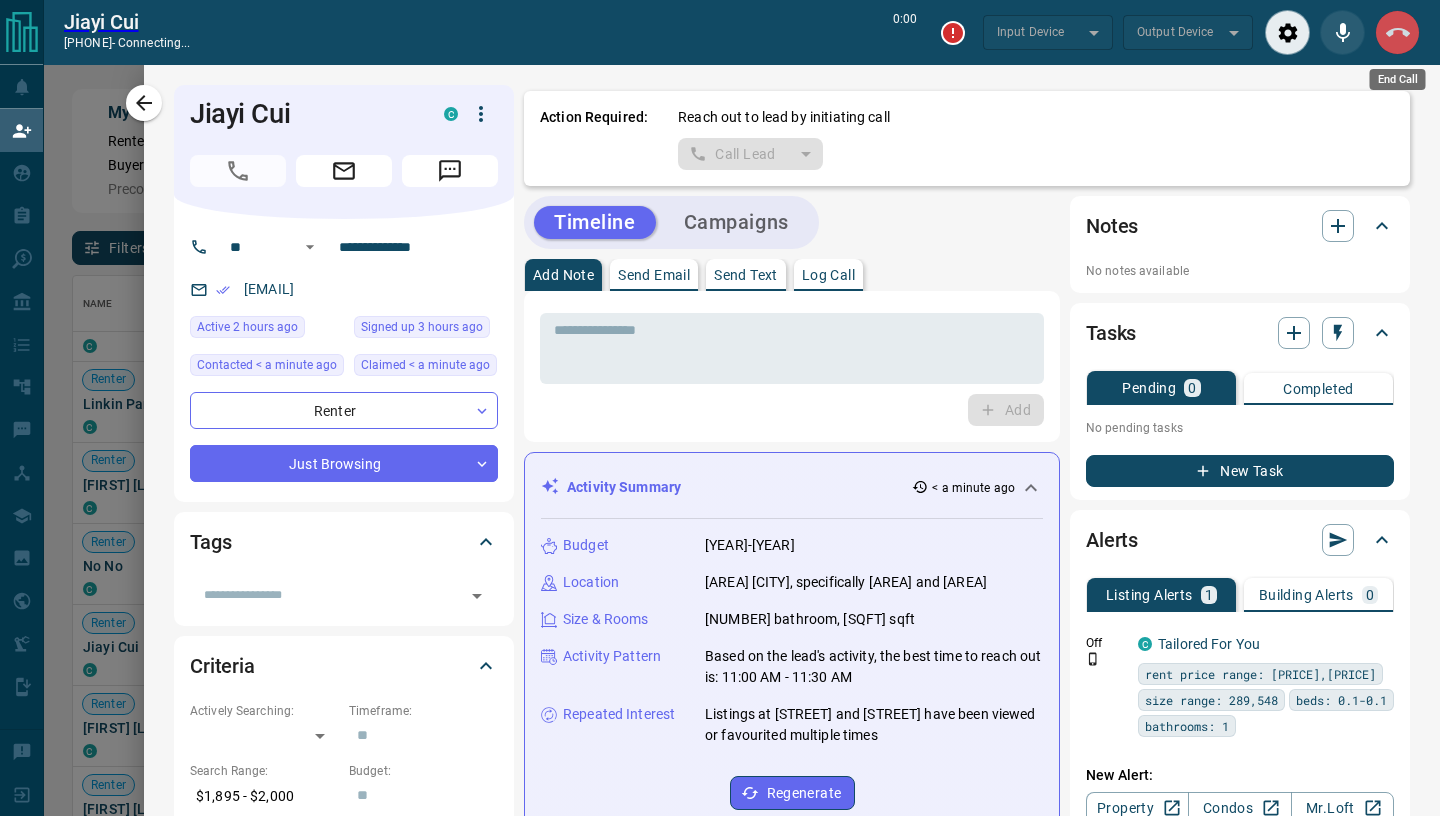 click 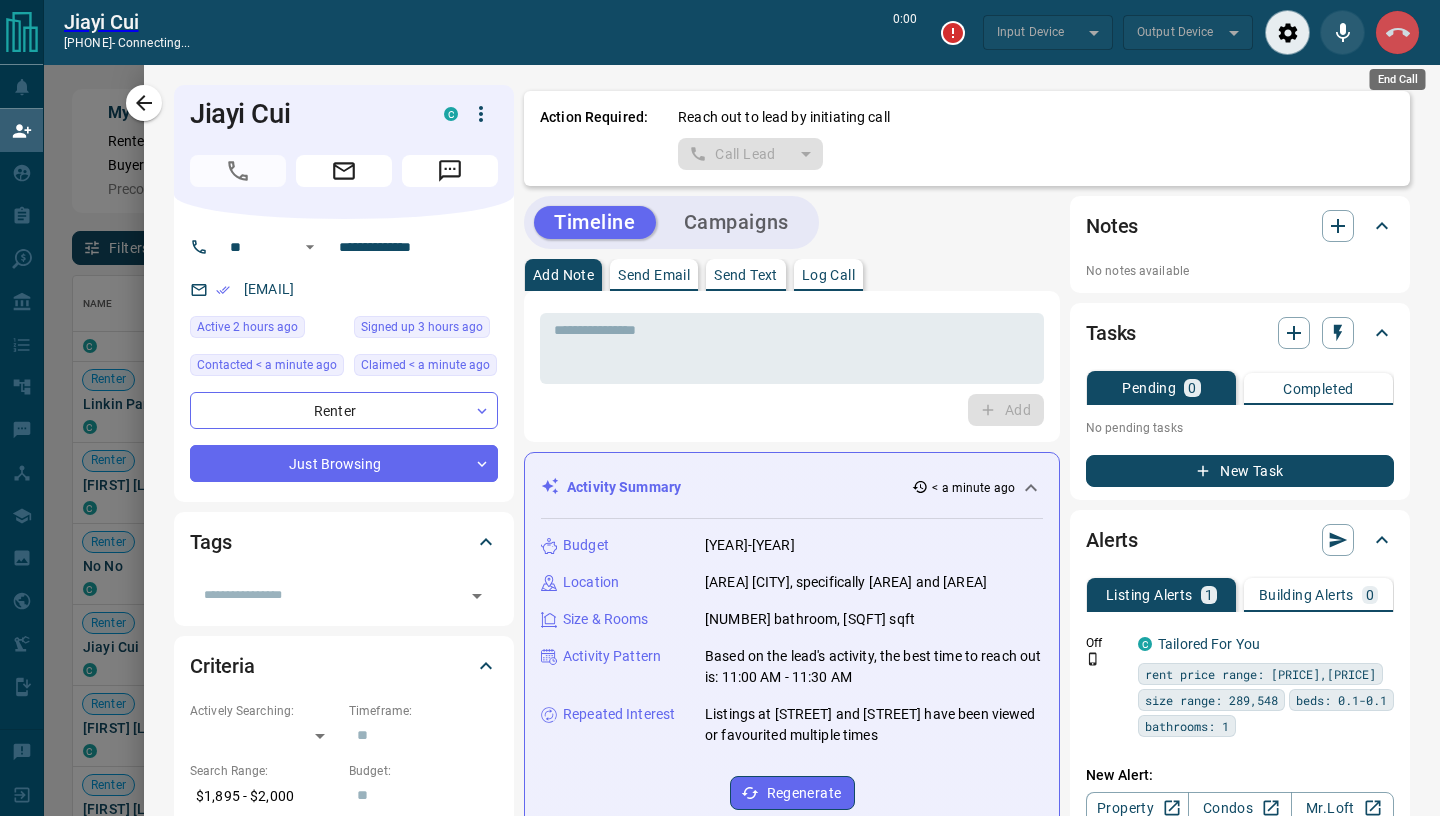 scroll, scrollTop: 0, scrollLeft: 1, axis: horizontal 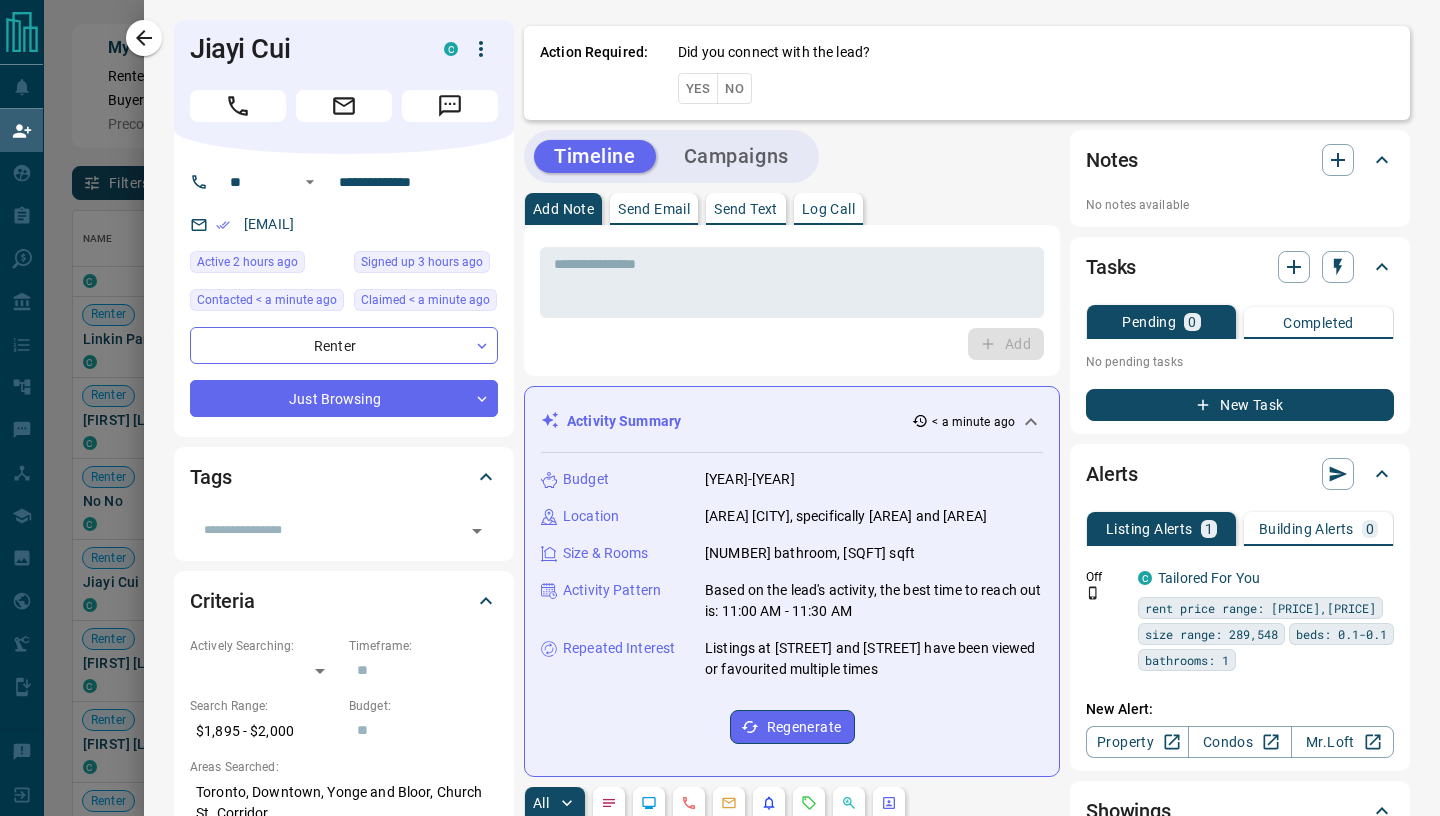 click on "Yes" at bounding box center [698, 88] 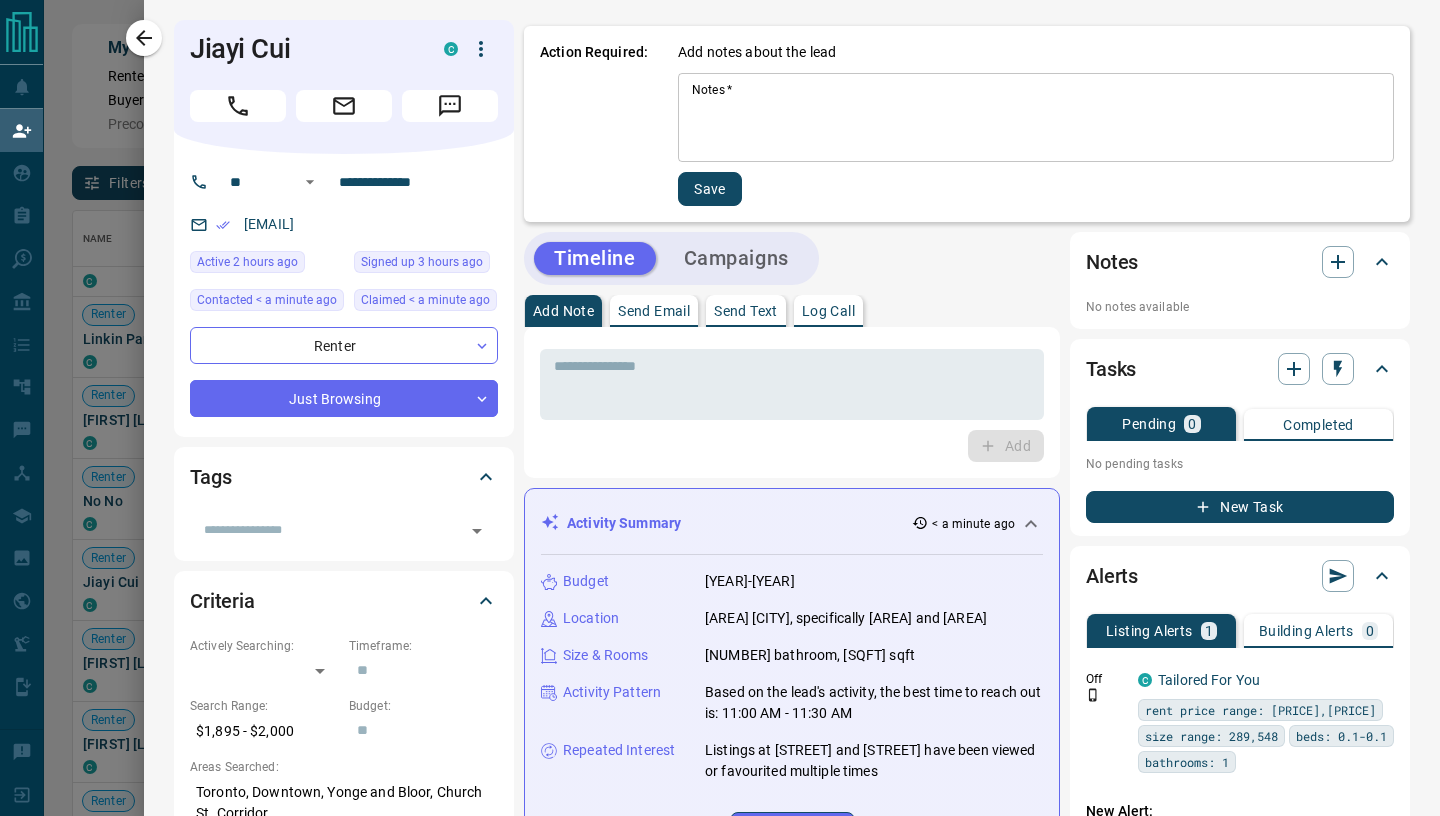 click on "Notes   *" at bounding box center [1036, 118] 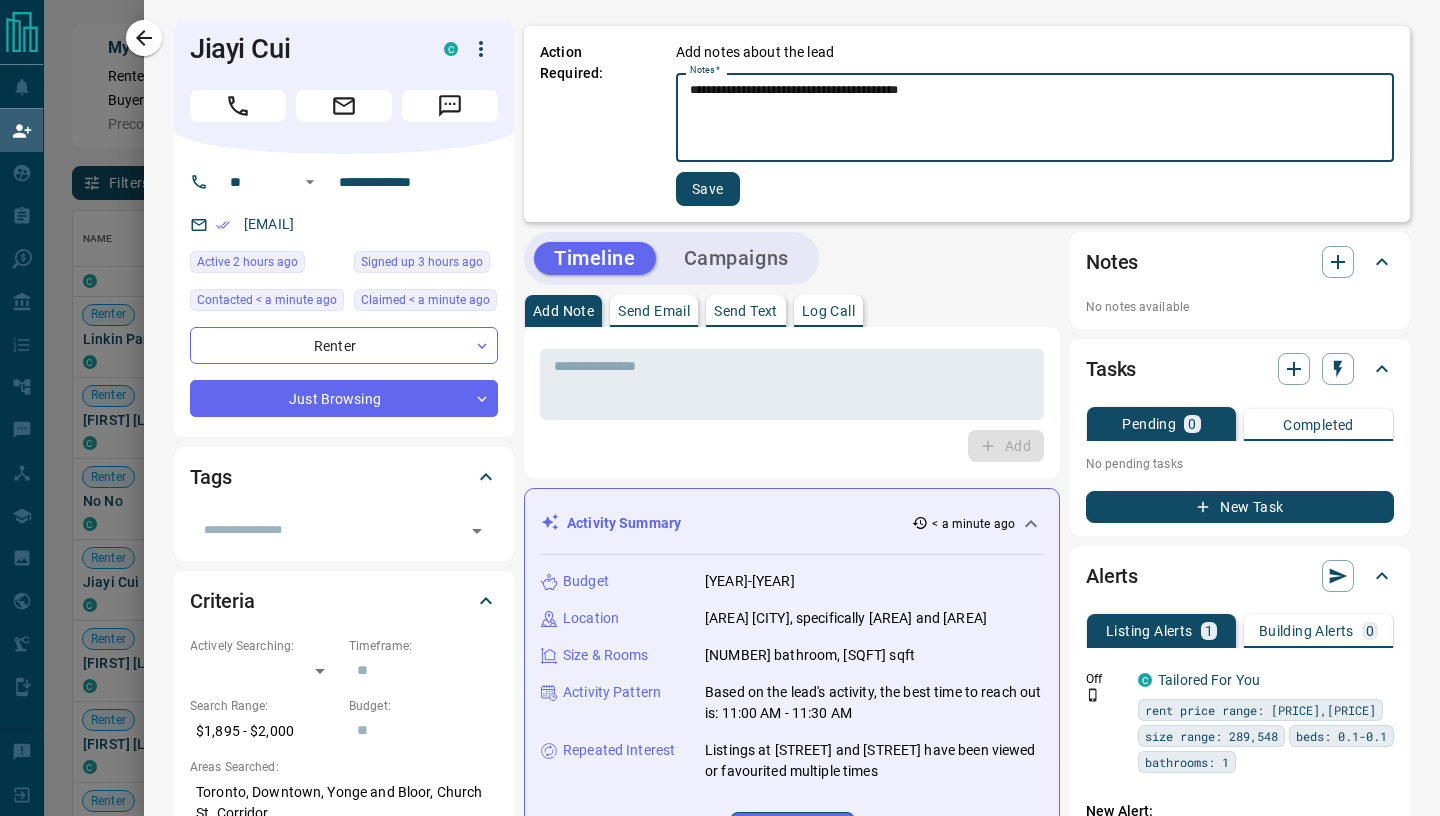 type on "**********" 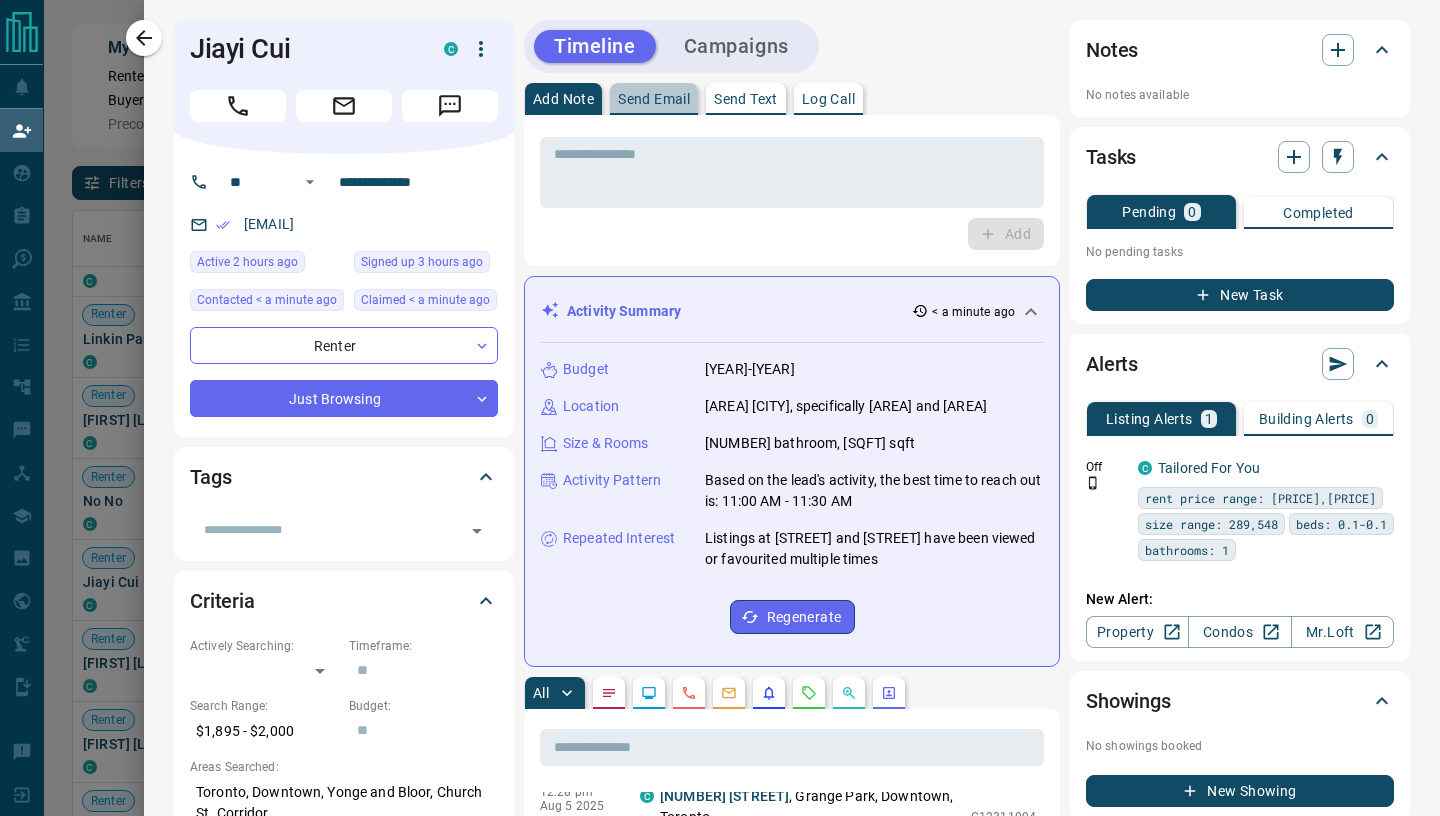 click on "Send Email" at bounding box center (654, 99) 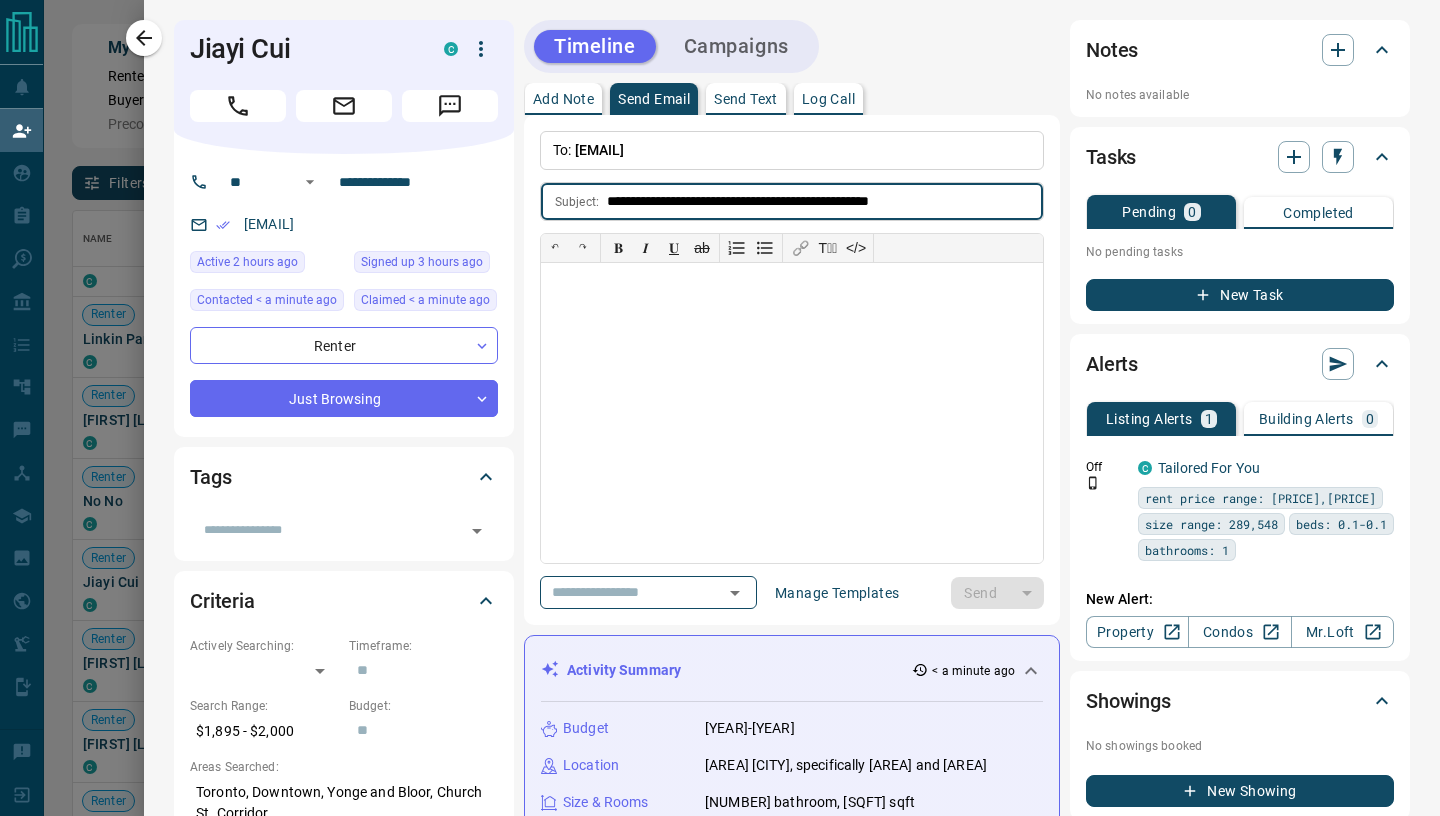 type on "**********" 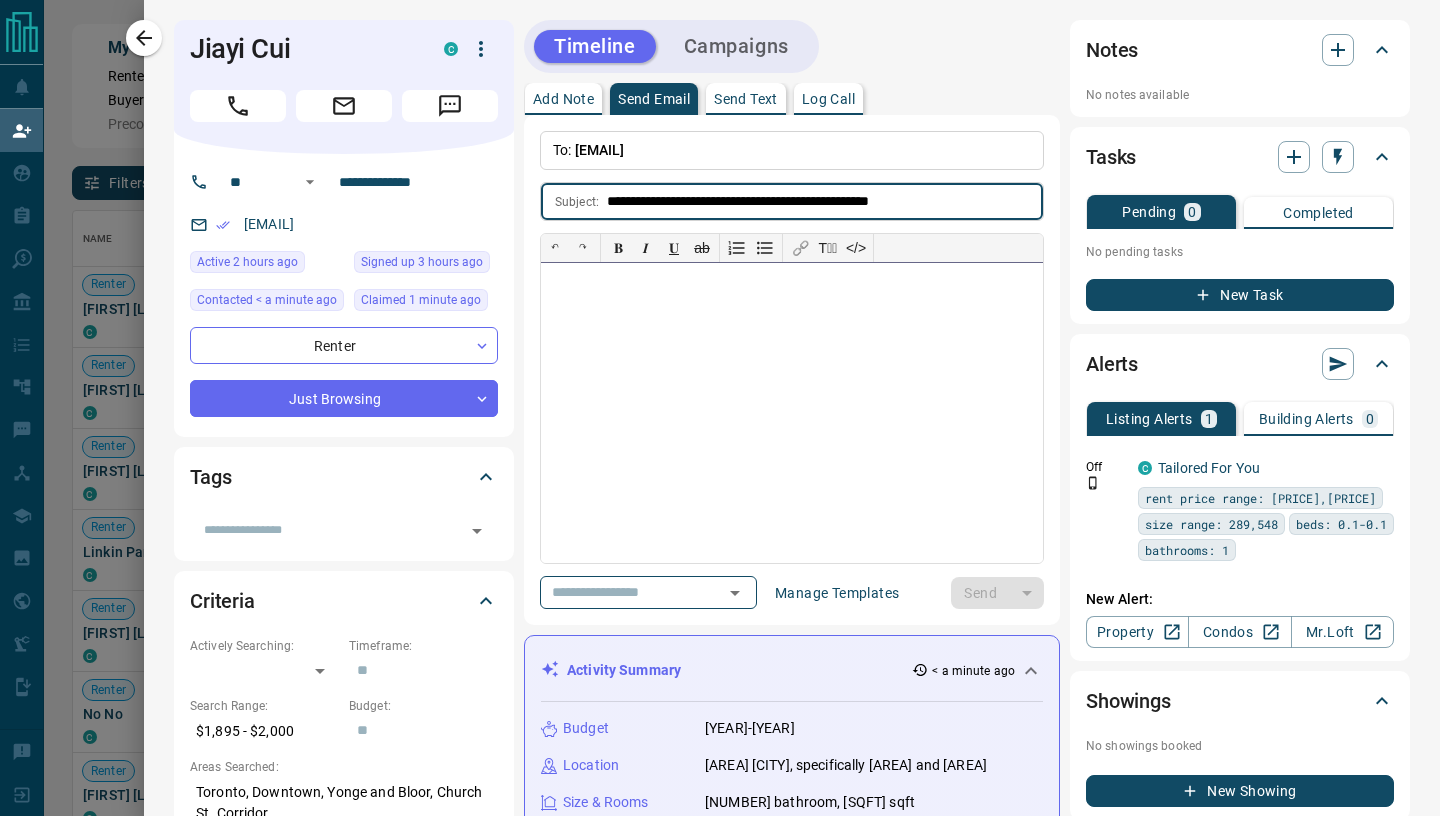 click at bounding box center (792, 413) 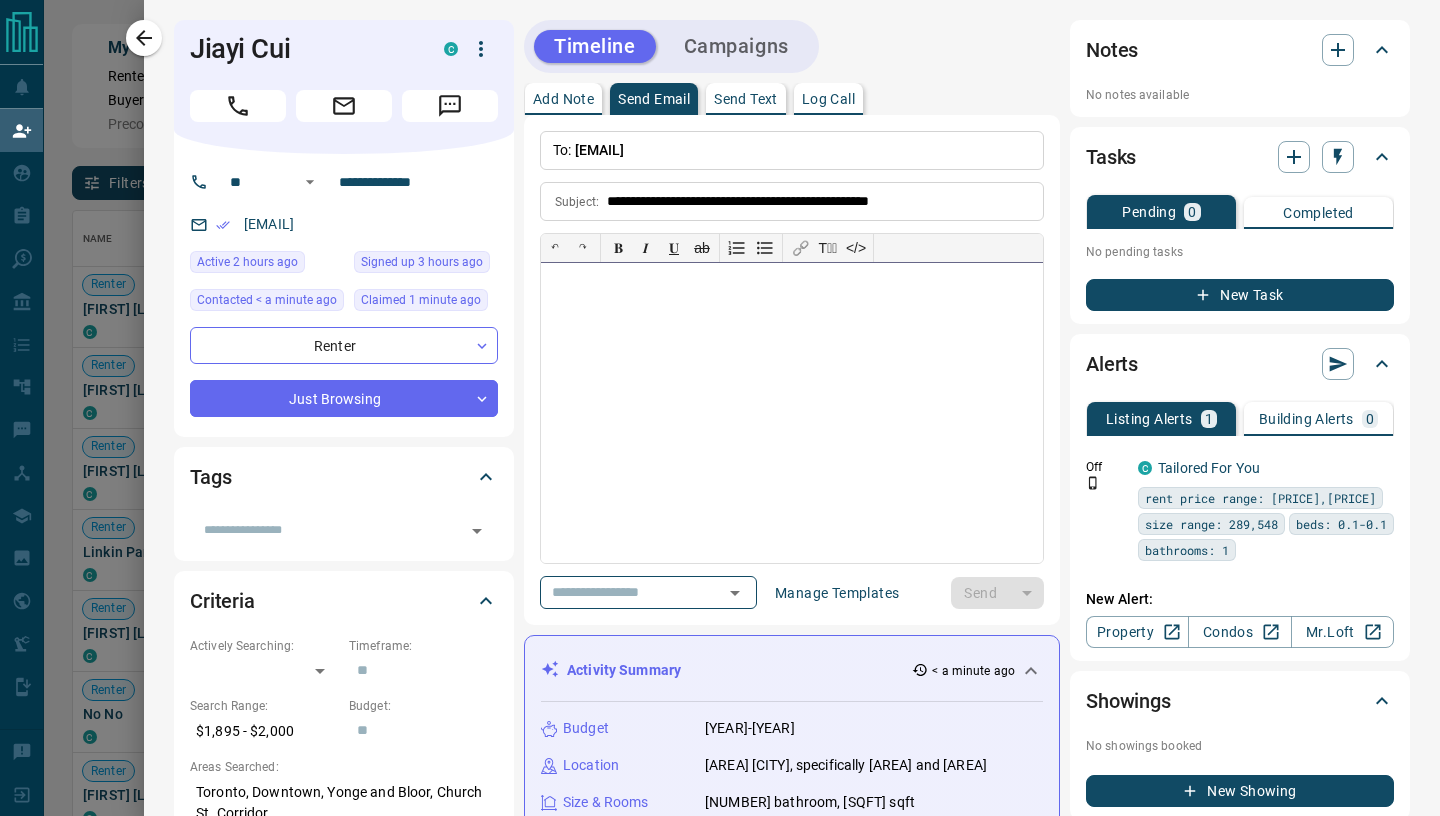 paste 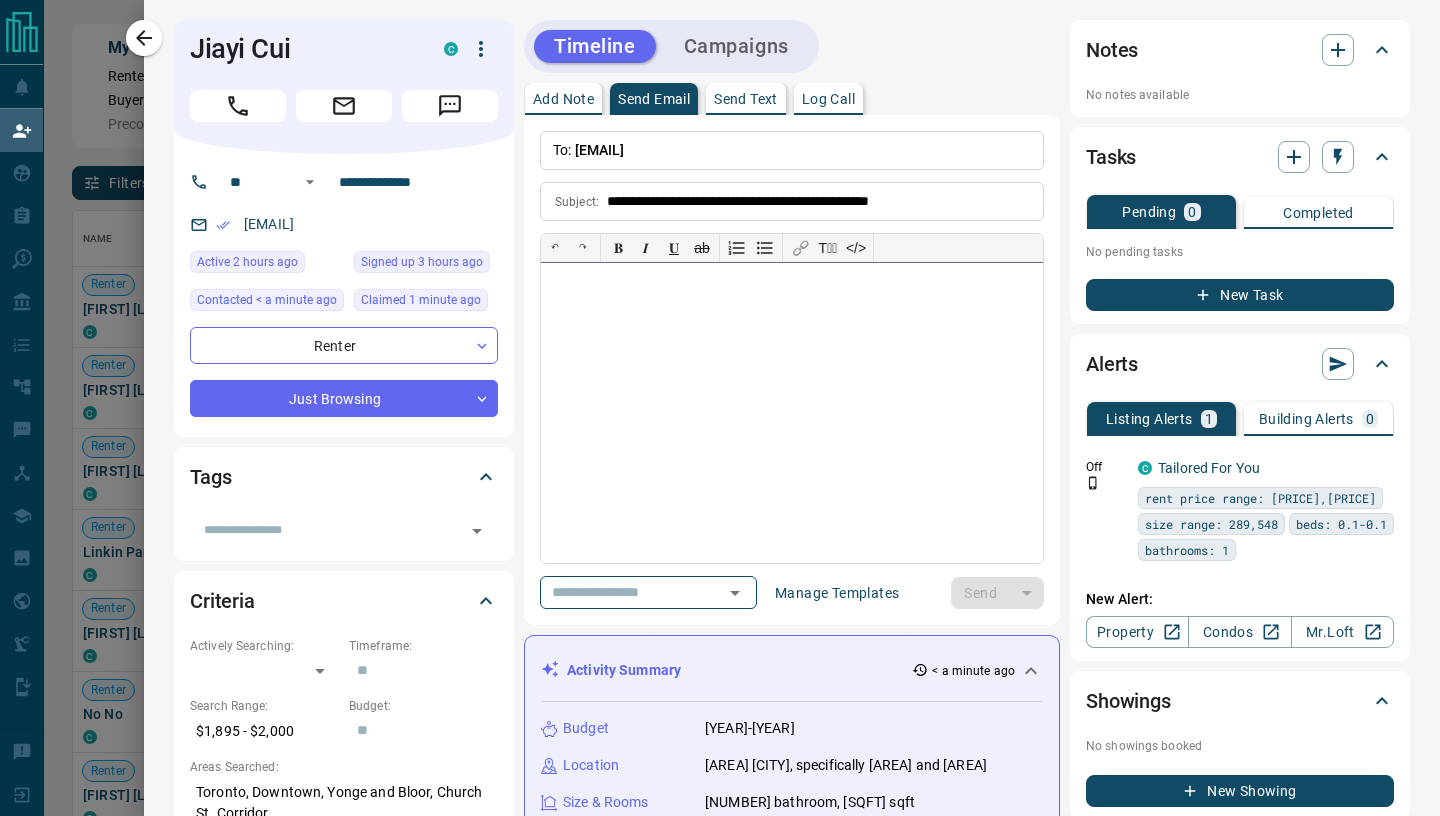 type 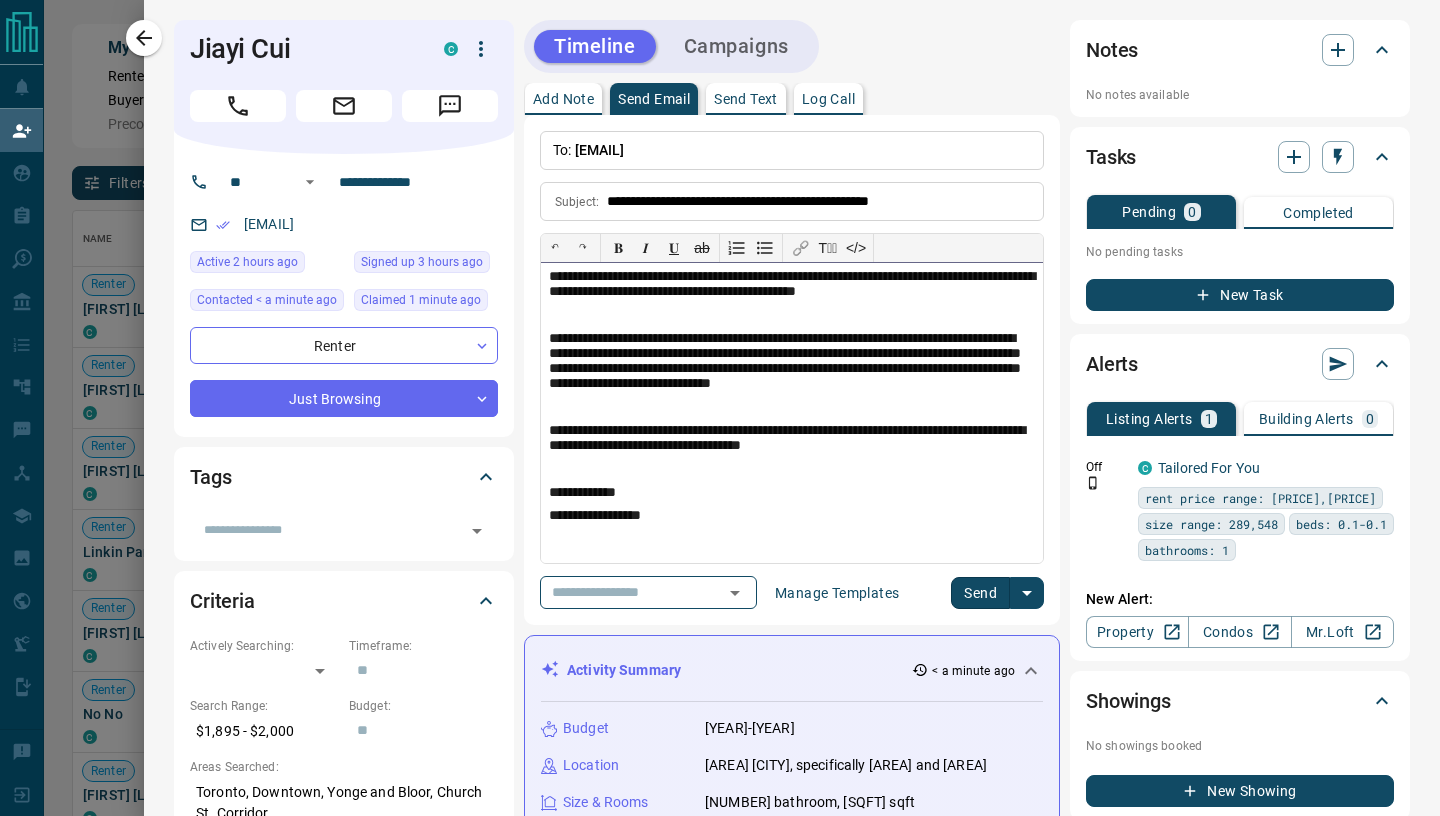 scroll, scrollTop: 0, scrollLeft: 0, axis: both 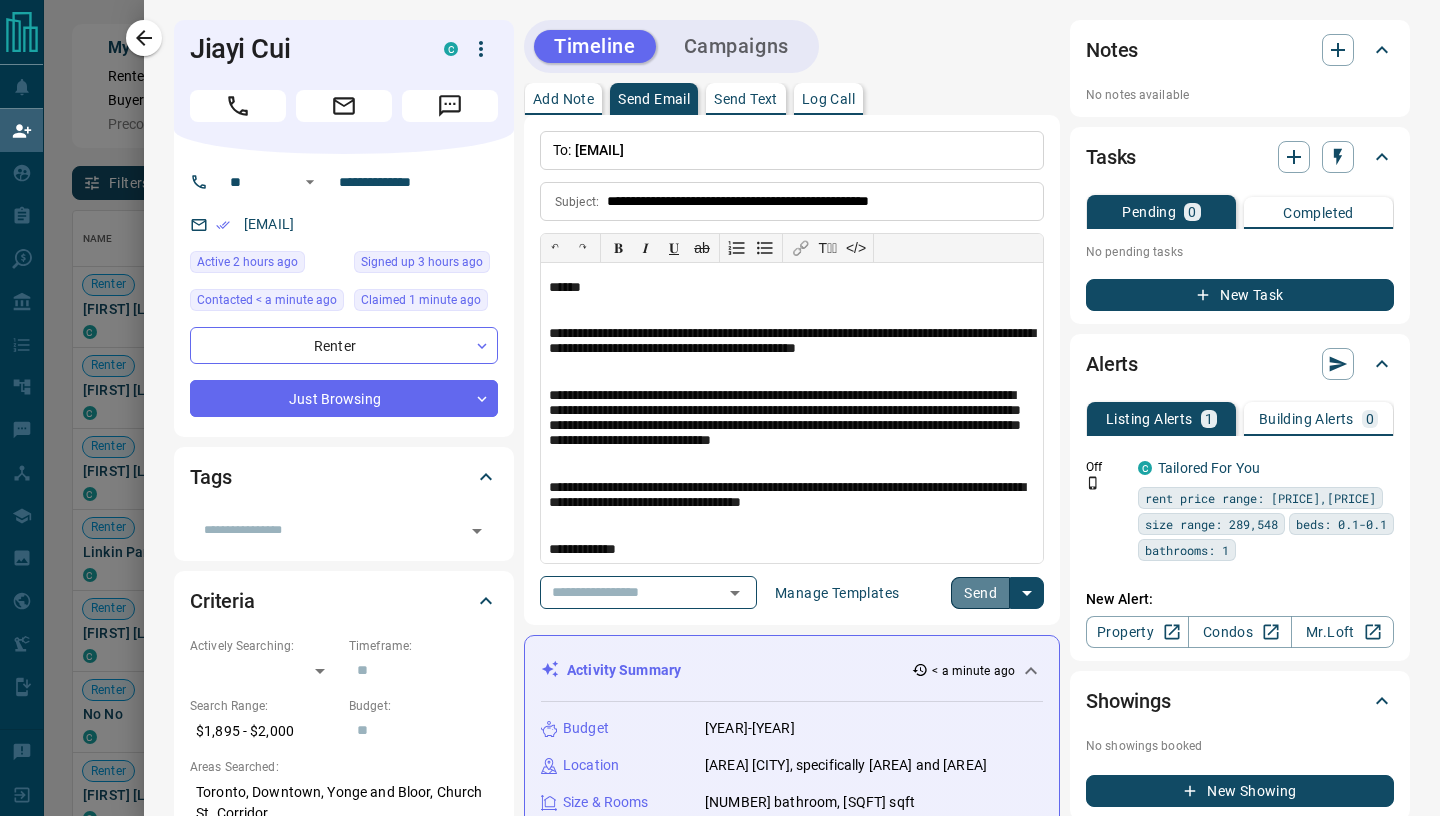 click on "Send" at bounding box center (980, 593) 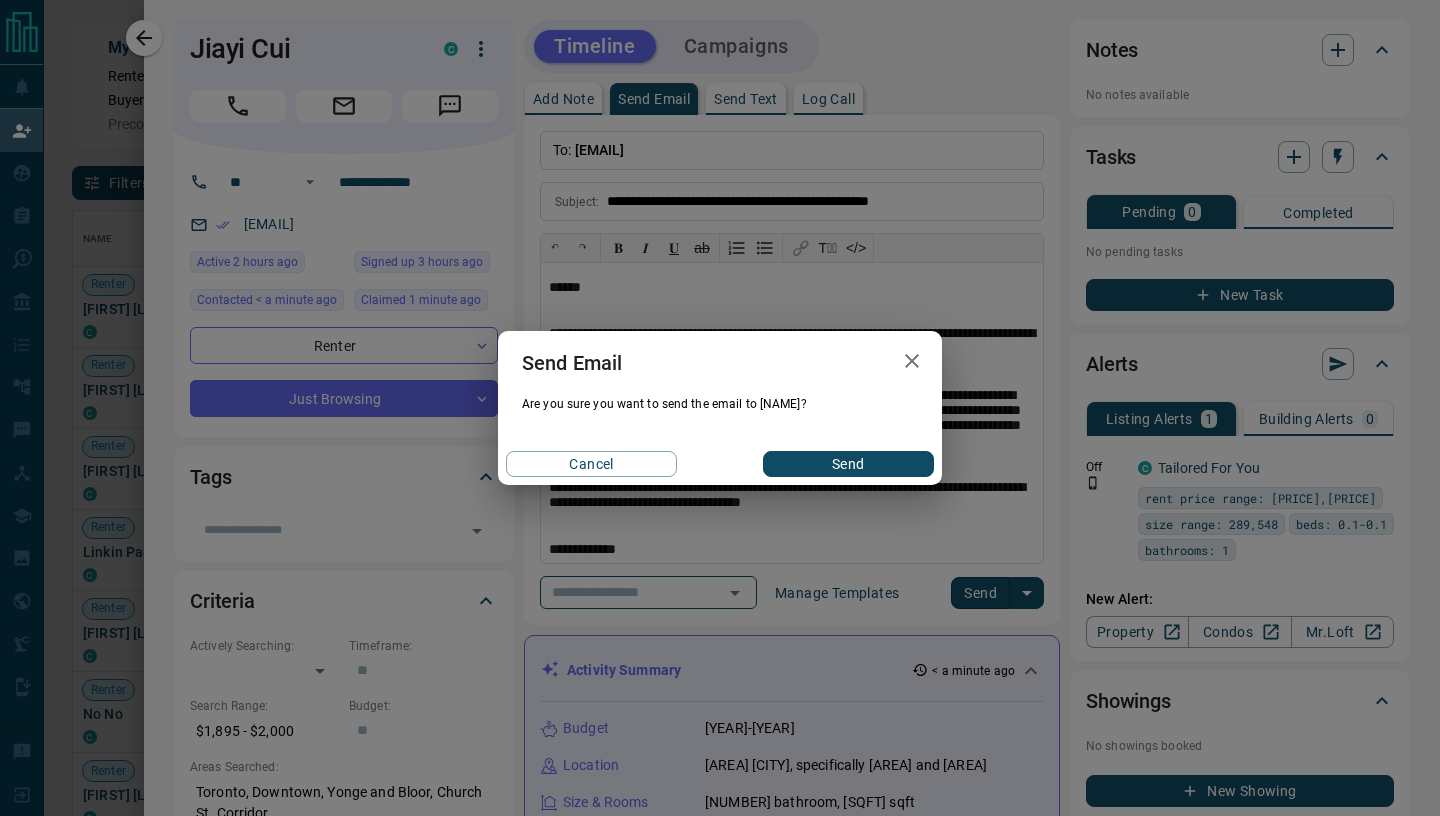 click on "Send" at bounding box center [848, 464] 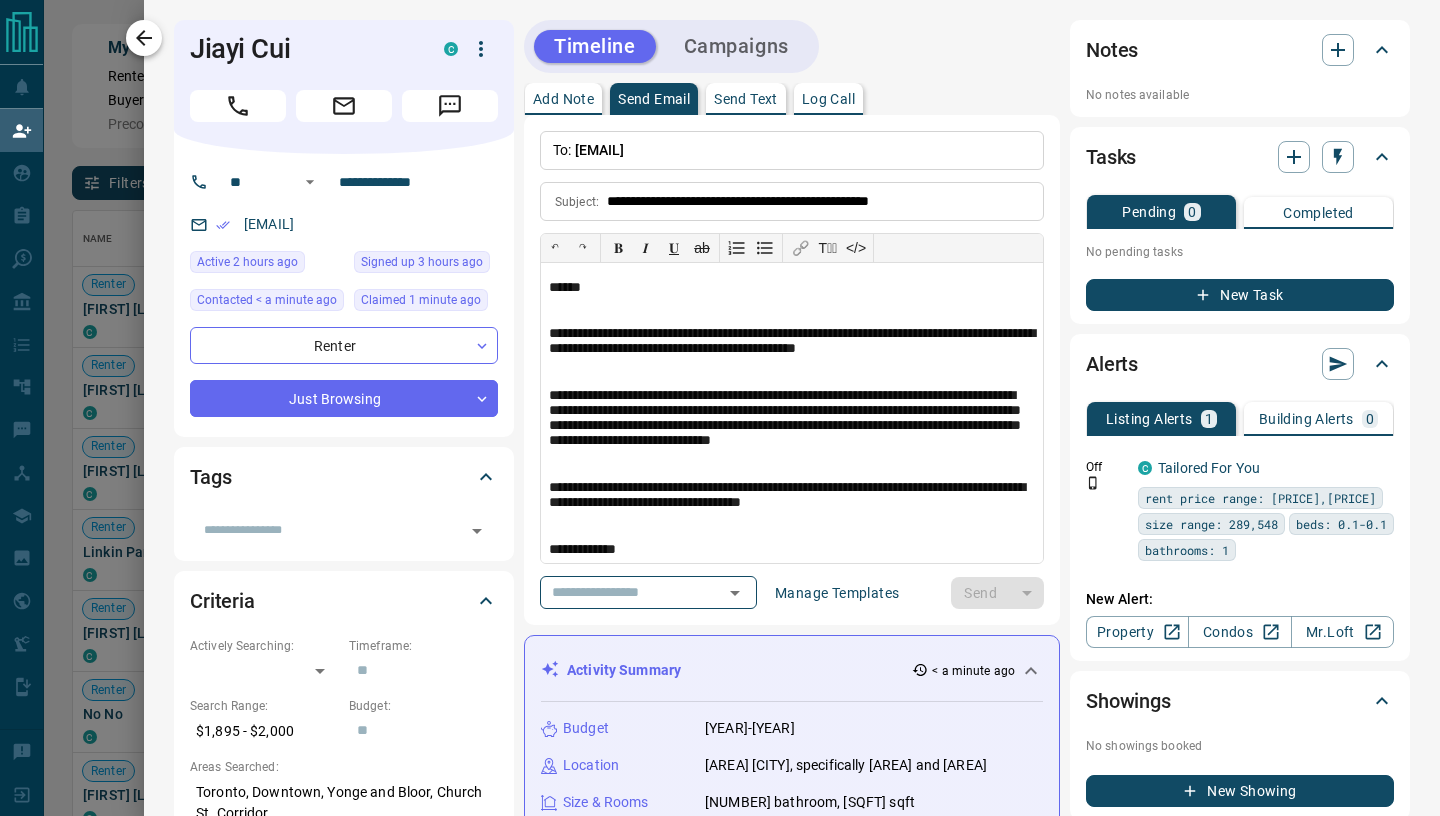 type 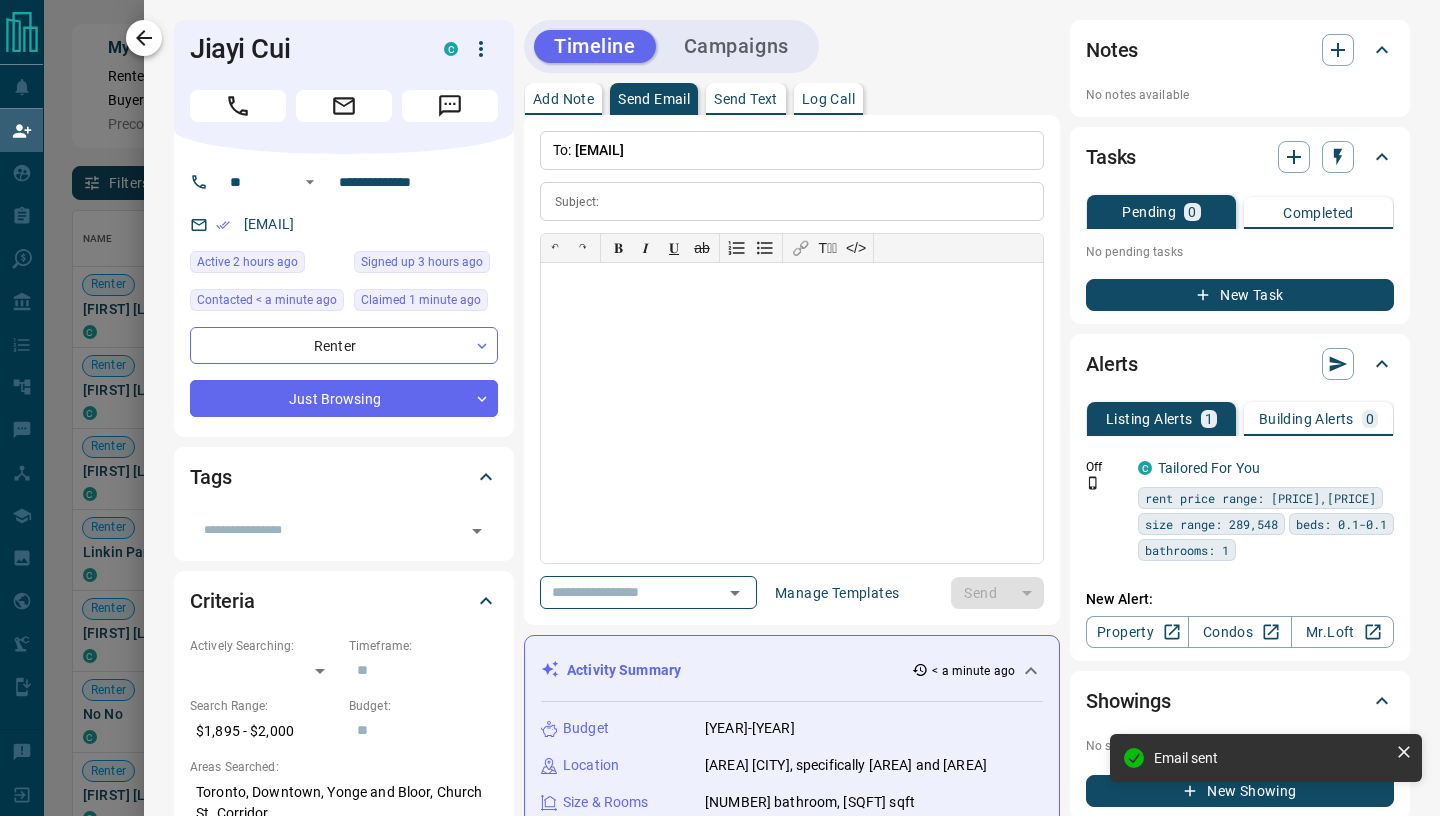 click 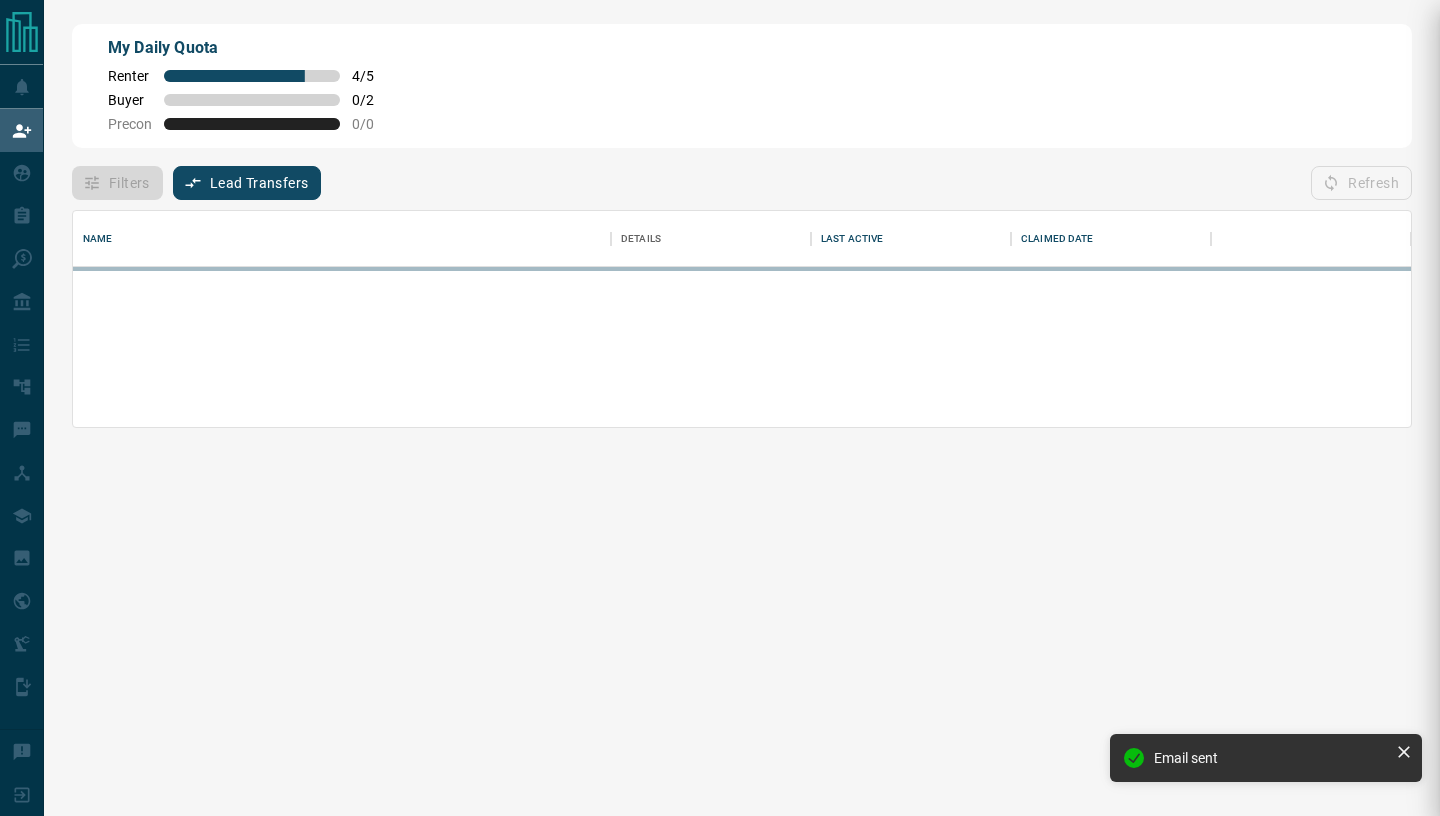 scroll, scrollTop: 0, scrollLeft: 0, axis: both 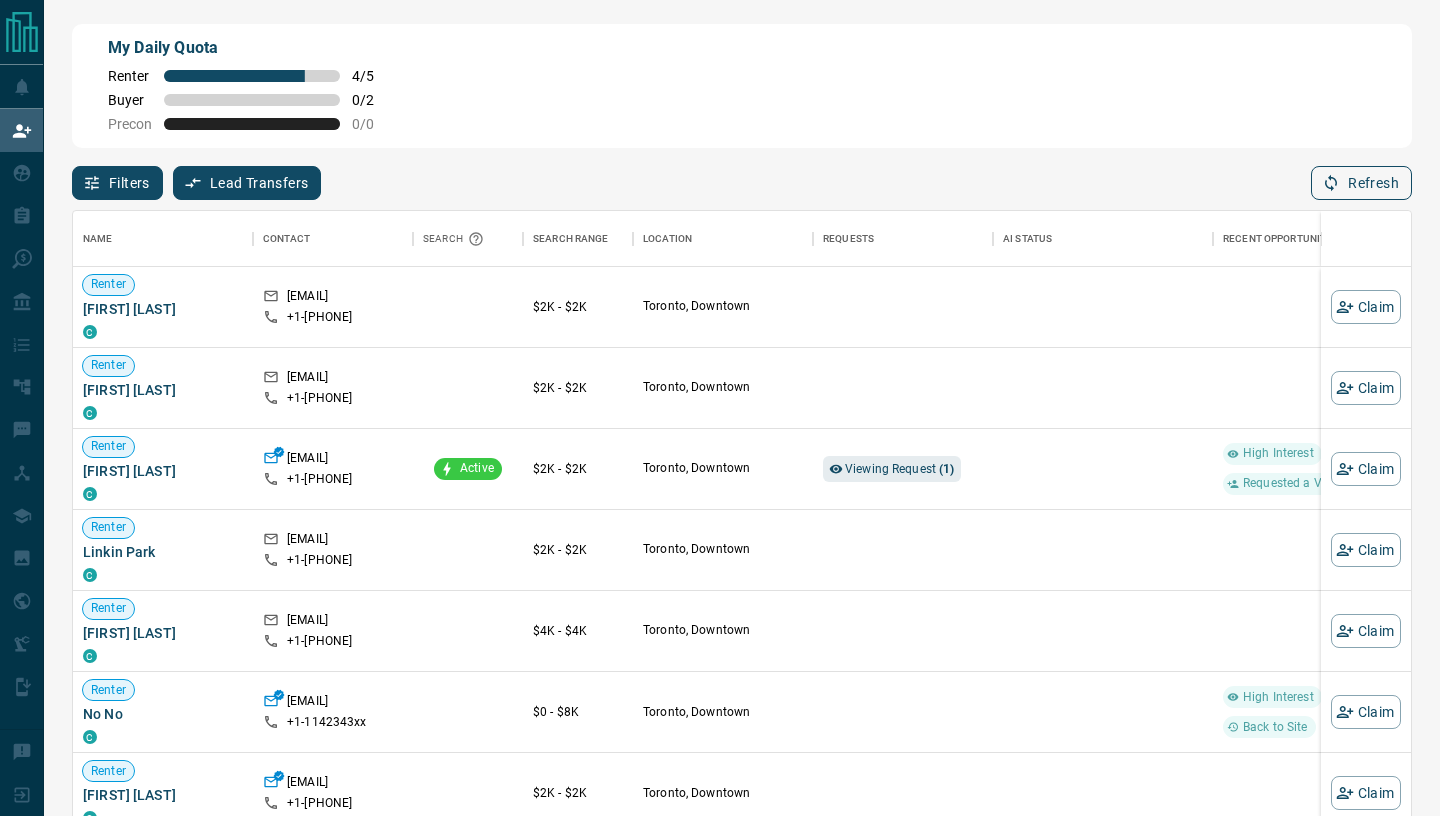 click on "Refresh" at bounding box center (1361, 183) 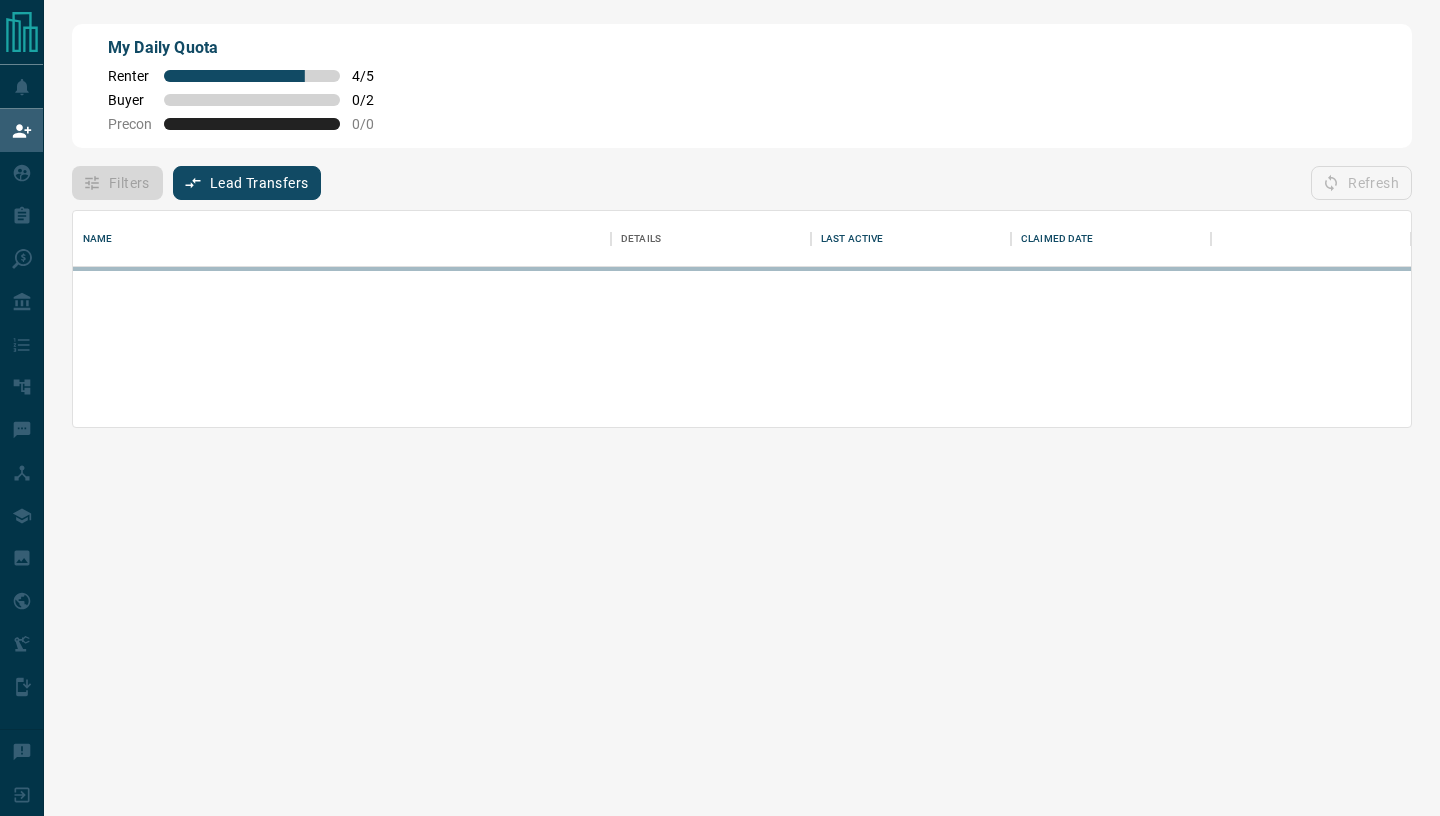 scroll, scrollTop: 0, scrollLeft: 0, axis: both 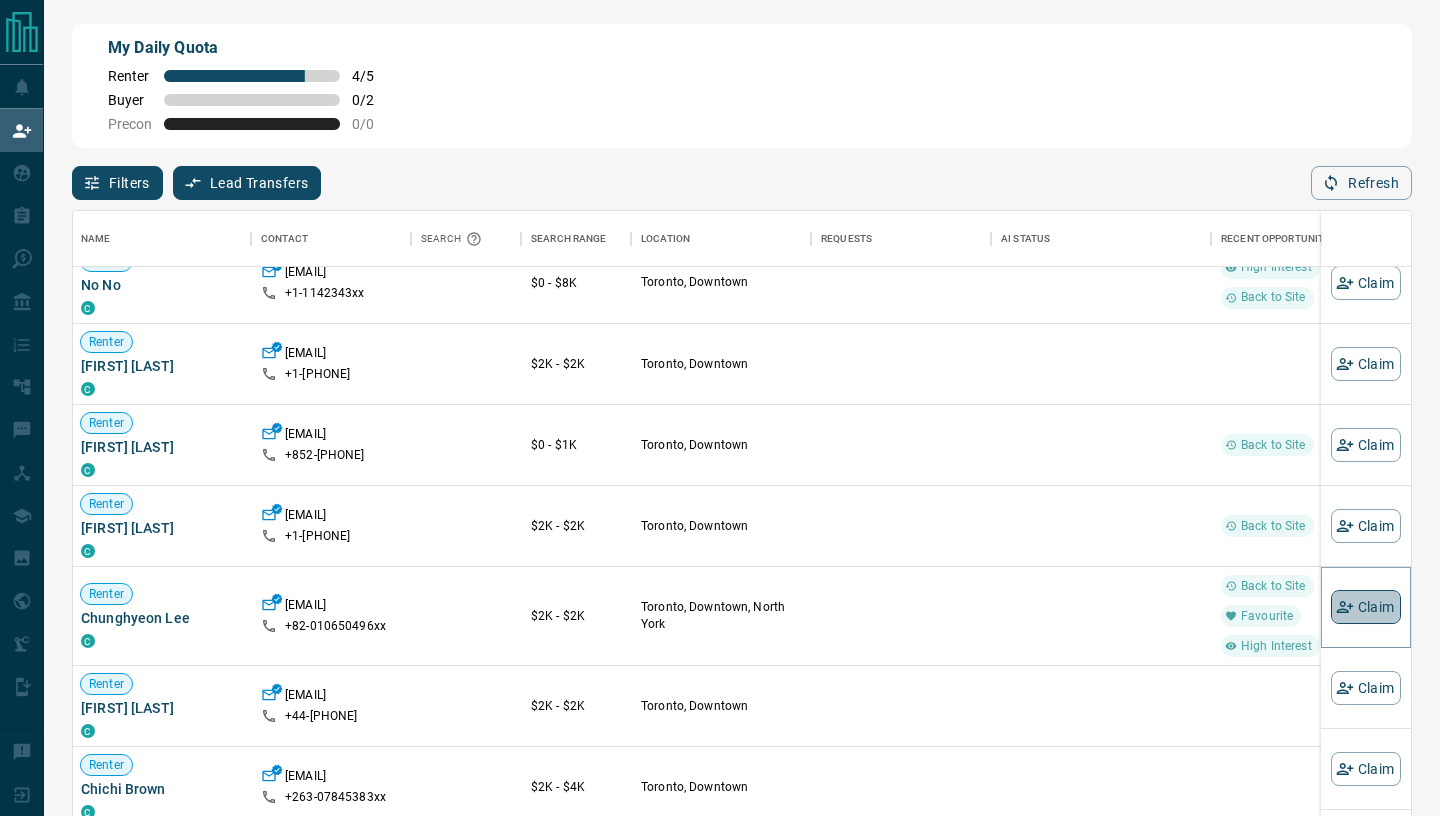 click on "Claim" at bounding box center [1366, 607] 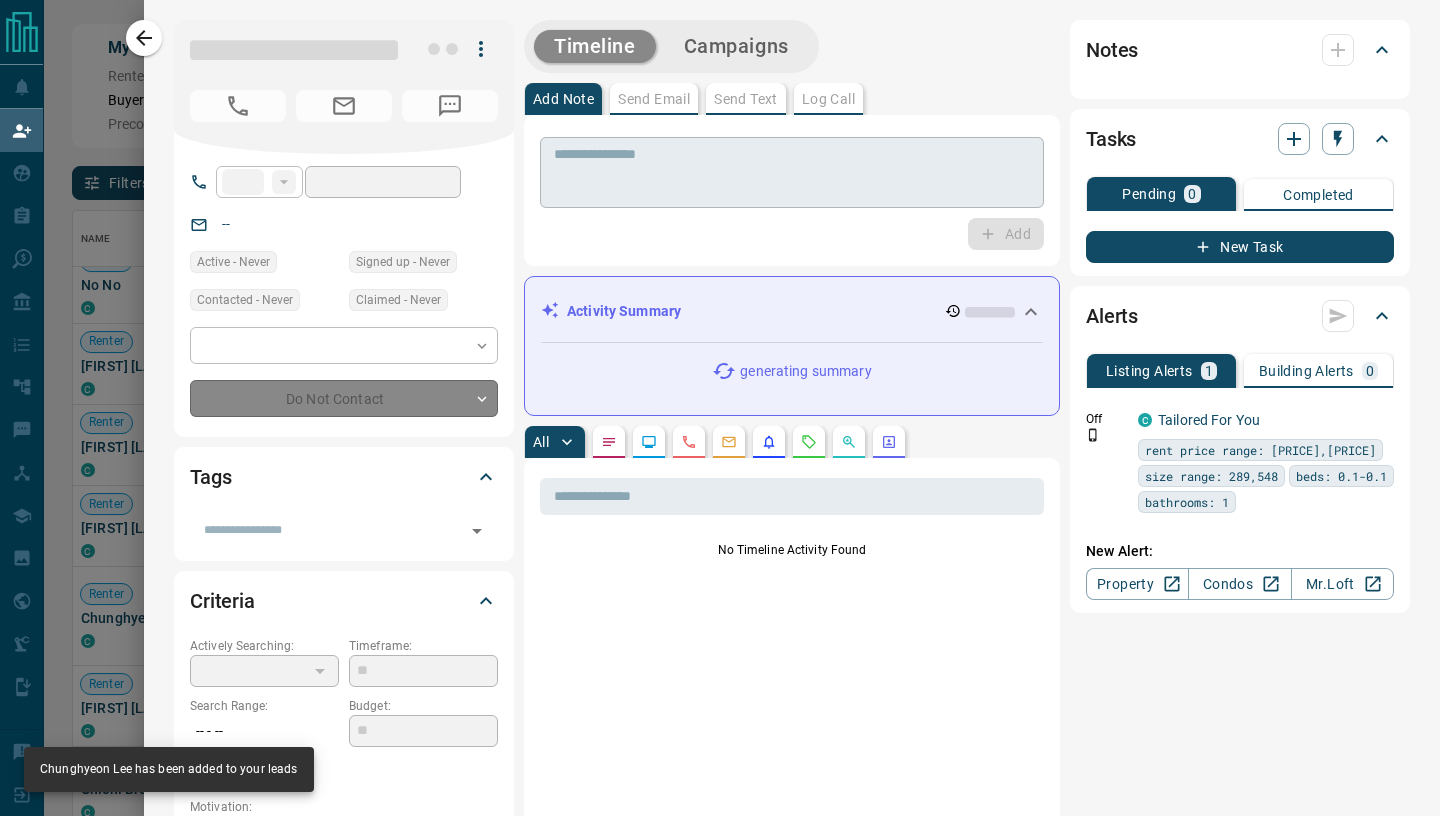 type on "***" 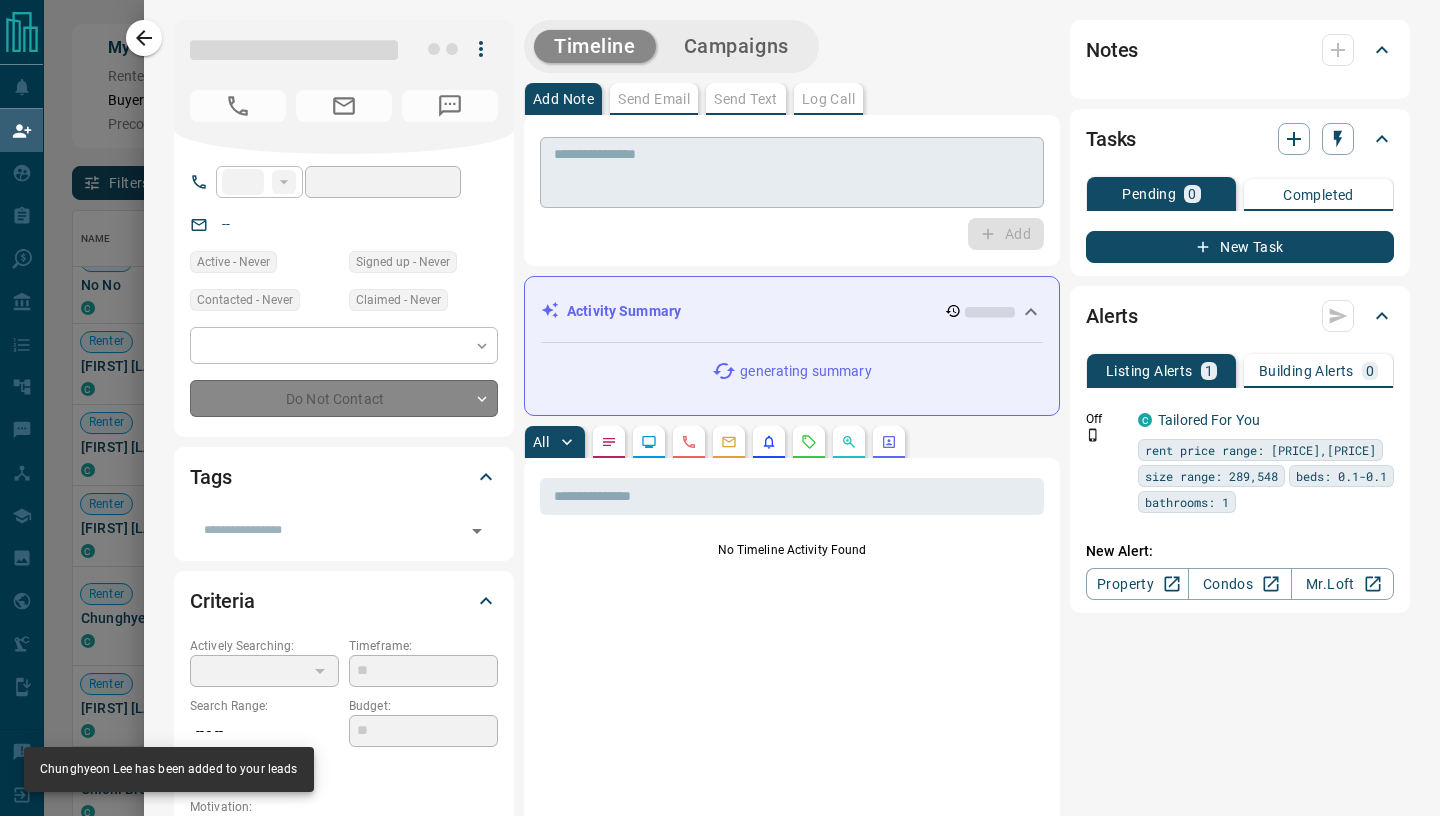 type on "**********" 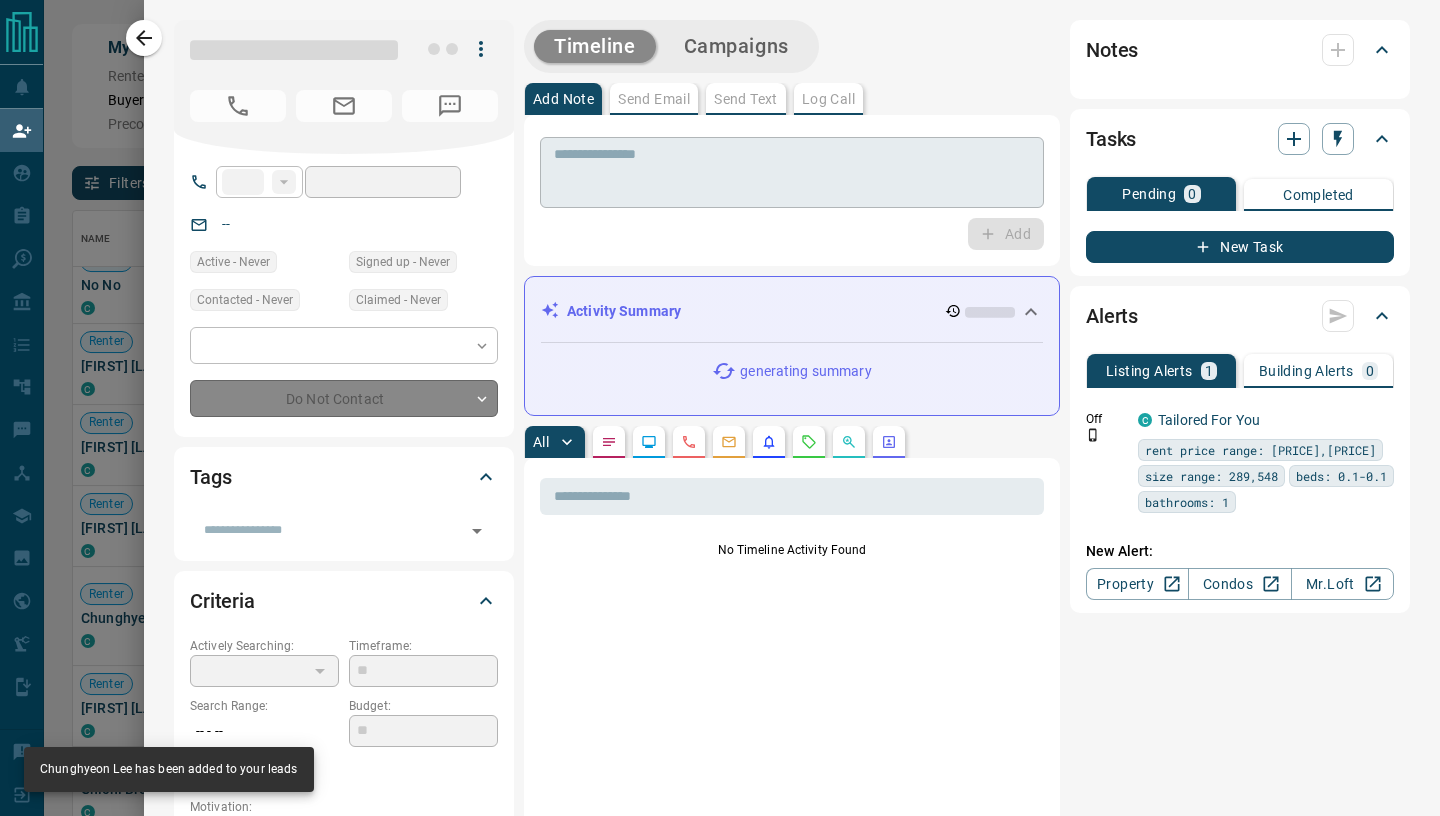 type on "**********" 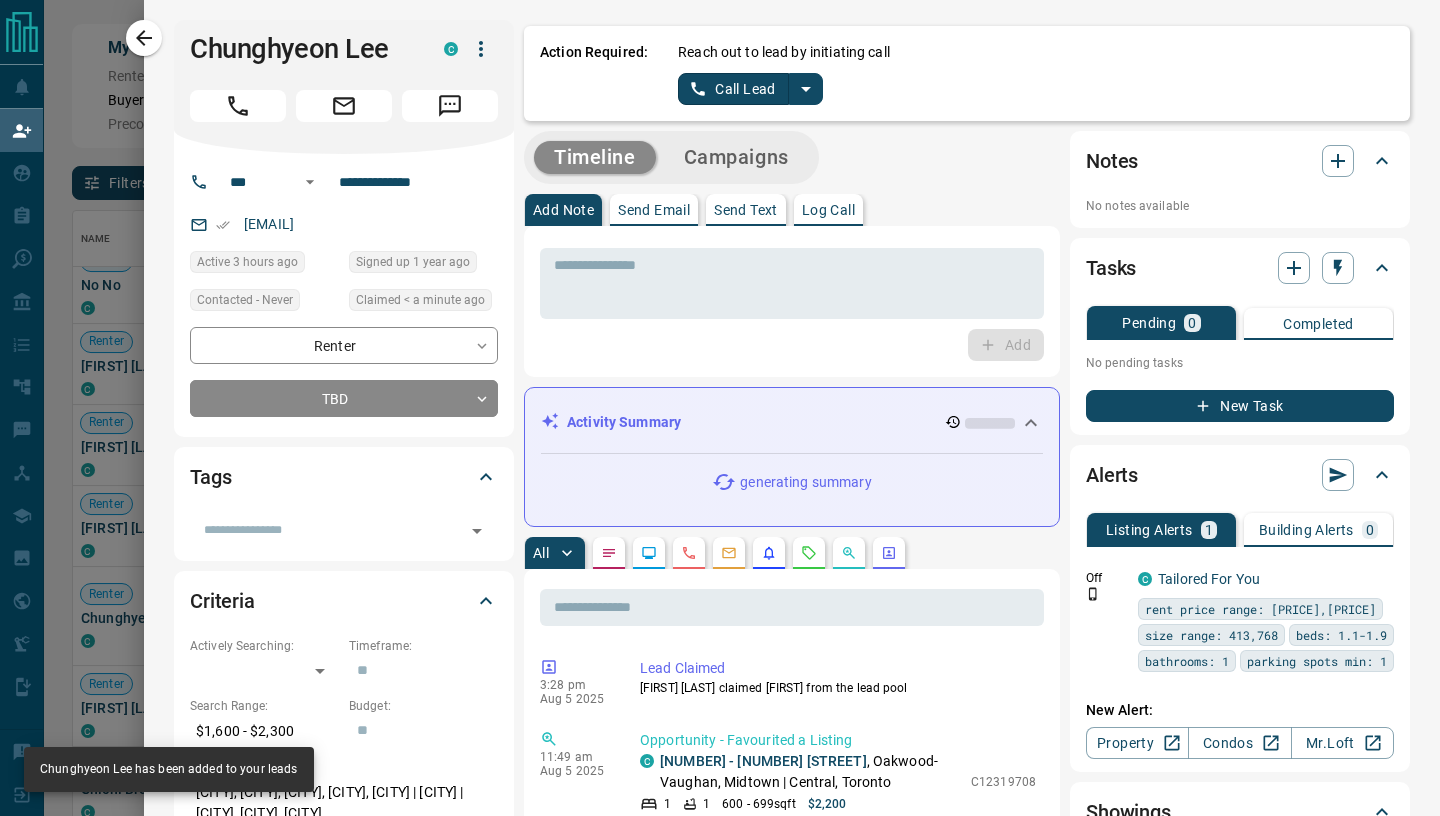 click on "Call Lead" at bounding box center (733, 89) 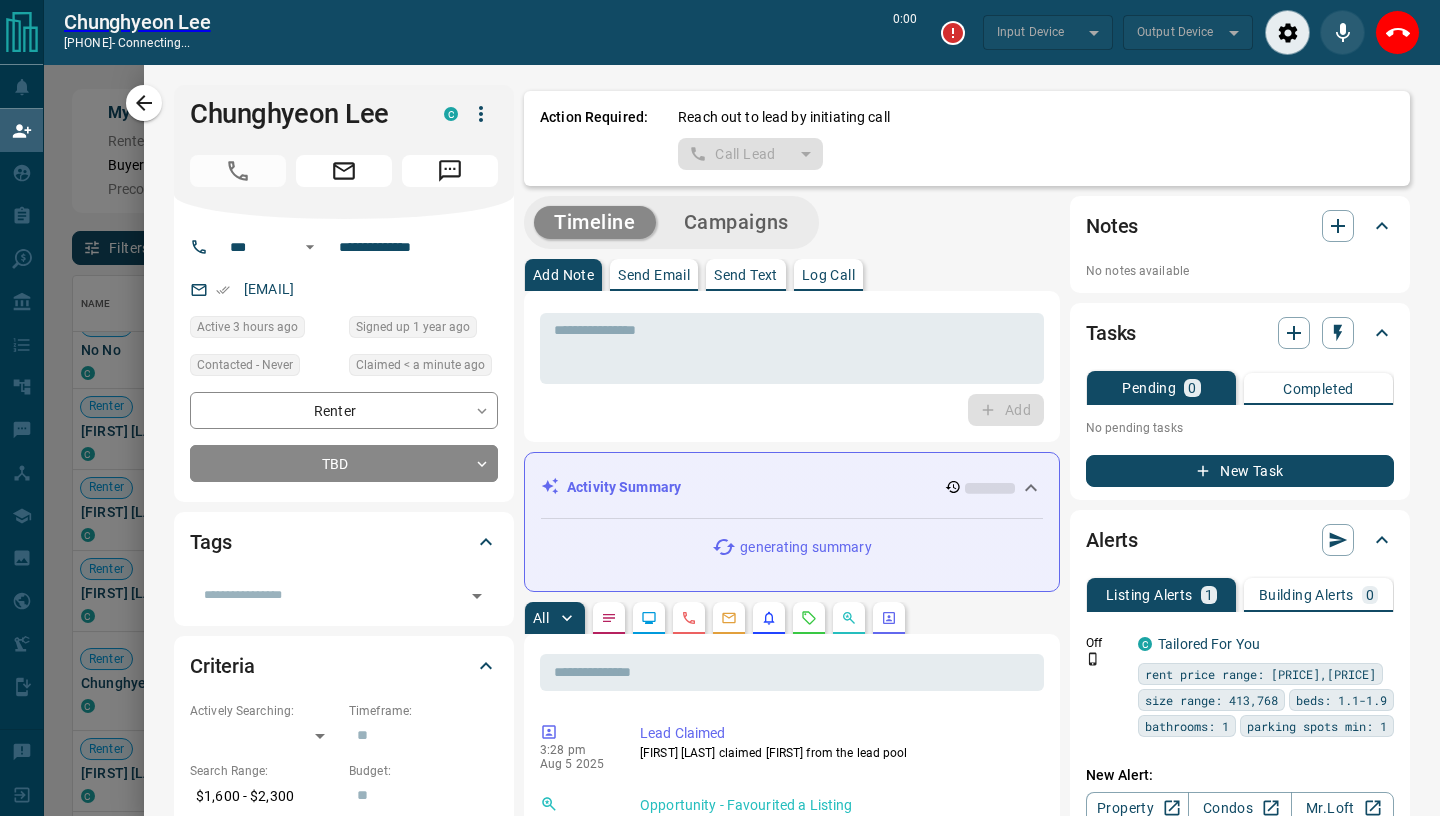scroll, scrollTop: 570, scrollLeft: 1338, axis: both 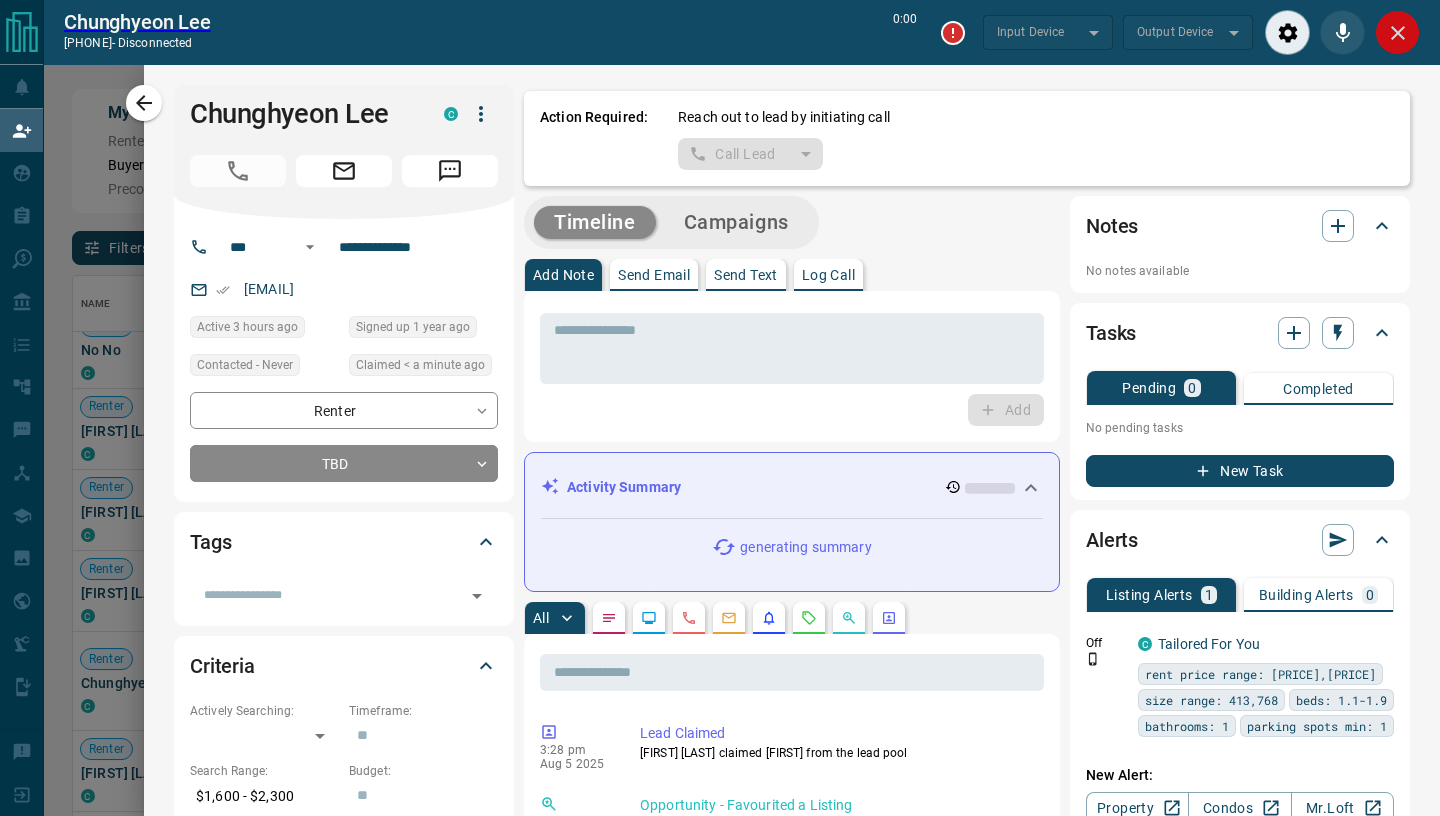 click 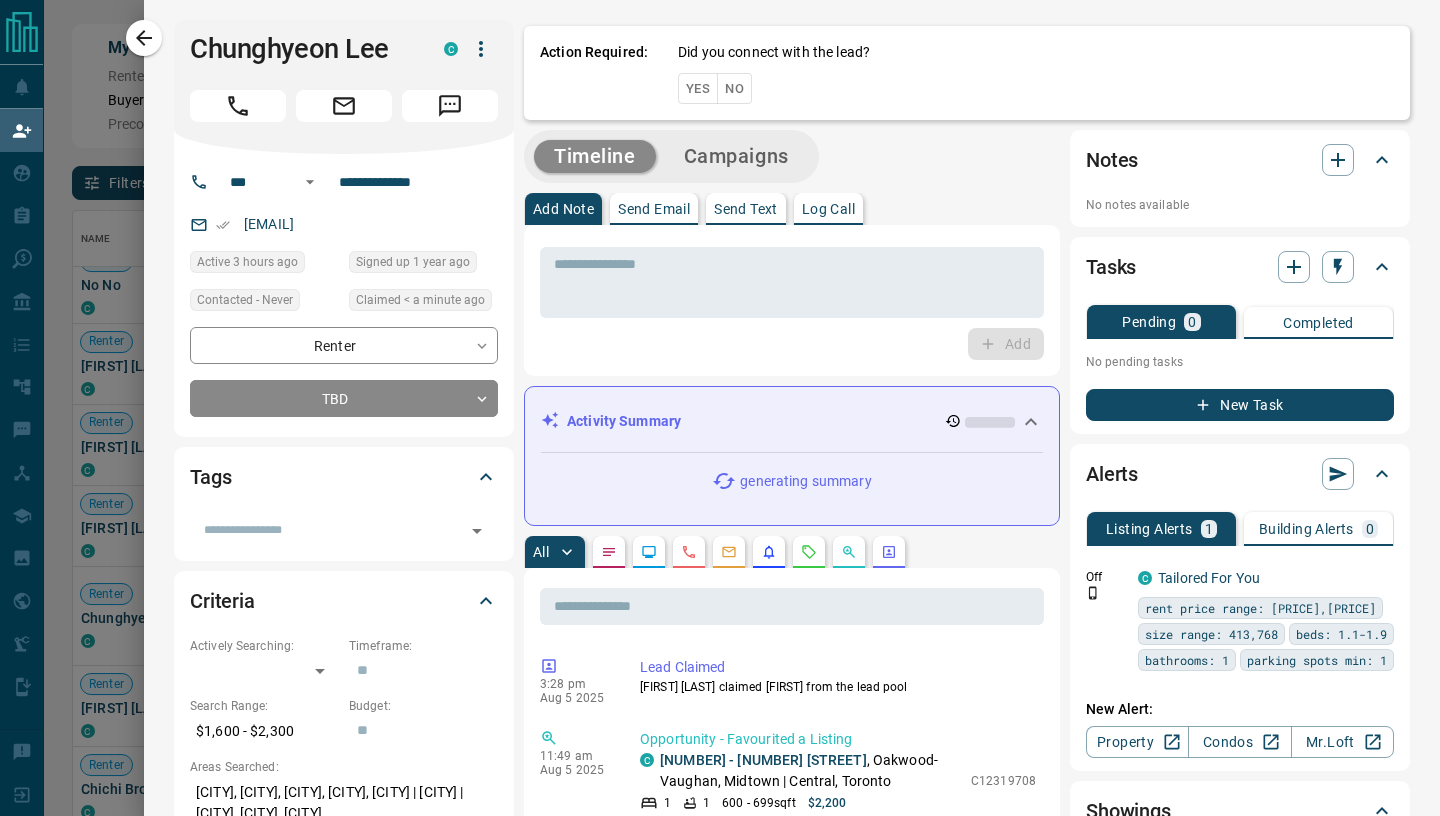 scroll, scrollTop: 0, scrollLeft: 1, axis: horizontal 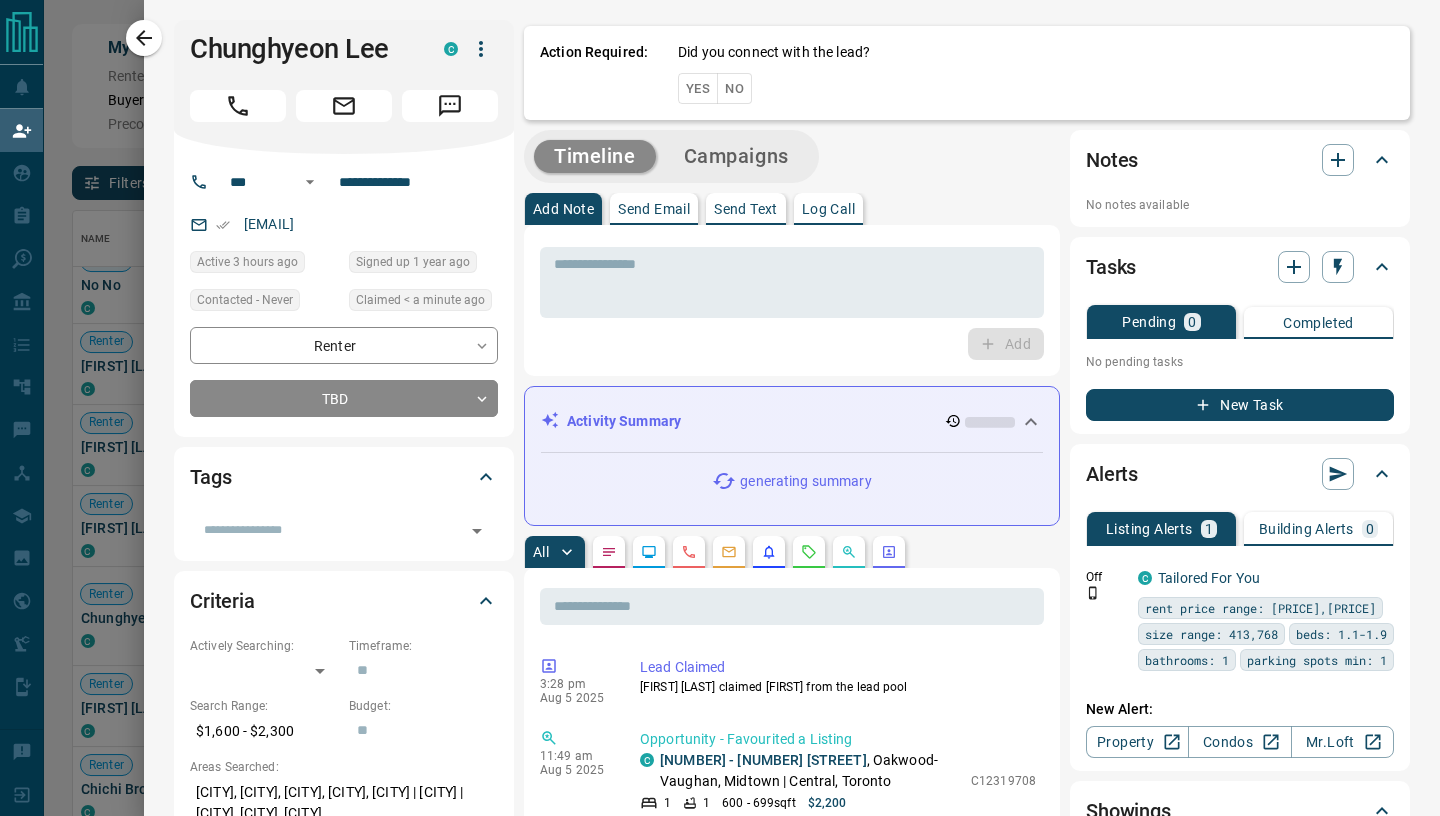 click on "Yes" at bounding box center (698, 88) 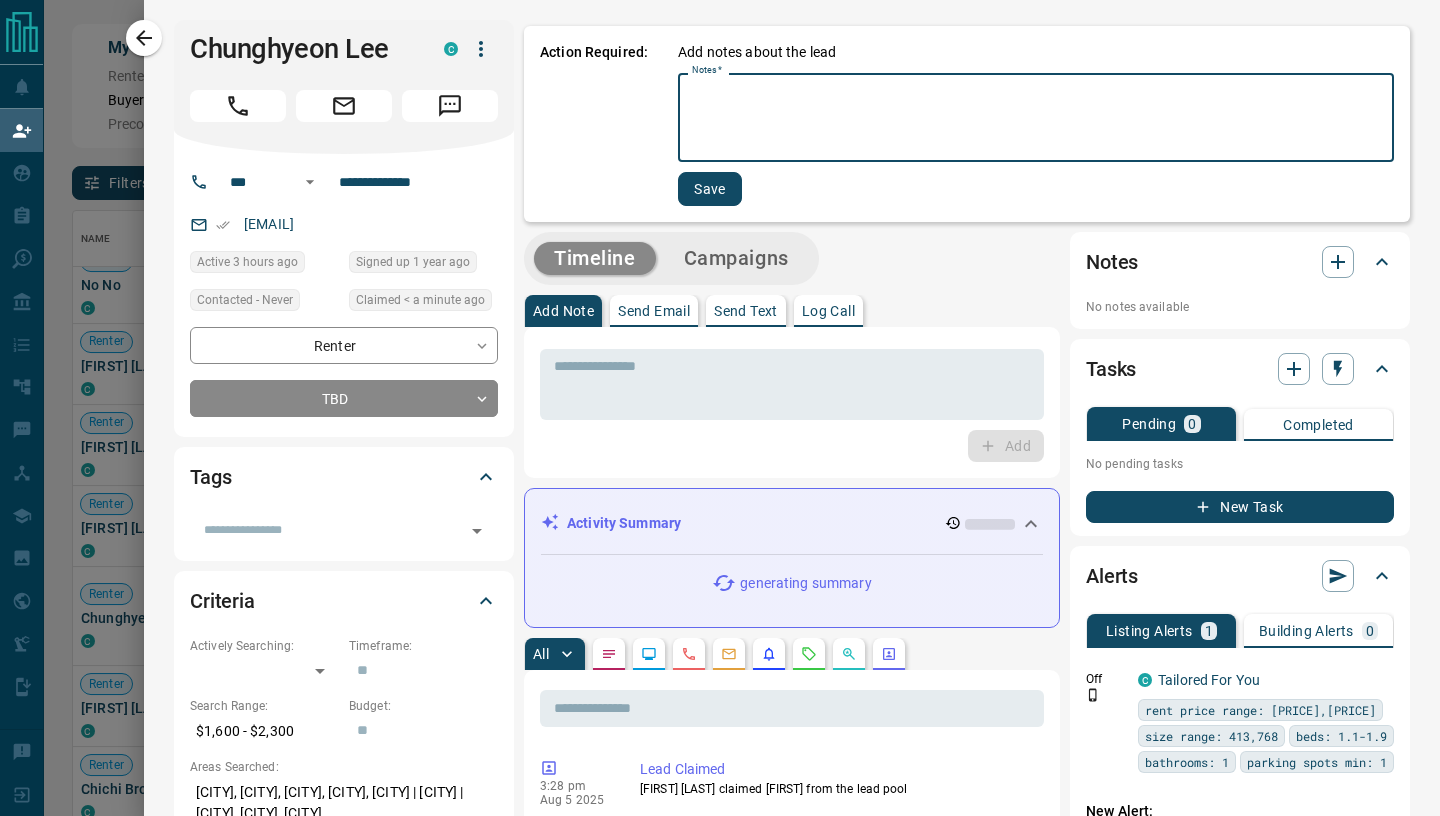 click on "Notes   *" at bounding box center (1036, 118) 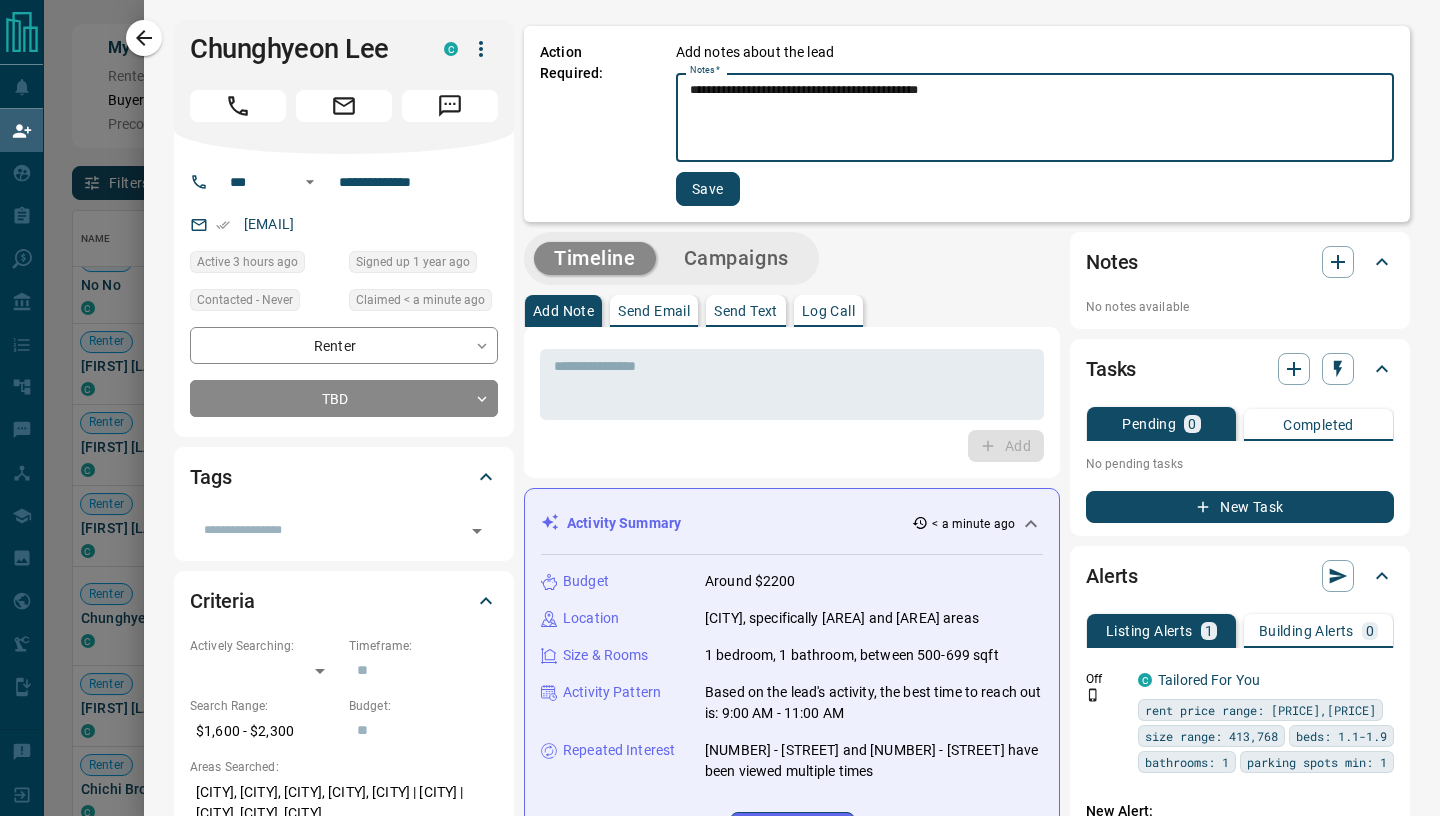 type on "**********" 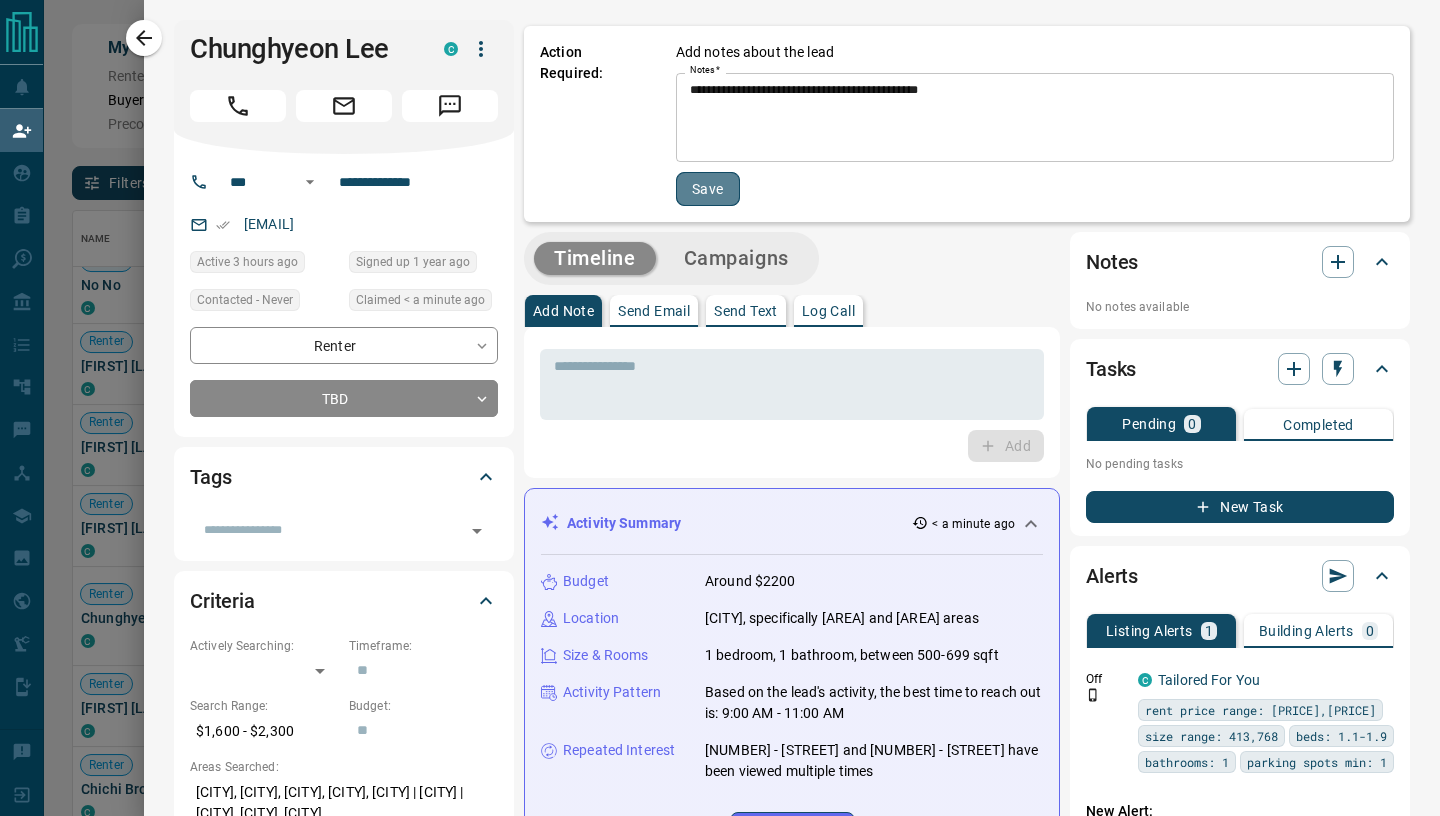 click on "Save" at bounding box center (708, 189) 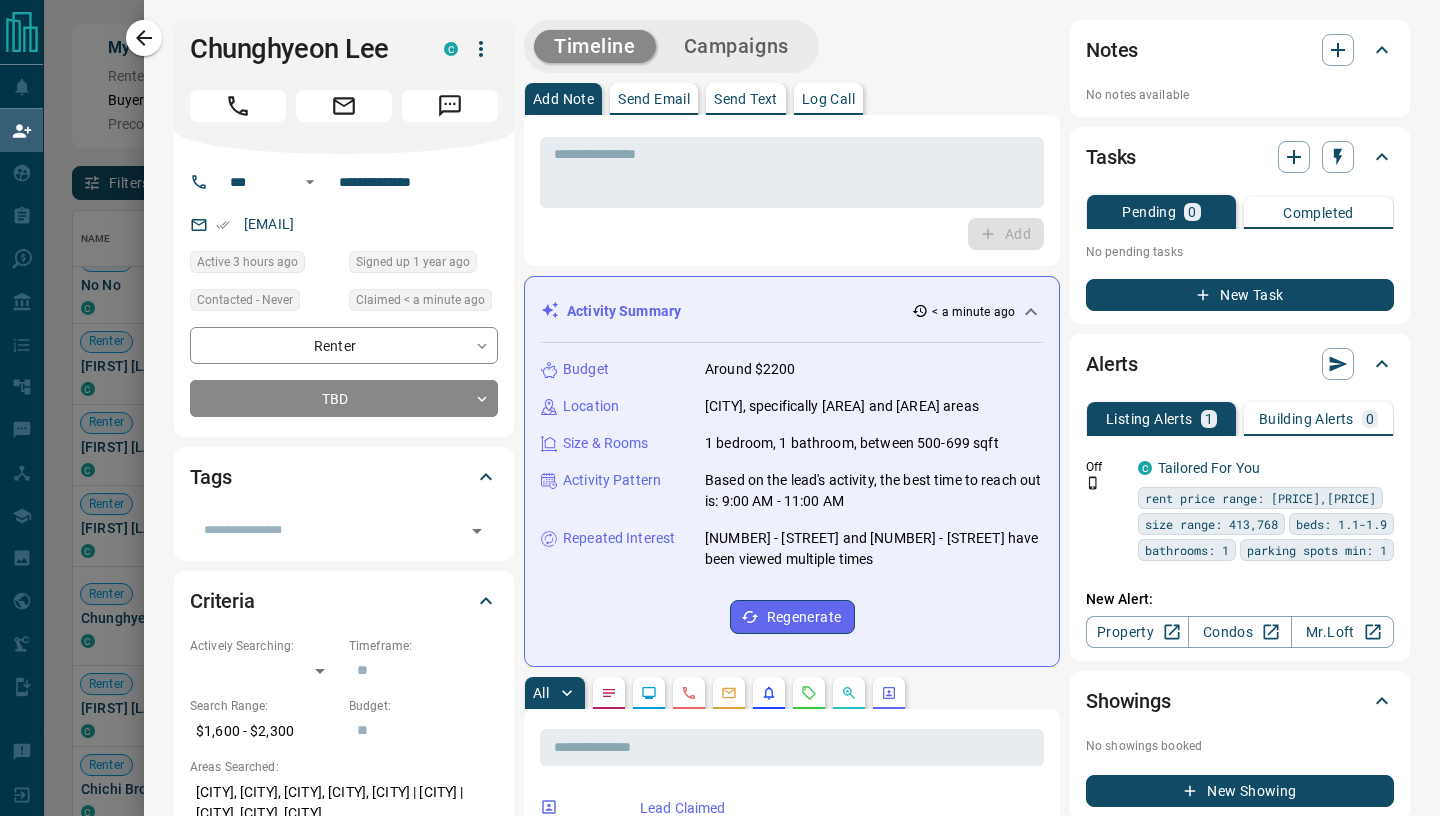 click on "Send Email" at bounding box center (654, 99) 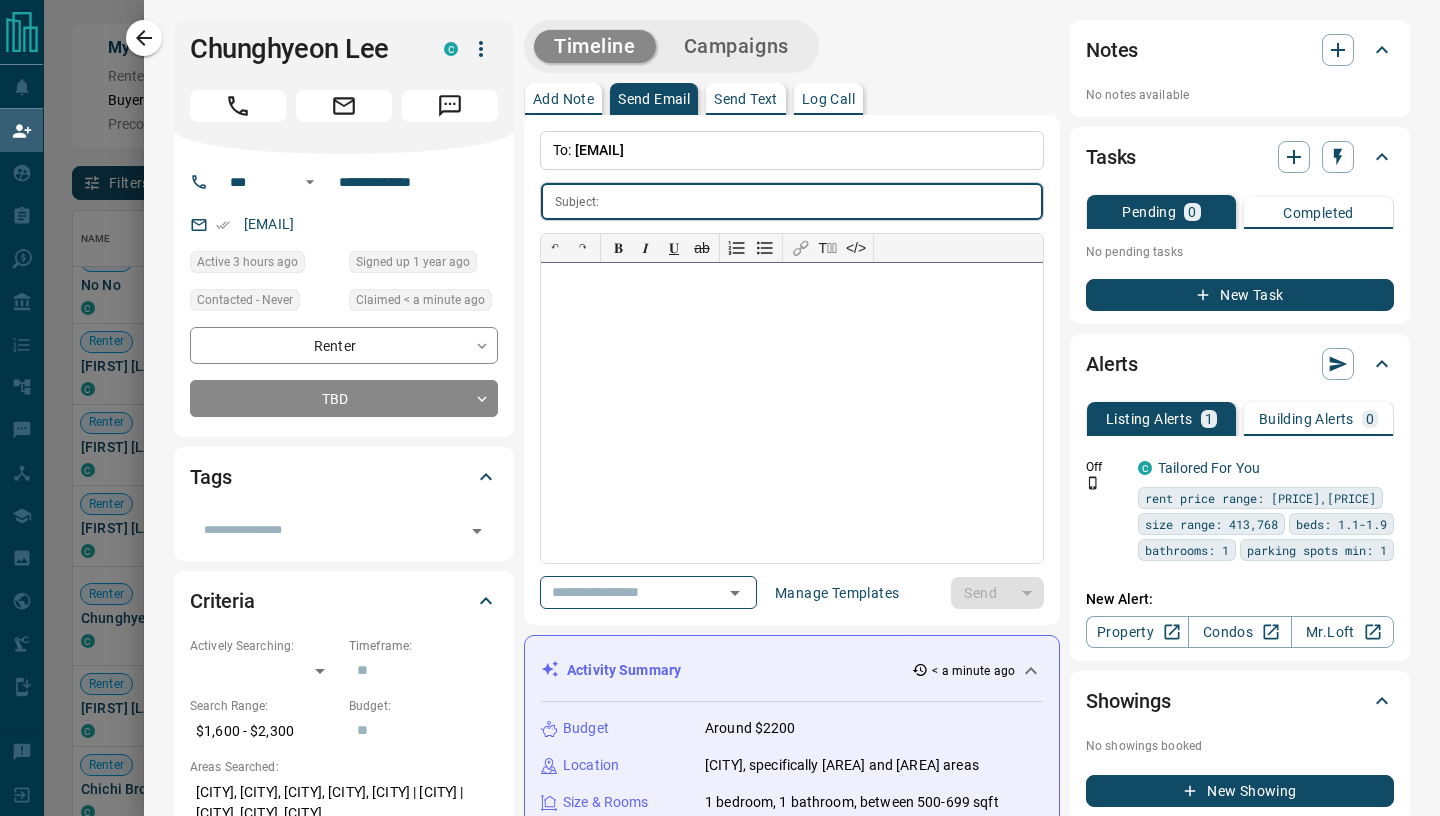 click at bounding box center (792, 413) 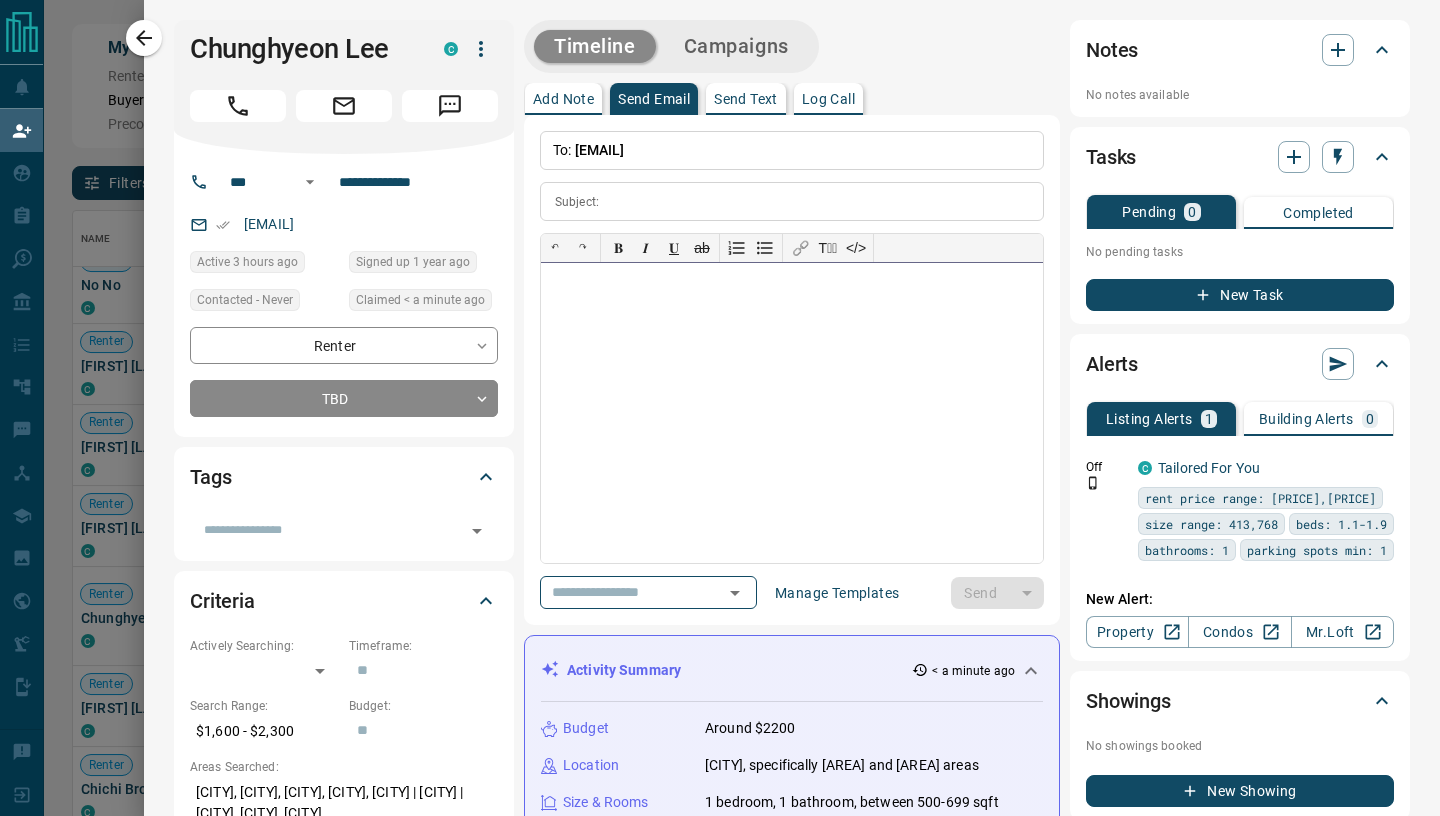 paste 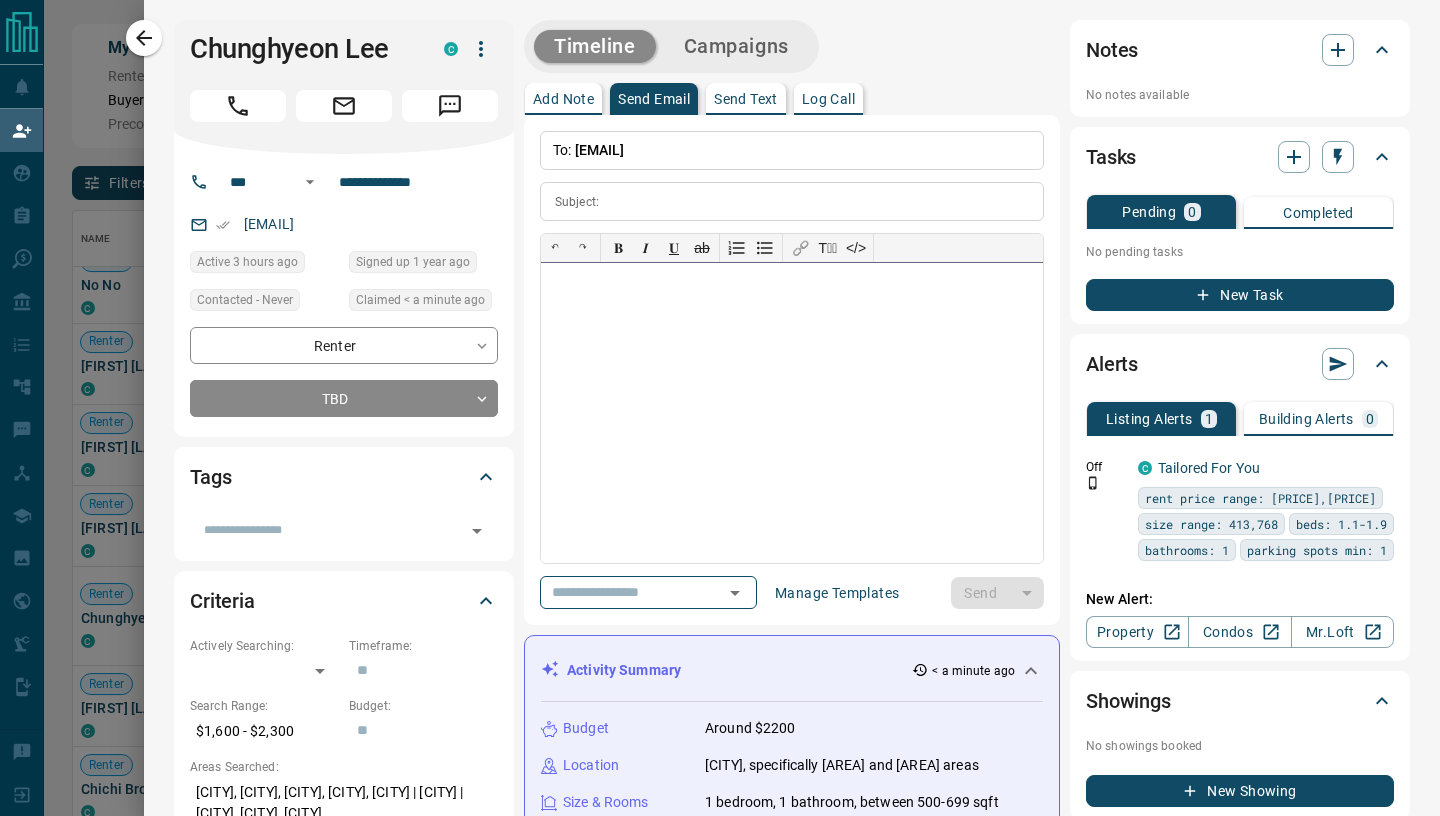 type 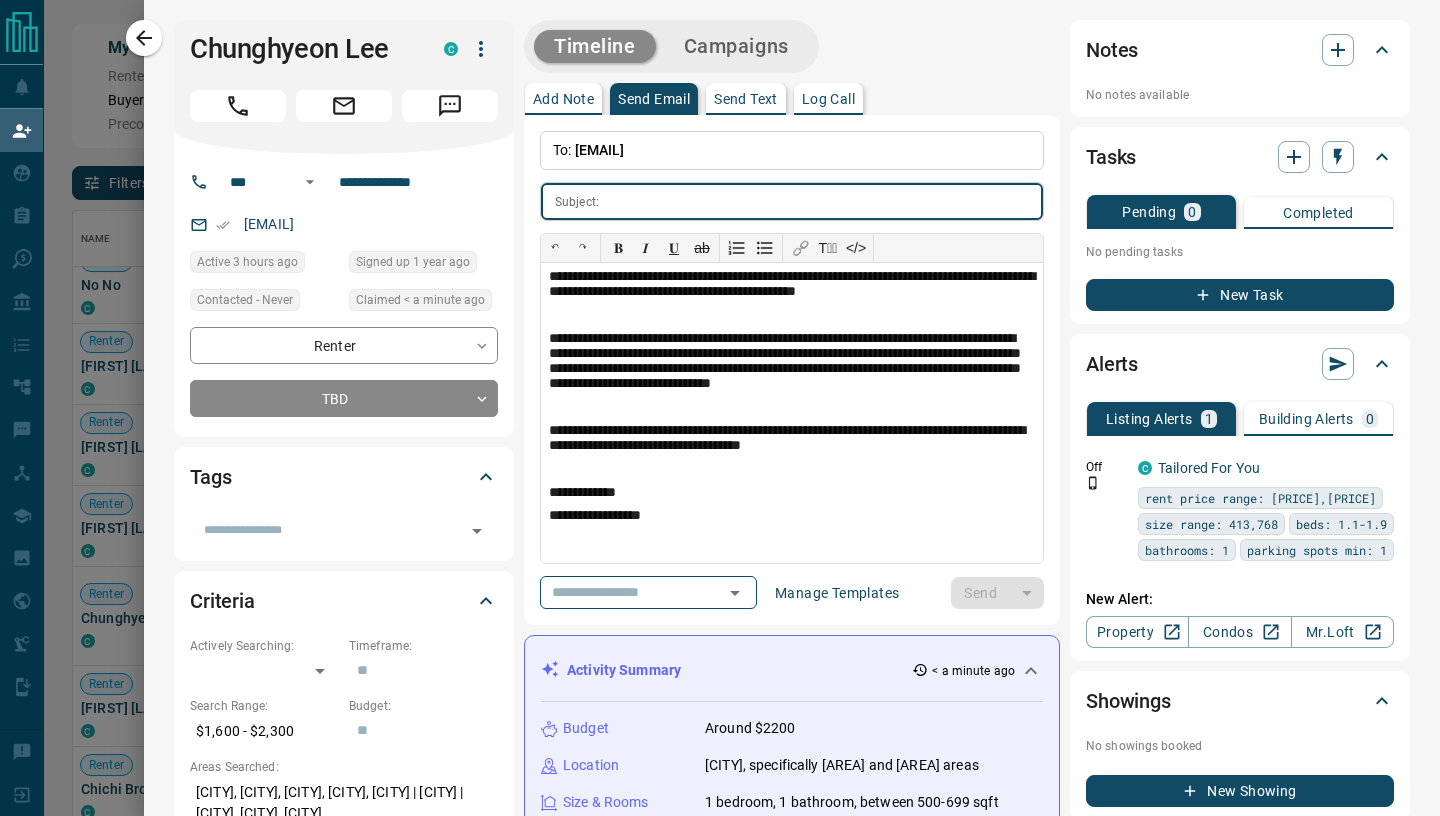 click at bounding box center (825, 201) 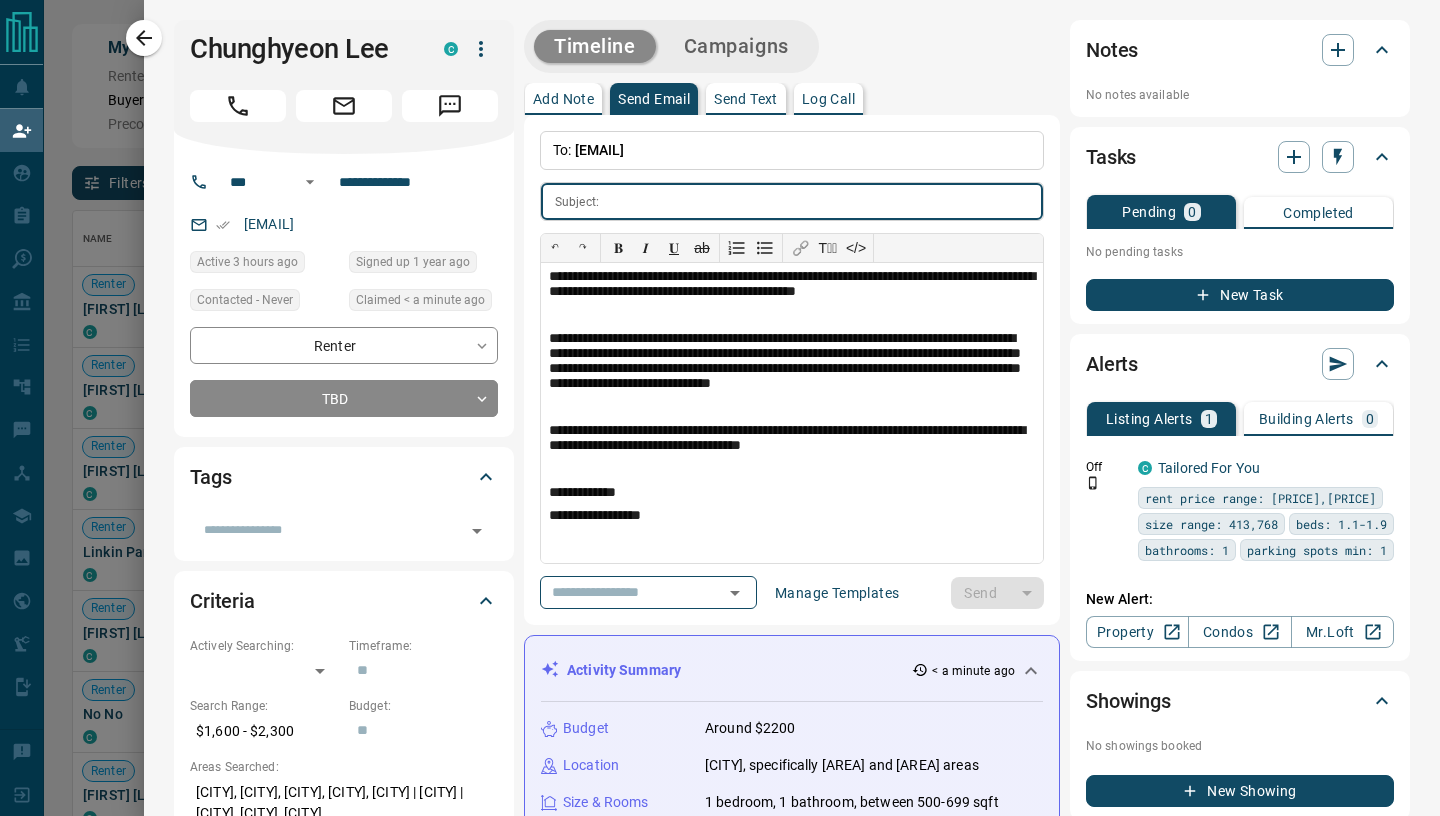 scroll, scrollTop: 0, scrollLeft: 1, axis: horizontal 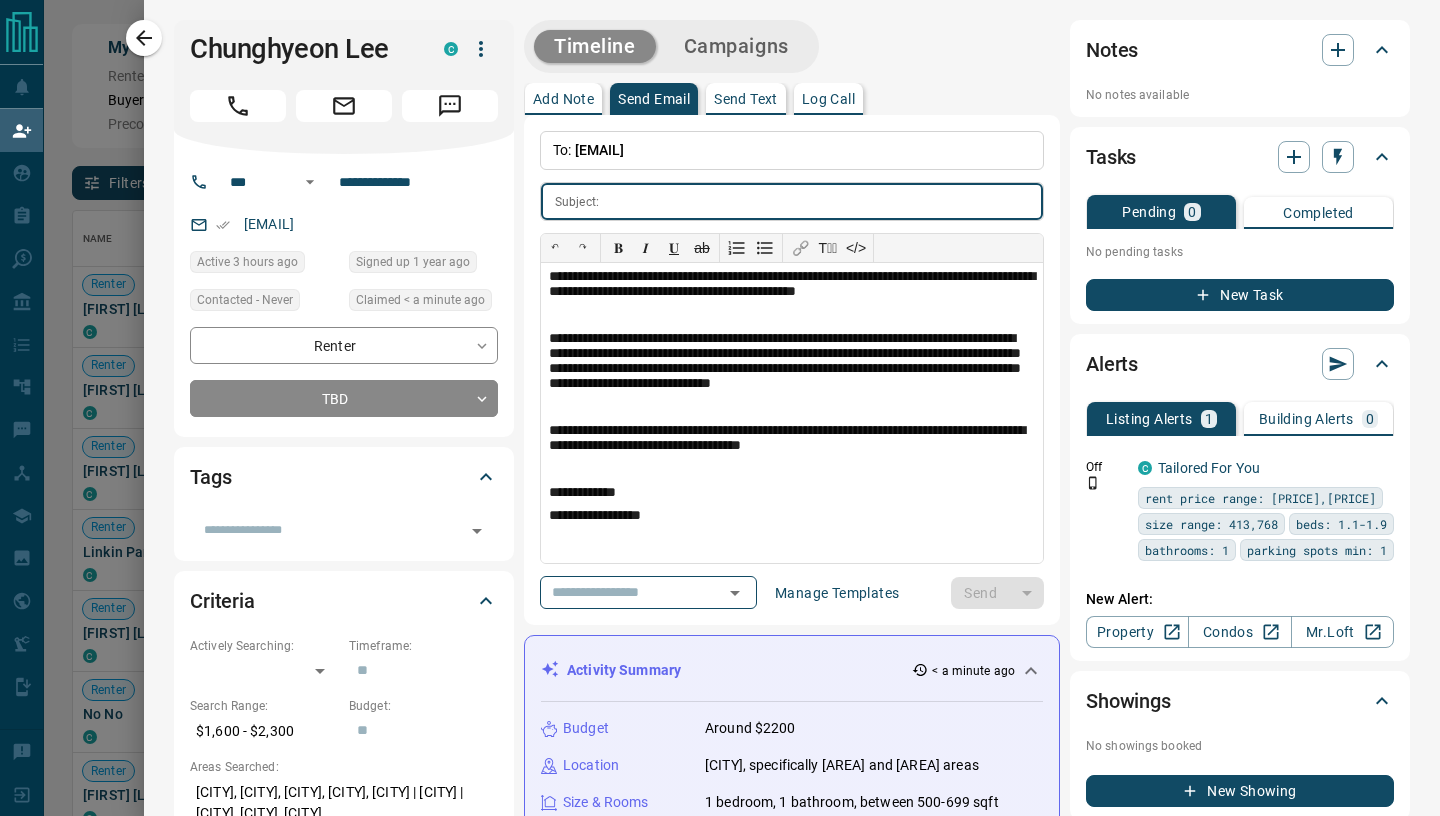 paste on "**********" 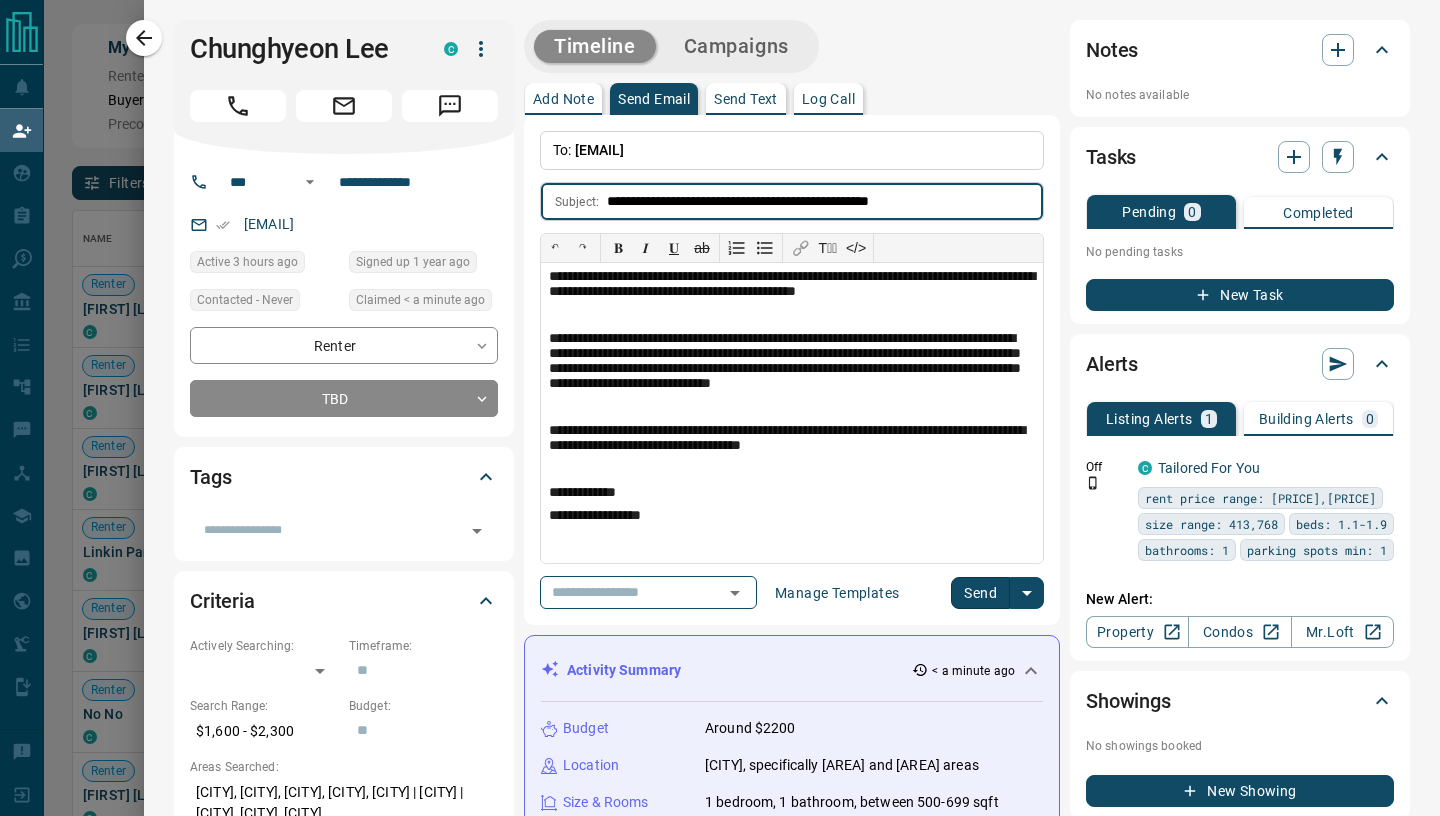 type on "**********" 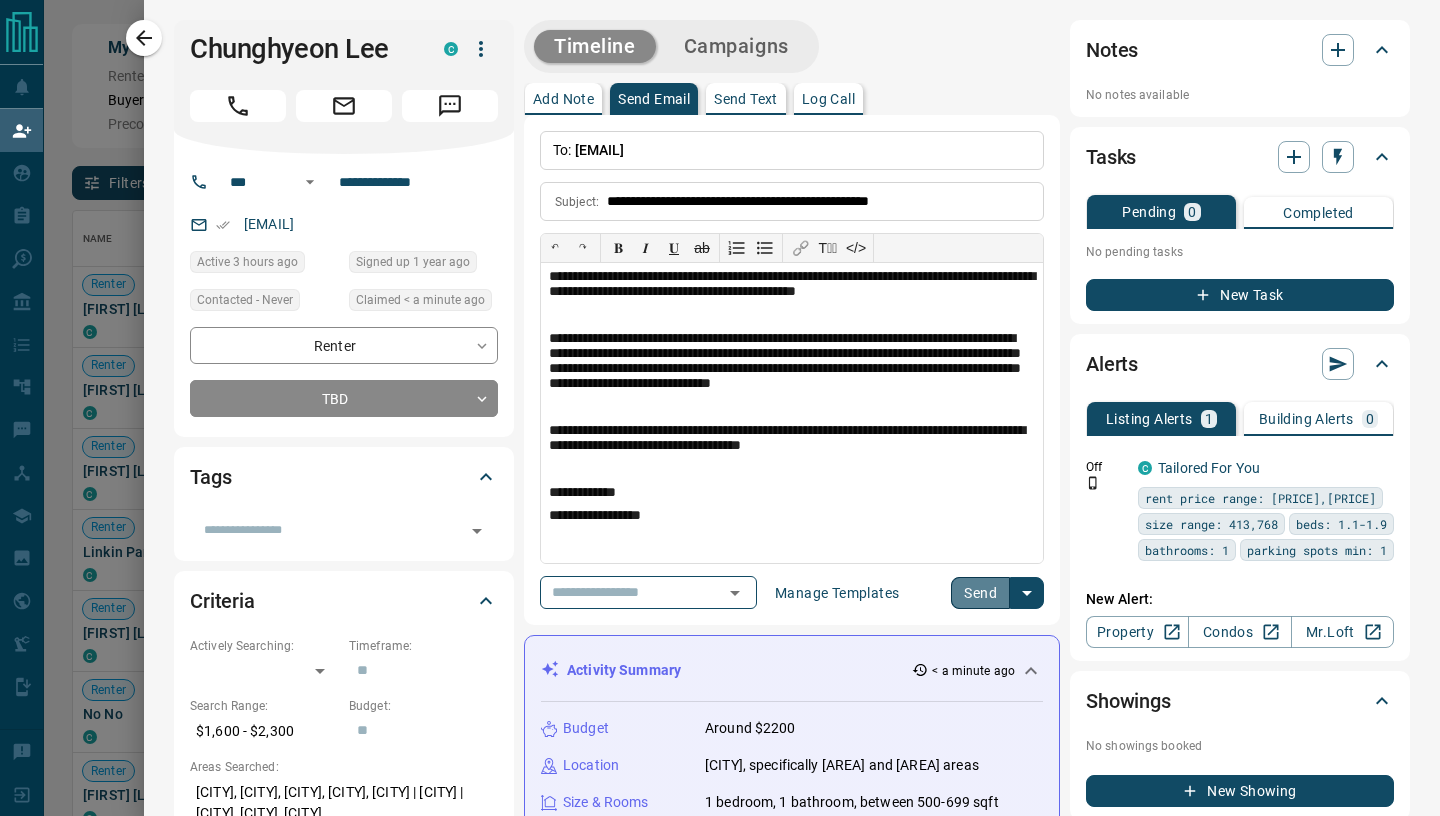 click on "Send" at bounding box center [980, 593] 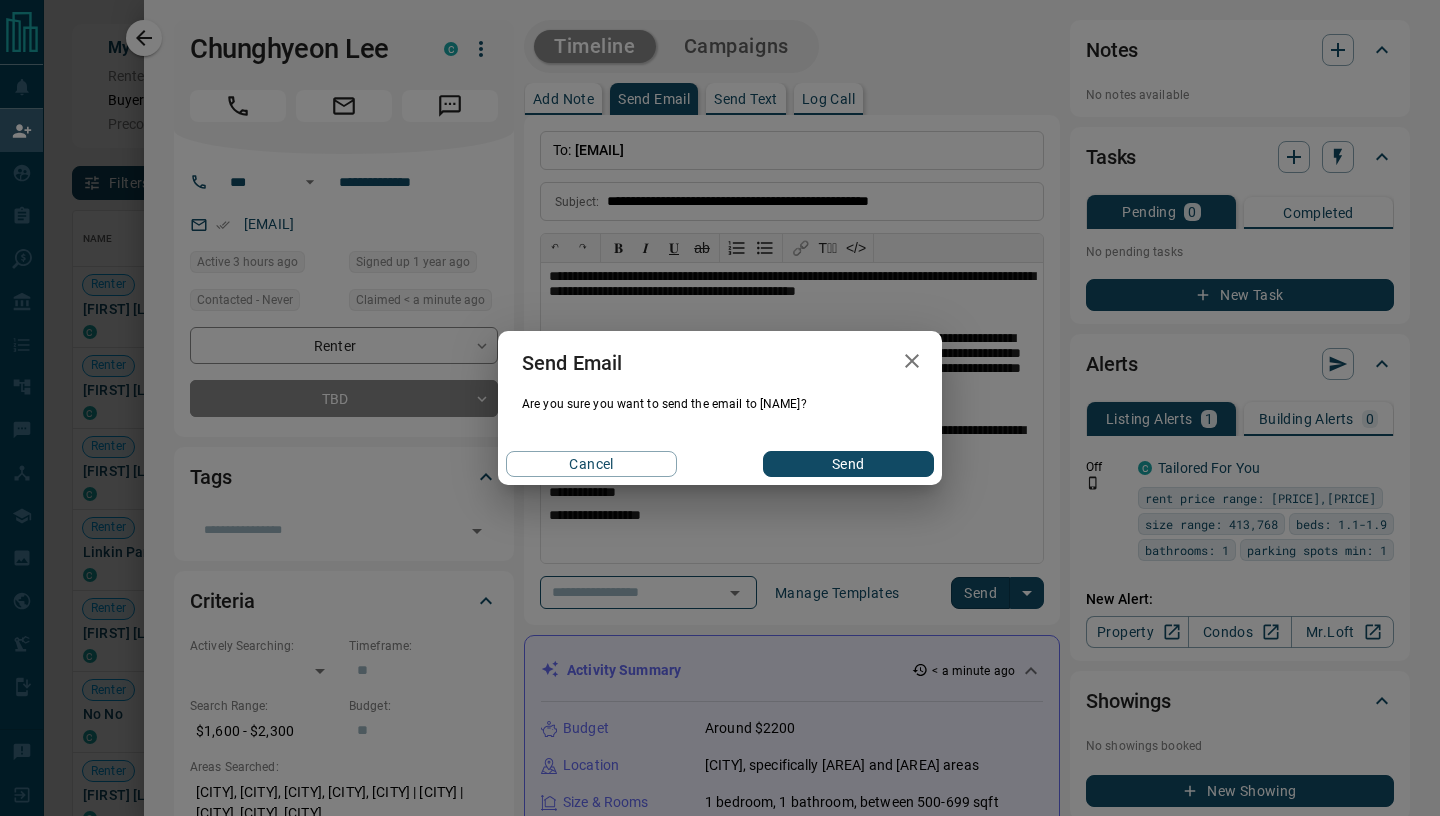 click on "Send" at bounding box center (848, 464) 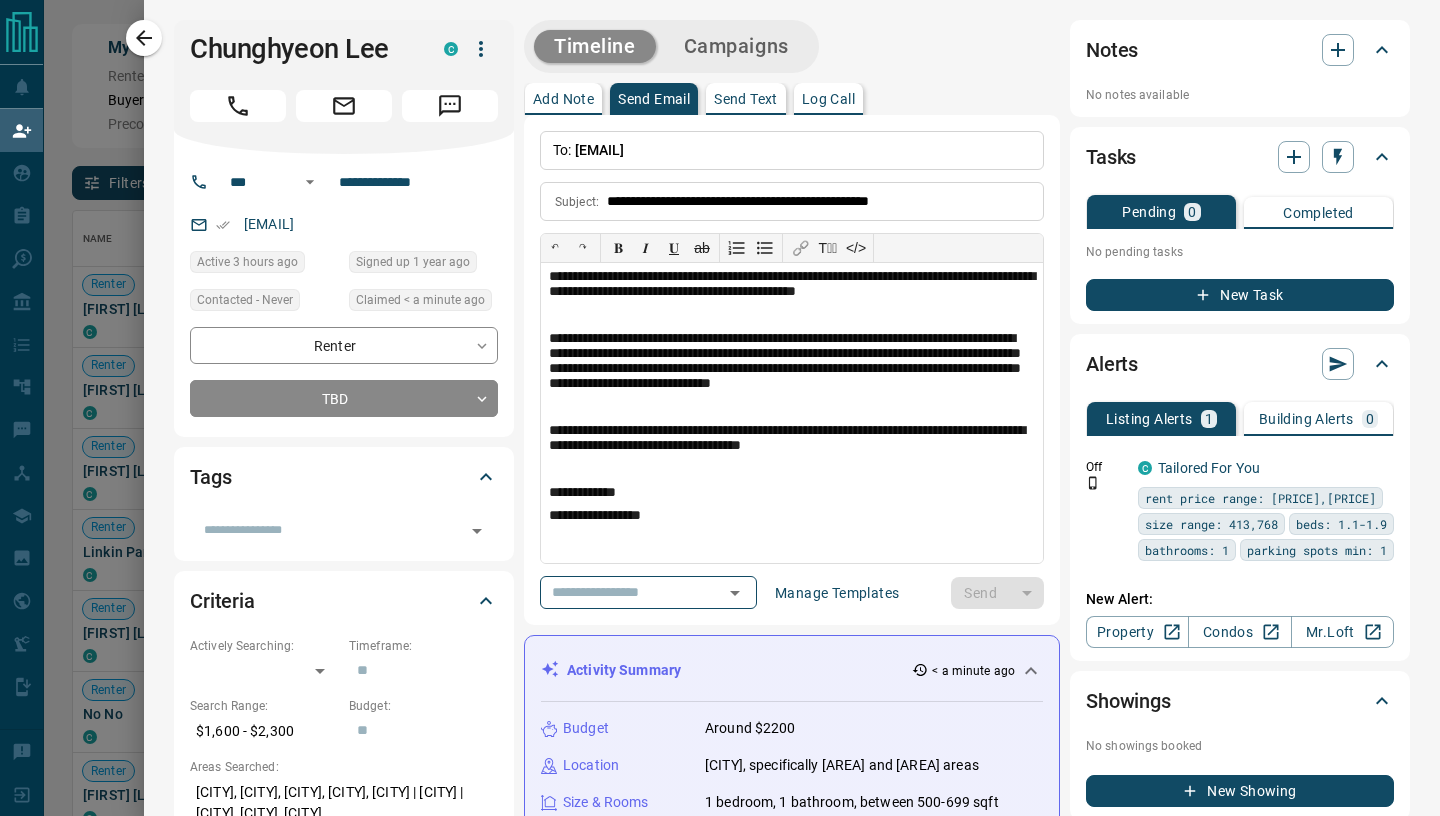 type 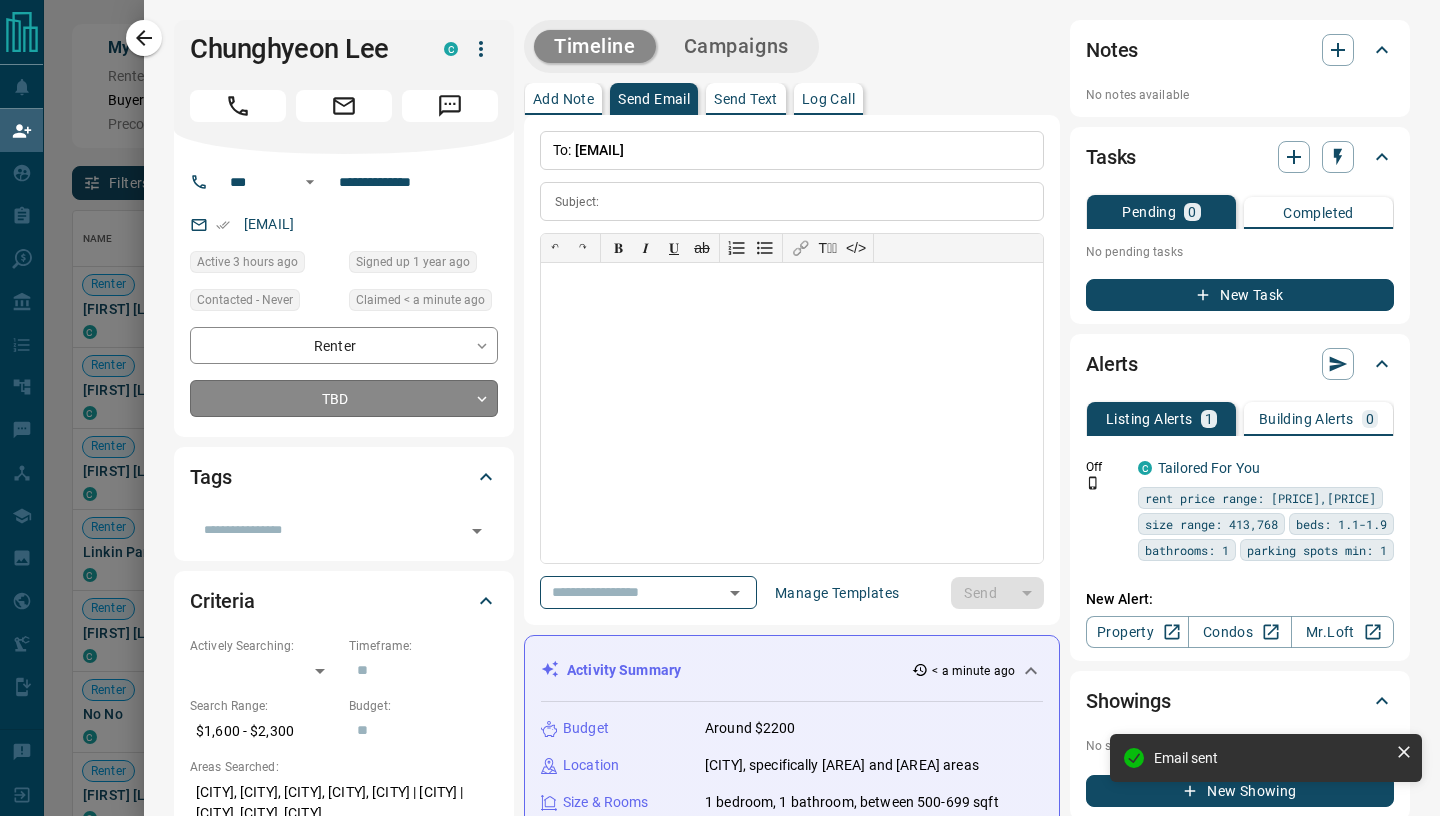 click on "[FIRST] [LAST] [EMAIL] [PHONE] [FIRST] [LAST] [EMAIL] [PHONE] [FIRST] [LAST] [EMAIL] [PHONE] [FIRST] [LAST] [EMAIL] [PHONE] [FIRST] [LAST] [EMAIL] [PHONE]" at bounding box center (720, 346) 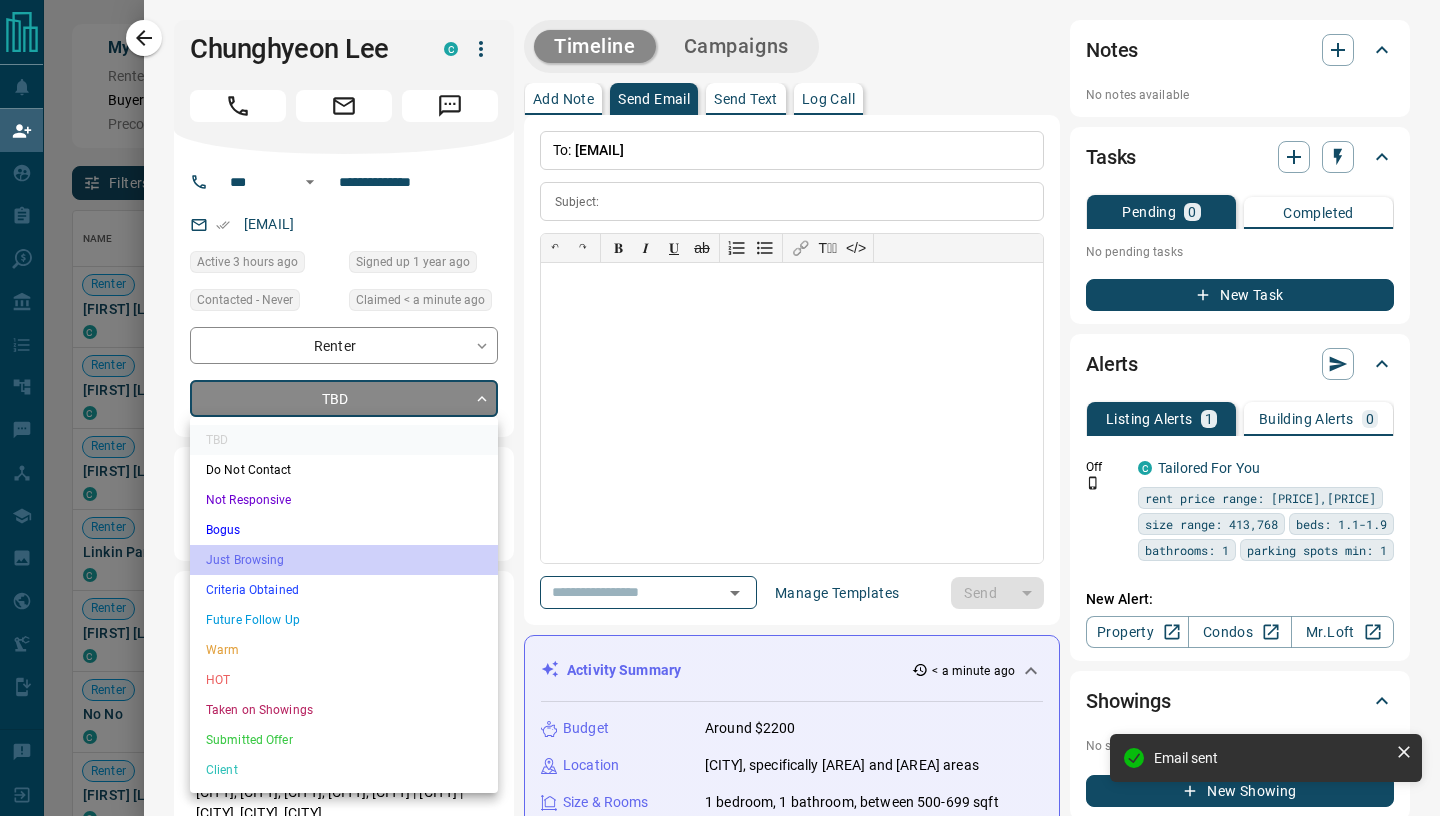 click on "Just Browsing" at bounding box center [344, 560] 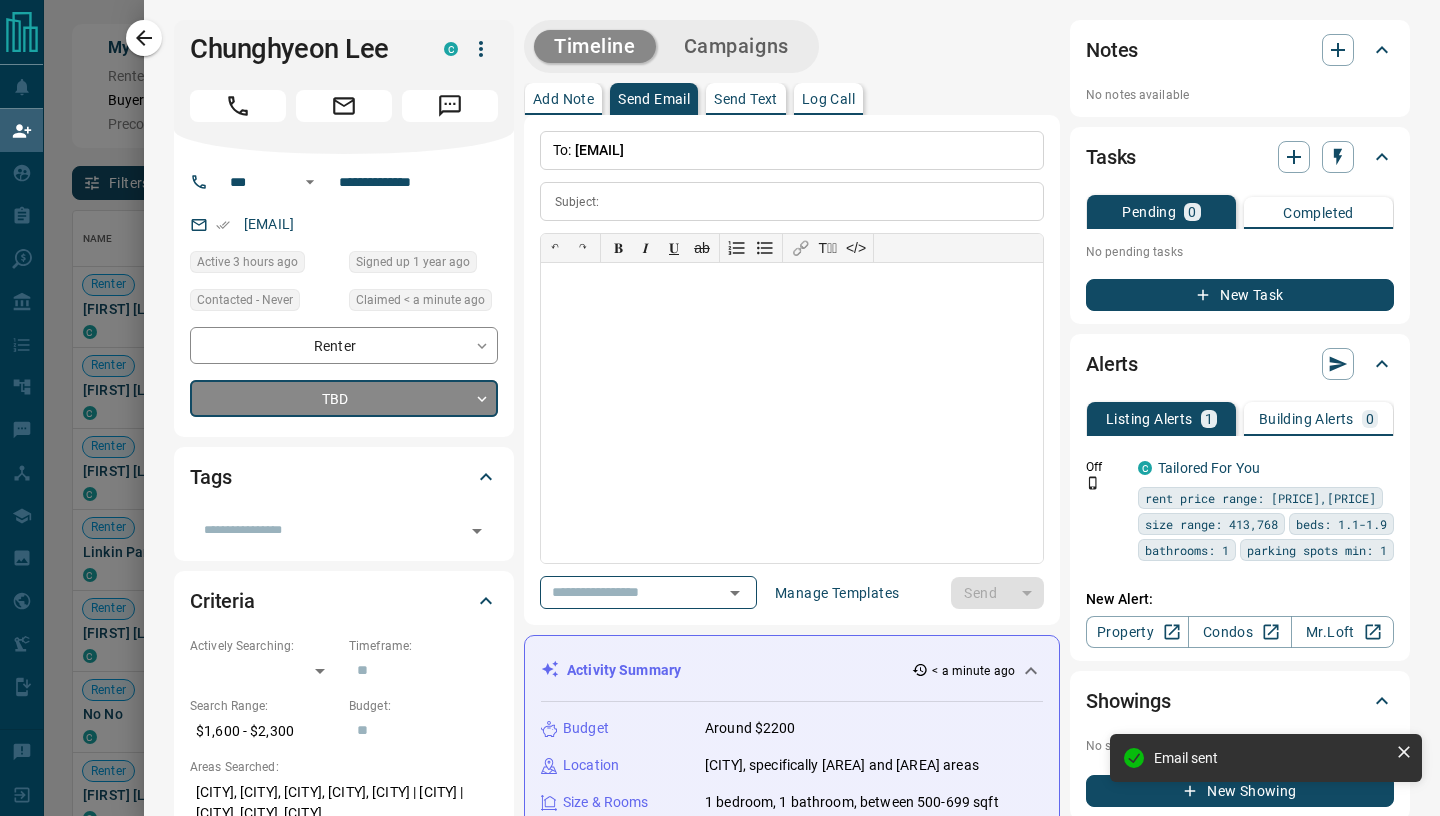 click on "Warm" at bounding box center [344, 548] 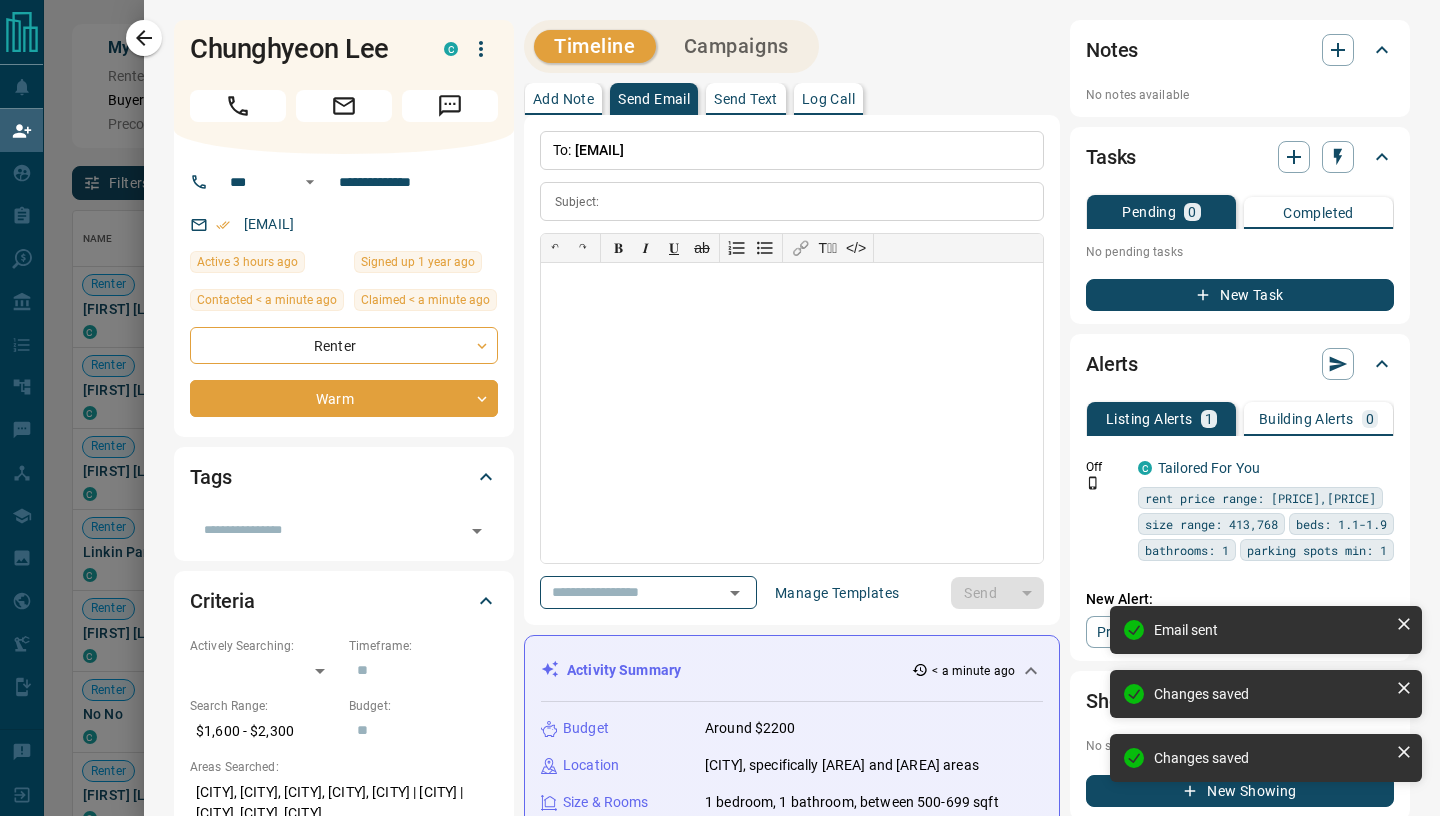 type on "*" 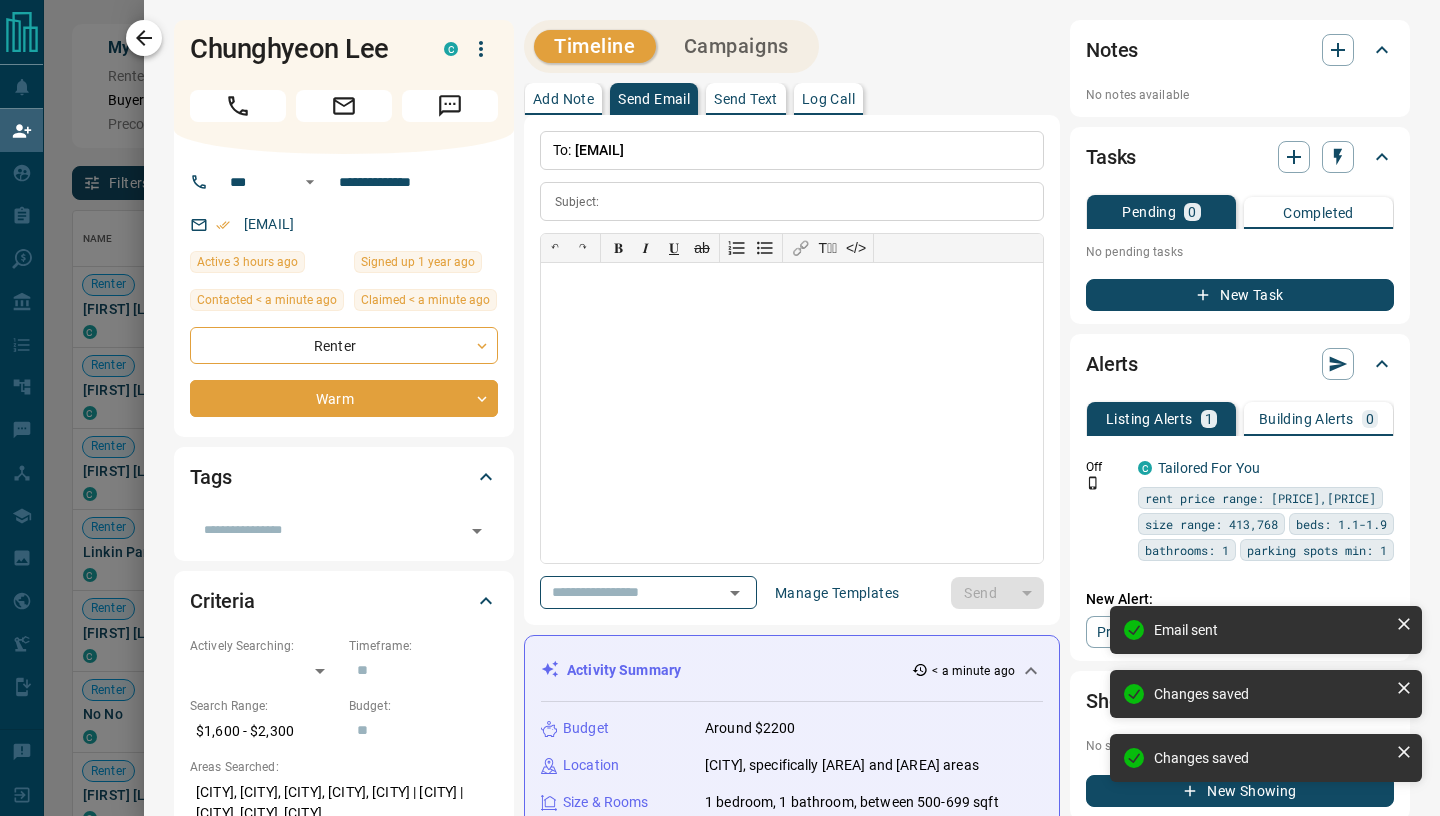click 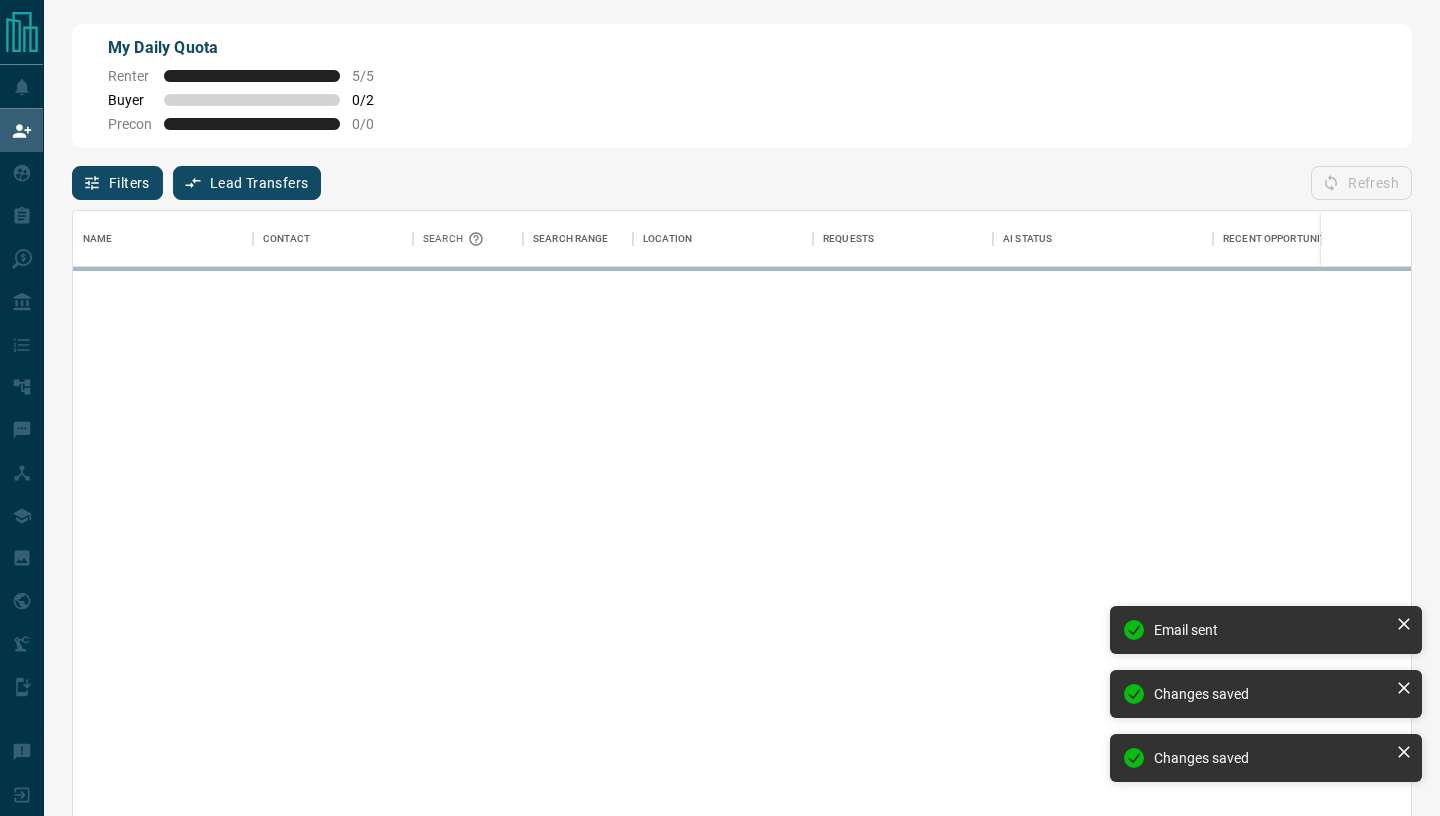scroll, scrollTop: 0, scrollLeft: 1, axis: horizontal 